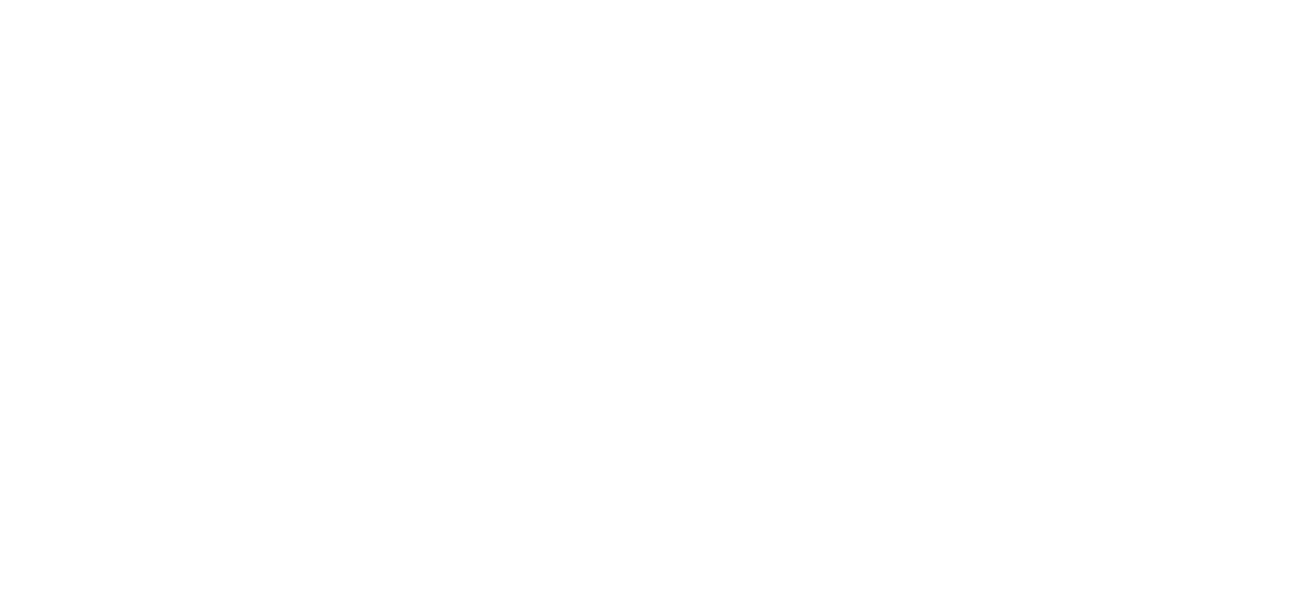 scroll, scrollTop: 0, scrollLeft: 0, axis: both 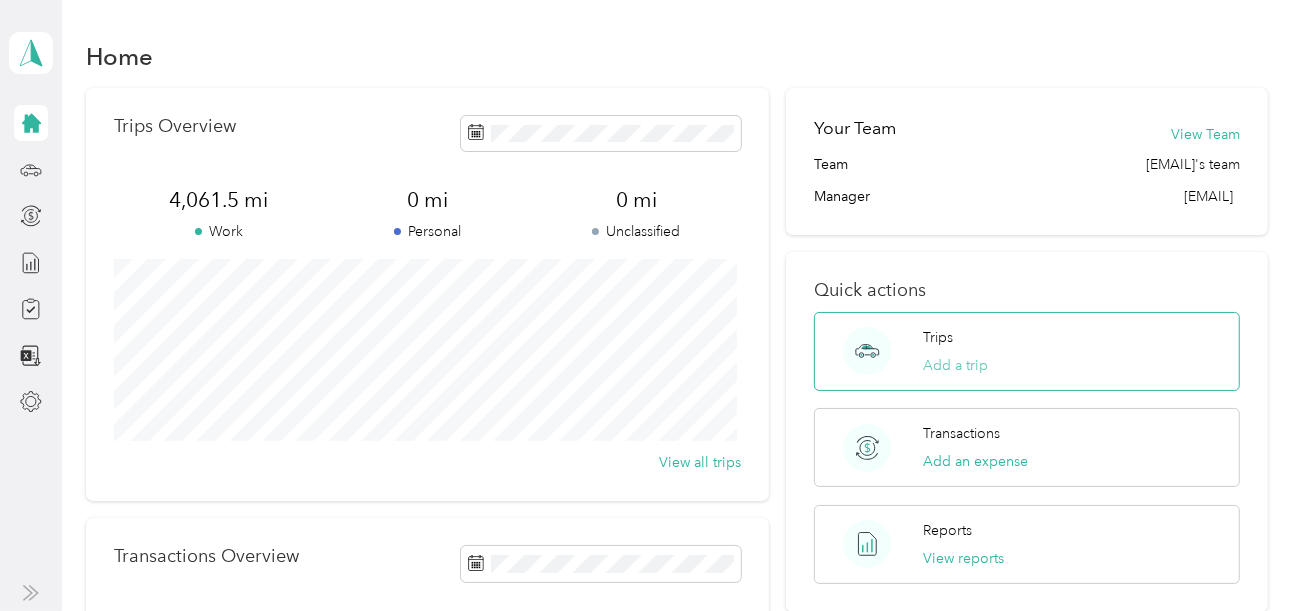 click on "Add a trip" at bounding box center [956, 365] 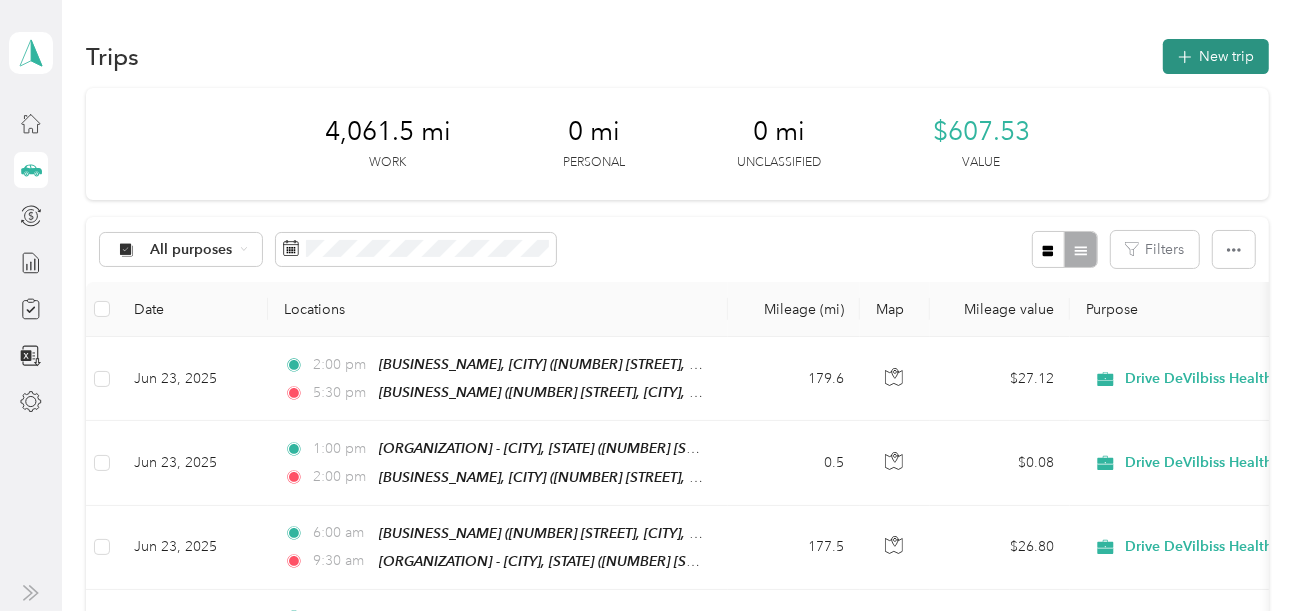 click 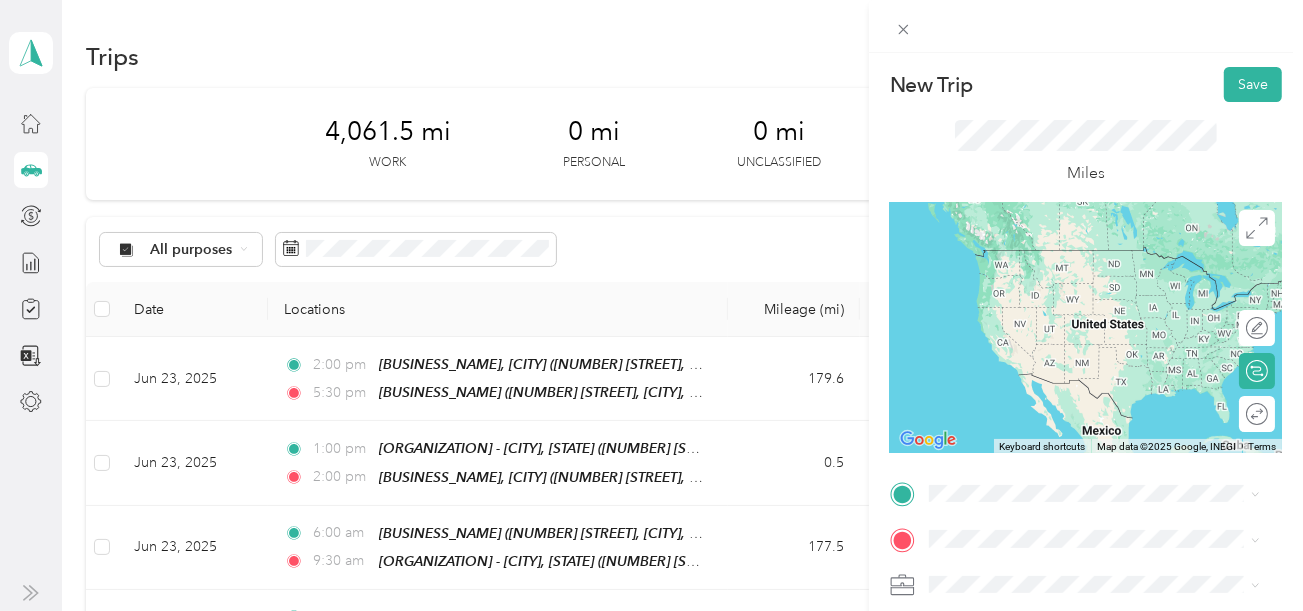 click on "[NUMBER] [STREET], [CITY], [STATE], [COUNTRY]" at bounding box center [1082, 290] 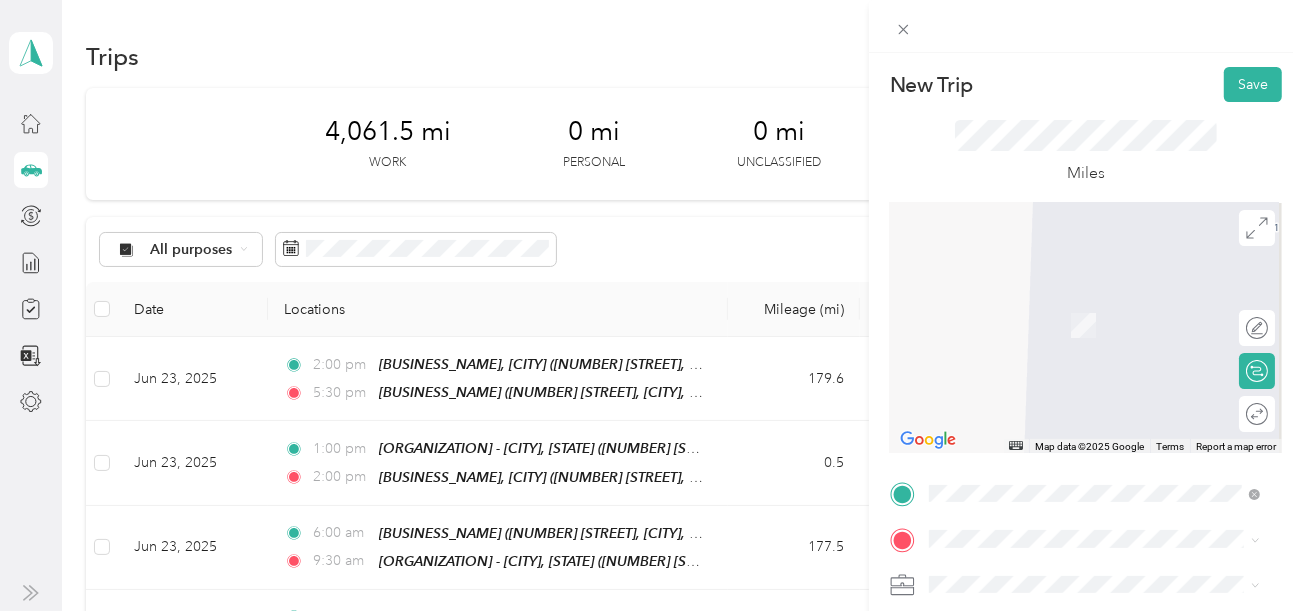 click on "[ORGANIZATION] - [CITY], [STATE] [NUMBER] [STREET], [CITY], [POSTAL_CODE], [CITY], [STATE], [COUNTRY]" at bounding box center [1109, 332] 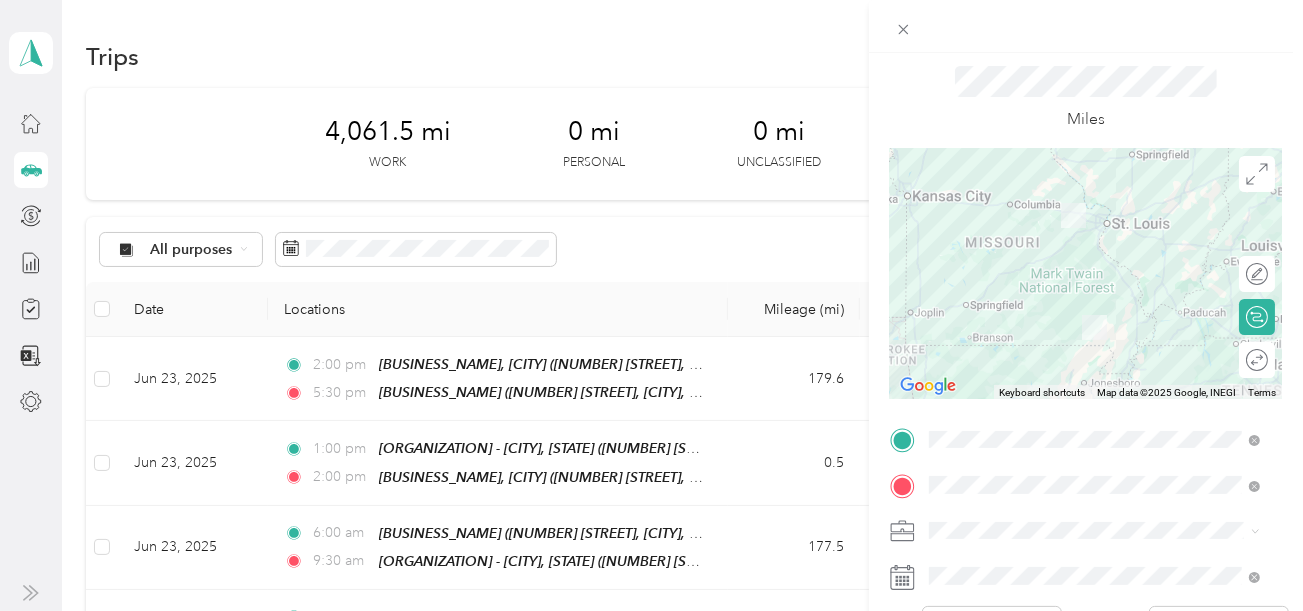 scroll, scrollTop: 99, scrollLeft: 0, axis: vertical 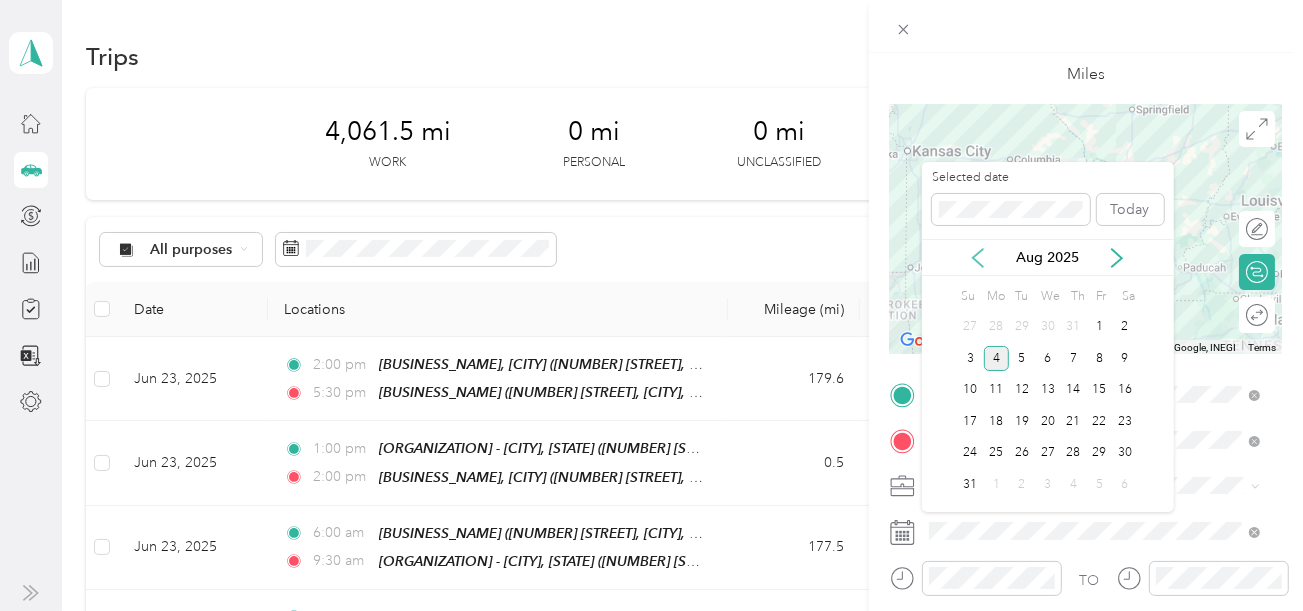 click 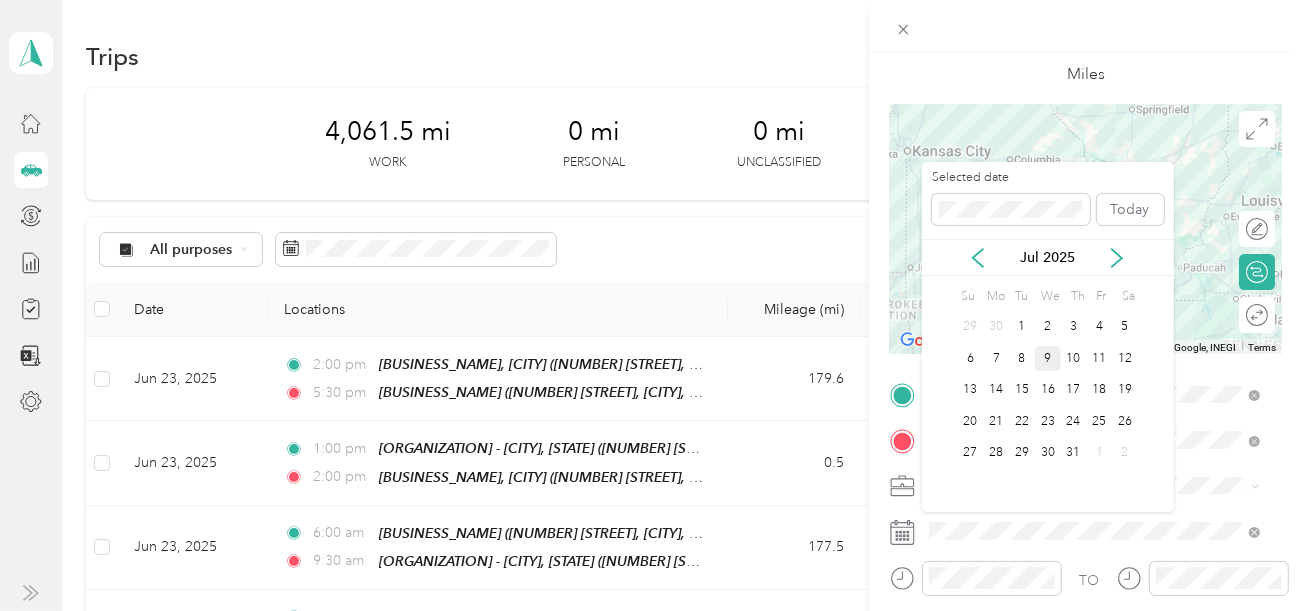 click on "9" at bounding box center [1048, 358] 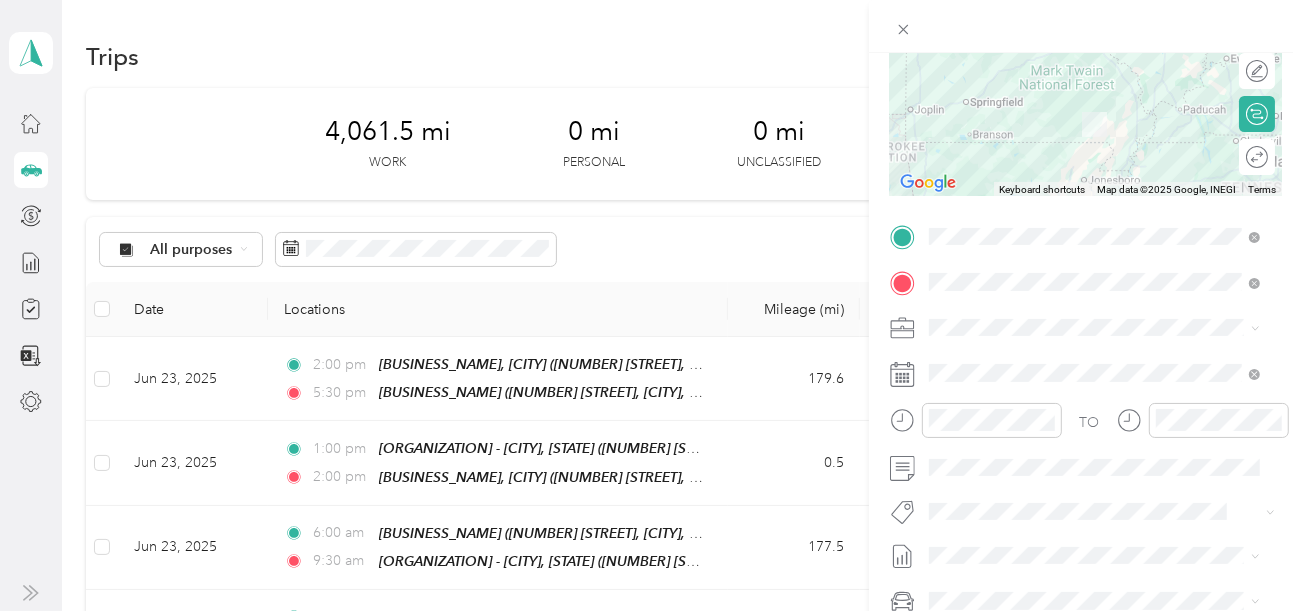 scroll, scrollTop: 300, scrollLeft: 0, axis: vertical 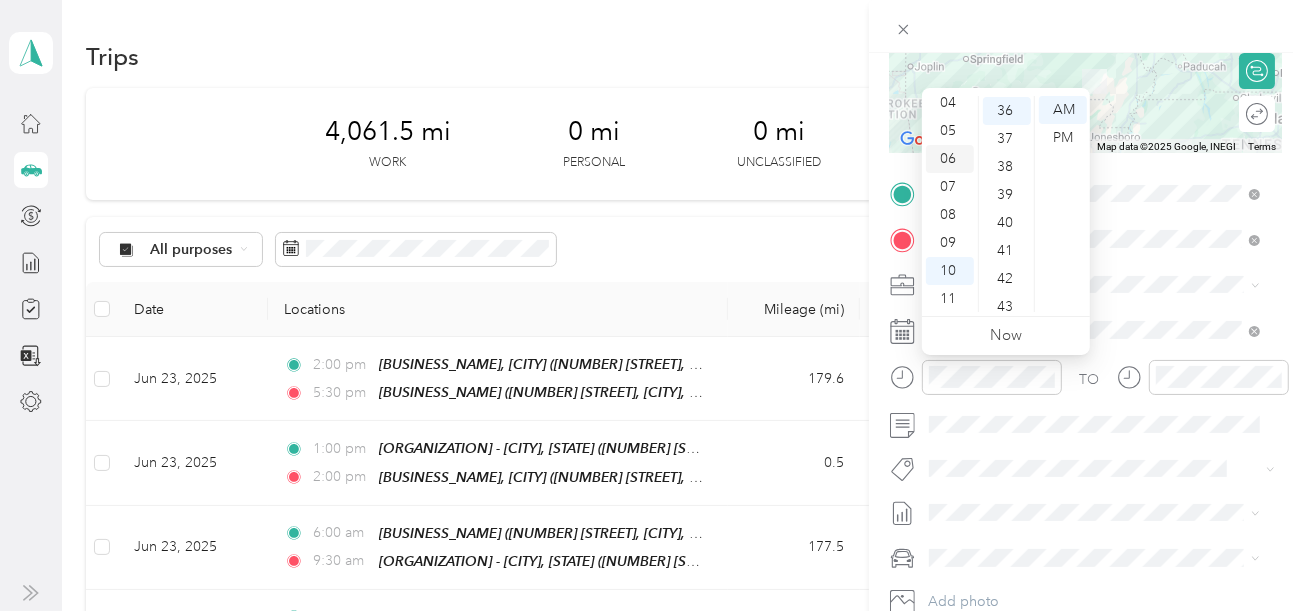 click on "06" at bounding box center [950, 159] 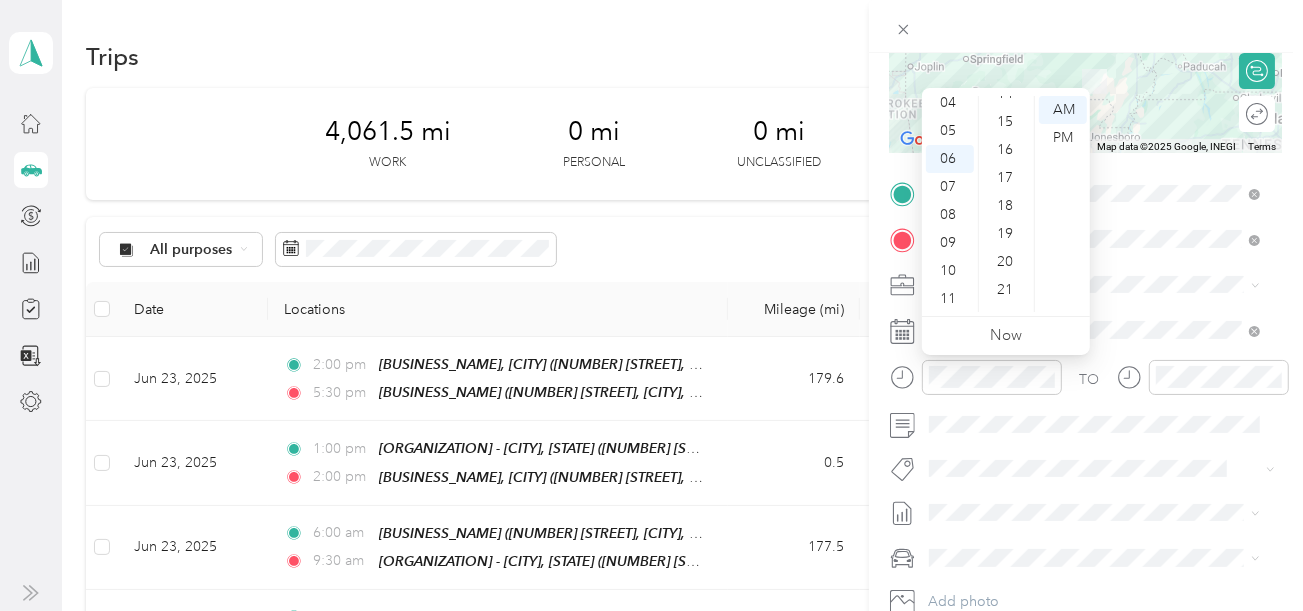 scroll, scrollTop: 8, scrollLeft: 0, axis: vertical 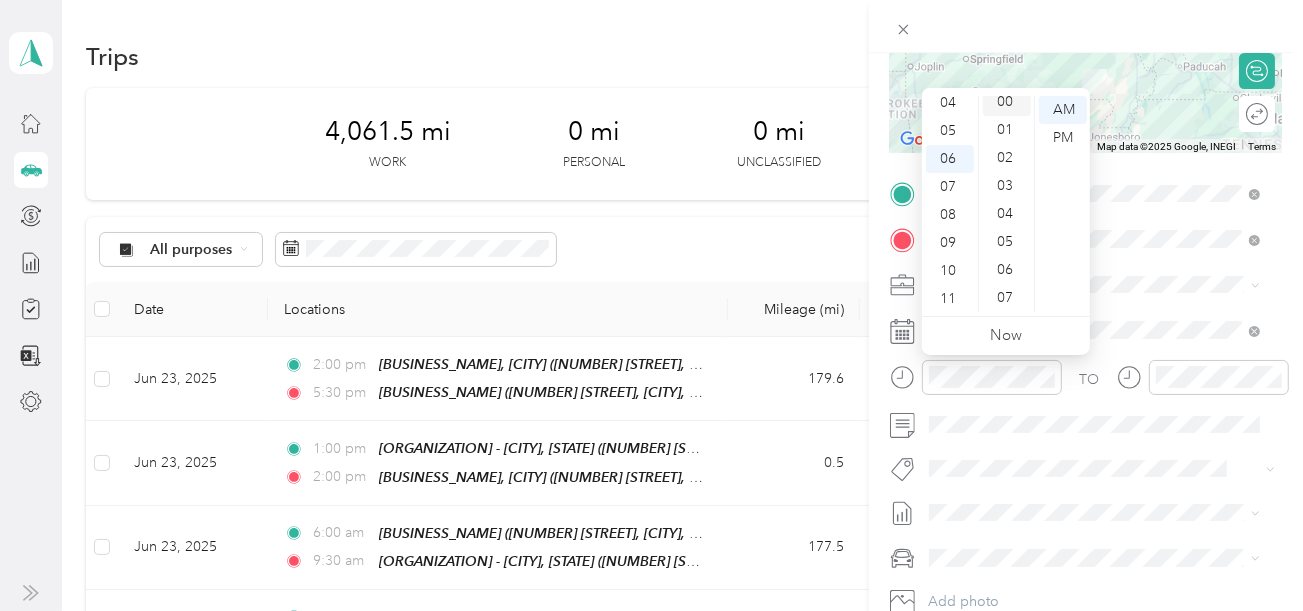 click on "00" at bounding box center [1007, 102] 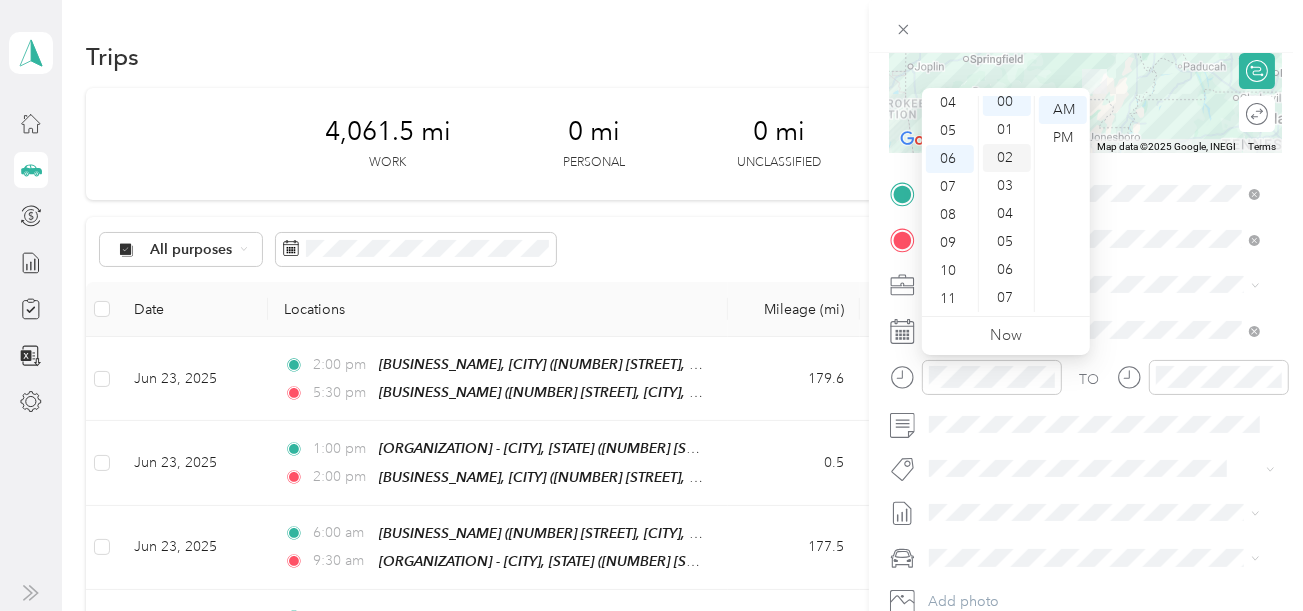 scroll, scrollTop: 0, scrollLeft: 0, axis: both 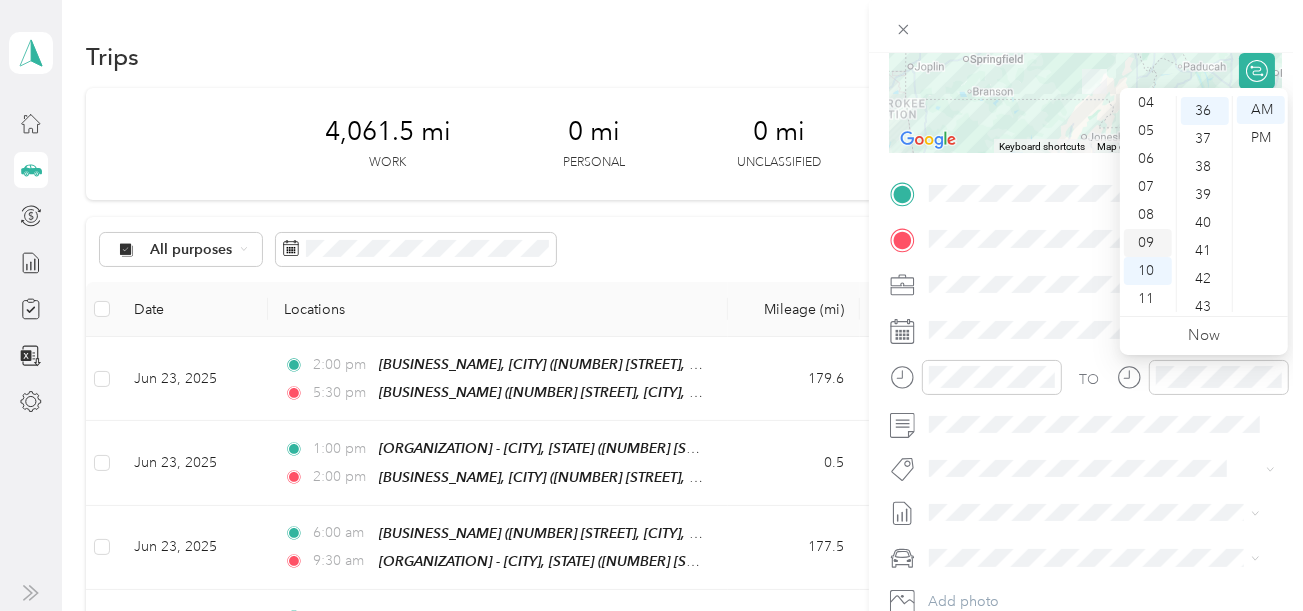 click on "09" at bounding box center (1148, 243) 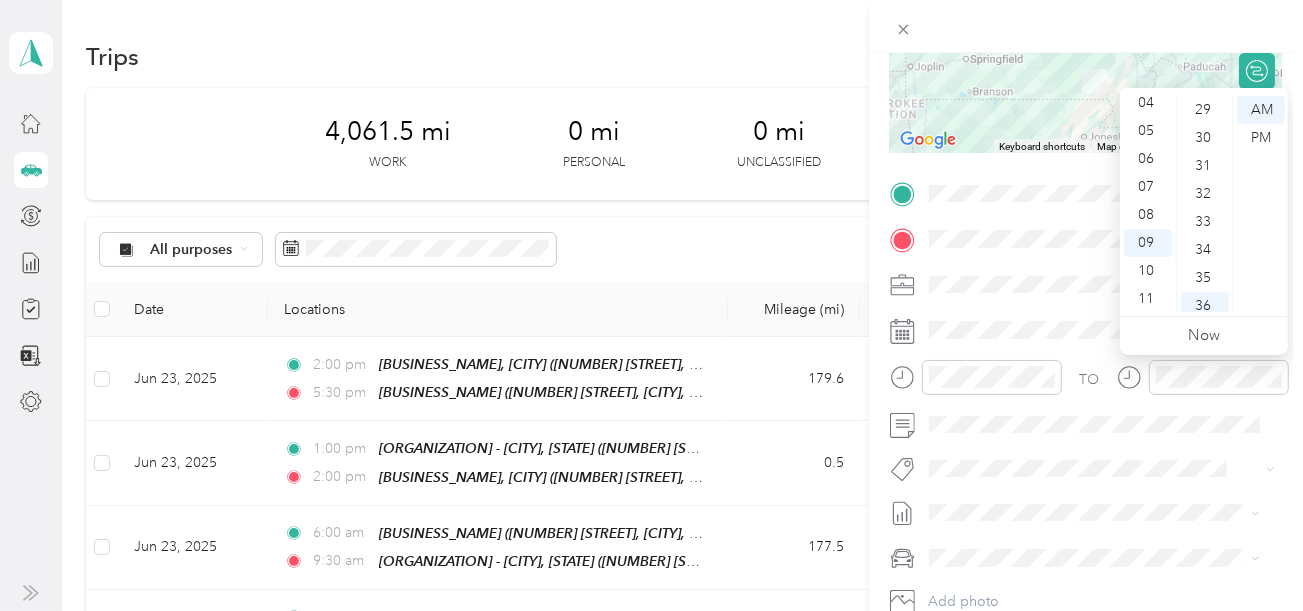 scroll, scrollTop: 808, scrollLeft: 0, axis: vertical 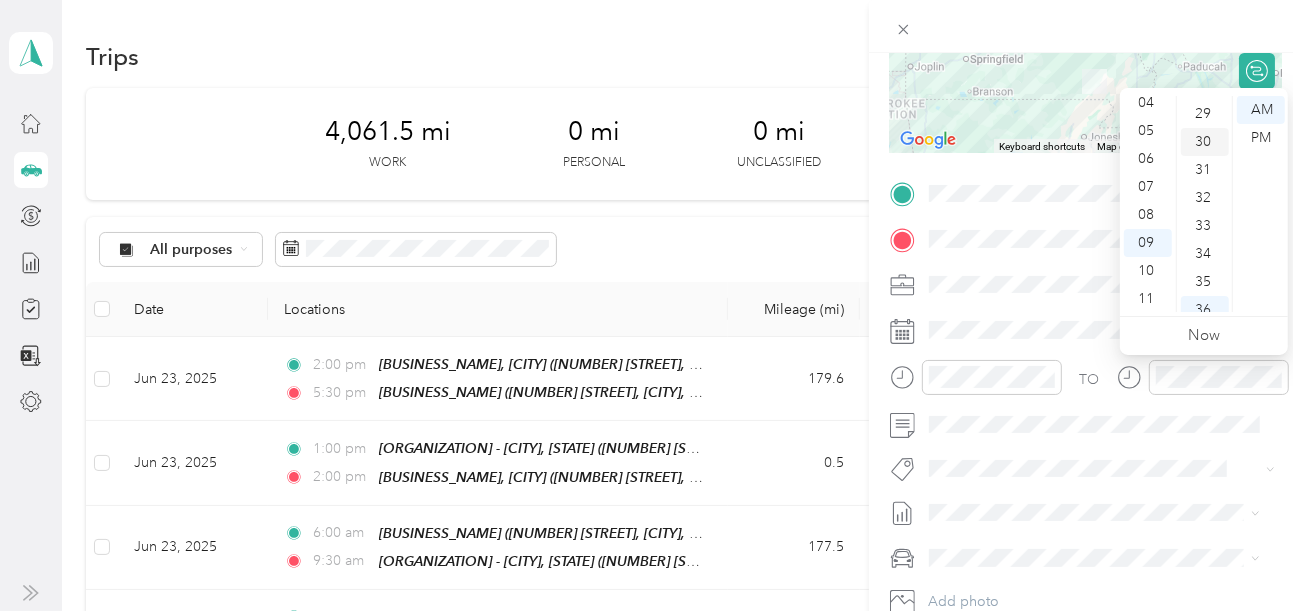 click on "30" at bounding box center [1205, 142] 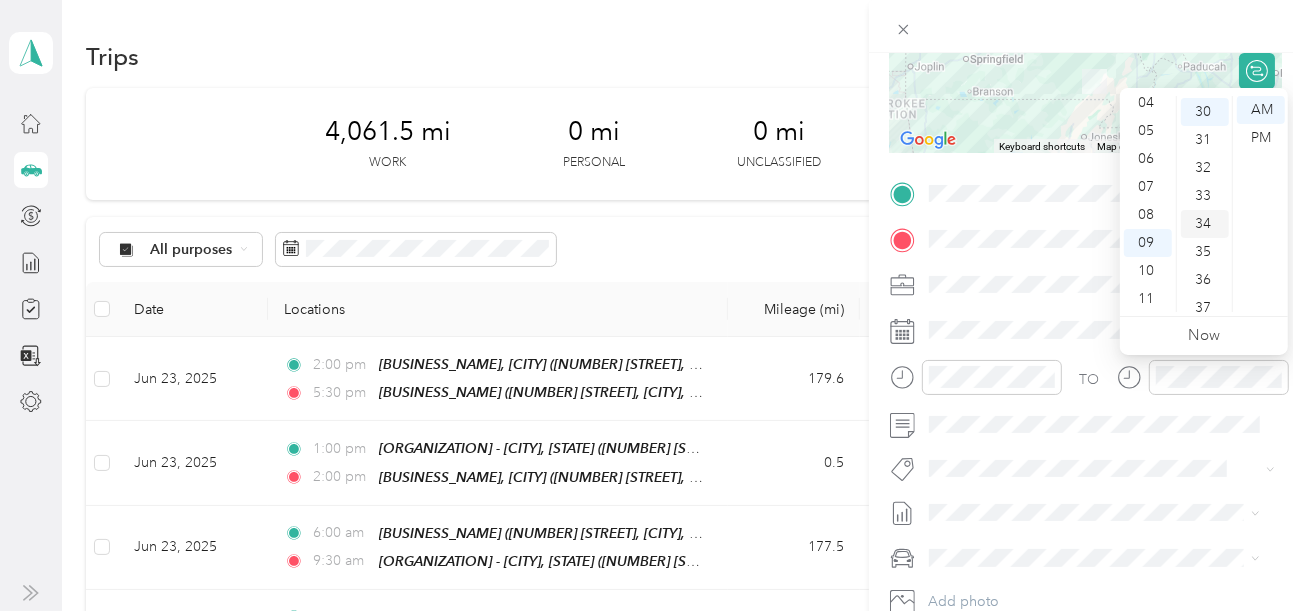 scroll, scrollTop: 840, scrollLeft: 0, axis: vertical 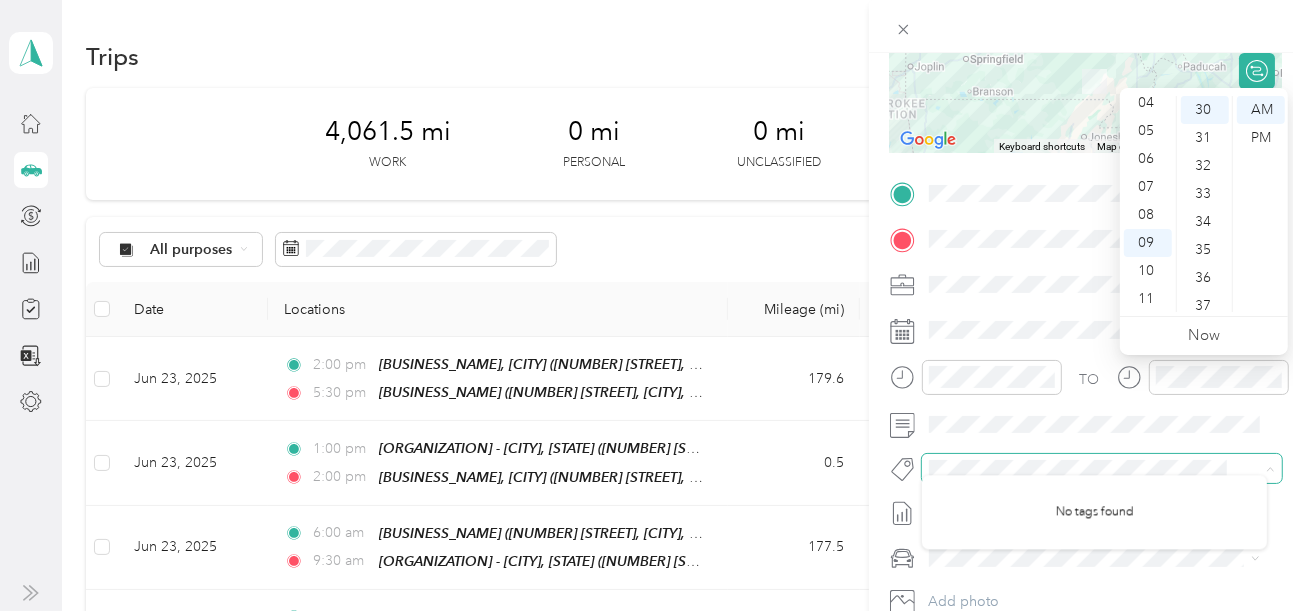 click on "Map Data Map data ©2025 Google, INEGI Map data ©2025 Google, INEGI 100 km  Click to toggle between metric and imperial units Terms Report a map error Edit route Calculate route Round trip TO Add photo No tags found" at bounding box center [646, 611] 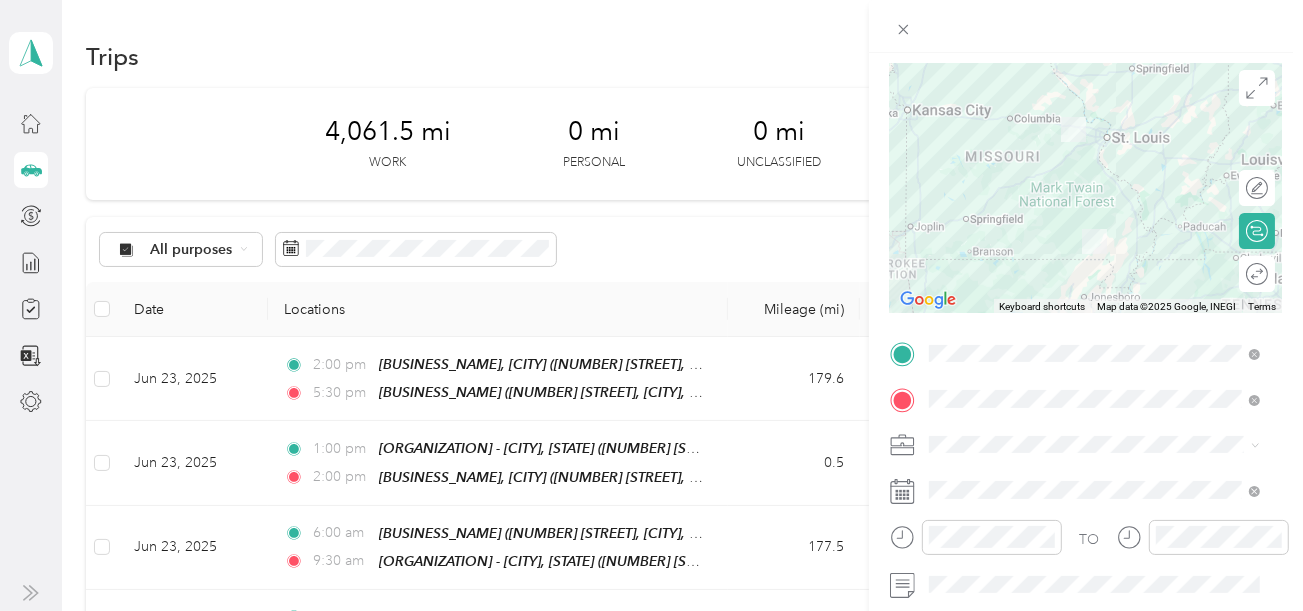 scroll, scrollTop: 0, scrollLeft: 0, axis: both 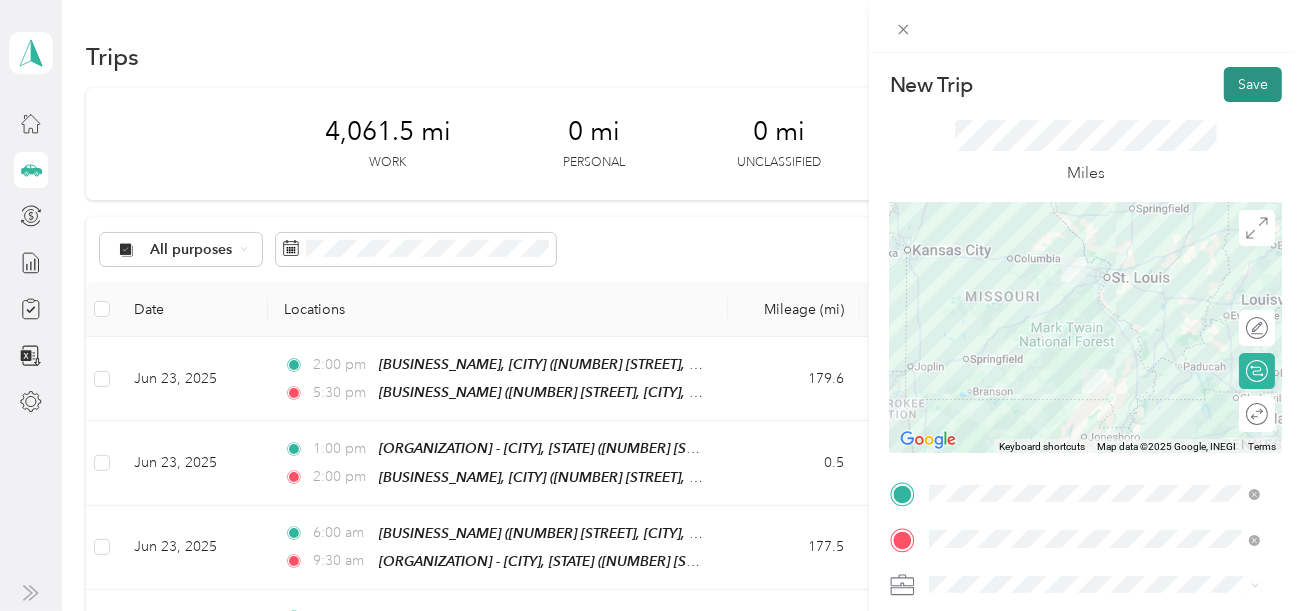 click on "Save" at bounding box center (1253, 84) 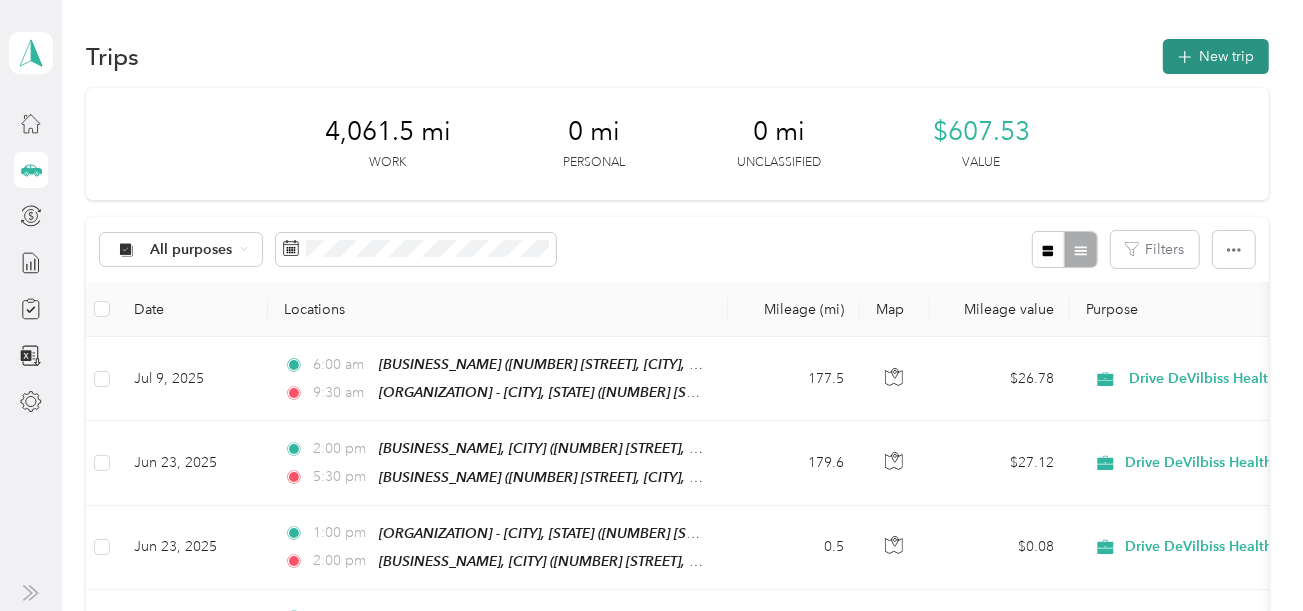 click 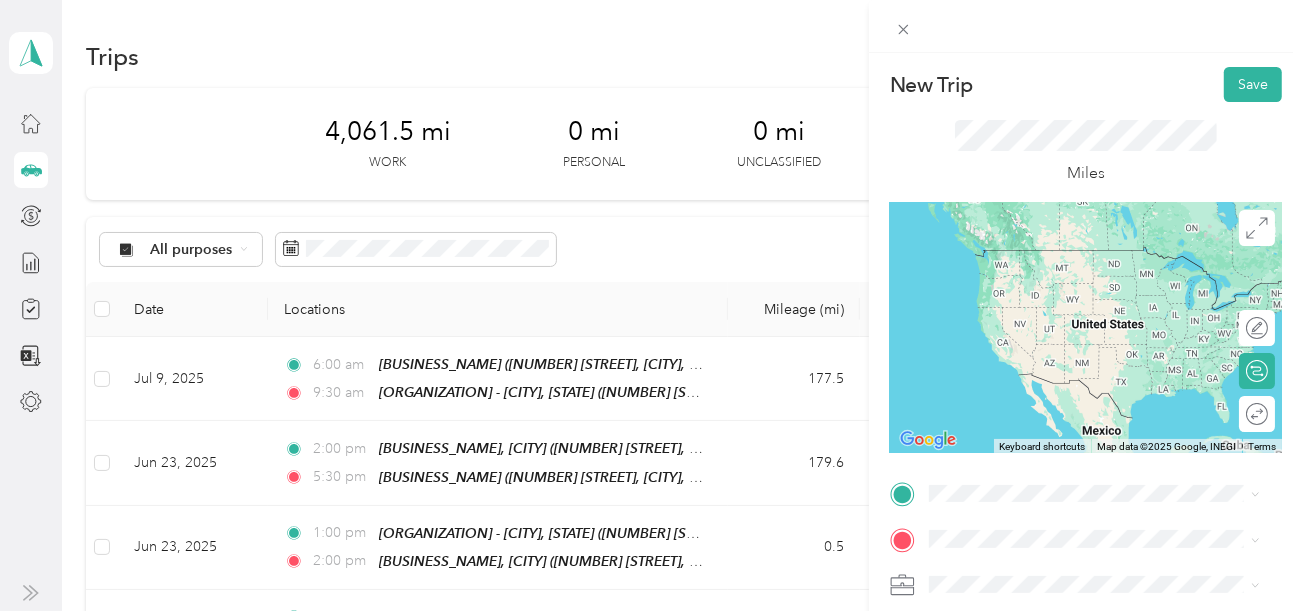 click on "[NUMBER] [STREET], [CITY], [POSTAL_CODE], [CITY], [STATE], [COUNTRY]" at bounding box center (1073, 294) 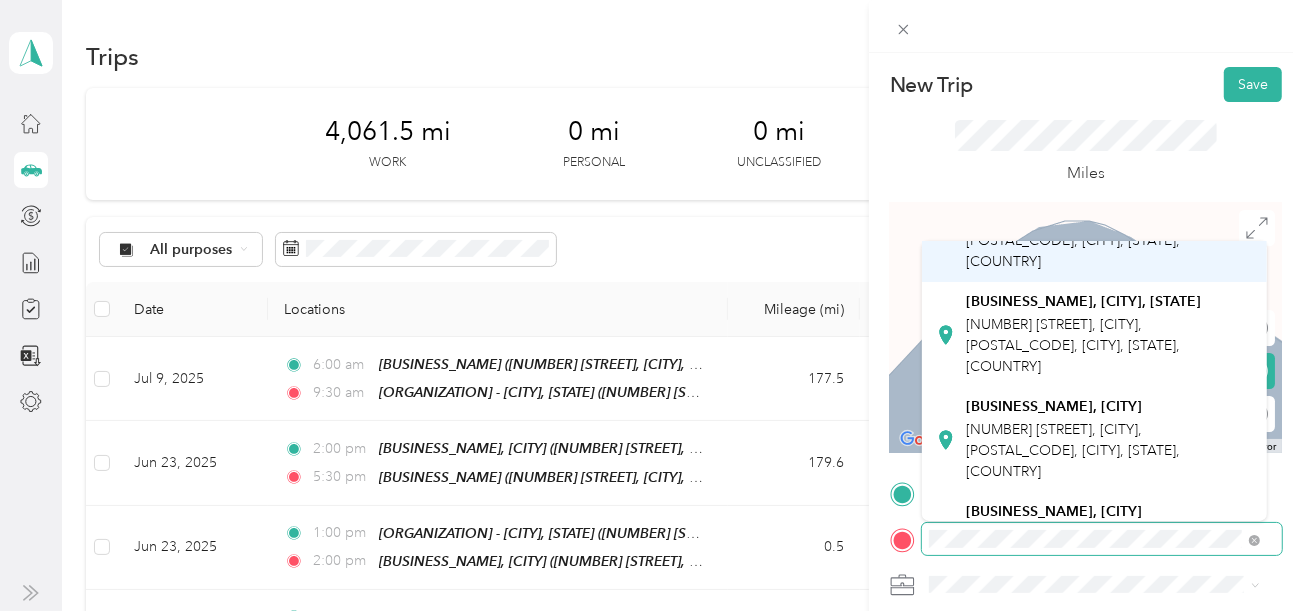 scroll, scrollTop: 499, scrollLeft: 0, axis: vertical 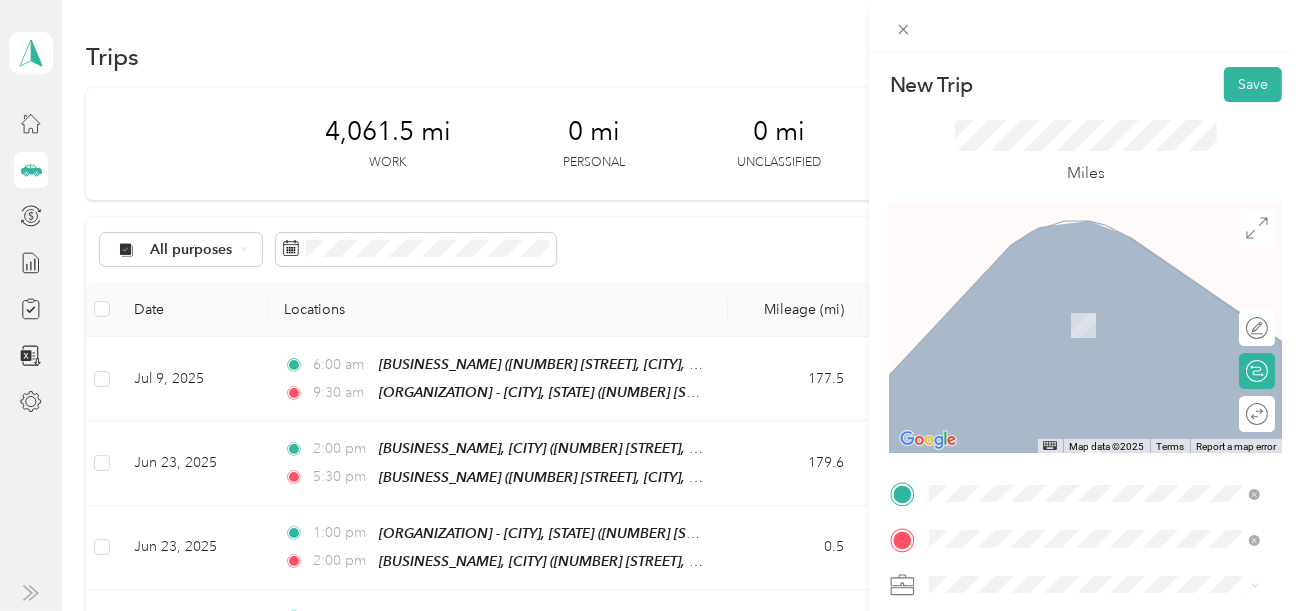 click on "[NUMBER] [STREET], [CITY], [POSTAL_CODE], [CITY], [STATE], [COUNTRY]" at bounding box center (1073, 561) 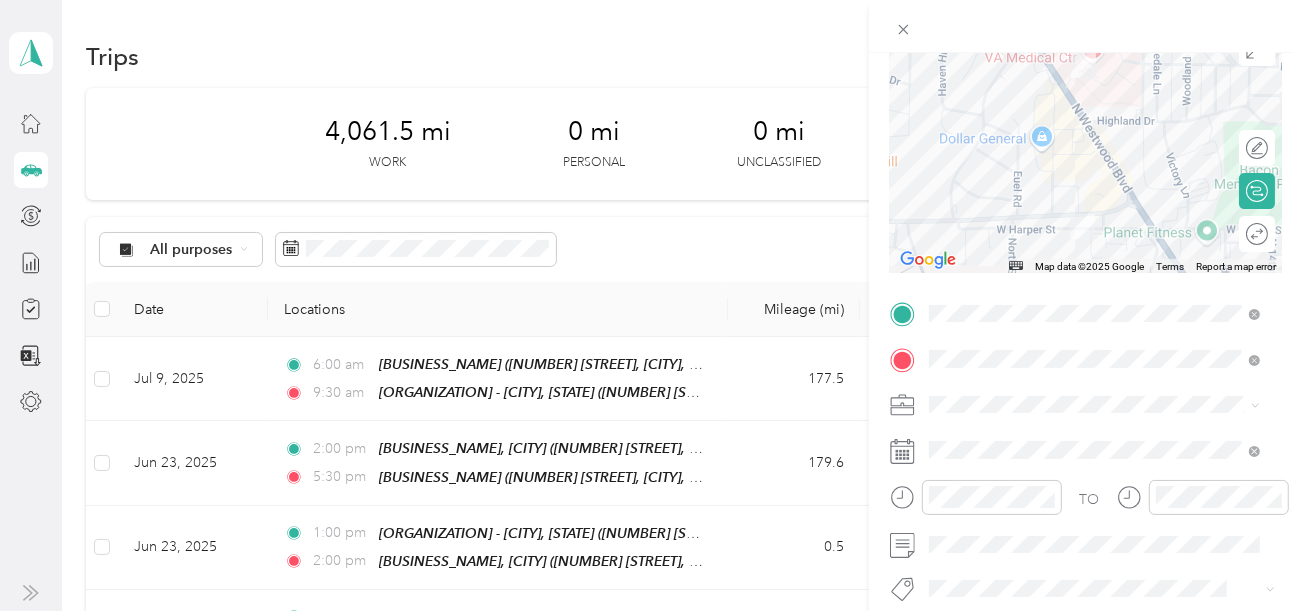 scroll, scrollTop: 200, scrollLeft: 0, axis: vertical 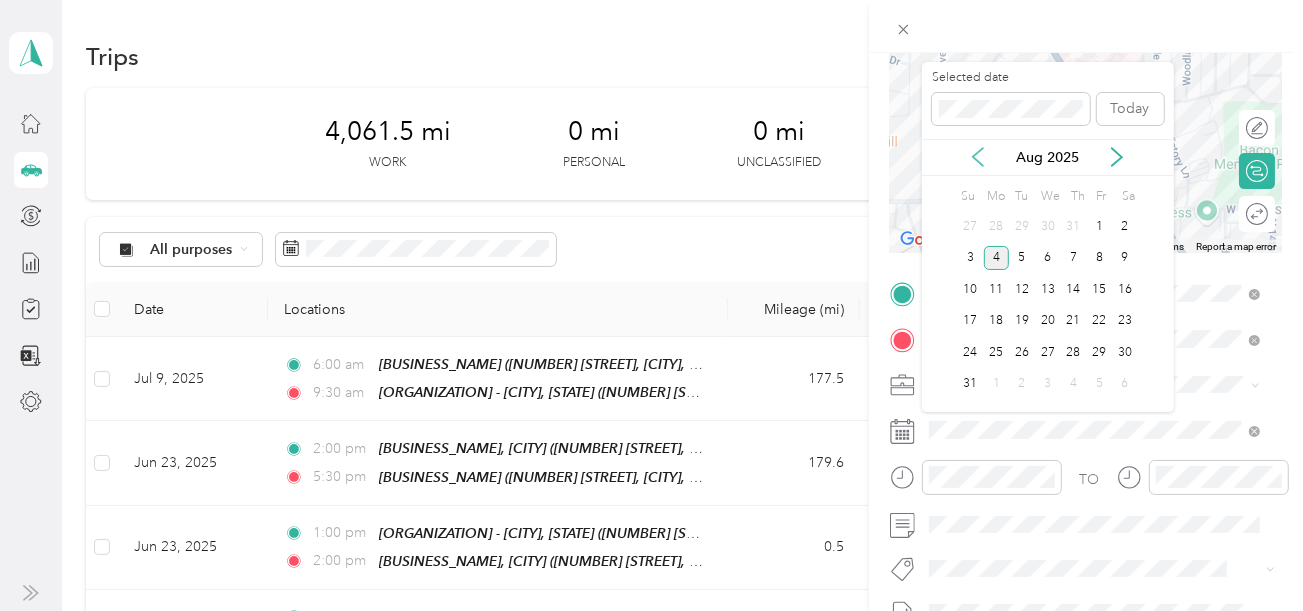 click 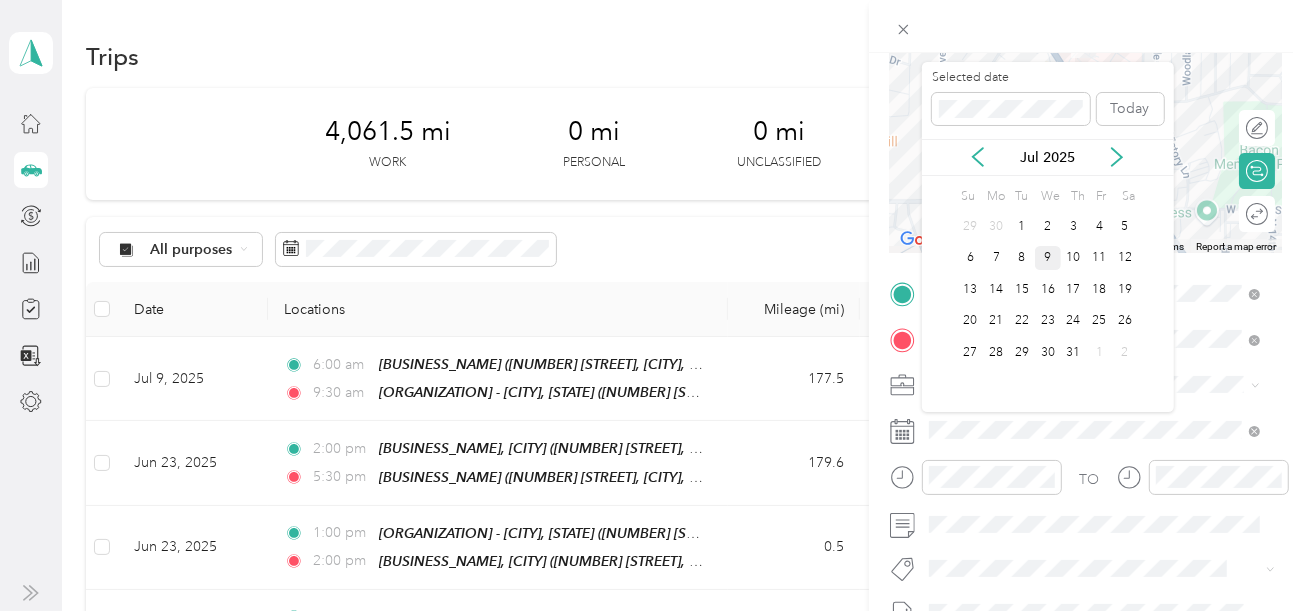 click on "9" at bounding box center (1048, 258) 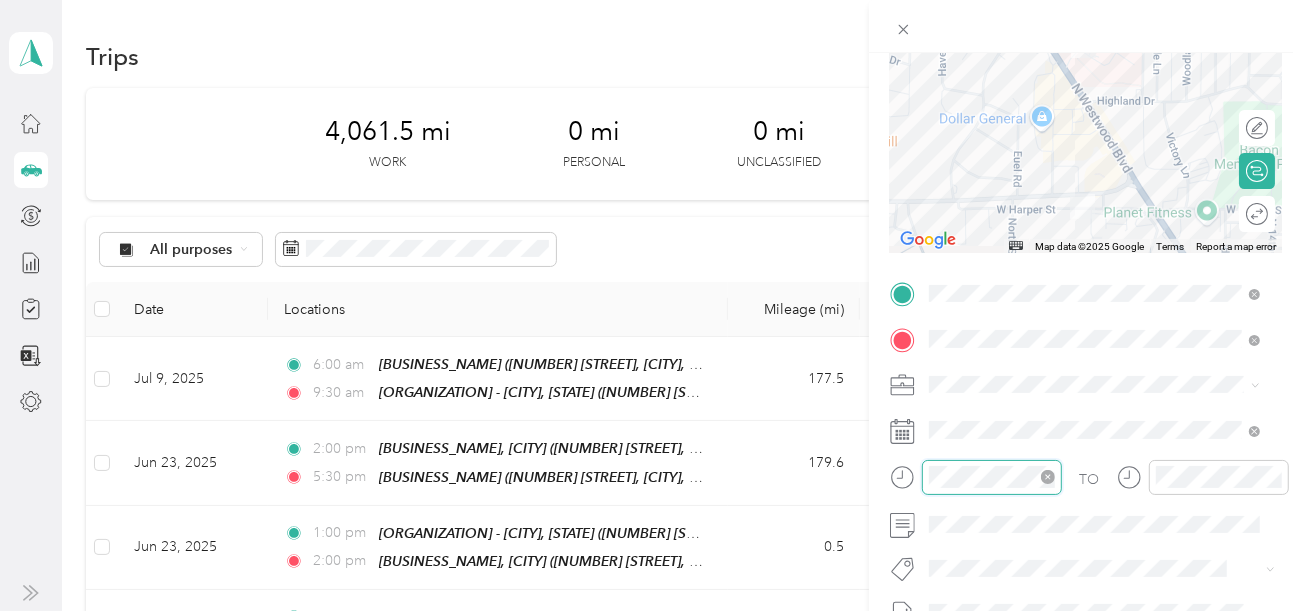 scroll, scrollTop: 119, scrollLeft: 0, axis: vertical 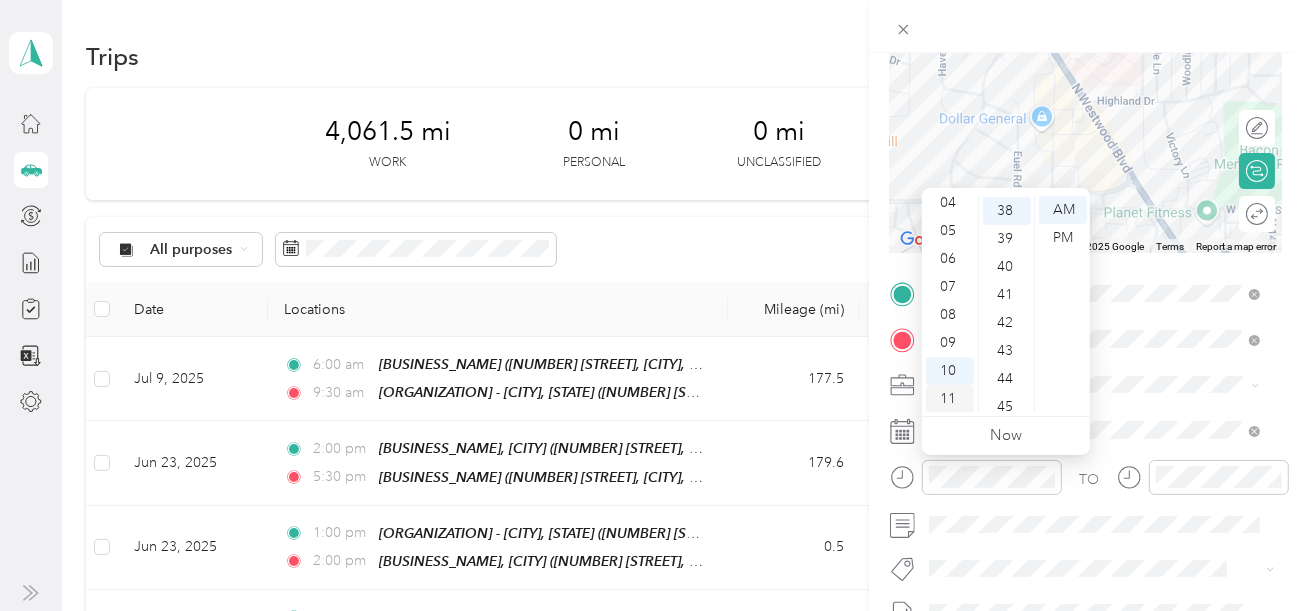 click on "11" at bounding box center [950, 399] 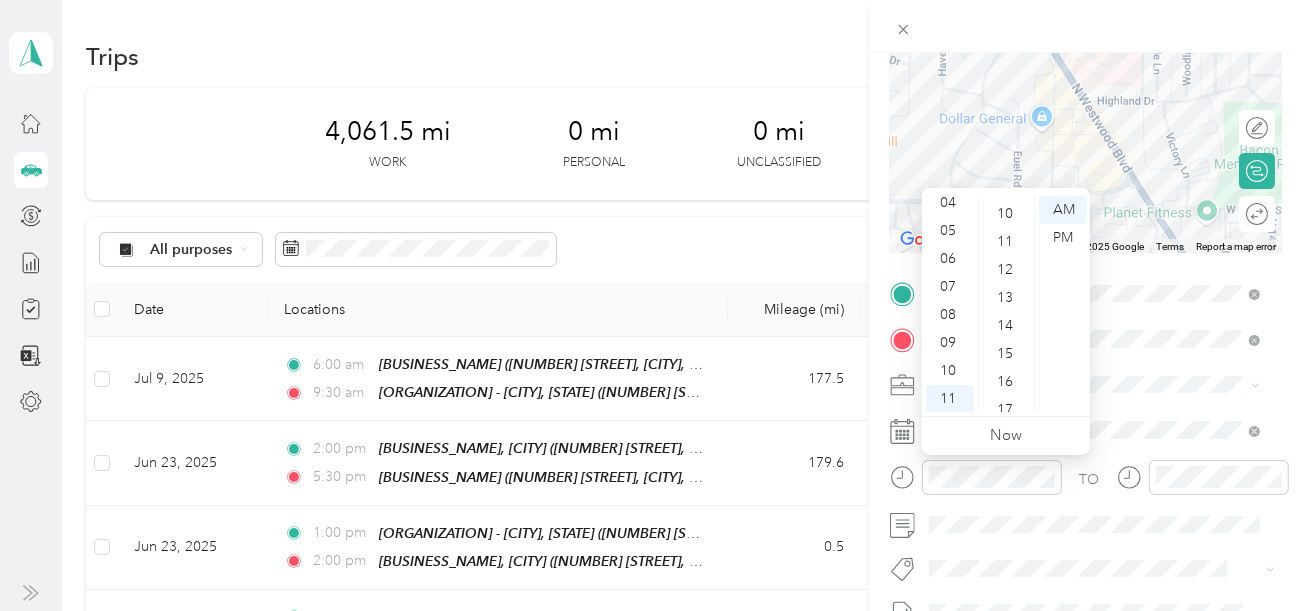 scroll, scrollTop: 0, scrollLeft: 0, axis: both 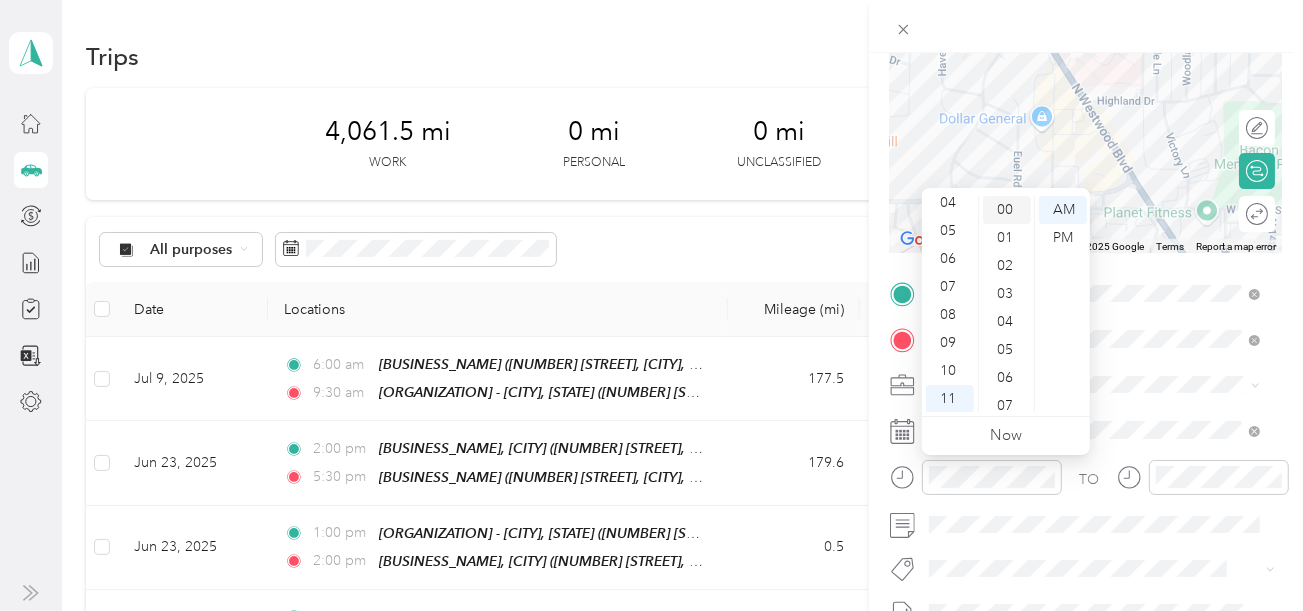 click on "00" at bounding box center [1007, 210] 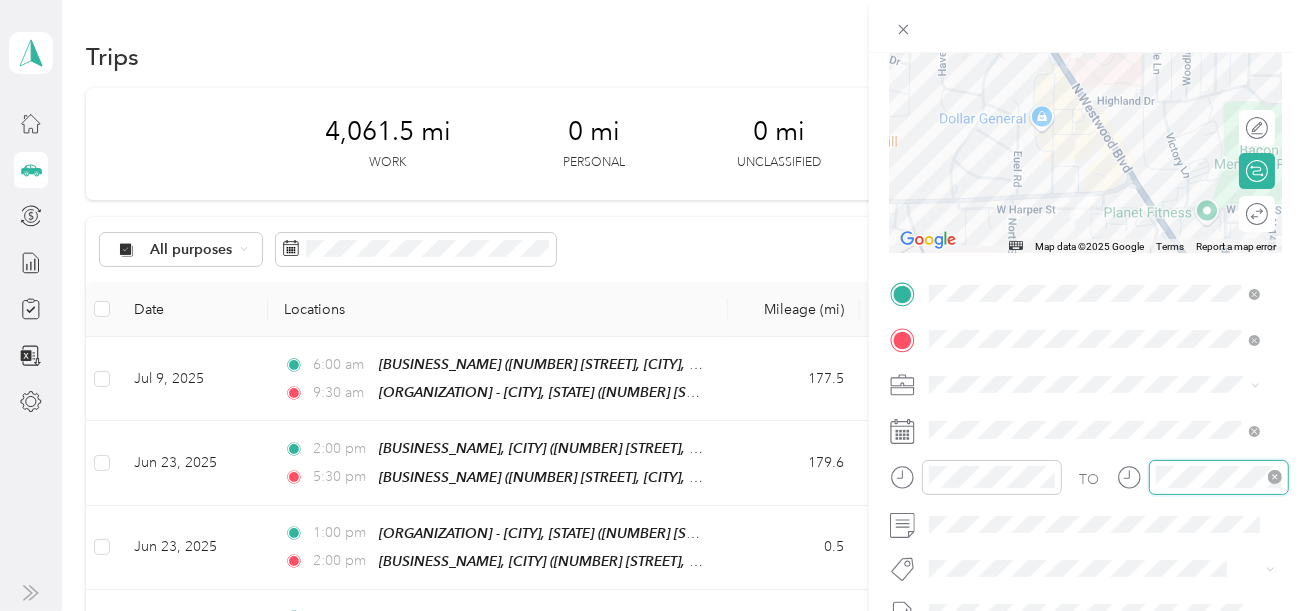 scroll, scrollTop: 119, scrollLeft: 0, axis: vertical 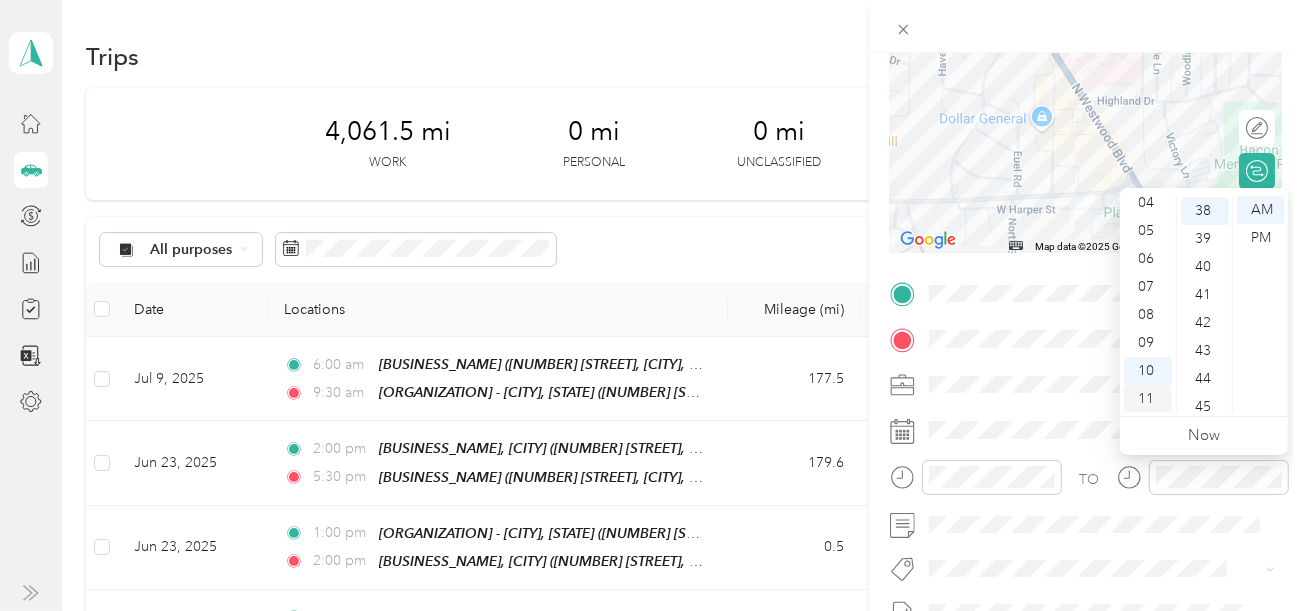 click on "11" at bounding box center (1148, 399) 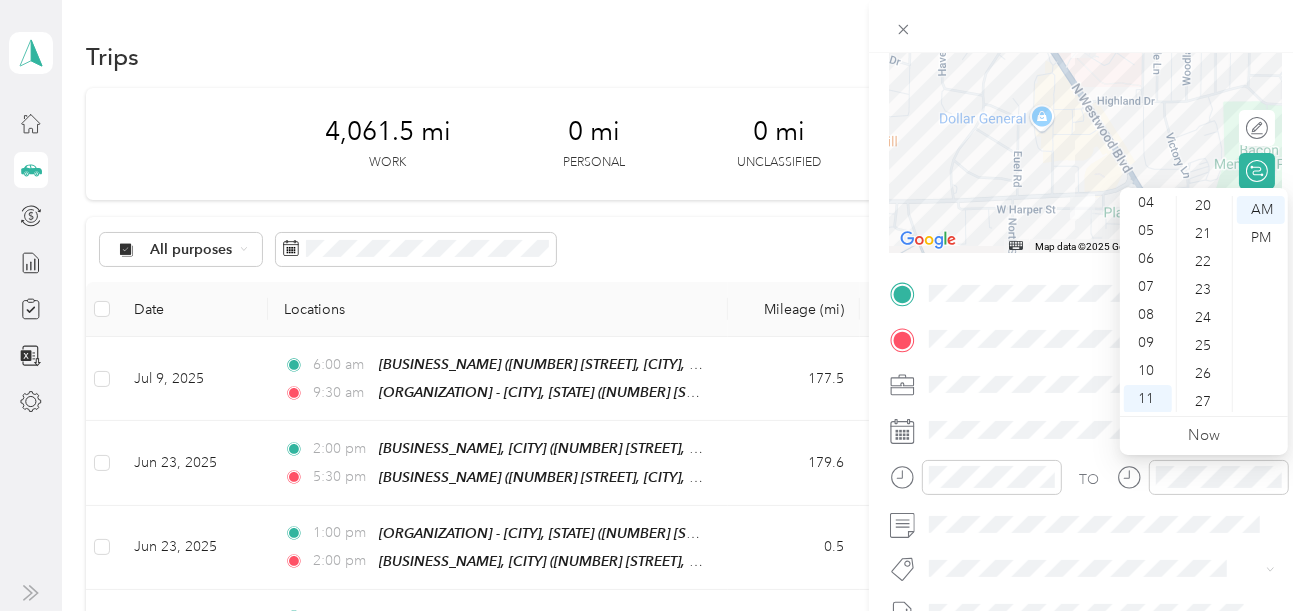 scroll, scrollTop: 164, scrollLeft: 0, axis: vertical 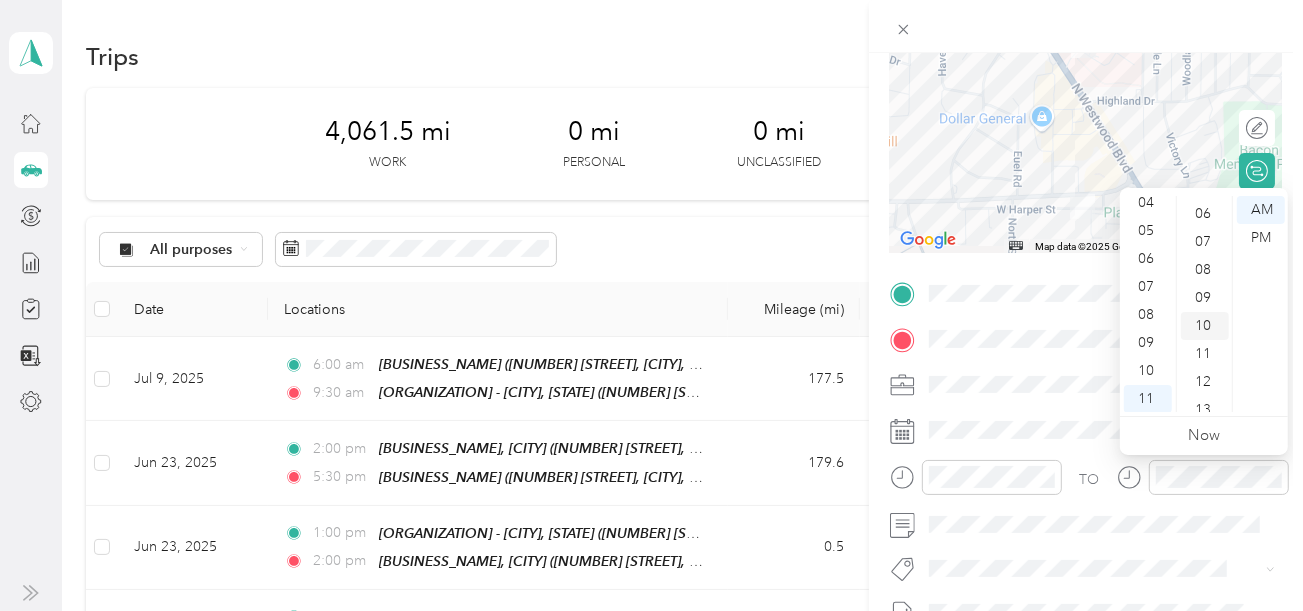 click on "10" at bounding box center [1205, 326] 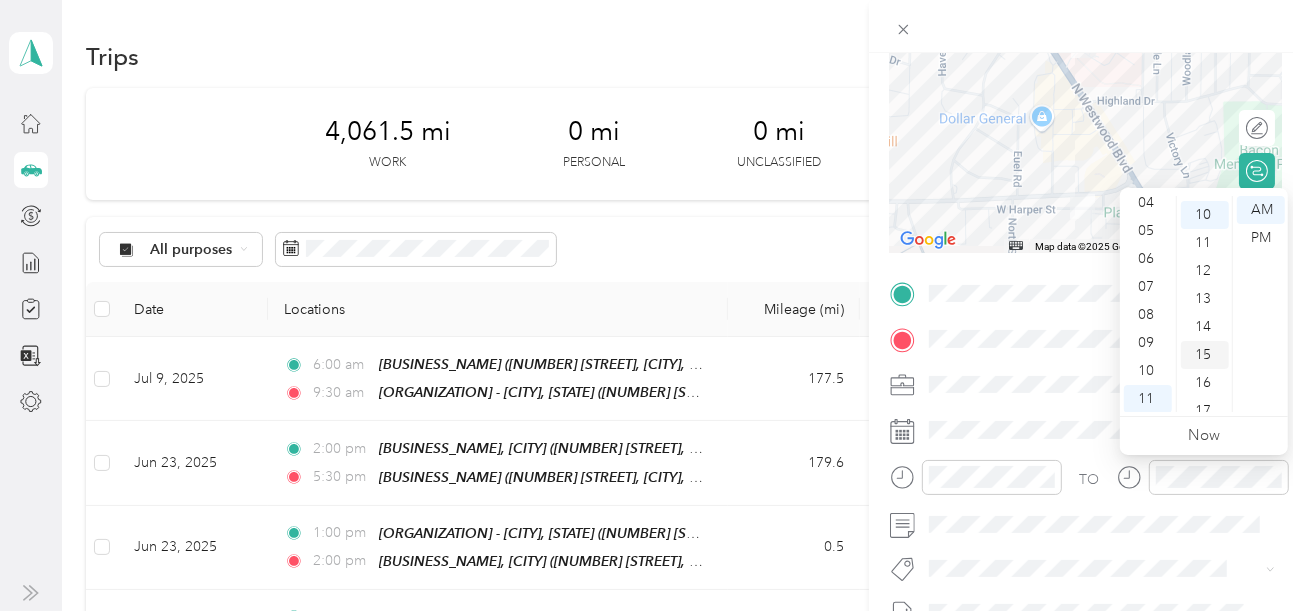 scroll, scrollTop: 280, scrollLeft: 0, axis: vertical 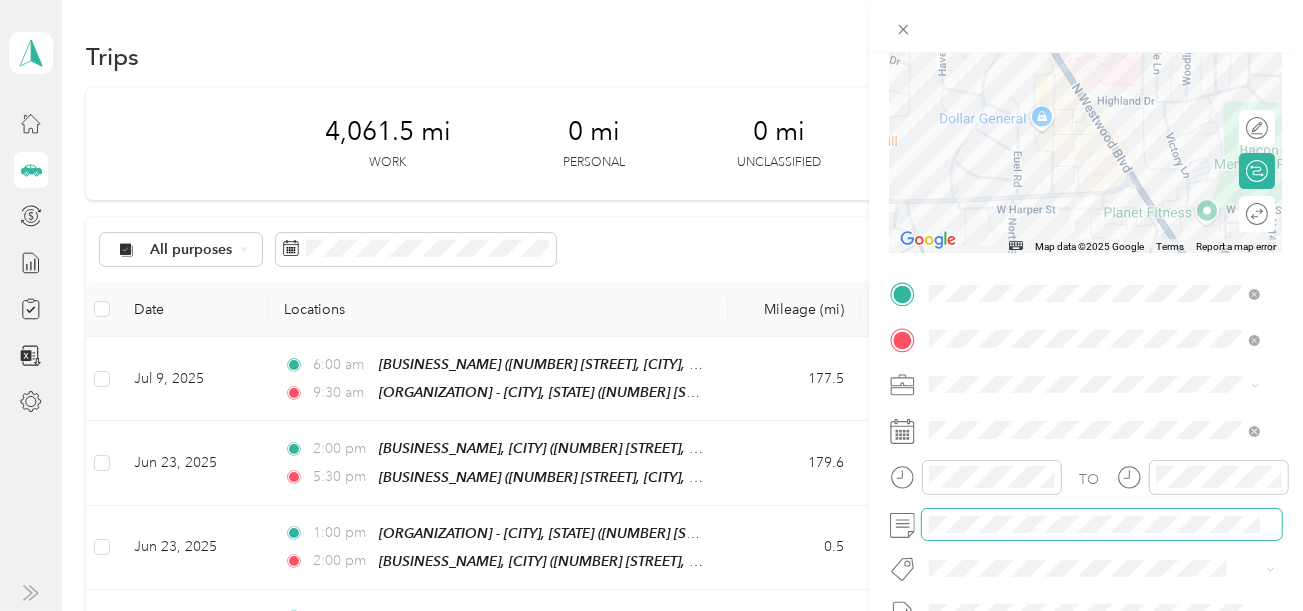 click at bounding box center [1102, 525] 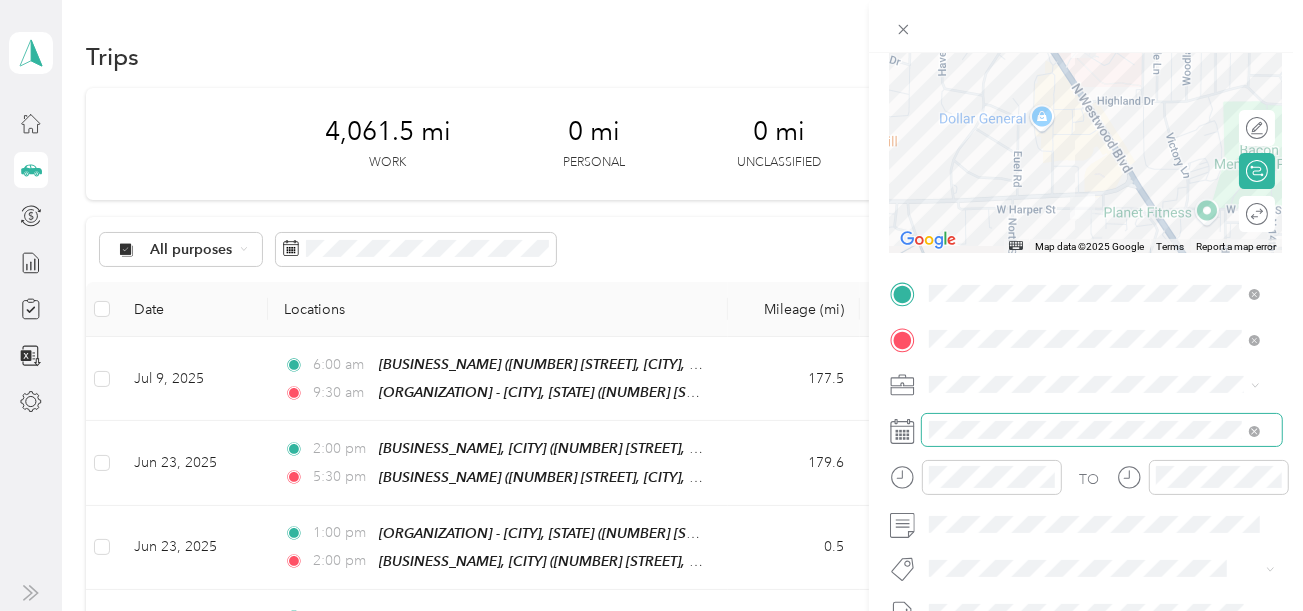scroll, scrollTop: 0, scrollLeft: 0, axis: both 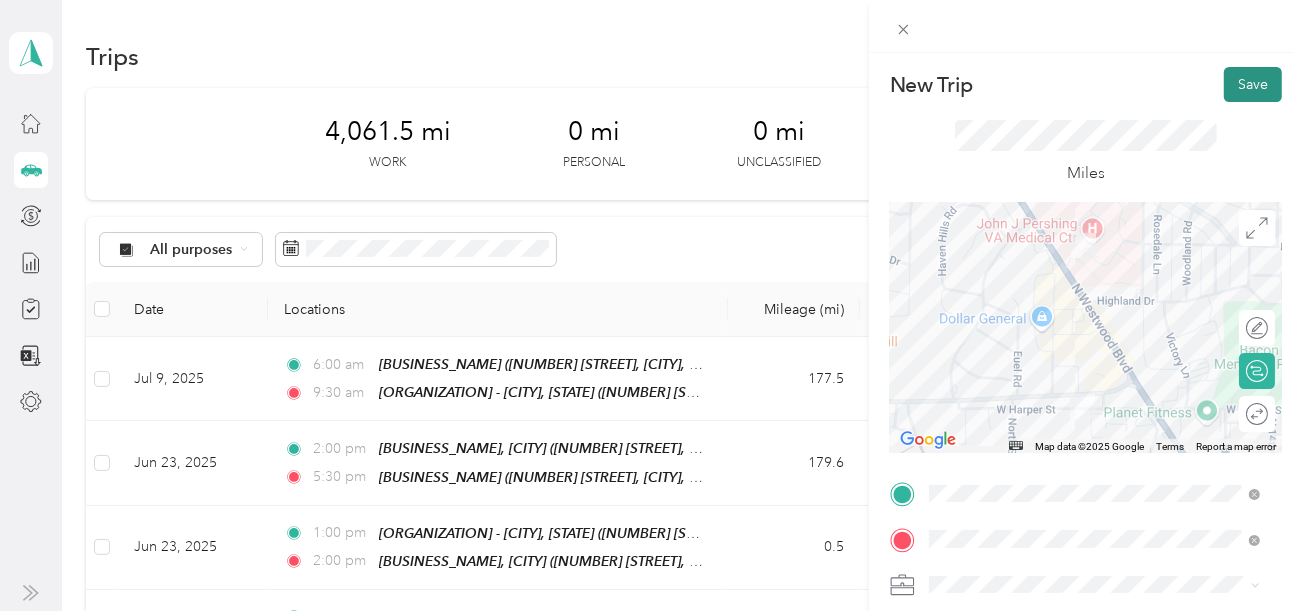 click on "Save" at bounding box center [1253, 84] 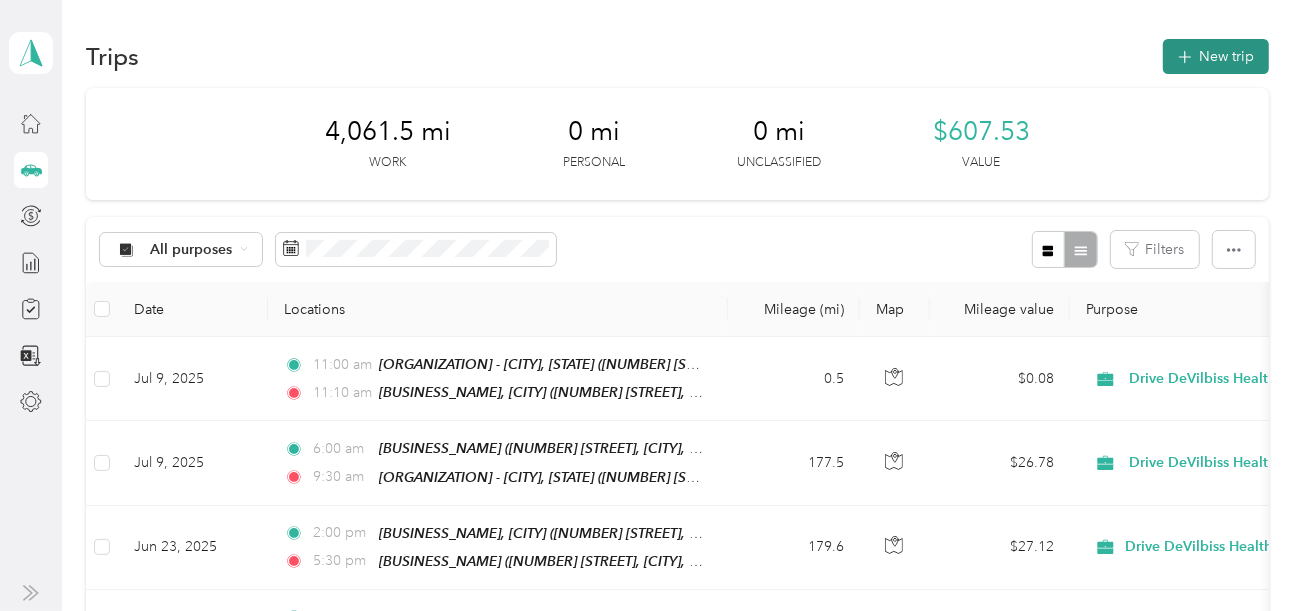 click on "New trip" at bounding box center [1216, 56] 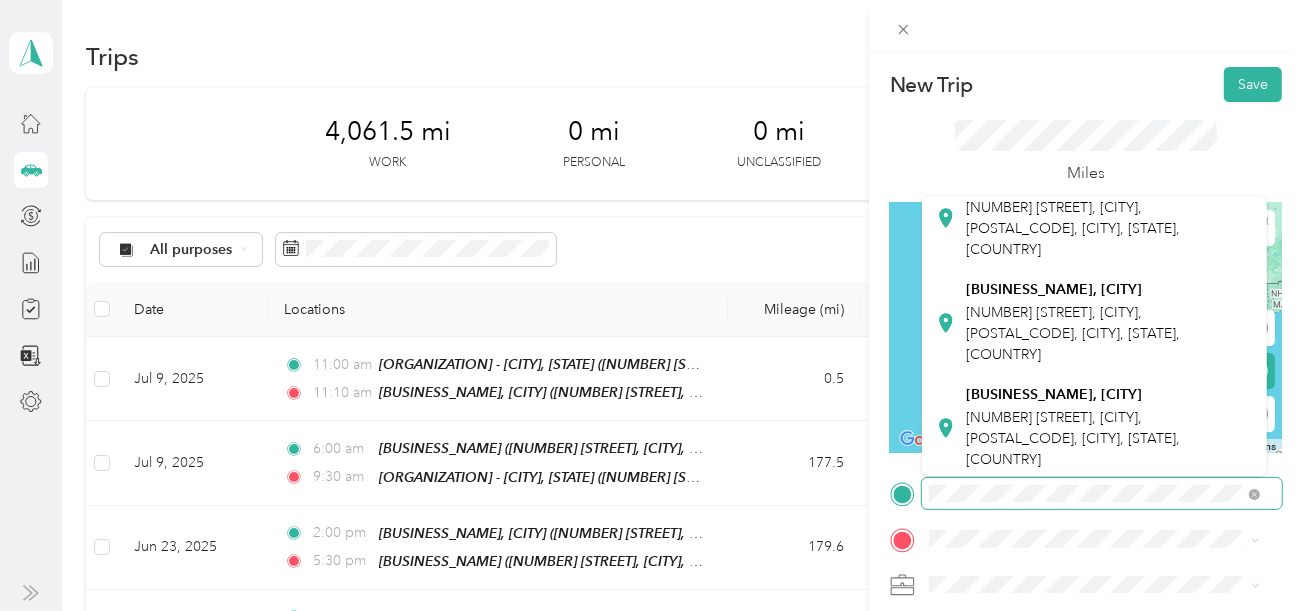 scroll, scrollTop: 300, scrollLeft: 0, axis: vertical 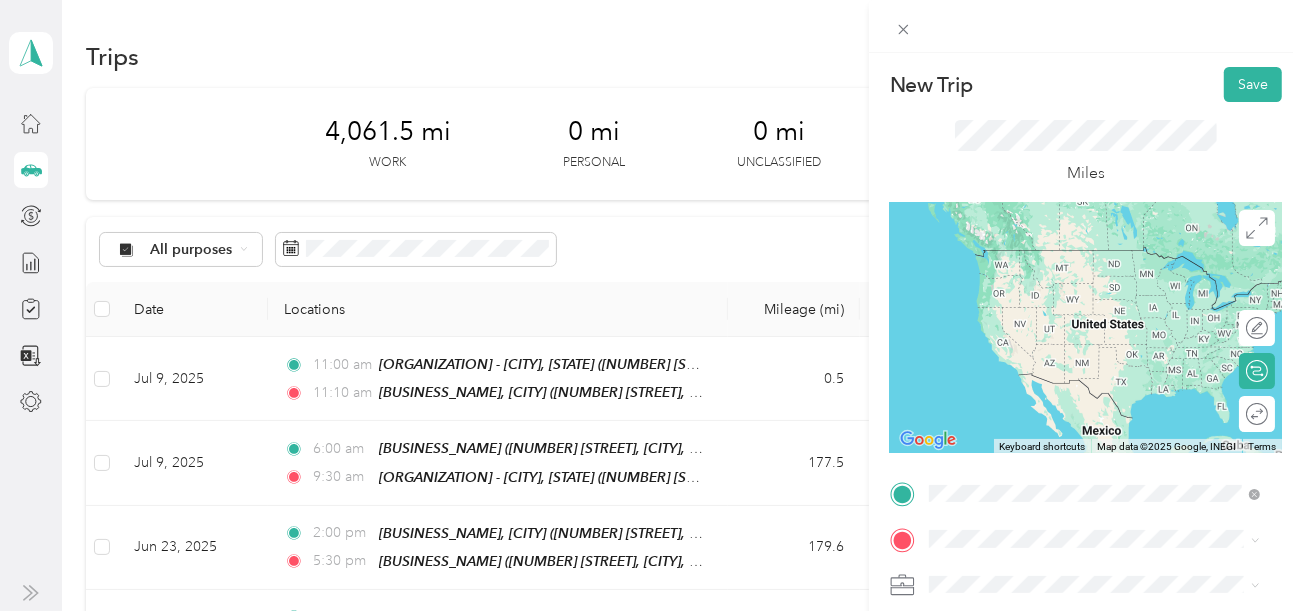 click on "[NUMBER] [STREET], [CITY], [POSTAL_CODE], [CITY], [STATE], [COUNTRY]" at bounding box center [1073, 420] 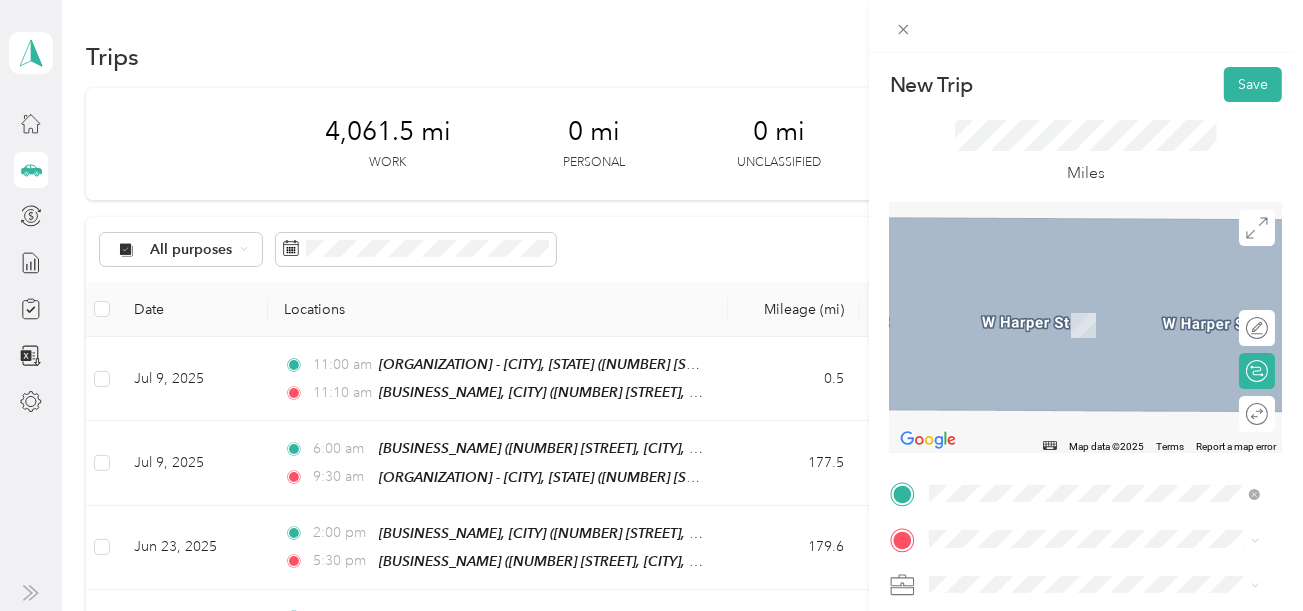 click on "[NUMBER] [STREET], [CITY], [POSTAL_CODE], [CITY], [STATE], [COUNTRY]" at bounding box center [1073, 555] 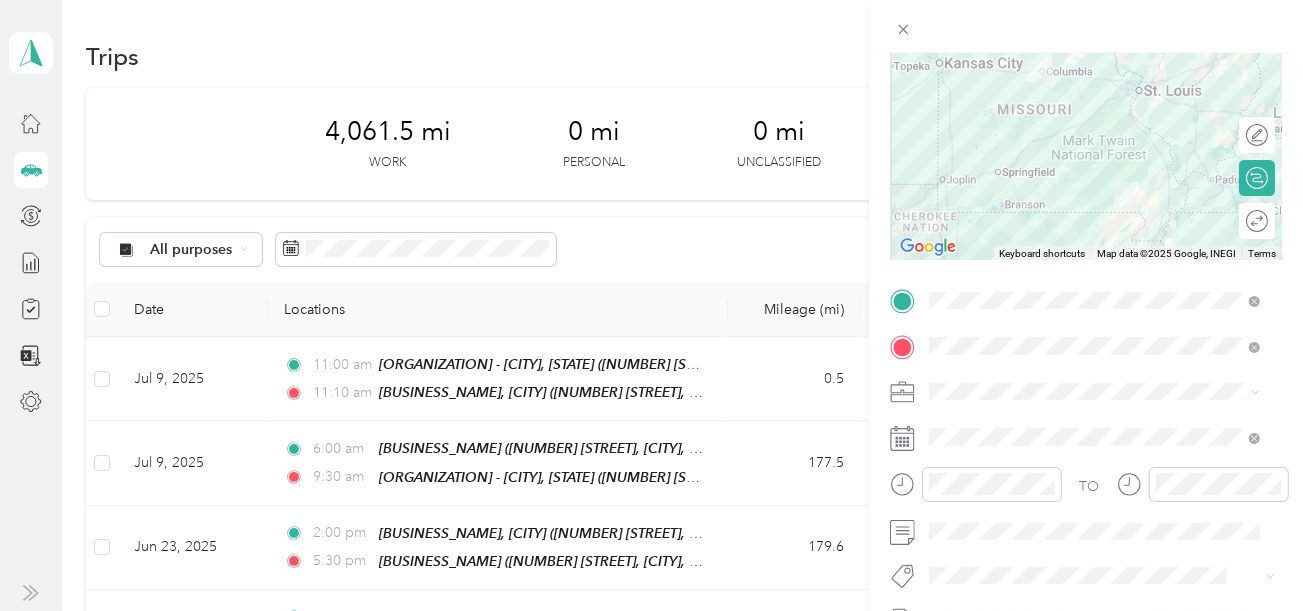 scroll, scrollTop: 200, scrollLeft: 0, axis: vertical 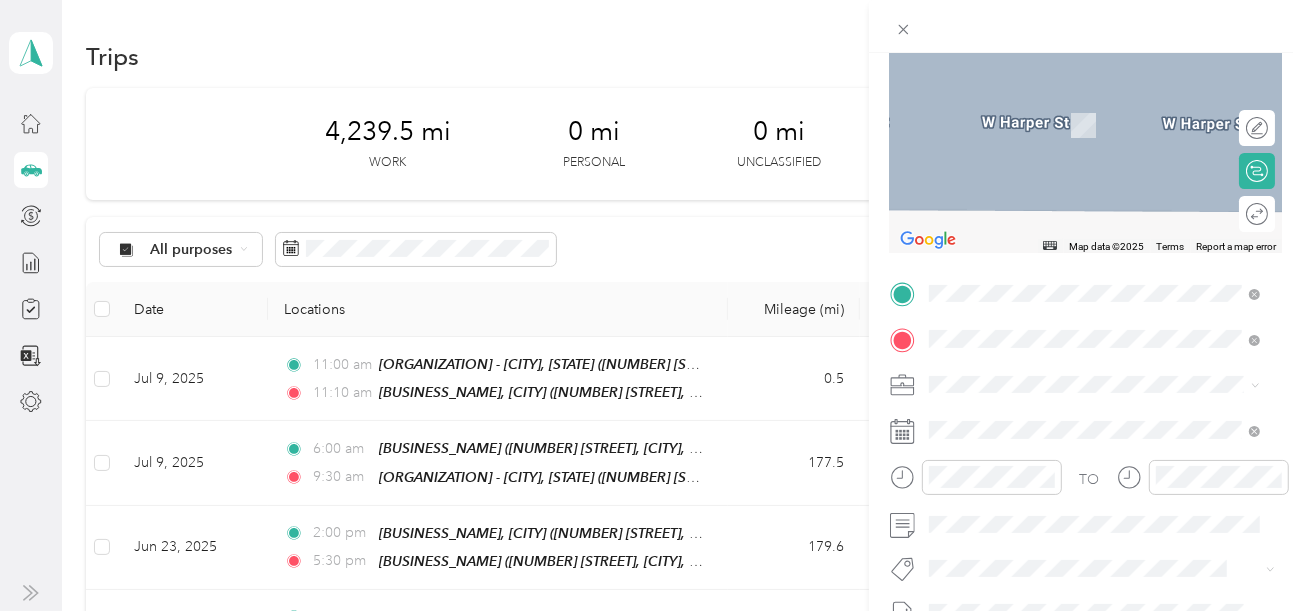 drag, startPoint x: 998, startPoint y: 108, endPoint x: 996, endPoint y: 129, distance: 21.095022 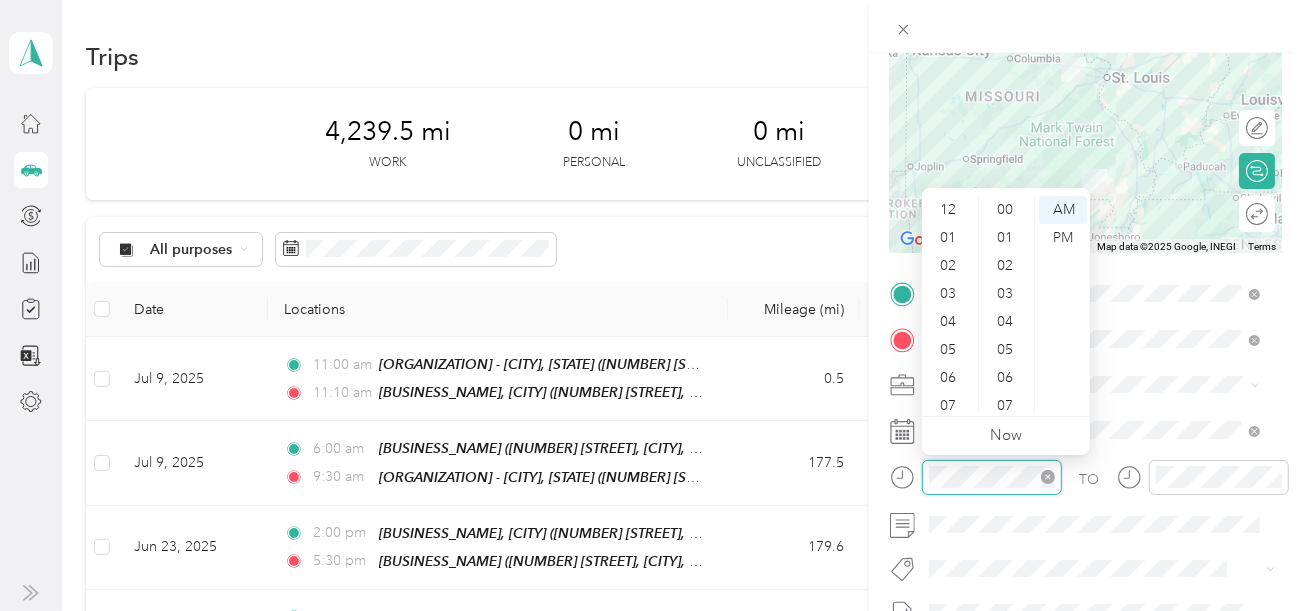 scroll, scrollTop: 1091, scrollLeft: 0, axis: vertical 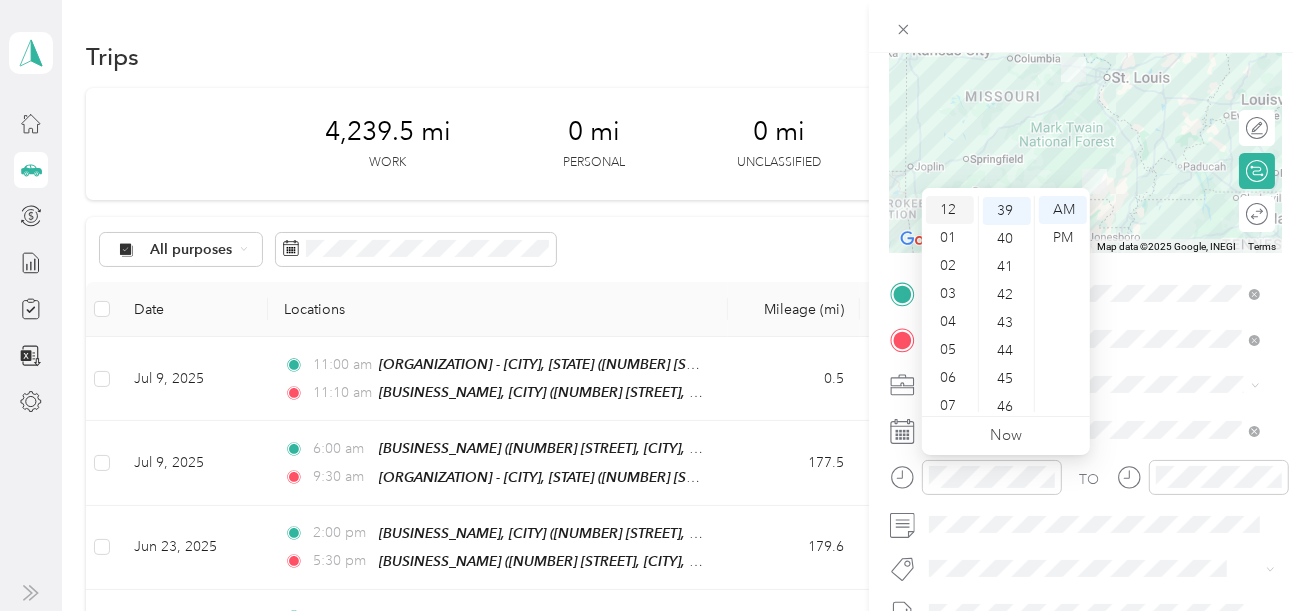 click on "12" at bounding box center [950, 210] 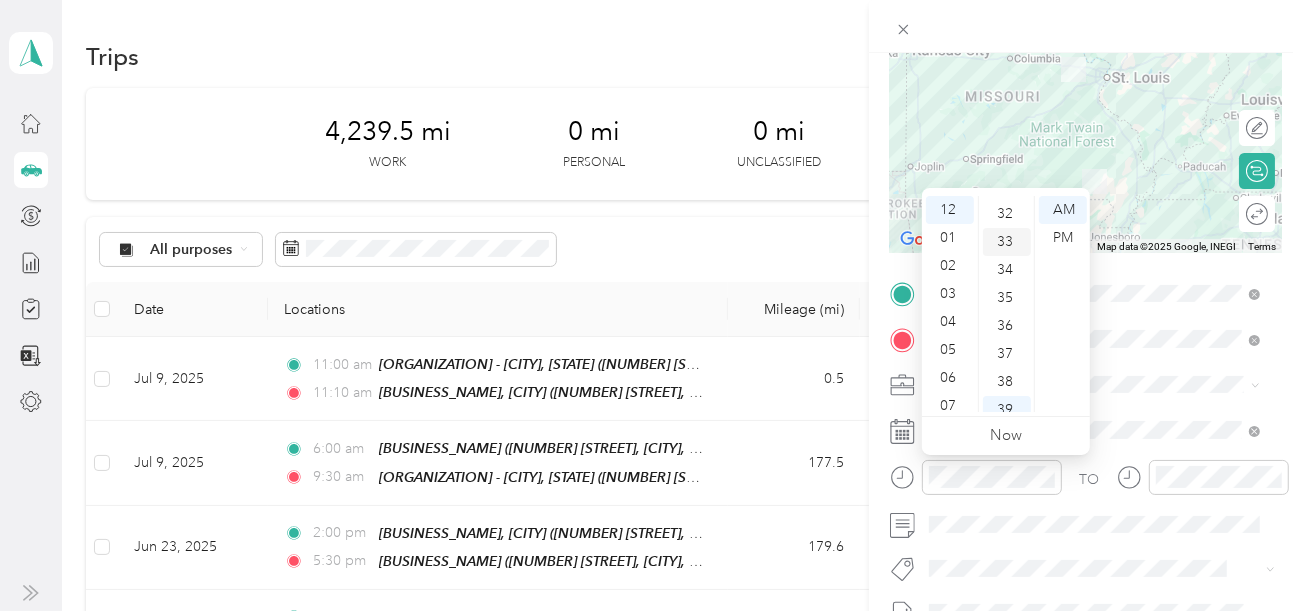 scroll, scrollTop: 791, scrollLeft: 0, axis: vertical 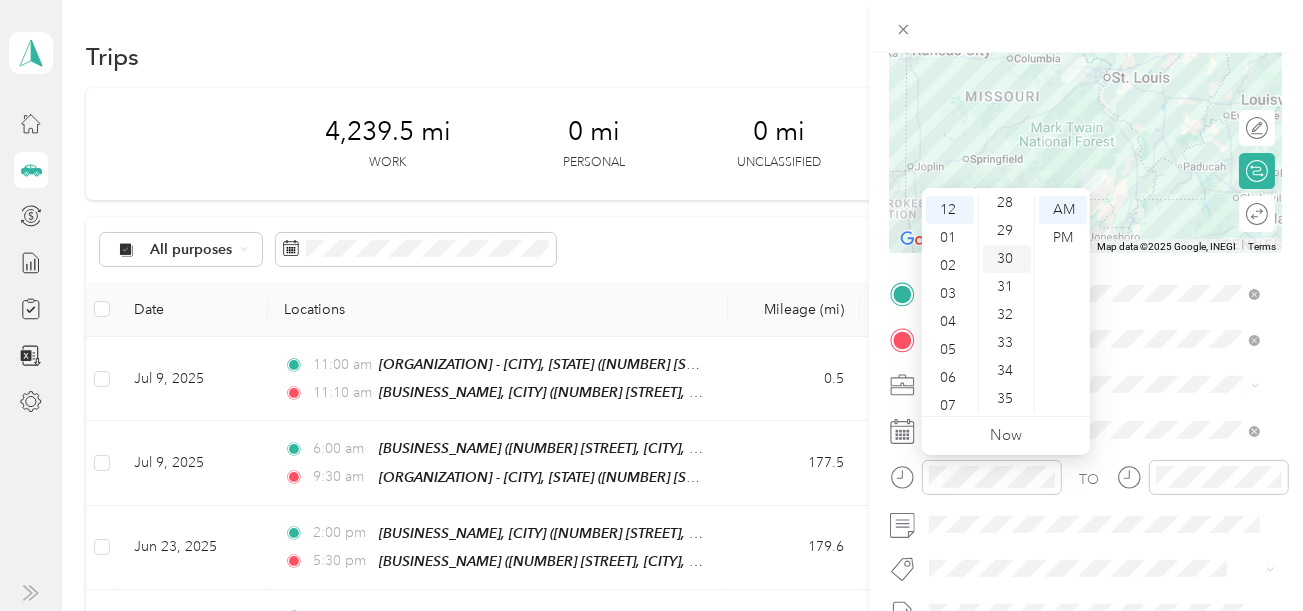 click on "30" at bounding box center (1007, 259) 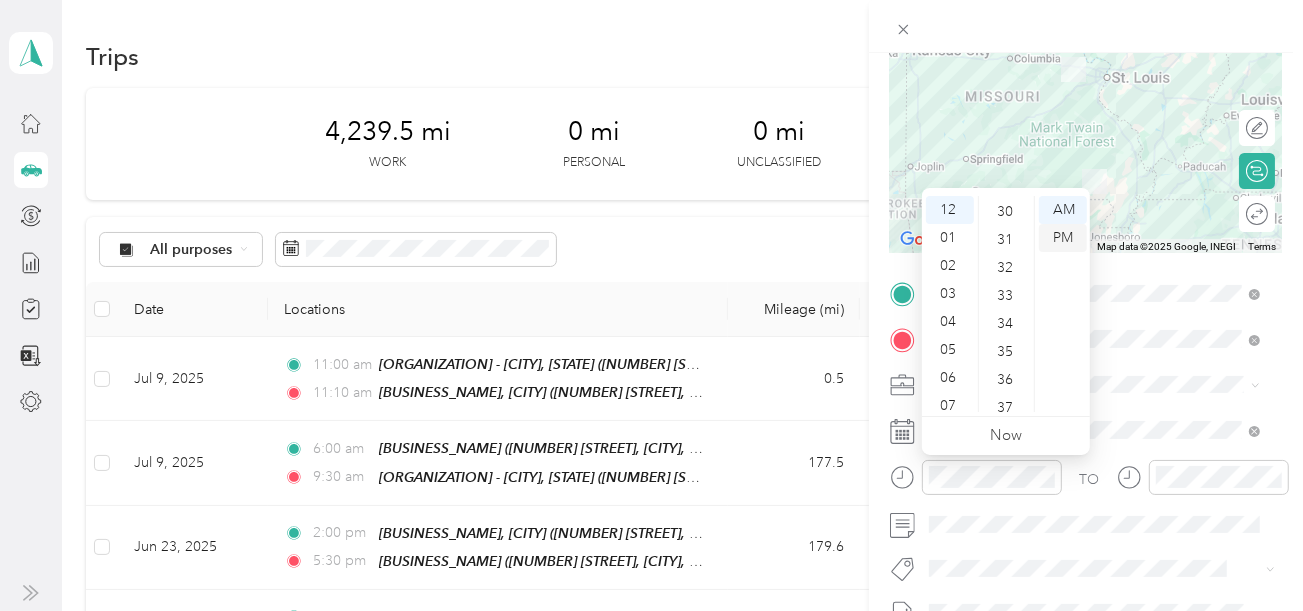 scroll, scrollTop: 840, scrollLeft: 0, axis: vertical 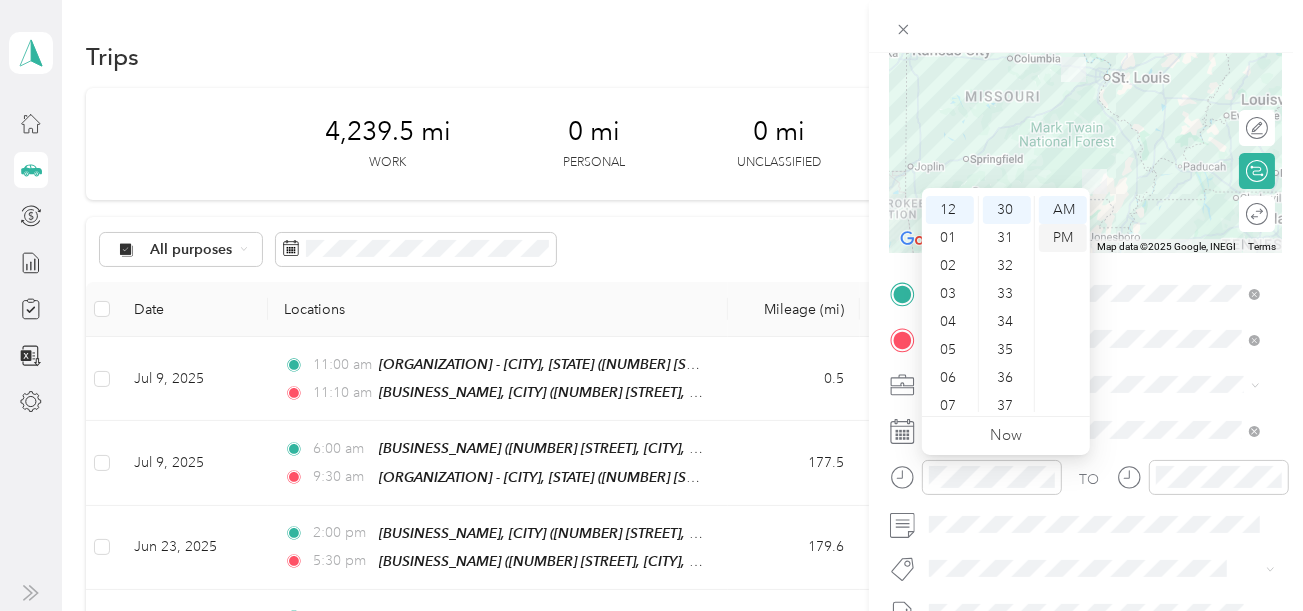 click on "PM" at bounding box center [1063, 238] 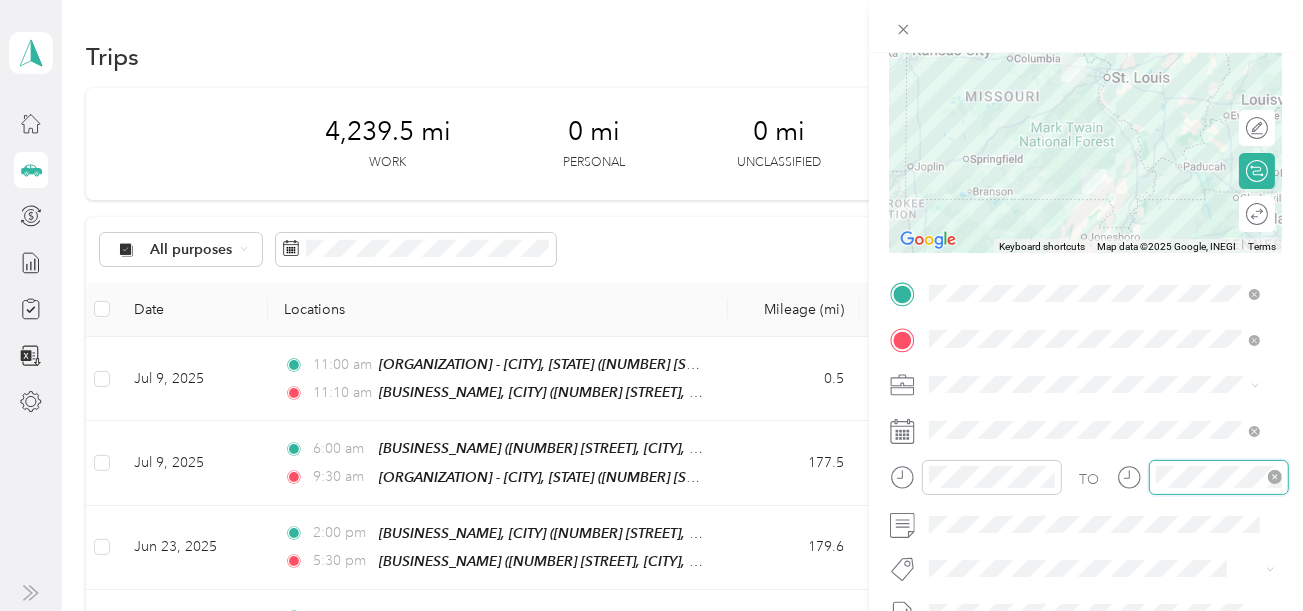 scroll, scrollTop: 1091, scrollLeft: 0, axis: vertical 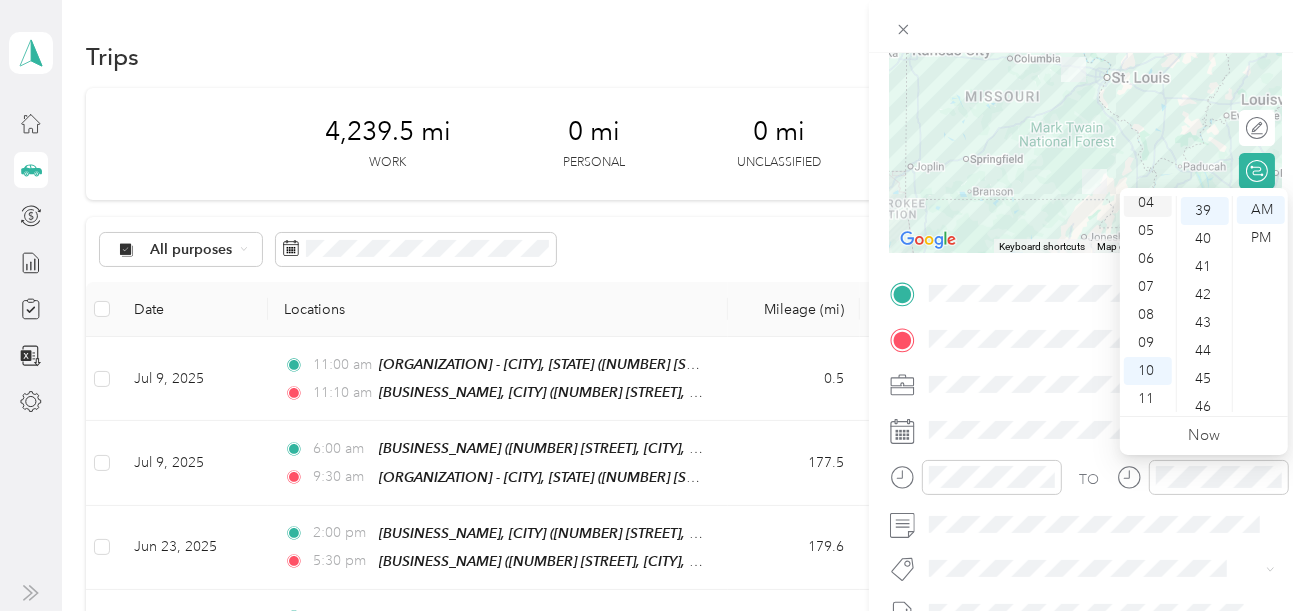 click on "04" at bounding box center (1148, 203) 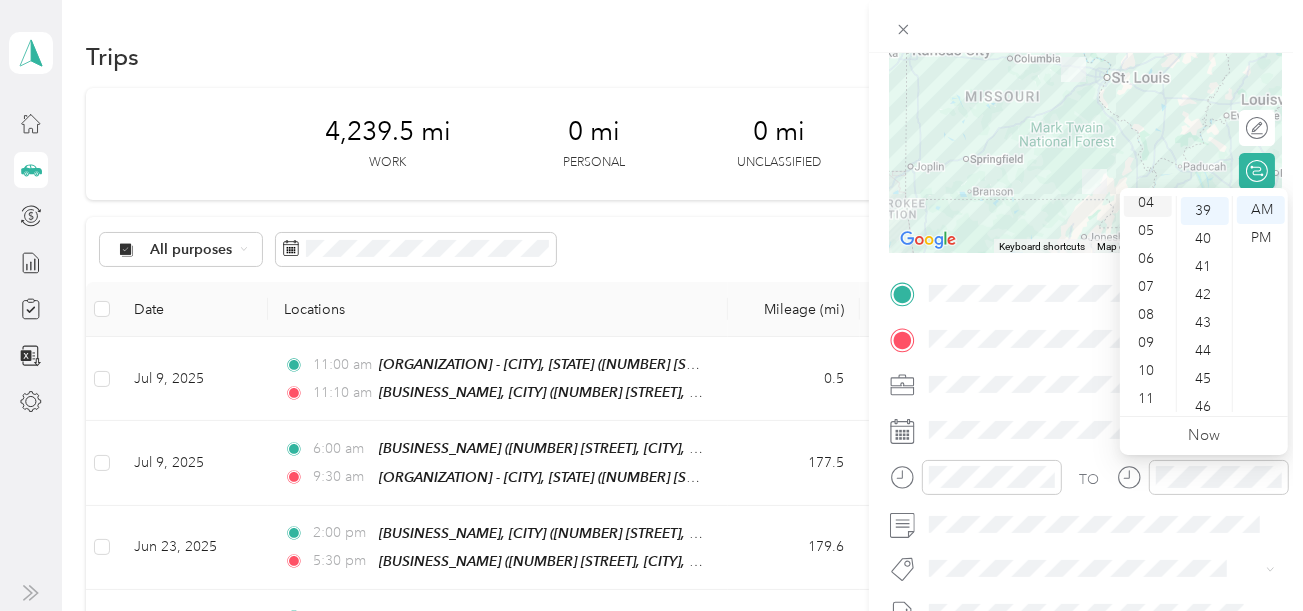 scroll, scrollTop: 112, scrollLeft: 0, axis: vertical 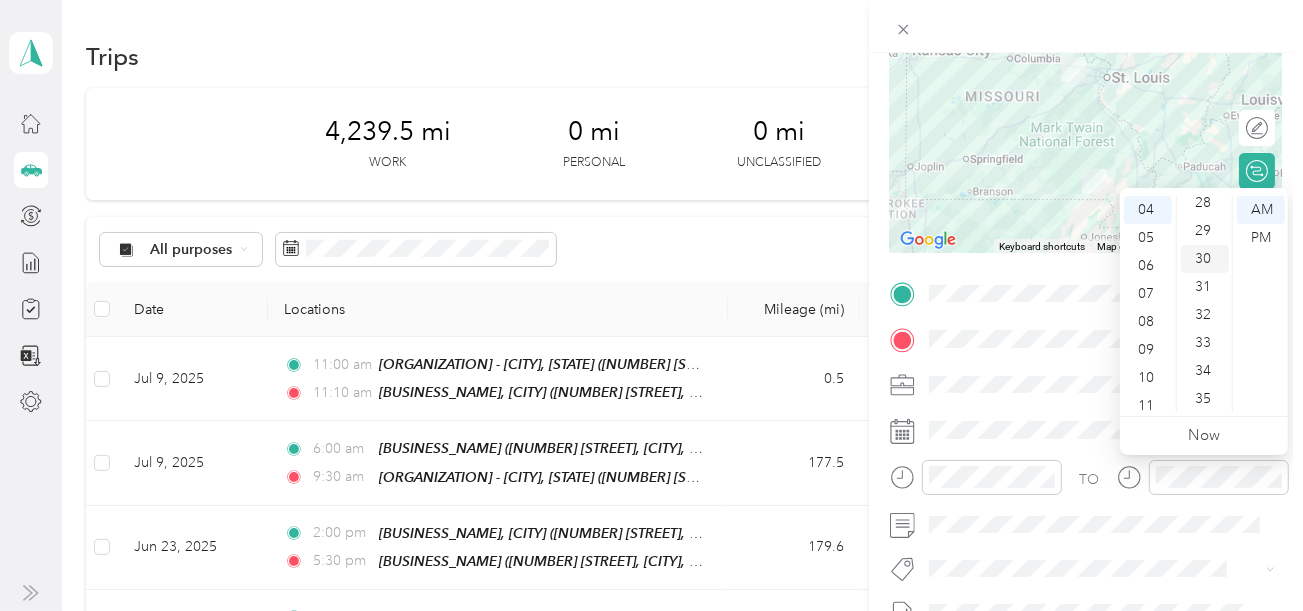 click on "30" at bounding box center (1205, 259) 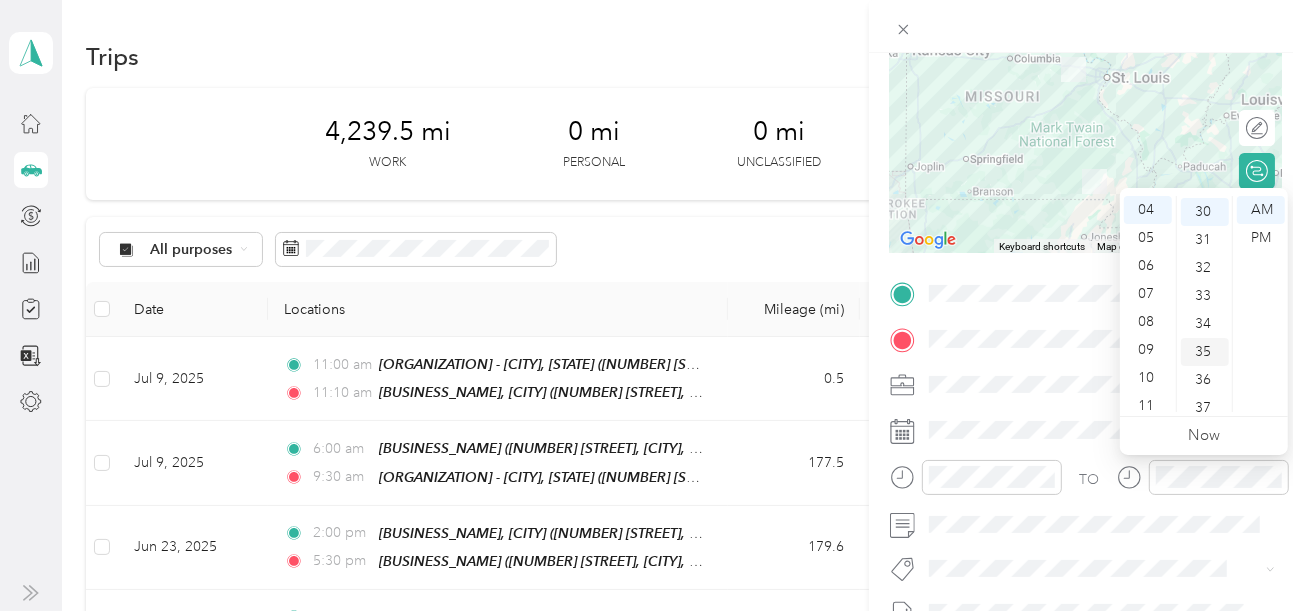scroll, scrollTop: 840, scrollLeft: 0, axis: vertical 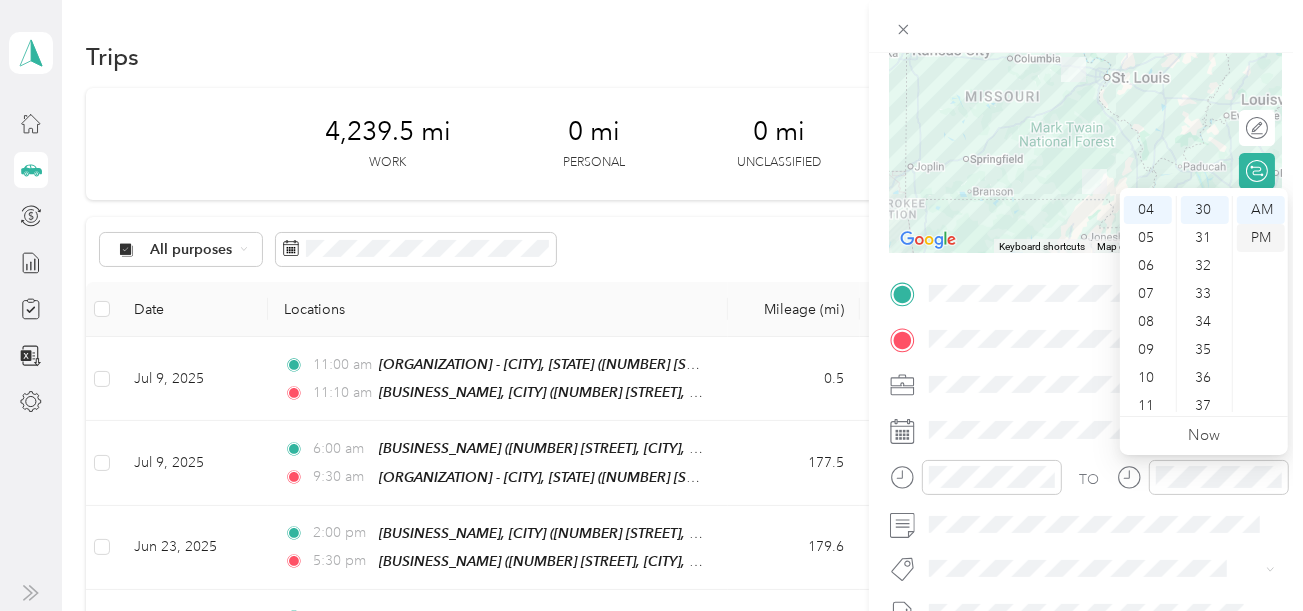 click on "PM" at bounding box center (1261, 238) 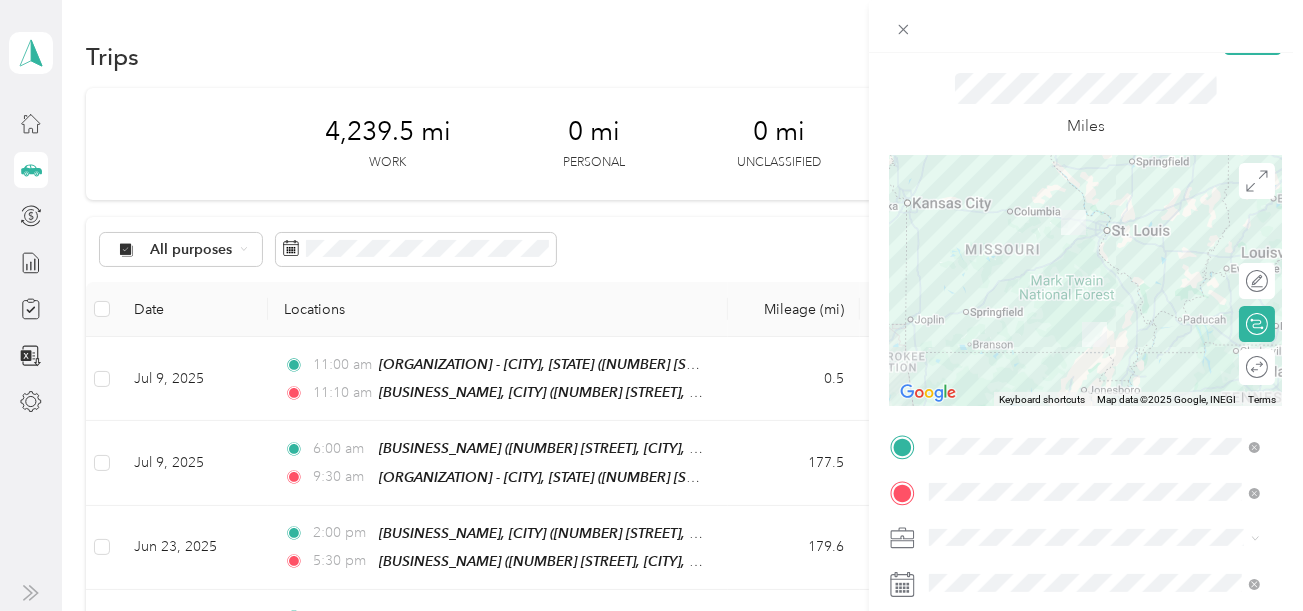scroll, scrollTop: 37, scrollLeft: 0, axis: vertical 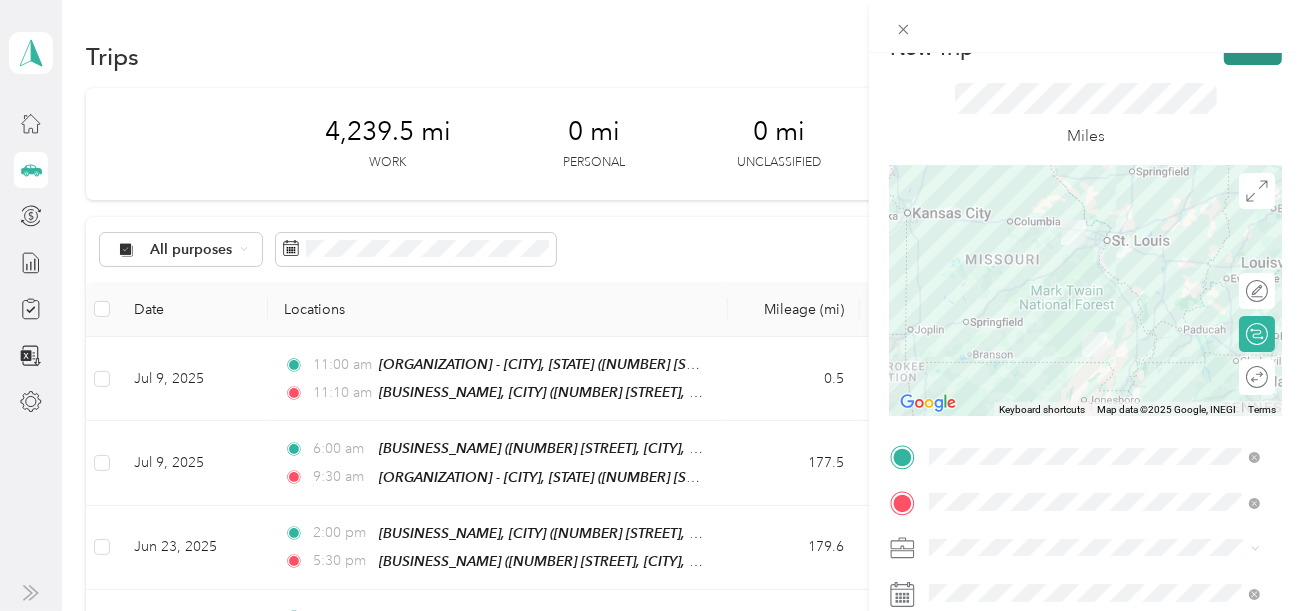 click on "Save" at bounding box center (1253, 47) 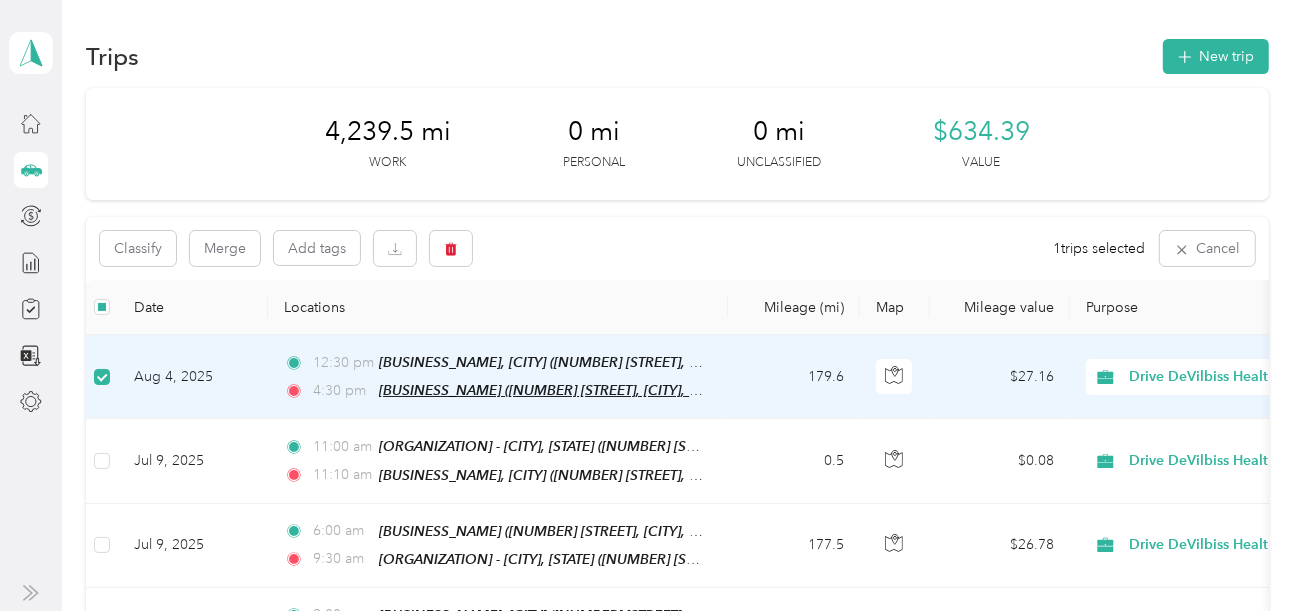 click on "[BUSINESS_NAME] ([NUMBER] [STREET], [CITY], [STATE])" at bounding box center [558, 390] 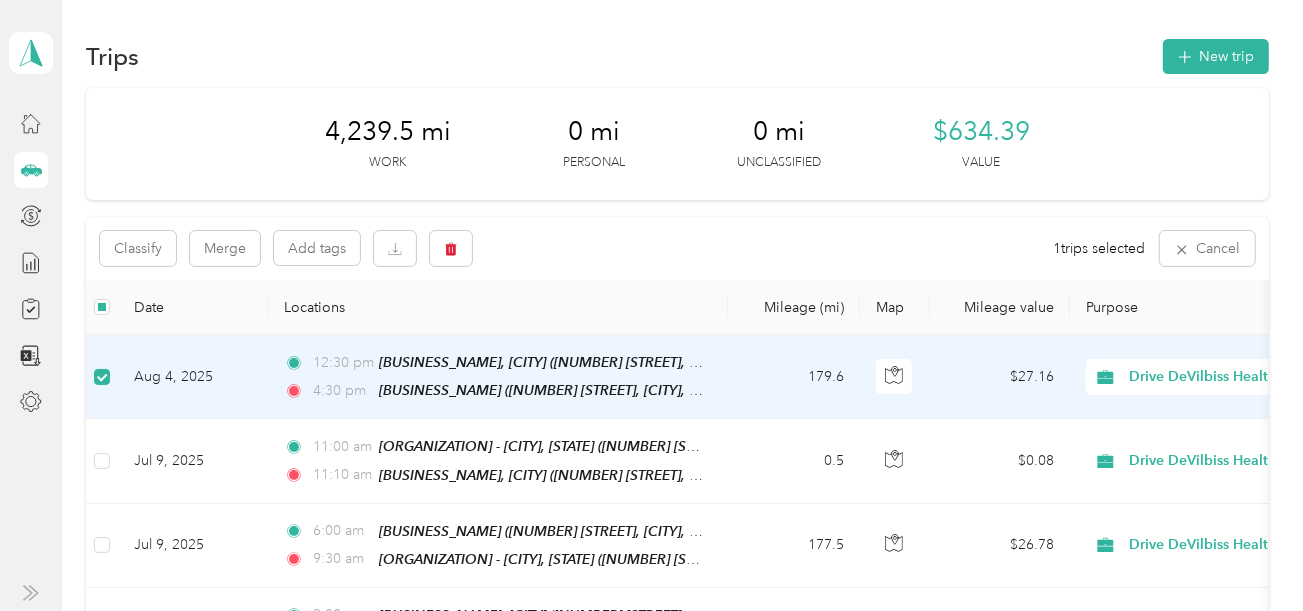 click on "Aug 4, 2025" at bounding box center (193, 377) 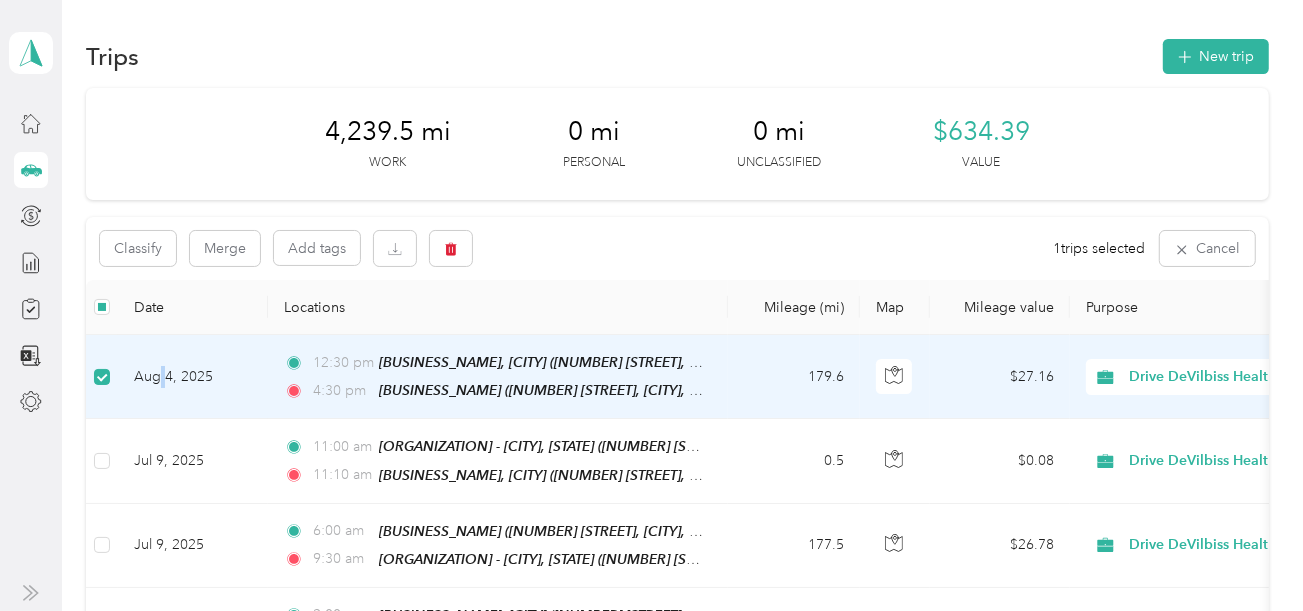 drag, startPoint x: 196, startPoint y: 376, endPoint x: 164, endPoint y: 369, distance: 32.75668 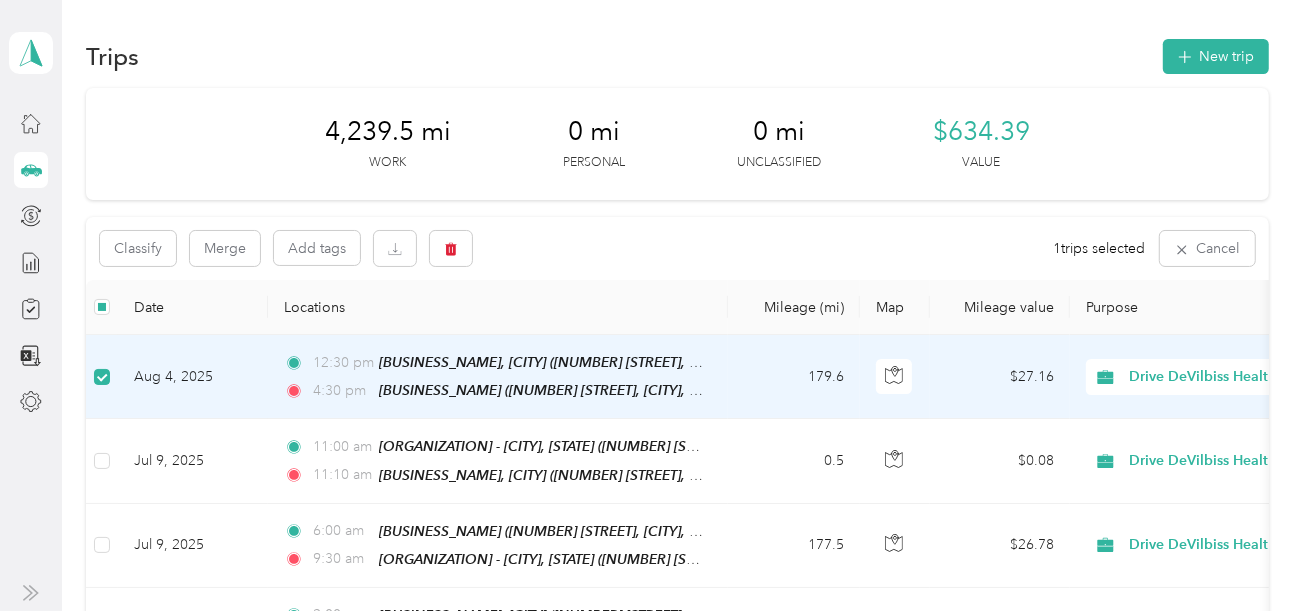 drag, startPoint x: 165, startPoint y: 369, endPoint x: 710, endPoint y: 366, distance: 545.00824 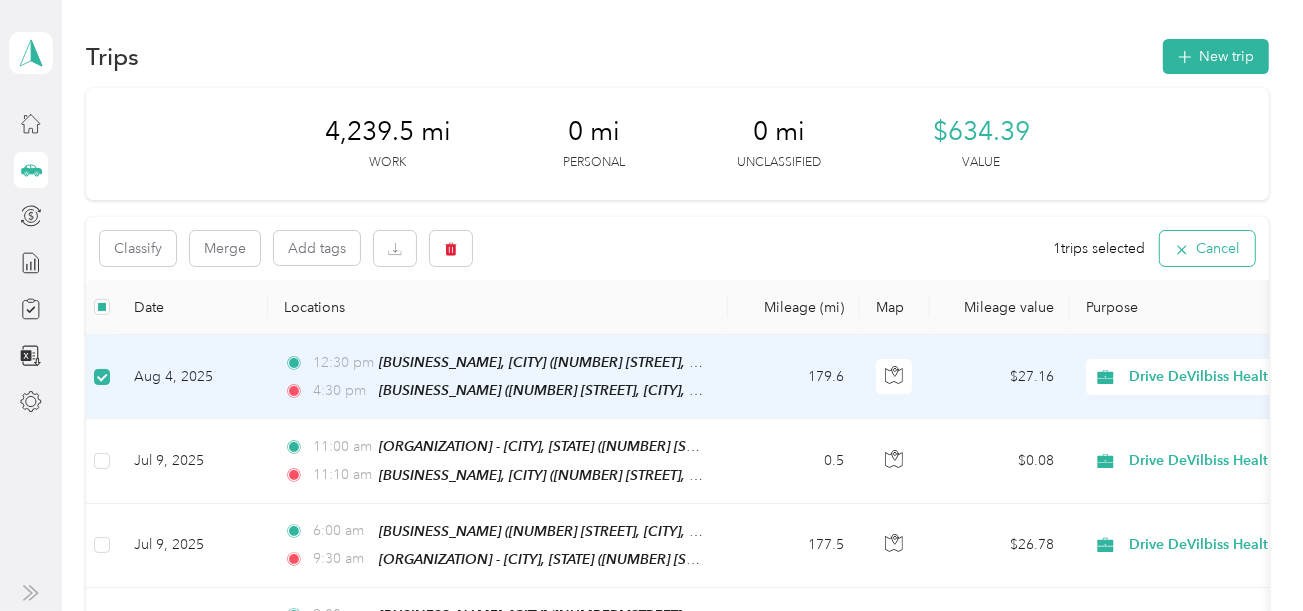 click 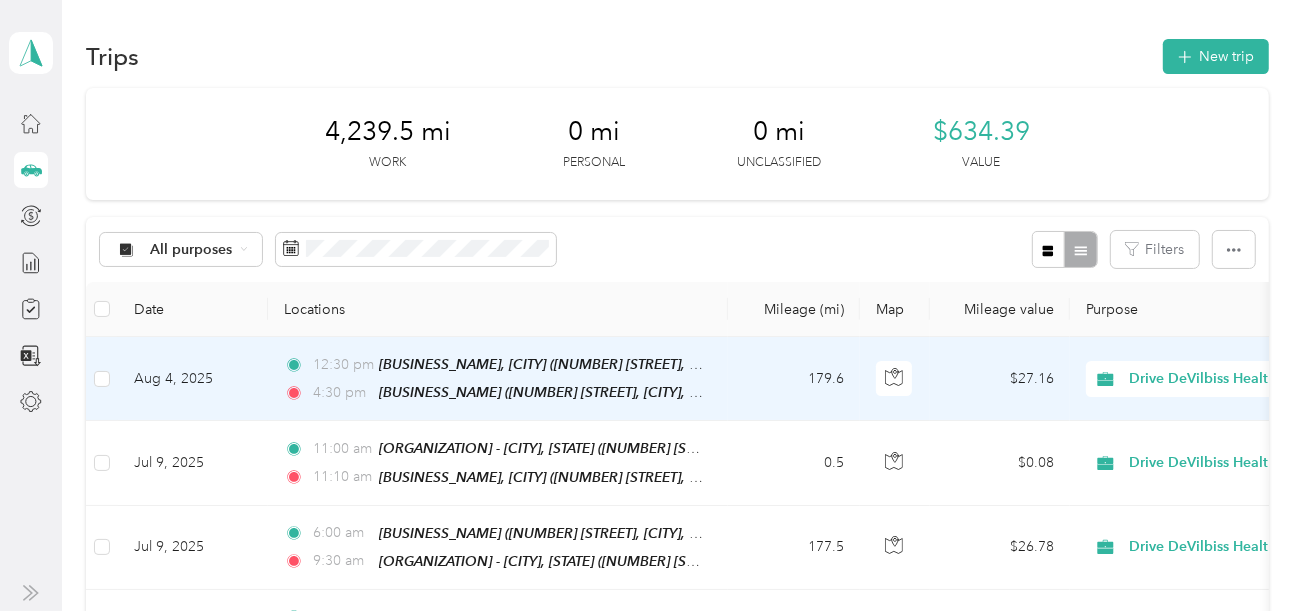 click on "Aug 4, 2025" at bounding box center [193, 379] 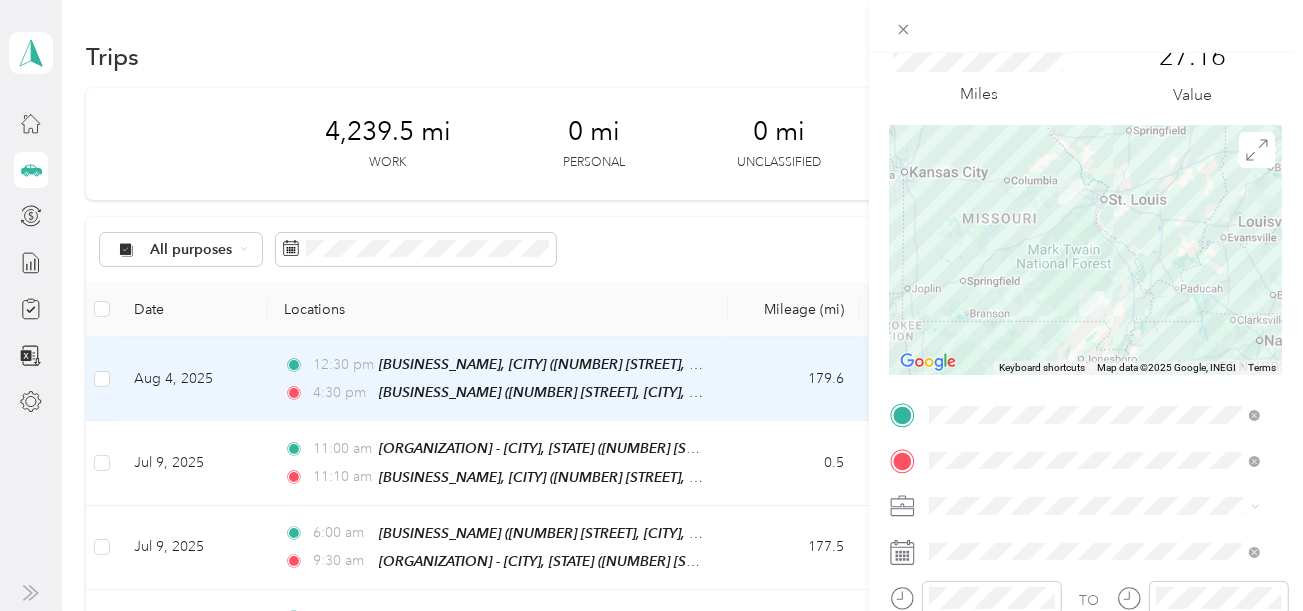 scroll, scrollTop: 200, scrollLeft: 0, axis: vertical 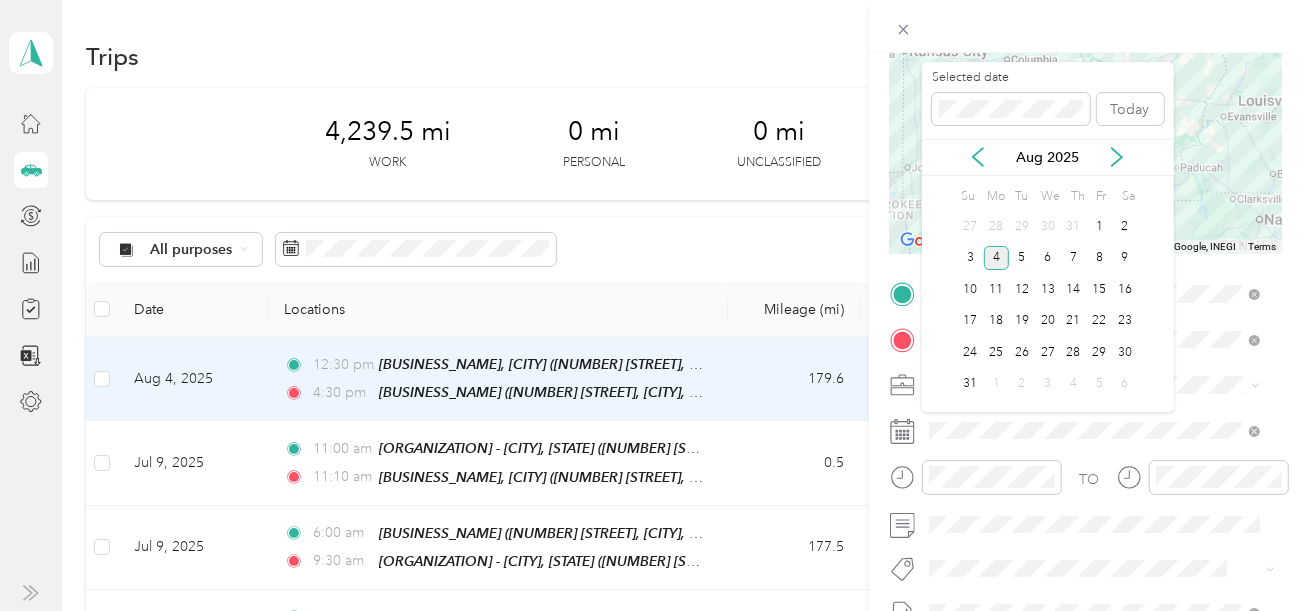 click on "Aug 2025" at bounding box center (1048, 157) 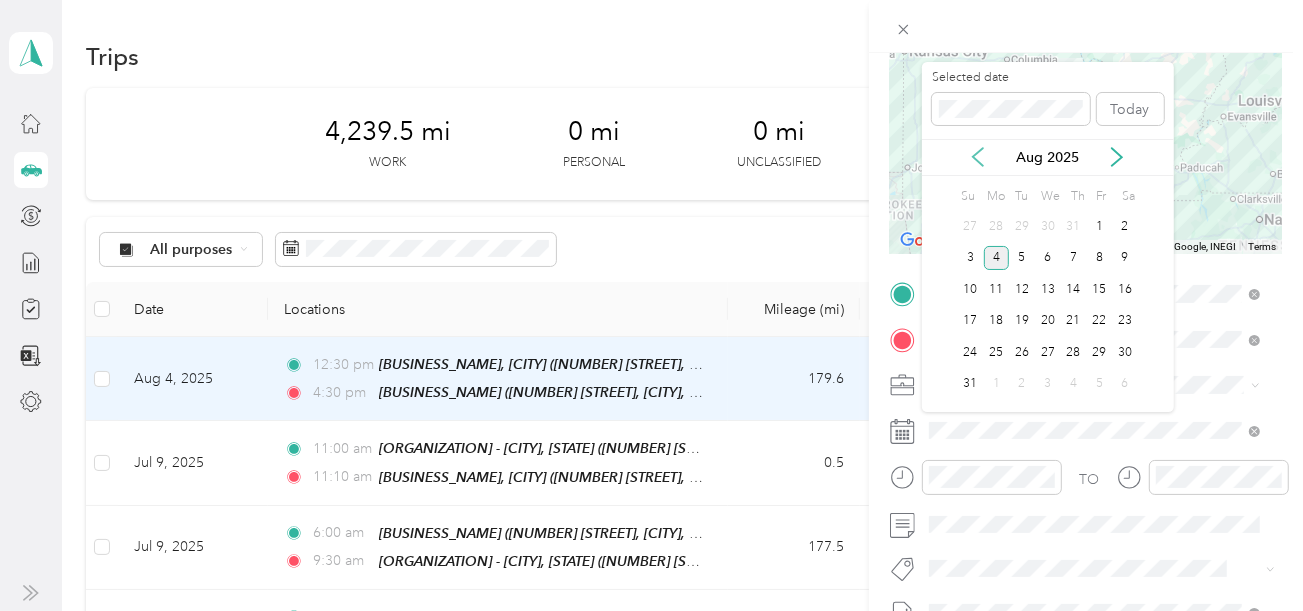 click 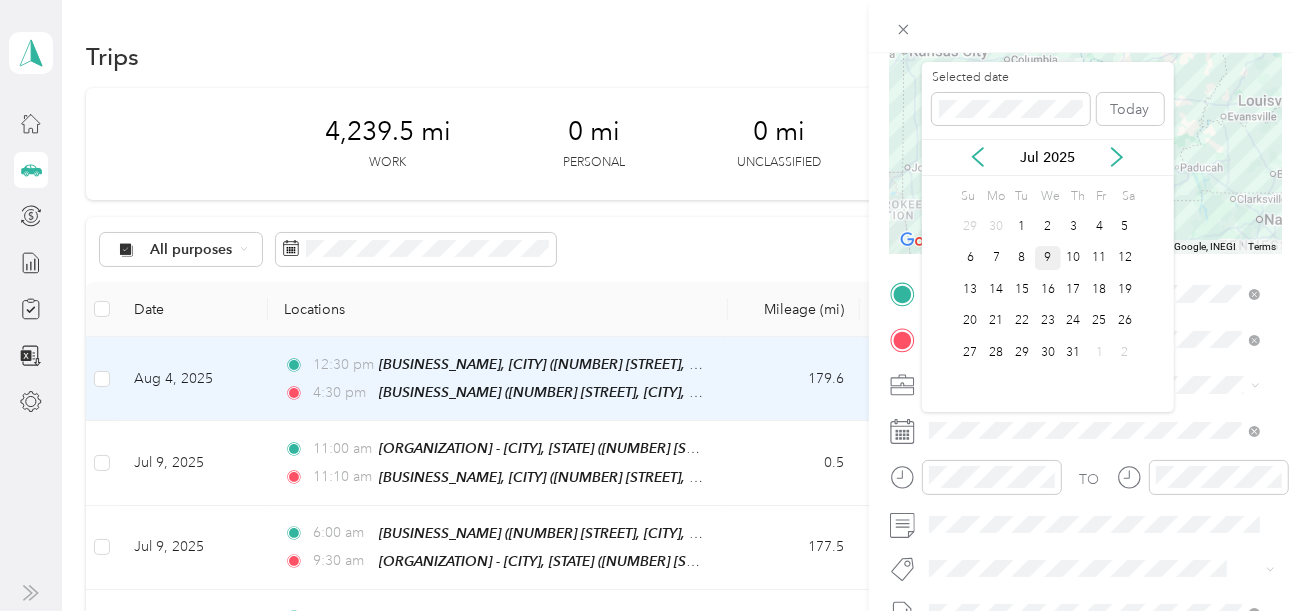 click on "9" at bounding box center [1048, 258] 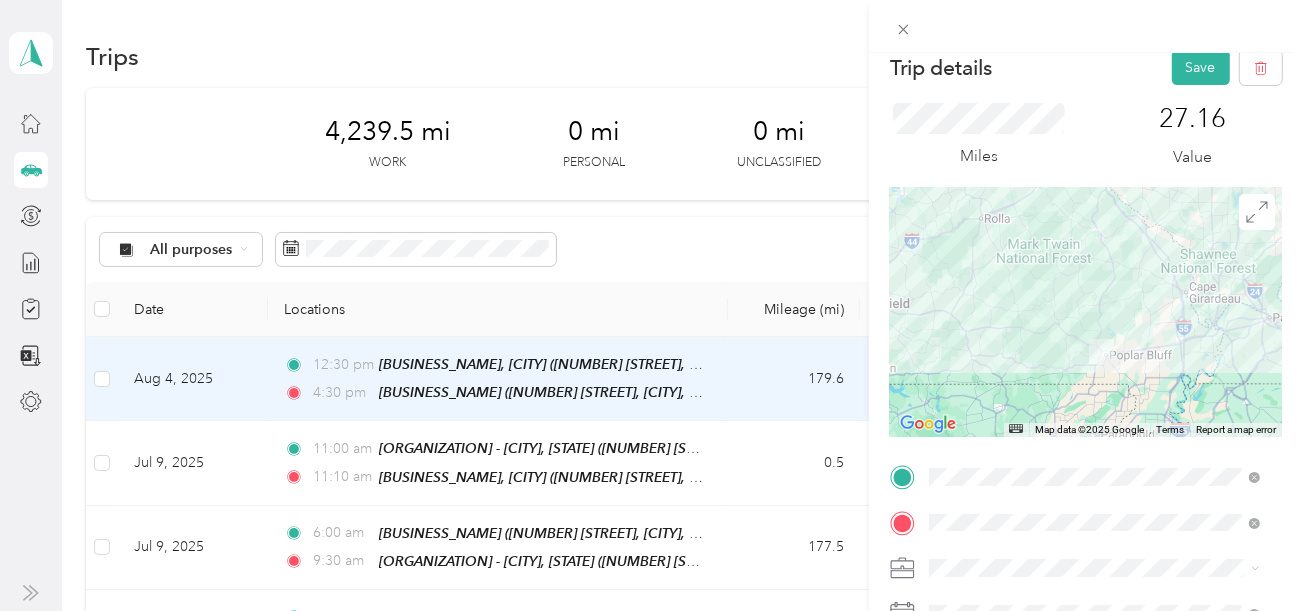 scroll, scrollTop: 0, scrollLeft: 0, axis: both 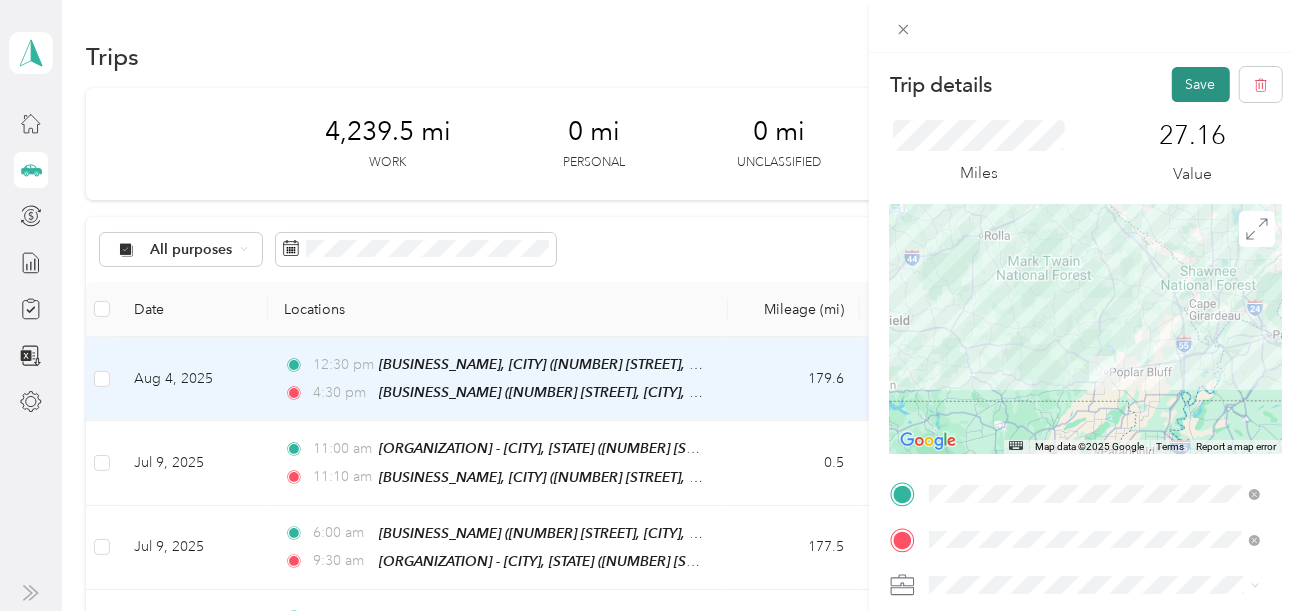 click on "Save" at bounding box center [1201, 84] 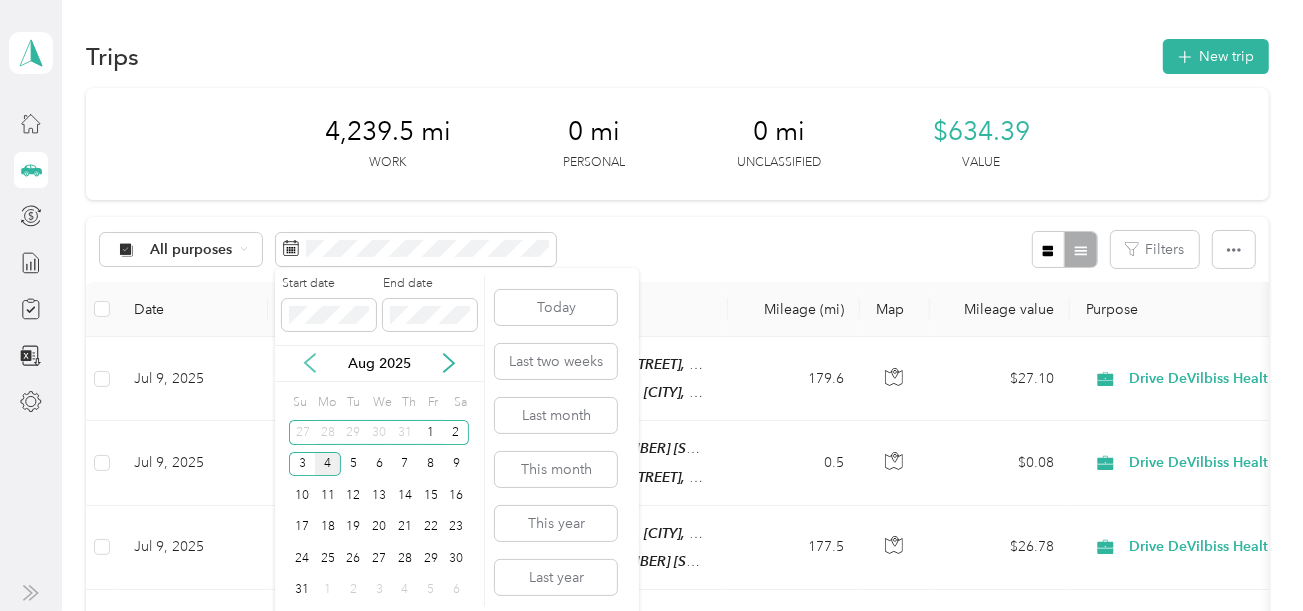 click 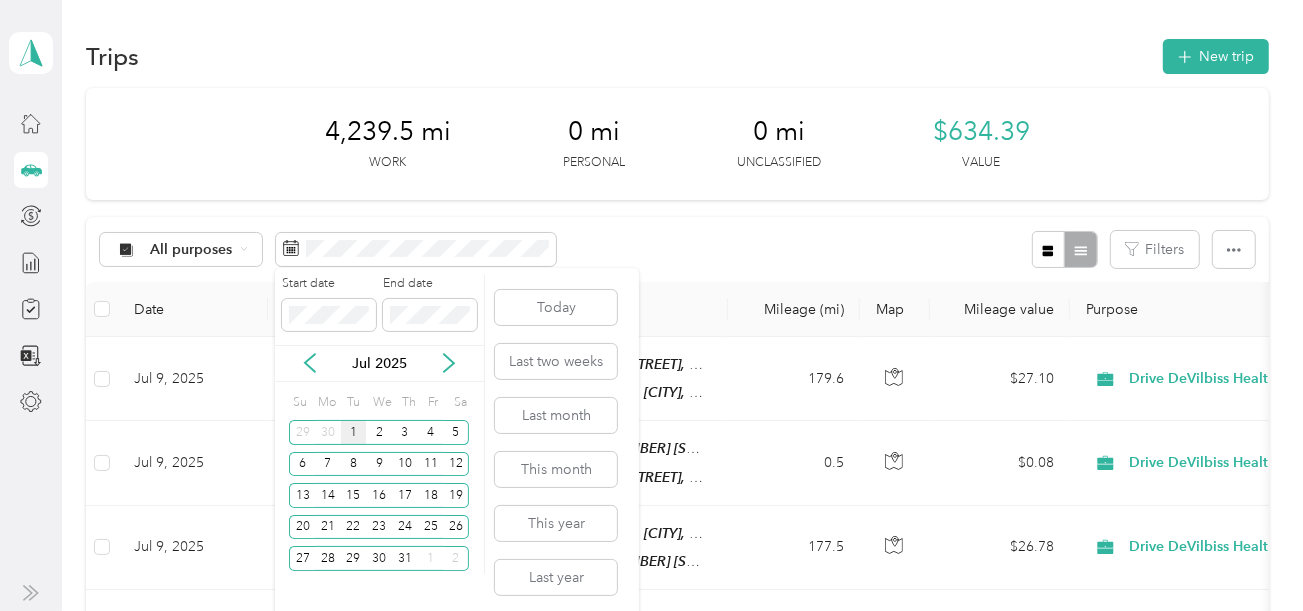 click on "1" at bounding box center [354, 432] 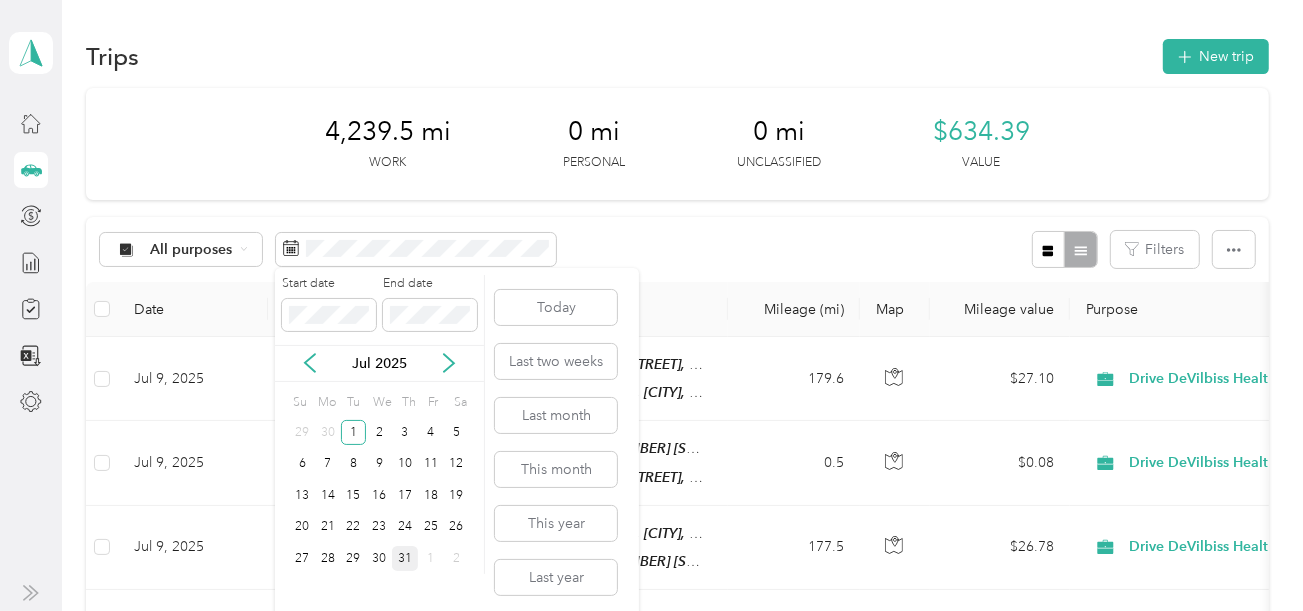click on "31" at bounding box center [405, 558] 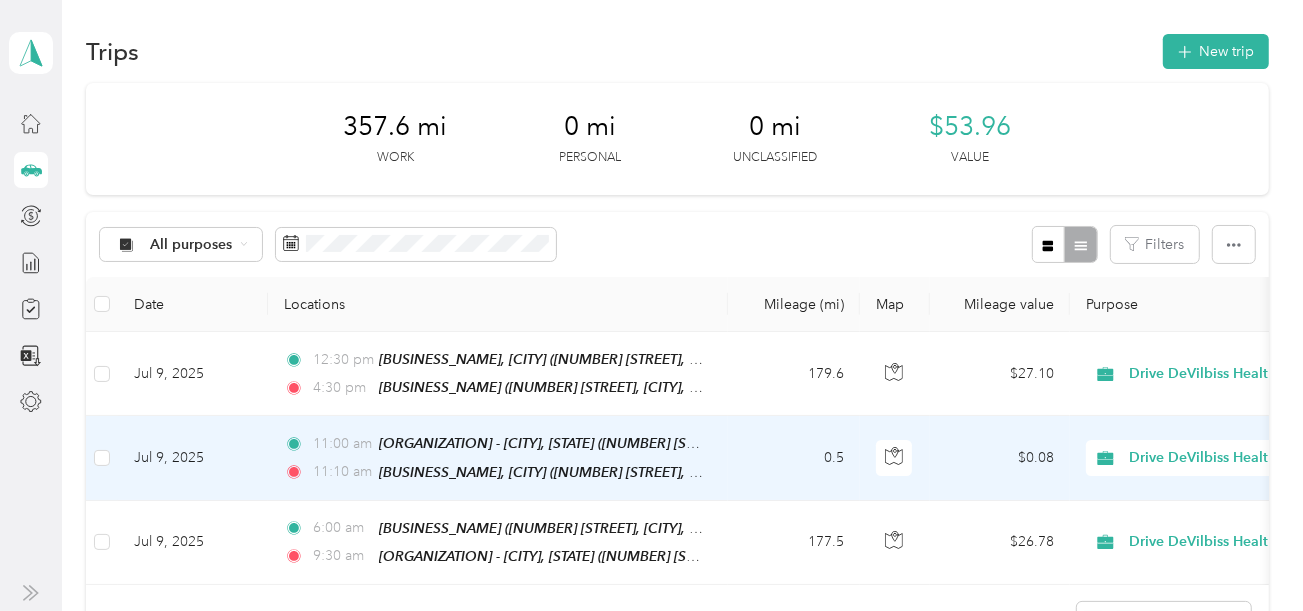 scroll, scrollTop: 0, scrollLeft: 0, axis: both 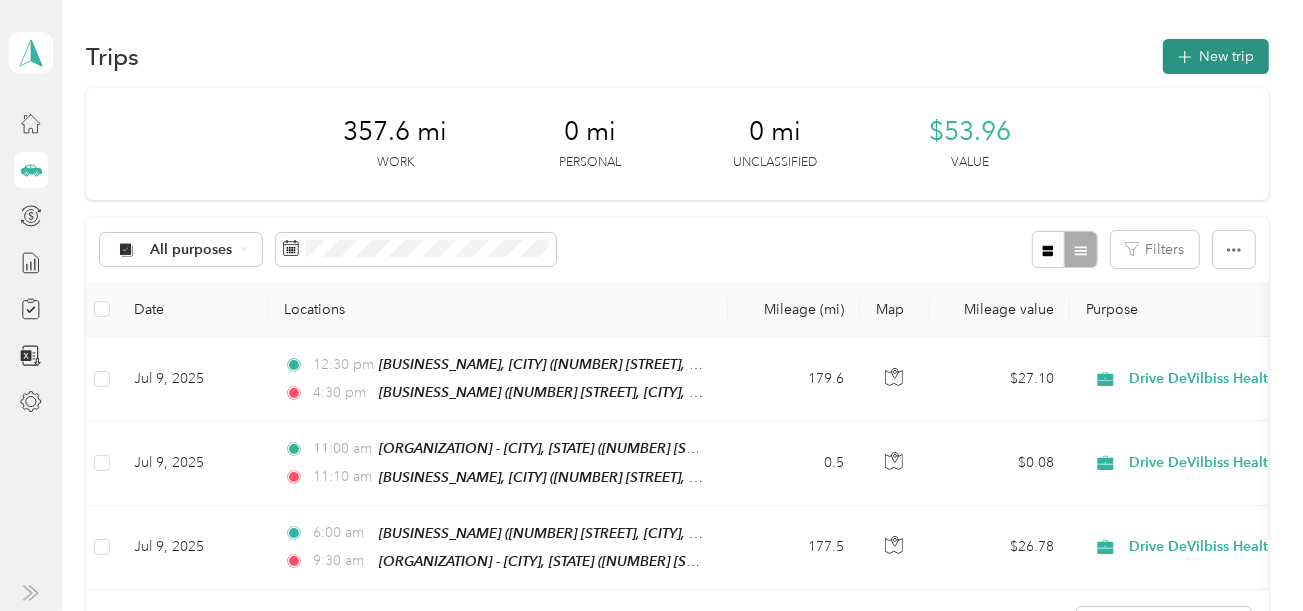 click 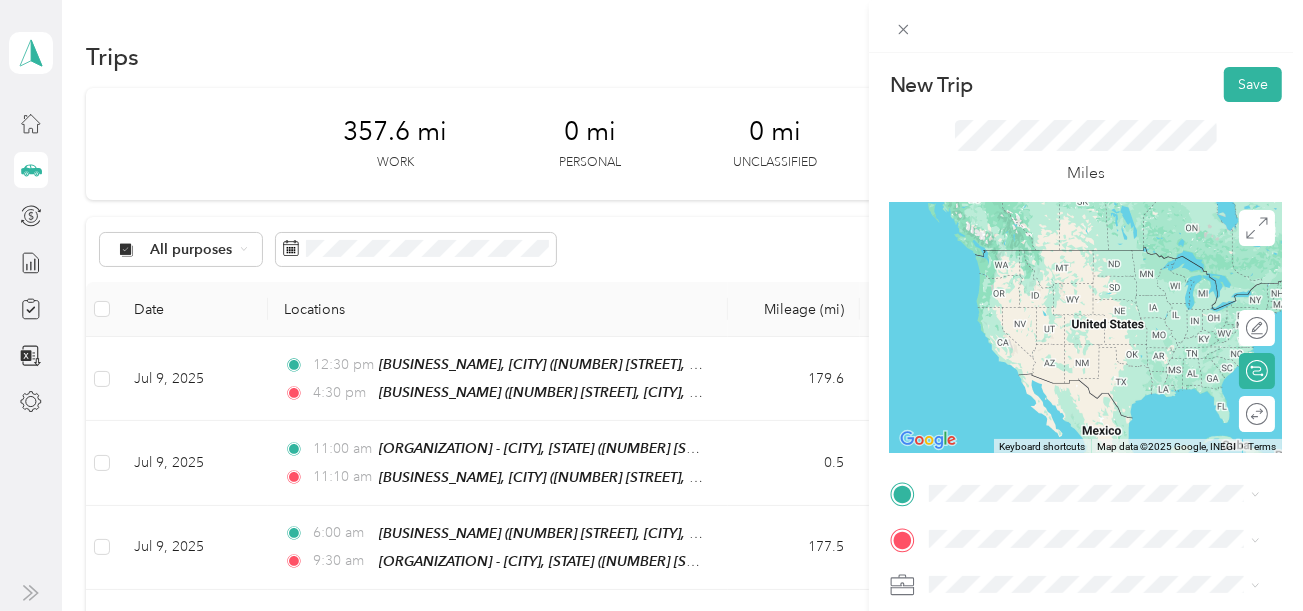 click on "[BUSINESS_NAME] [NUMBER] [STREET], [CITY], [STATE], [COUNTRY]" at bounding box center (1109, 276) 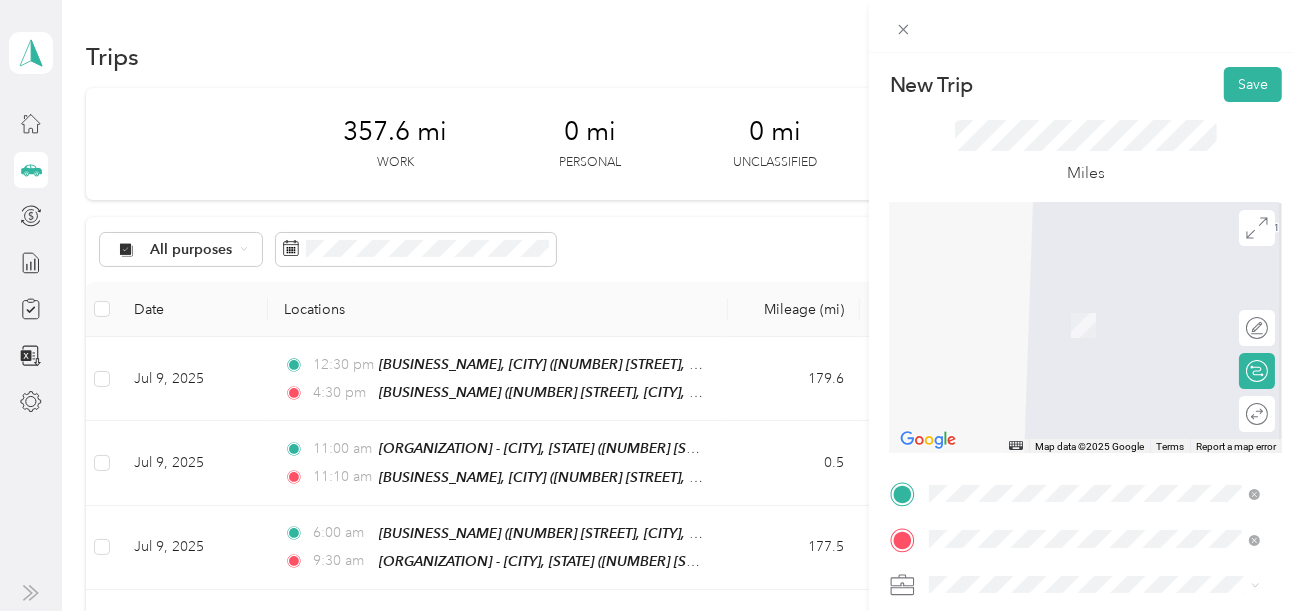 click on "[ORGANIZATION] - [CITY], [STATE] [NUMBER] [STREET], [CITY], [POSTAL_CODE], [CITY], [STATE], [COUNTRY]" at bounding box center (1109, 546) 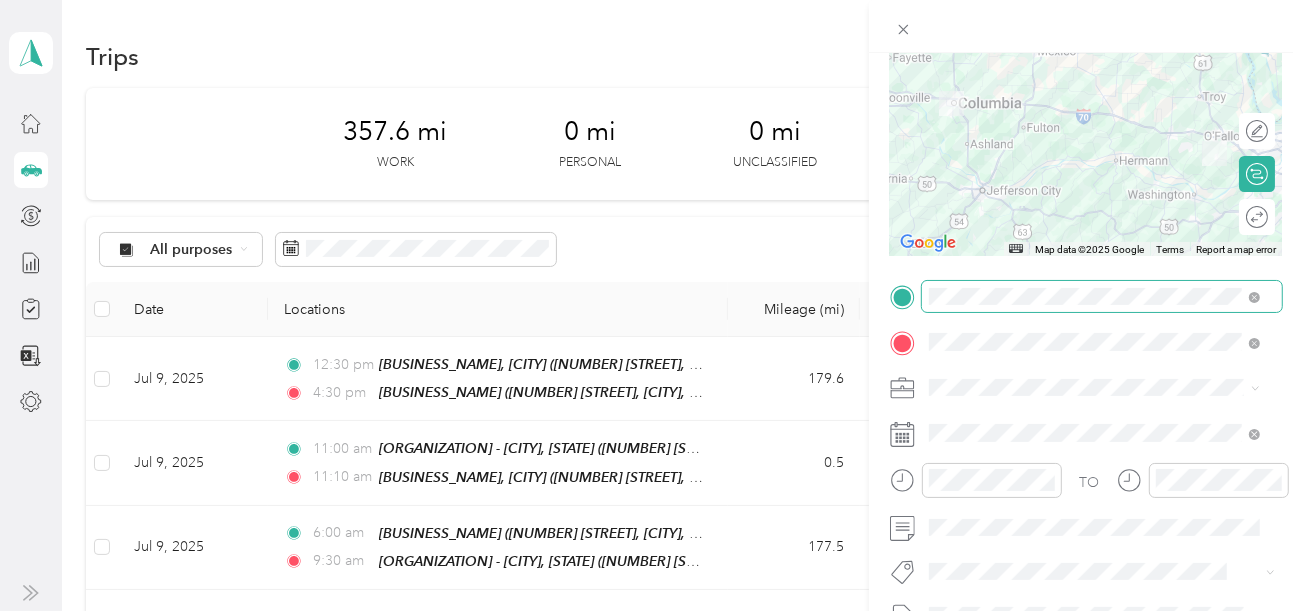 scroll, scrollTop: 200, scrollLeft: 0, axis: vertical 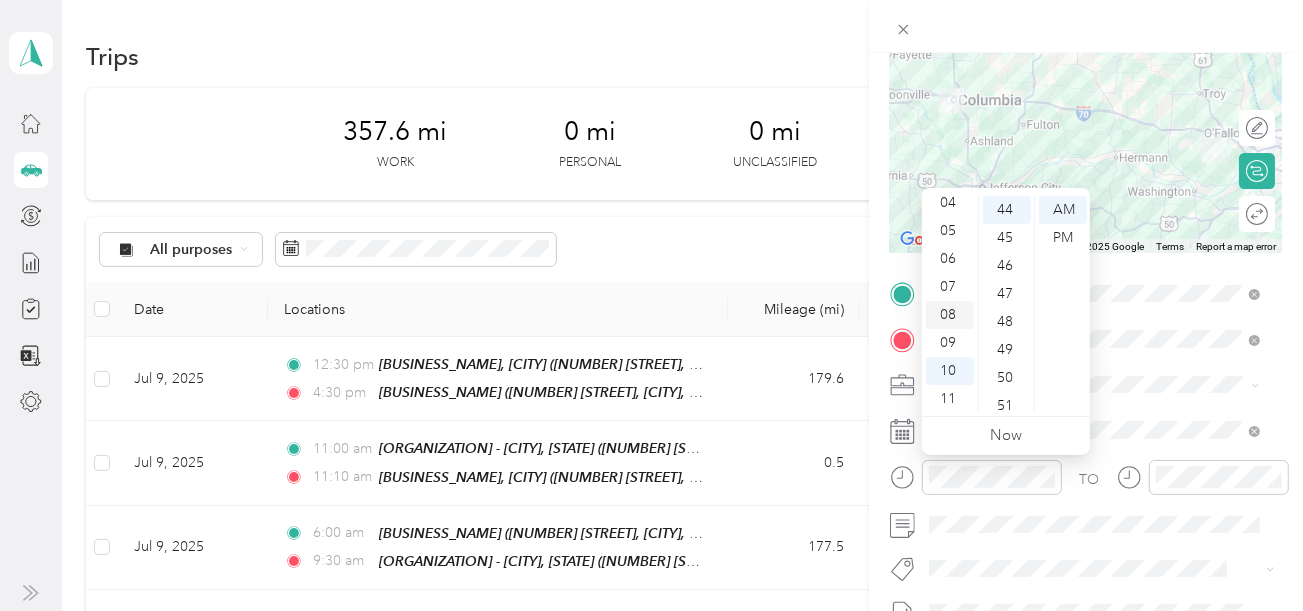 click on "08" at bounding box center [950, 315] 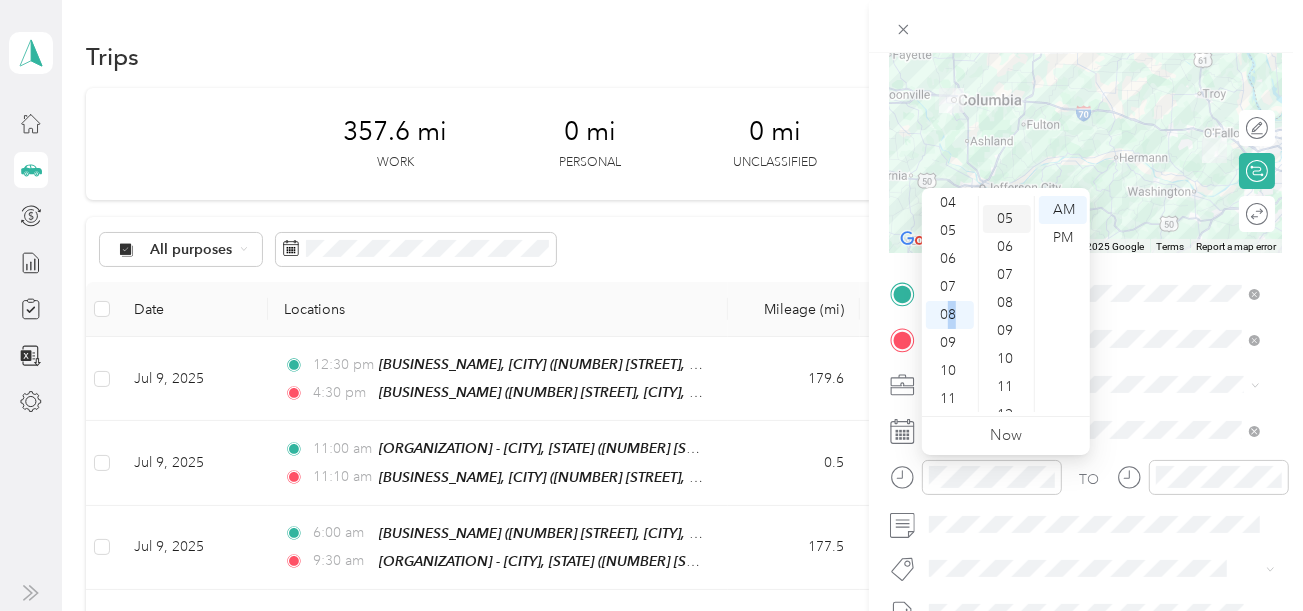 scroll, scrollTop: 0, scrollLeft: 0, axis: both 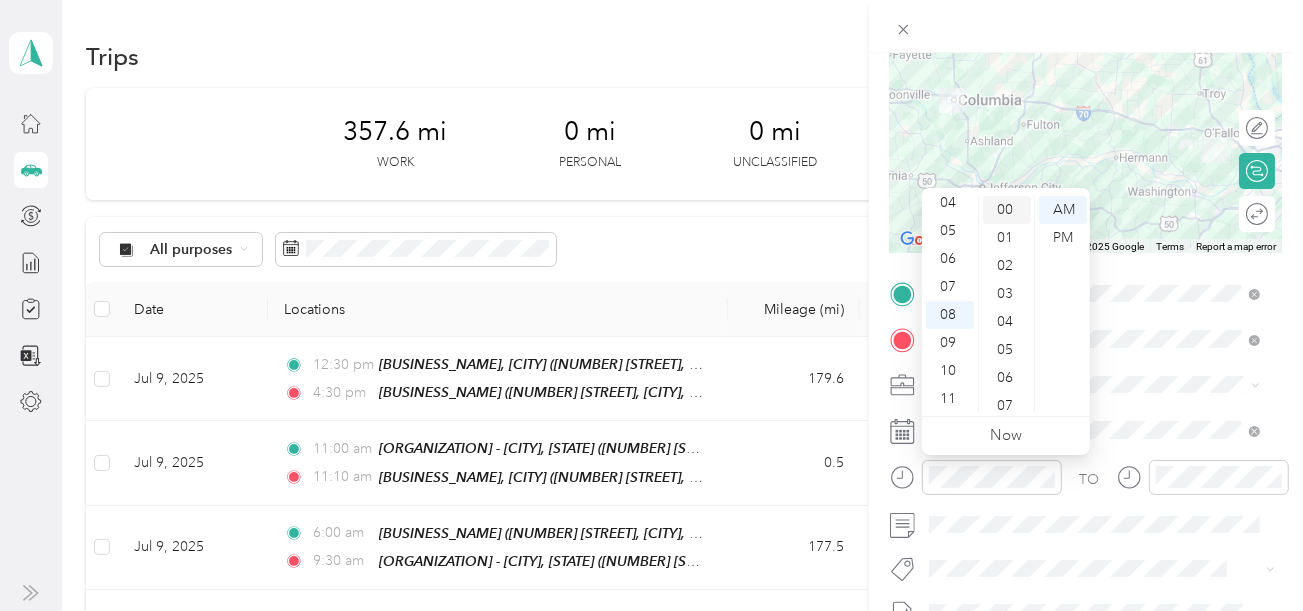 click on "00" at bounding box center [1007, 210] 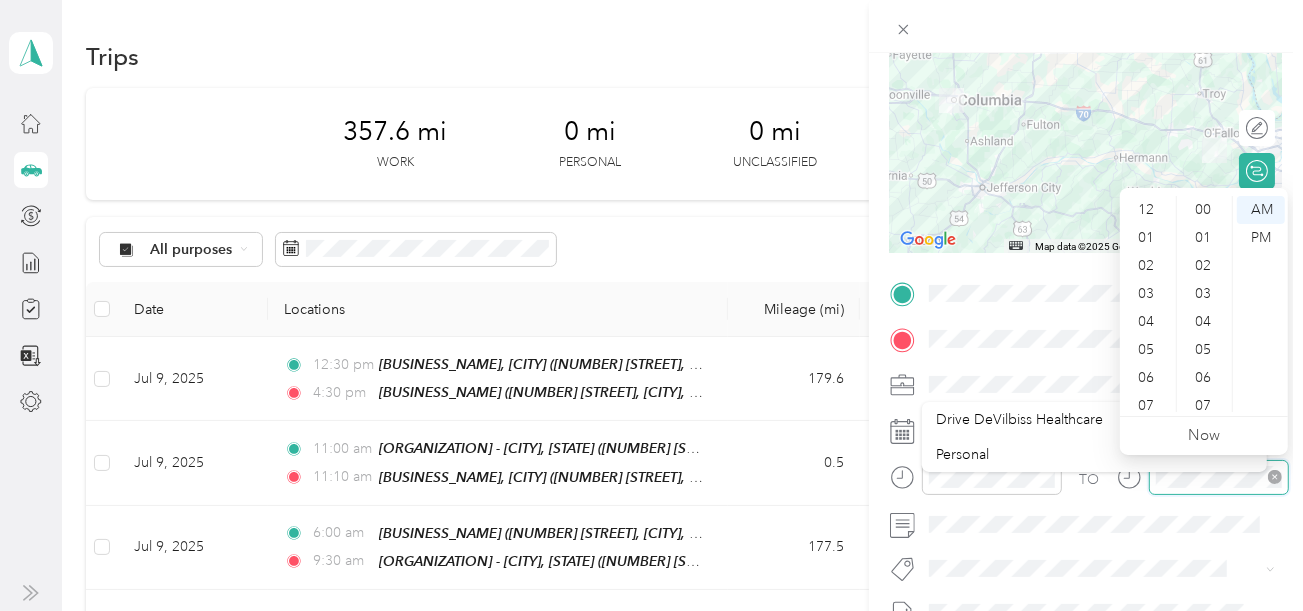 scroll, scrollTop: 1232, scrollLeft: 0, axis: vertical 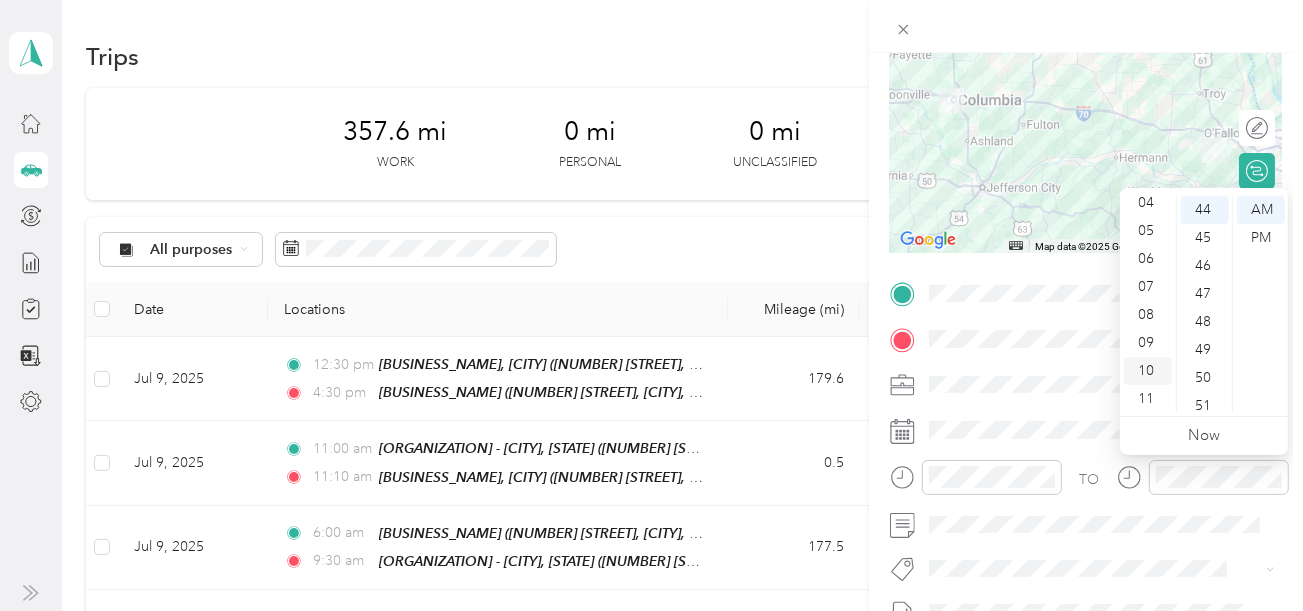click on "10" at bounding box center [1148, 371] 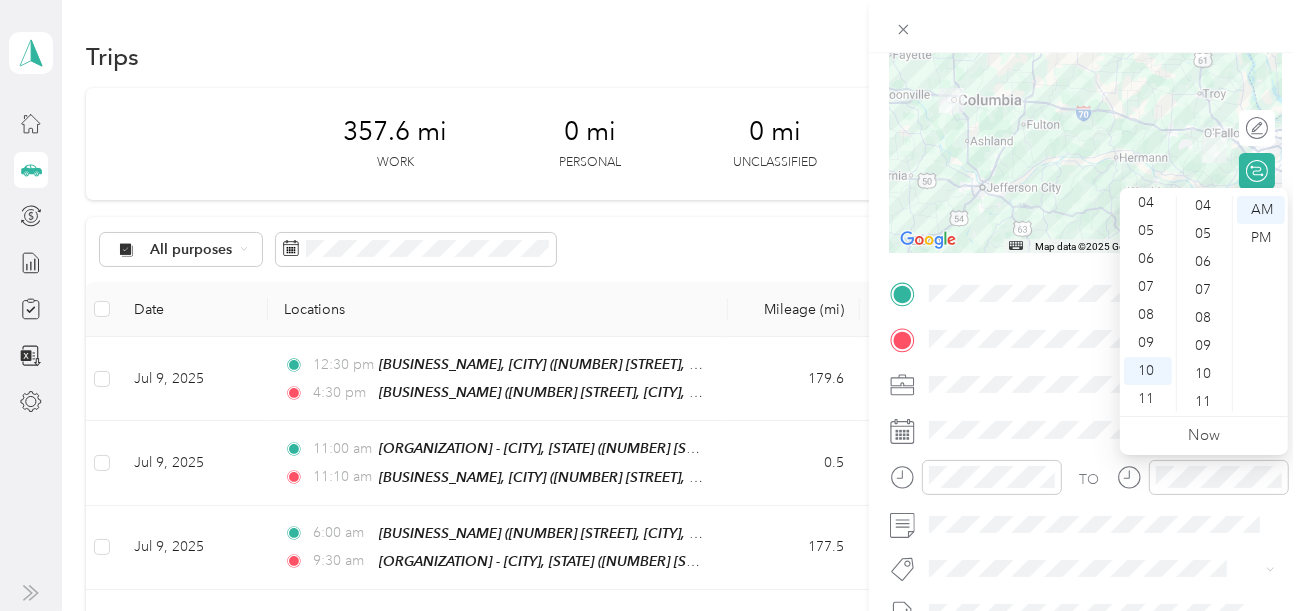 scroll, scrollTop: 0, scrollLeft: 0, axis: both 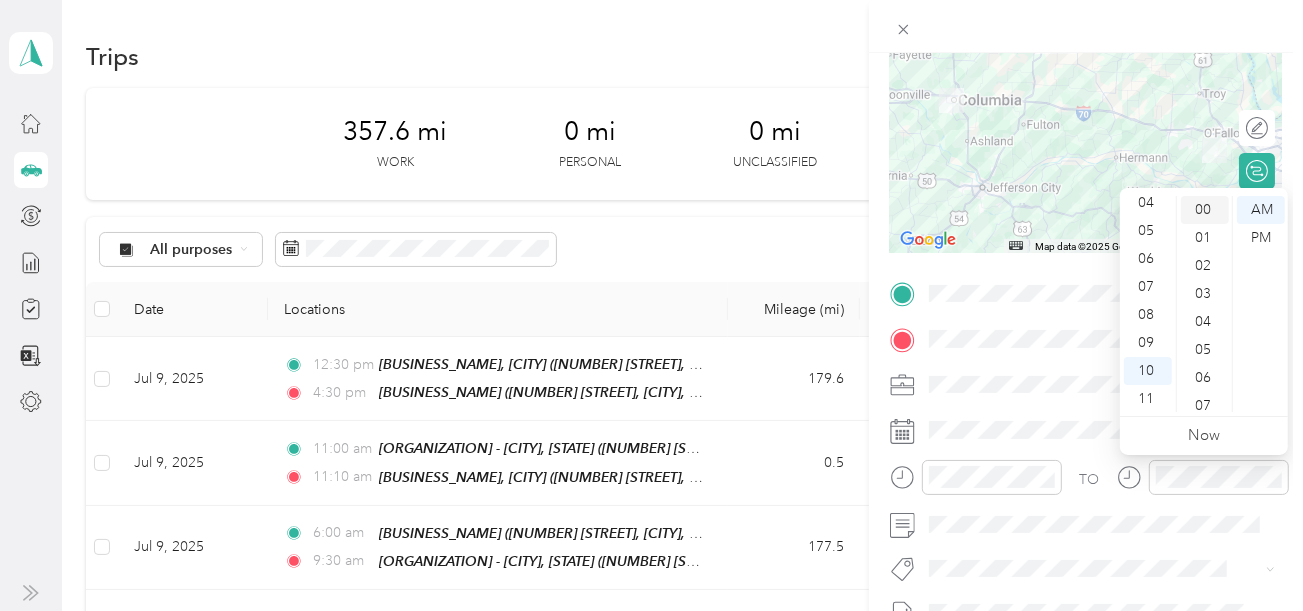 click on "00" at bounding box center (1205, 210) 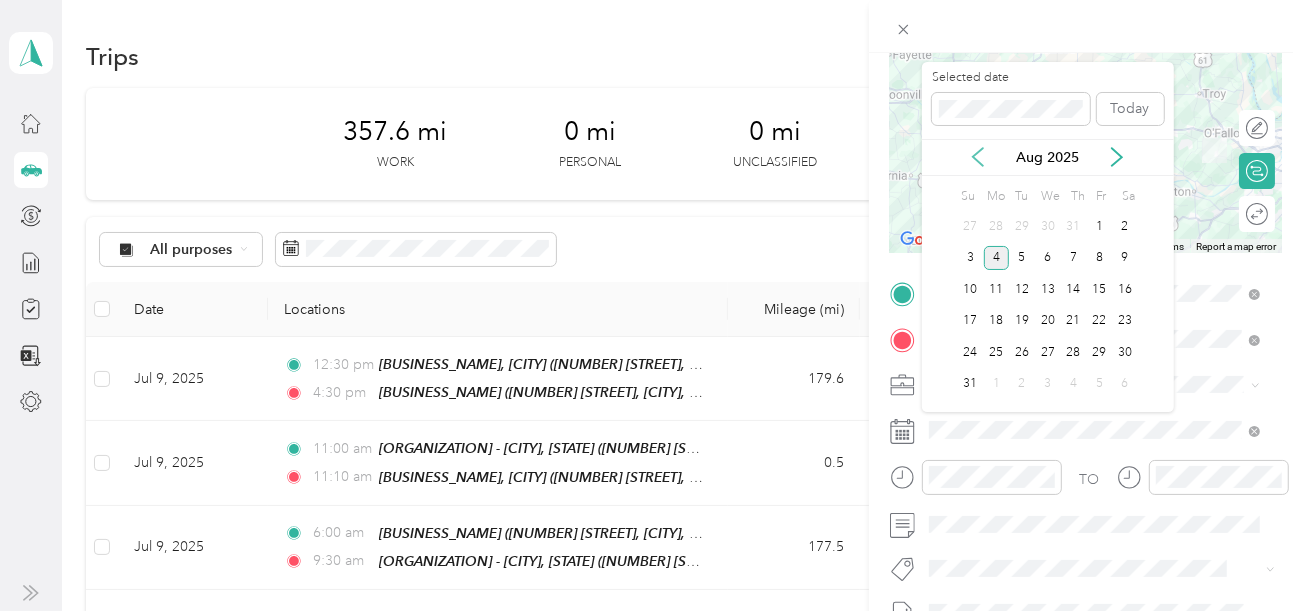click 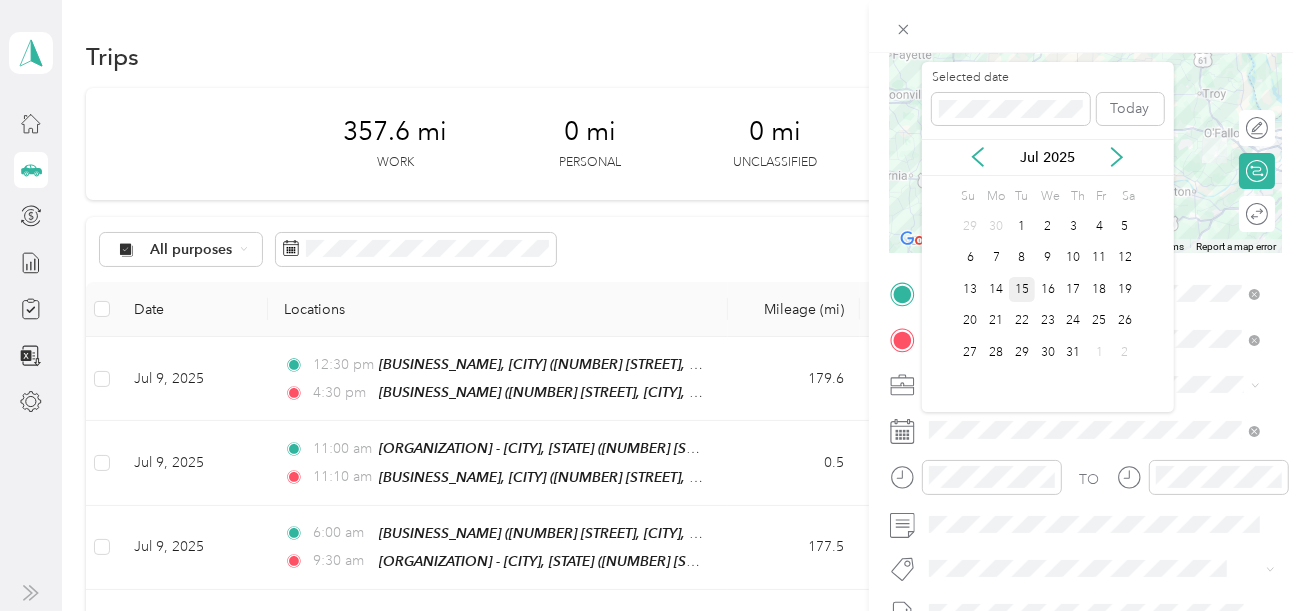 click on "15" at bounding box center [1022, 289] 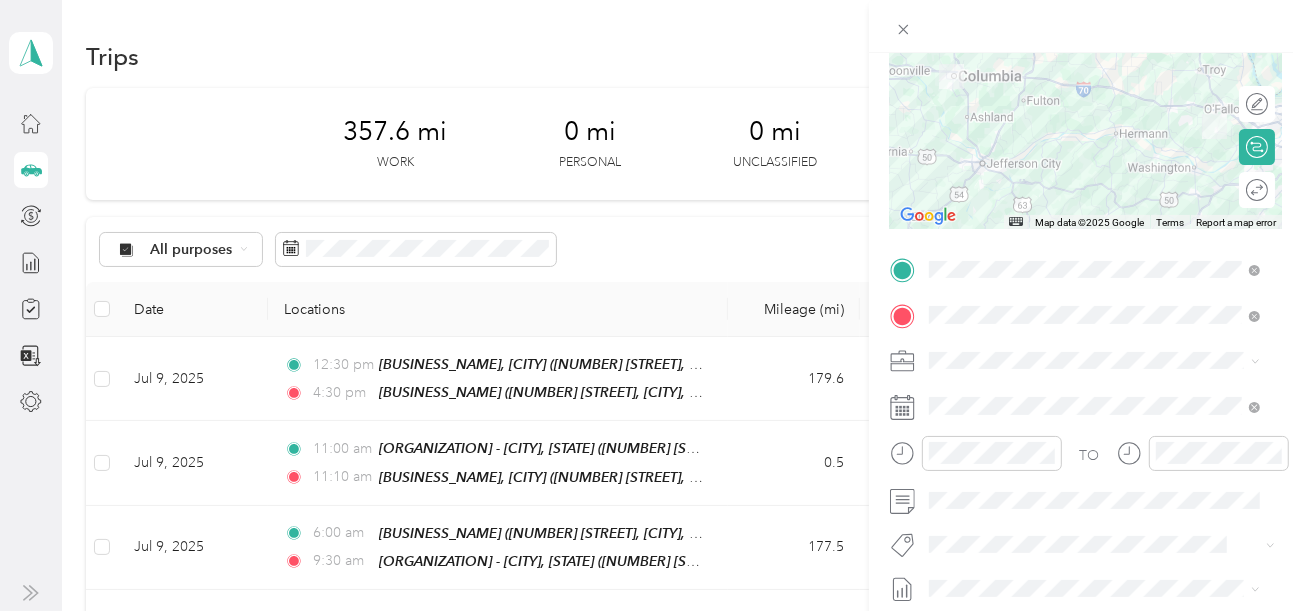 scroll, scrollTop: 0, scrollLeft: 0, axis: both 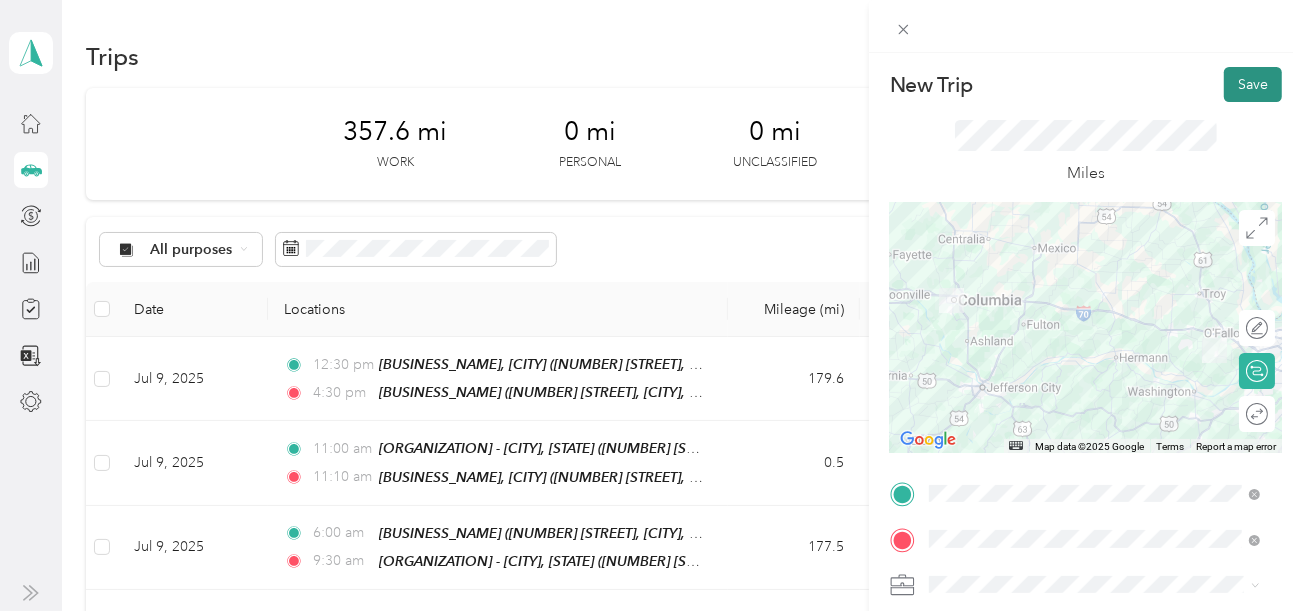 click on "Save" at bounding box center [1253, 84] 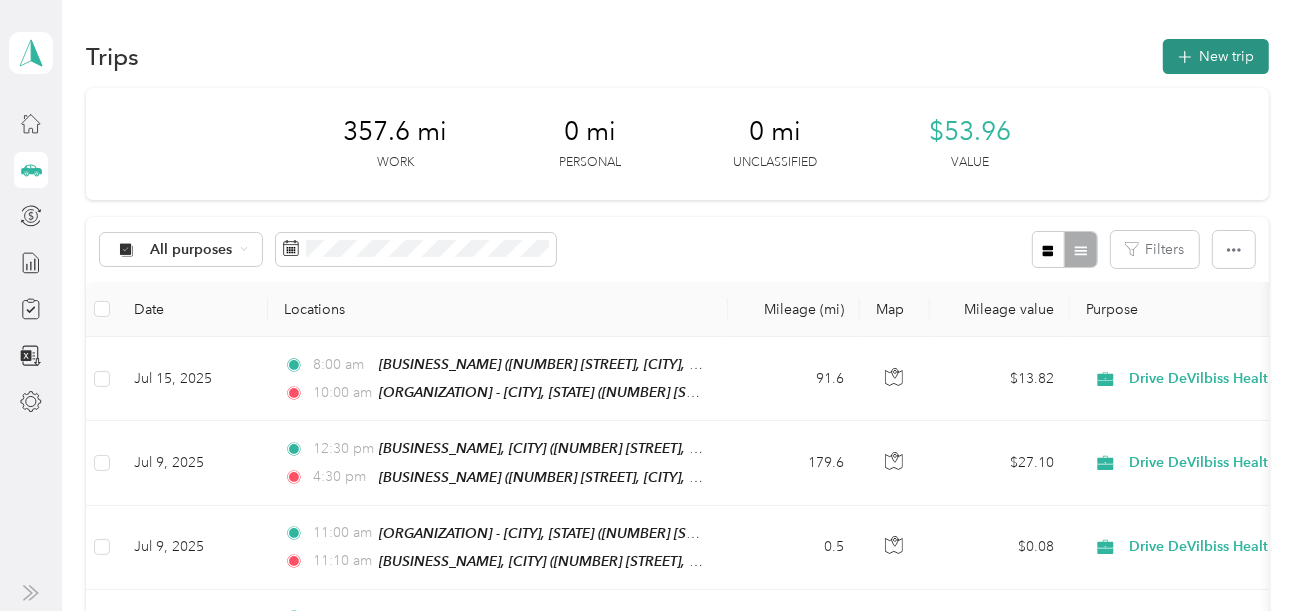 click on "New trip" at bounding box center (1216, 56) 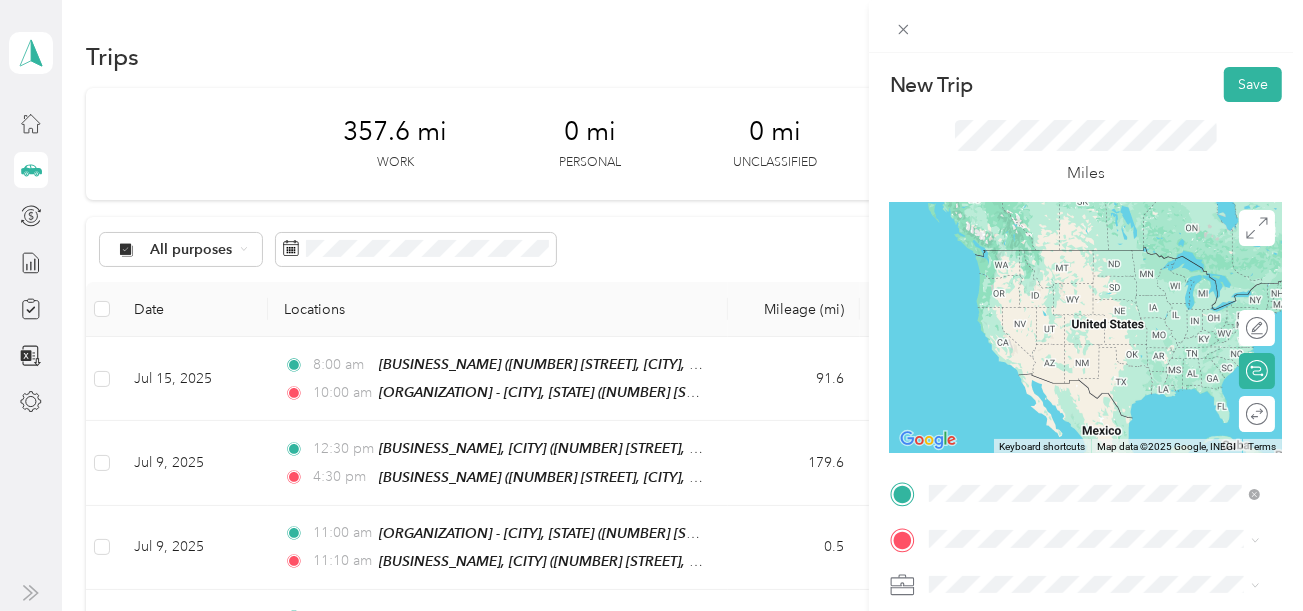 click on "[NUMBER] [STREET], [CITY], [POSTAL_CODE], [CITY], [STATE], [COUNTRY]" at bounding box center [1073, 510] 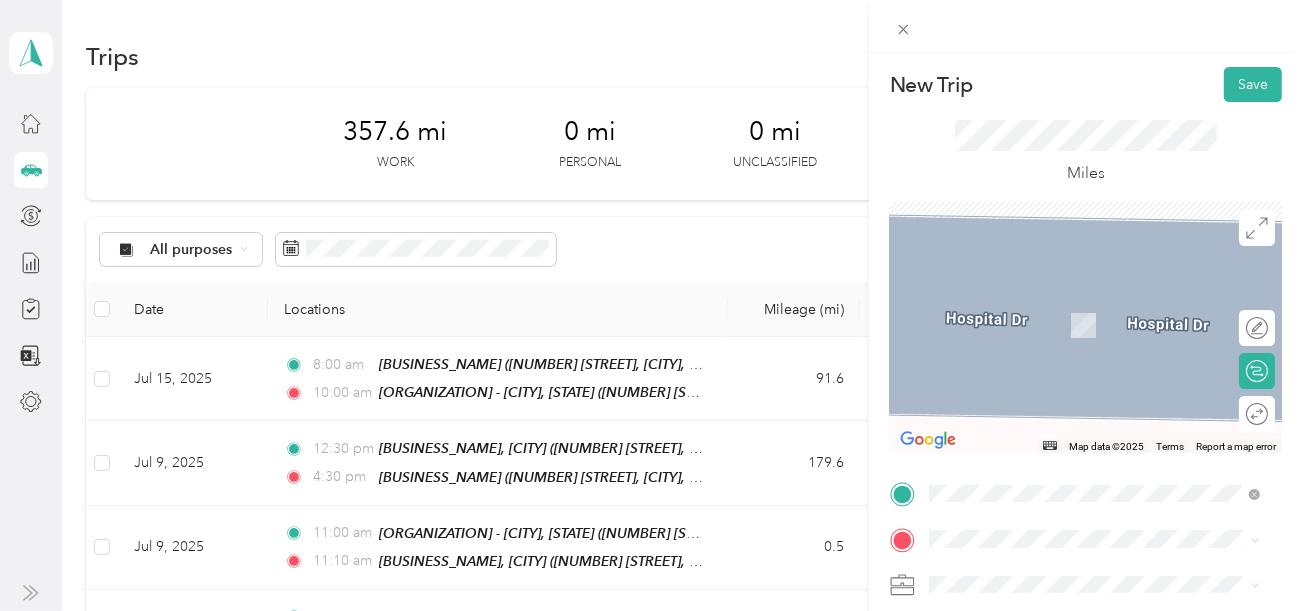 click on "[NUMBER] [STREET], [CITY], [POSTAL_CODE], [CITY], [STATE], [COUNTRY]" at bounding box center (1073, 553) 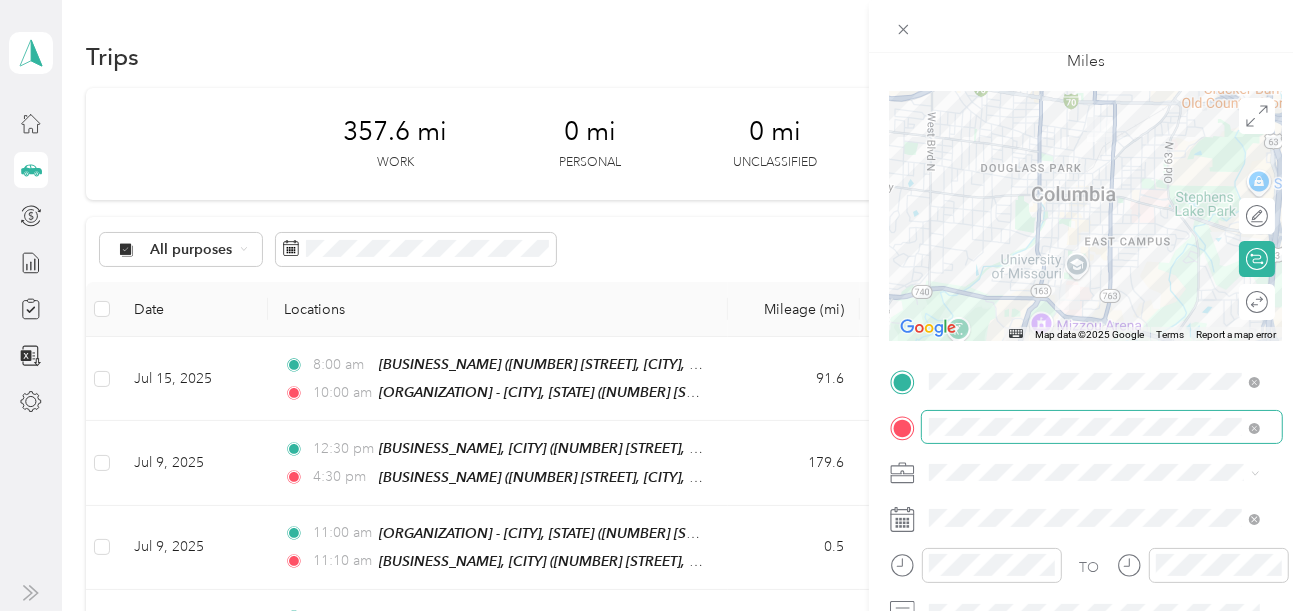 scroll, scrollTop: 200, scrollLeft: 0, axis: vertical 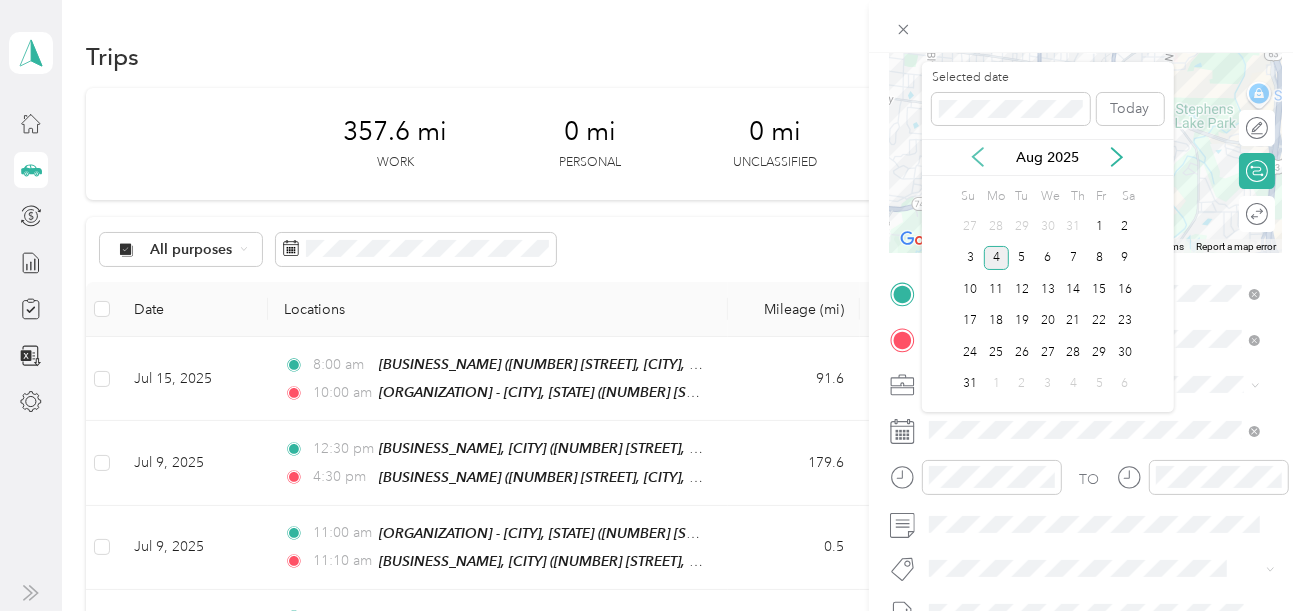 click 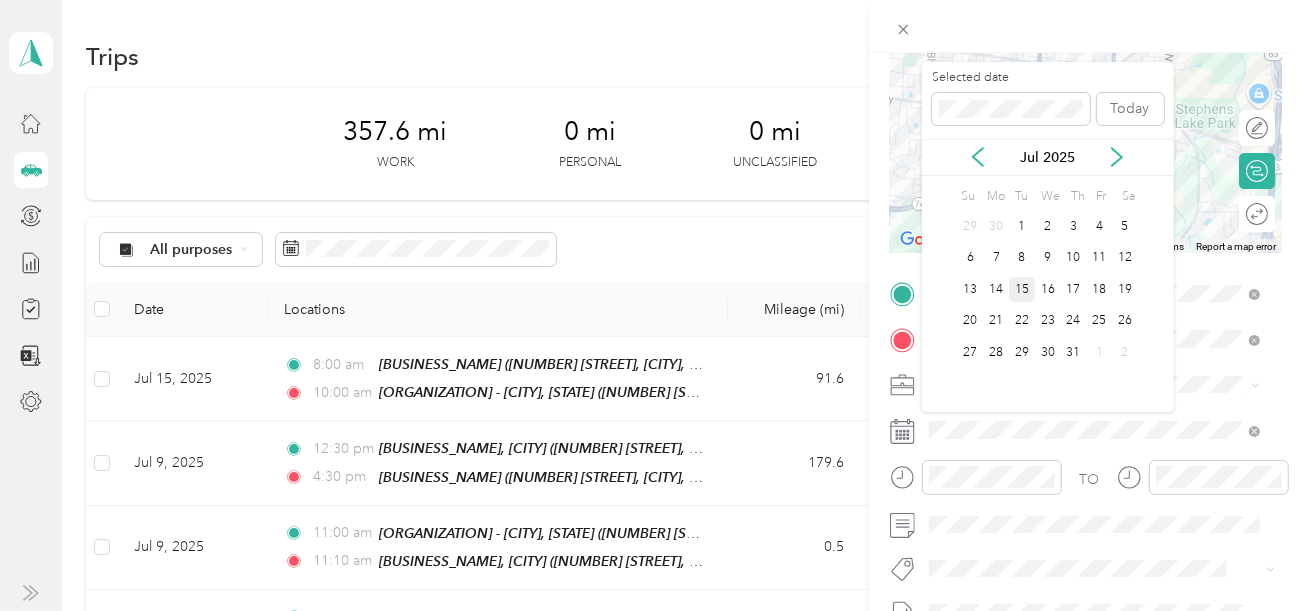 click on "15" at bounding box center (1022, 289) 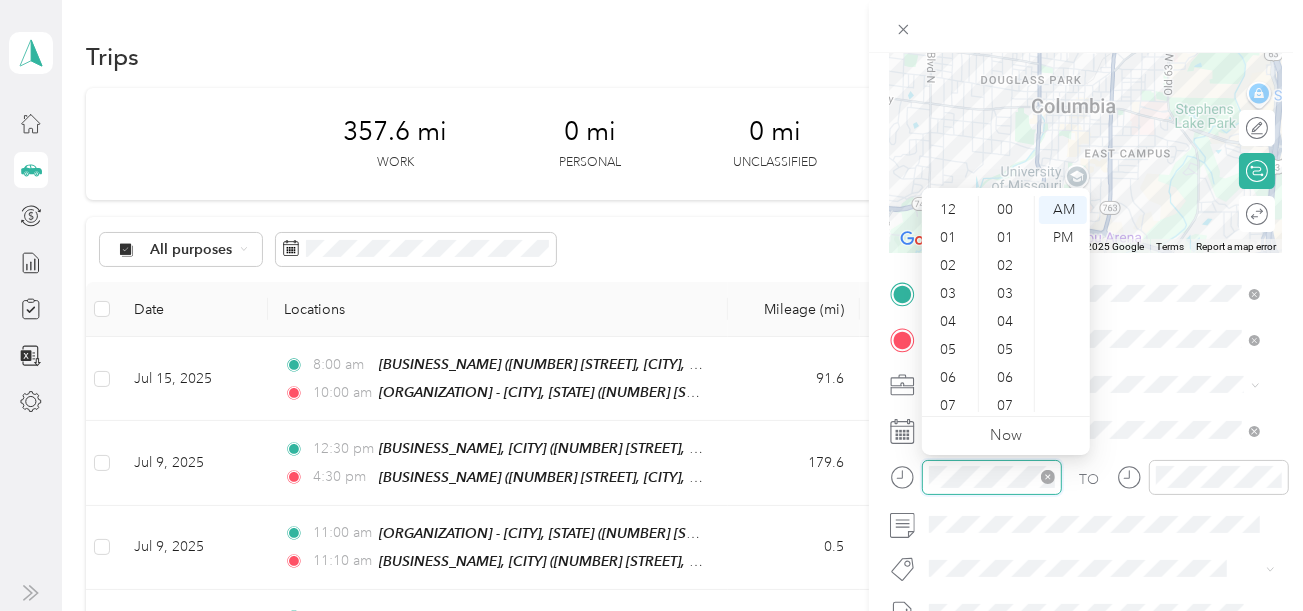 scroll, scrollTop: 1260, scrollLeft: 0, axis: vertical 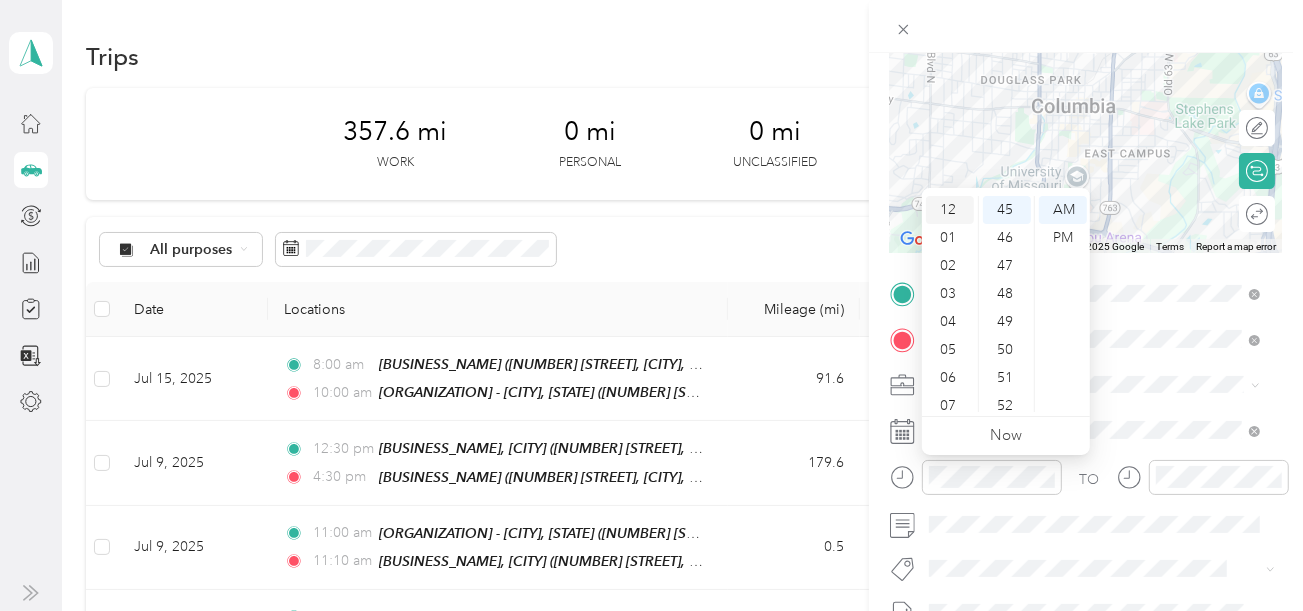 click on "12" at bounding box center (950, 210) 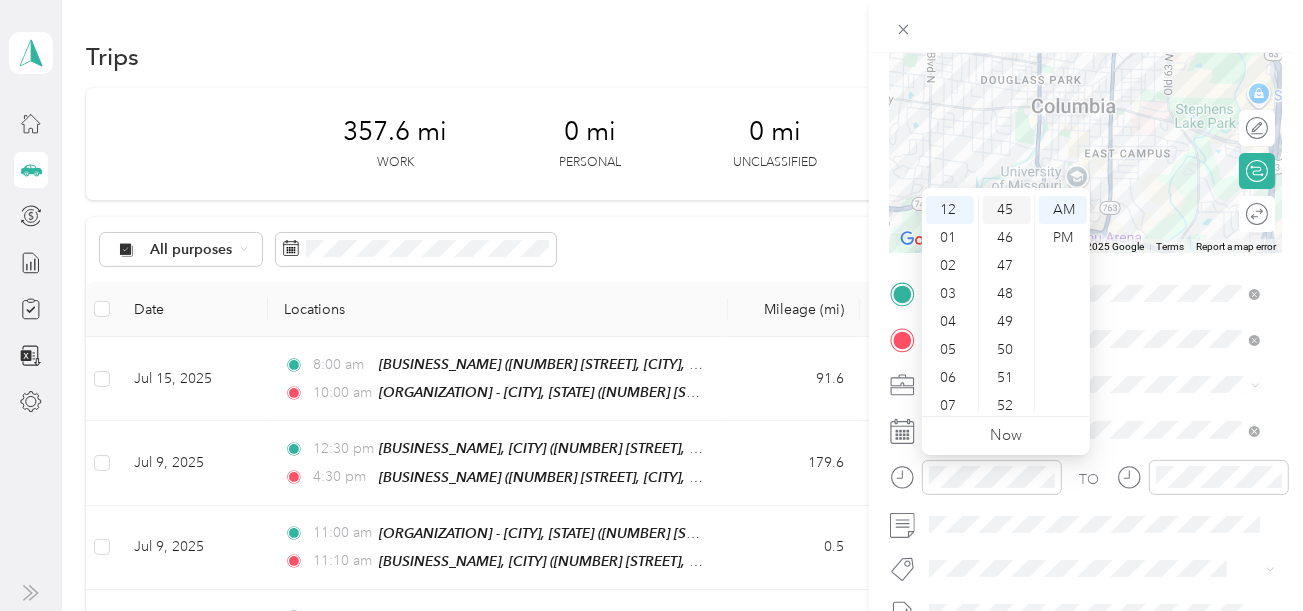 click on "45" at bounding box center (1007, 210) 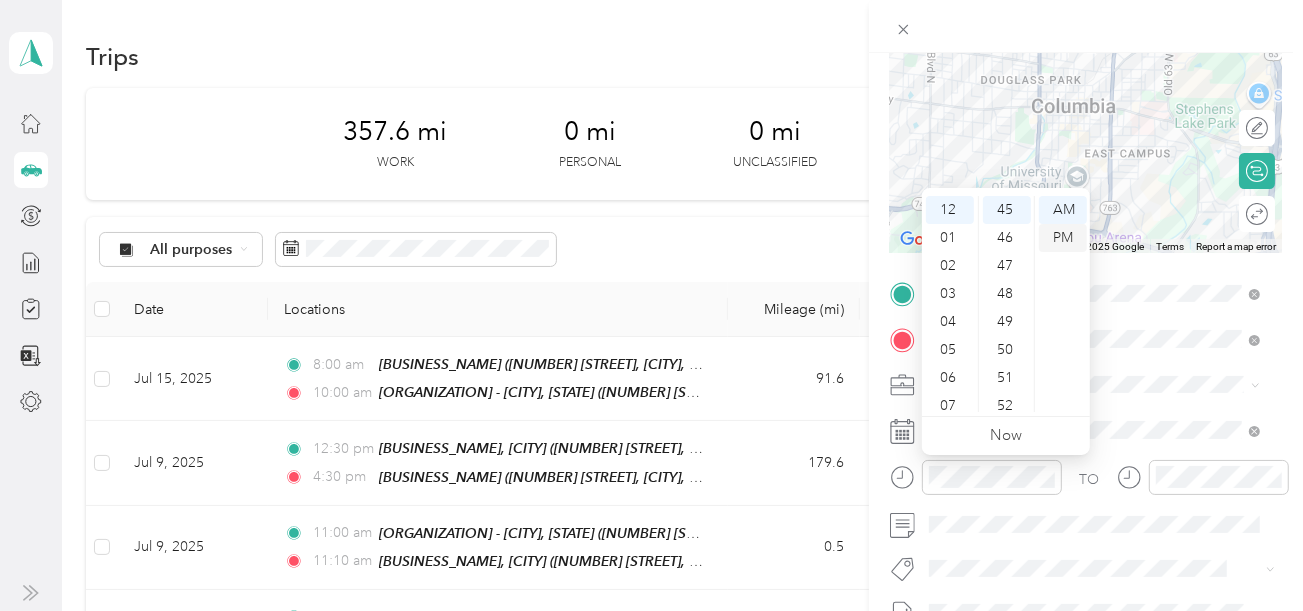 click on "PM" at bounding box center [1063, 238] 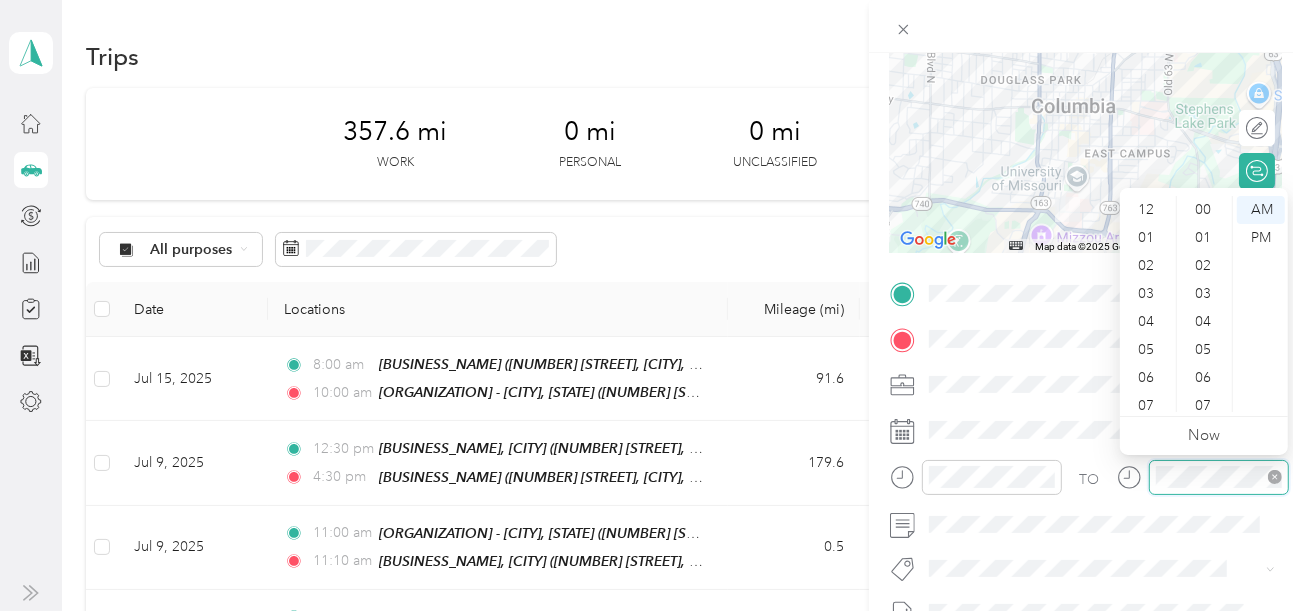 scroll, scrollTop: 1260, scrollLeft: 0, axis: vertical 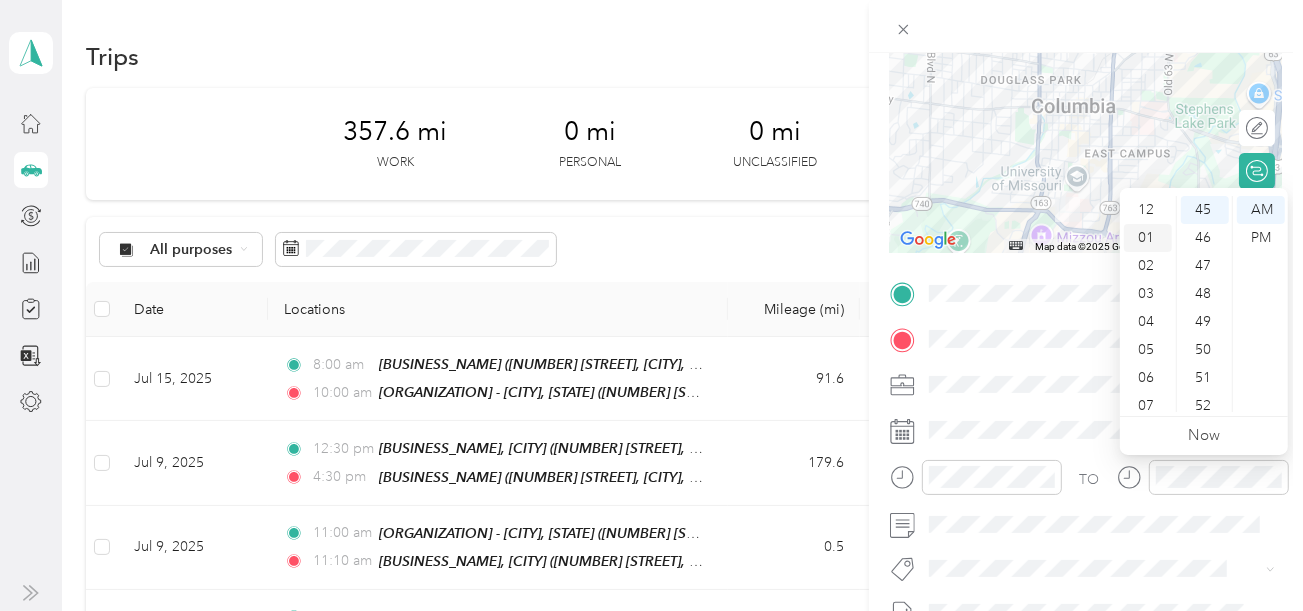 click on "01" at bounding box center [1148, 238] 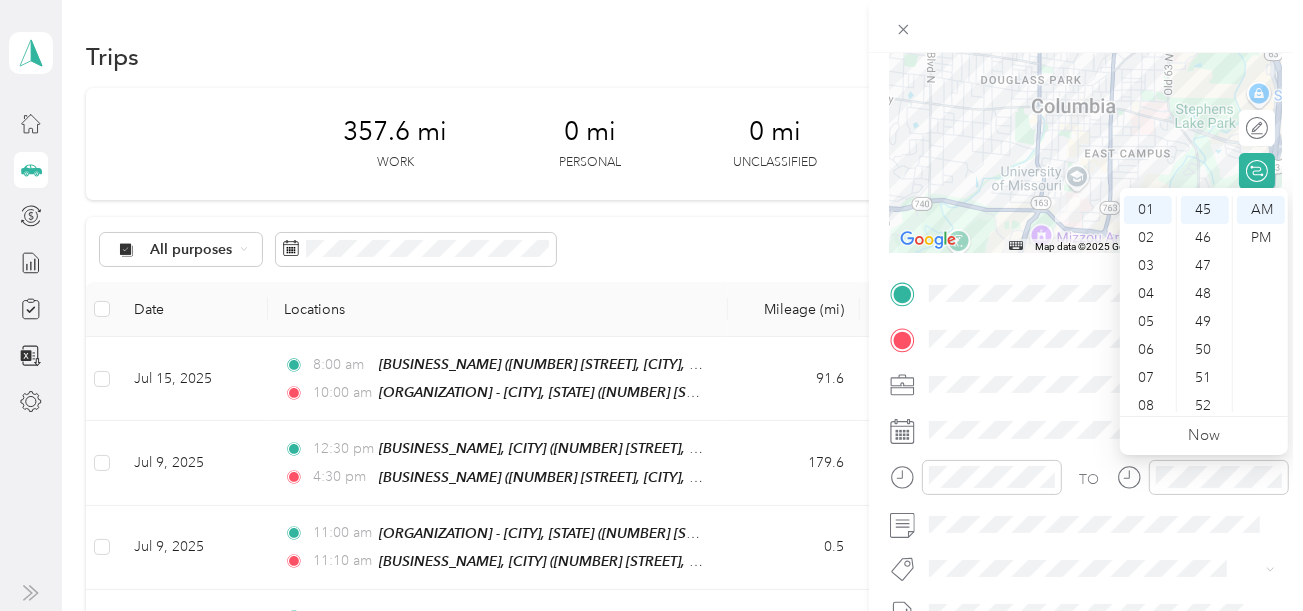 scroll, scrollTop: 28, scrollLeft: 0, axis: vertical 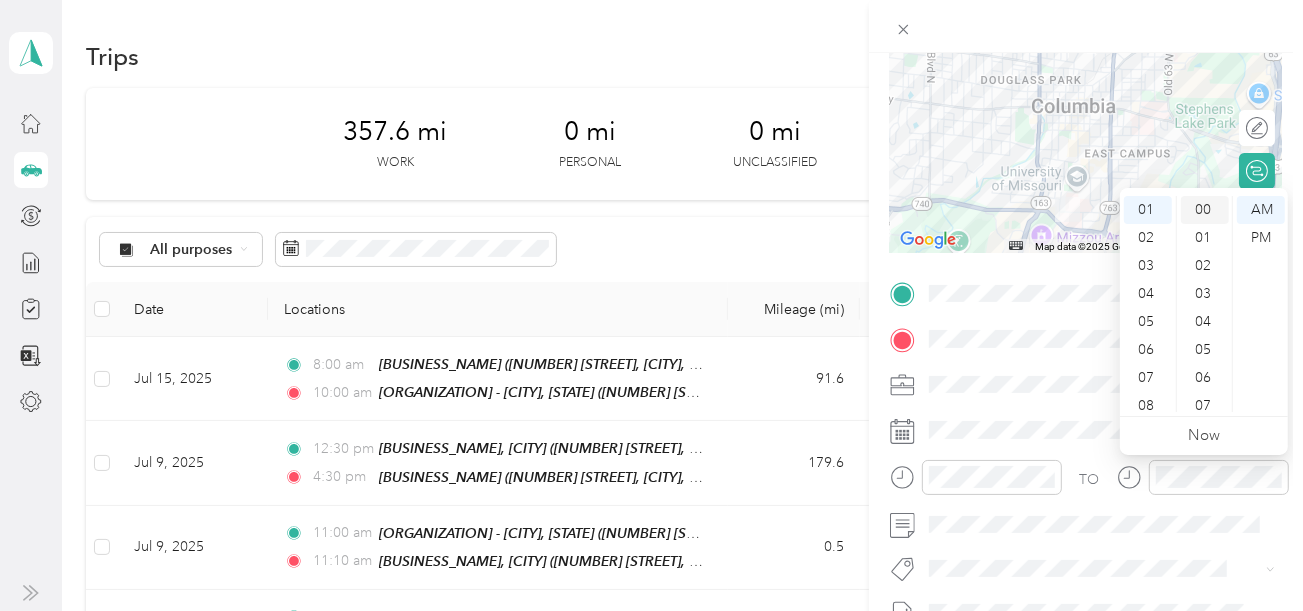 click on "00" at bounding box center [1205, 210] 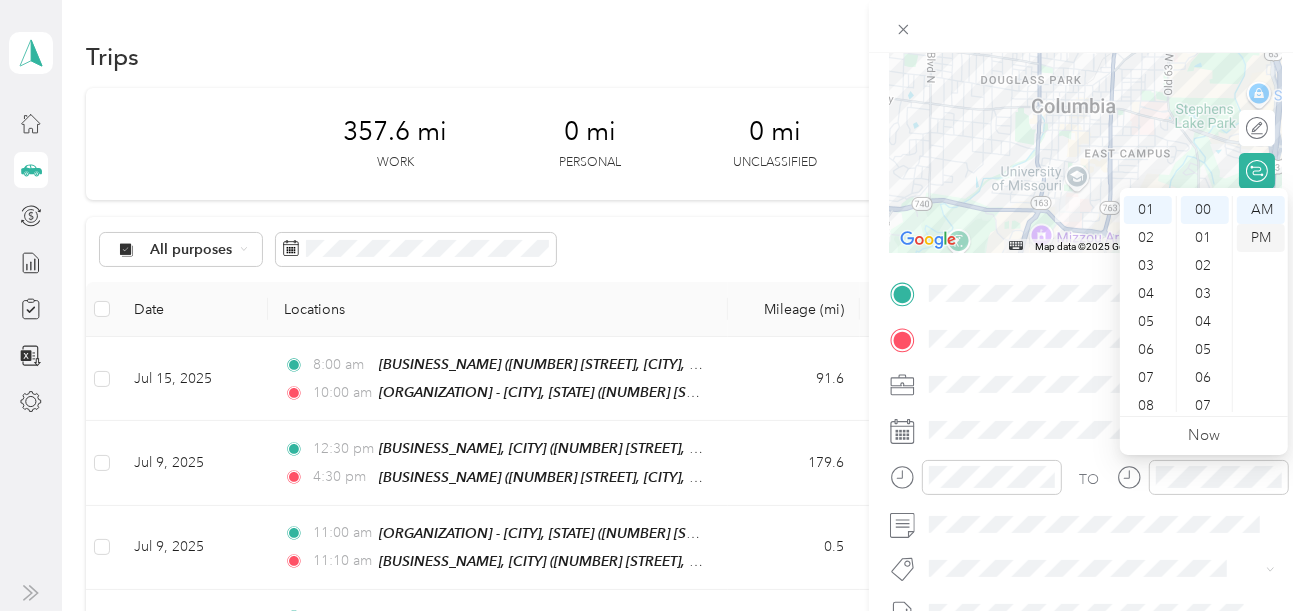 click on "PM" at bounding box center [1261, 238] 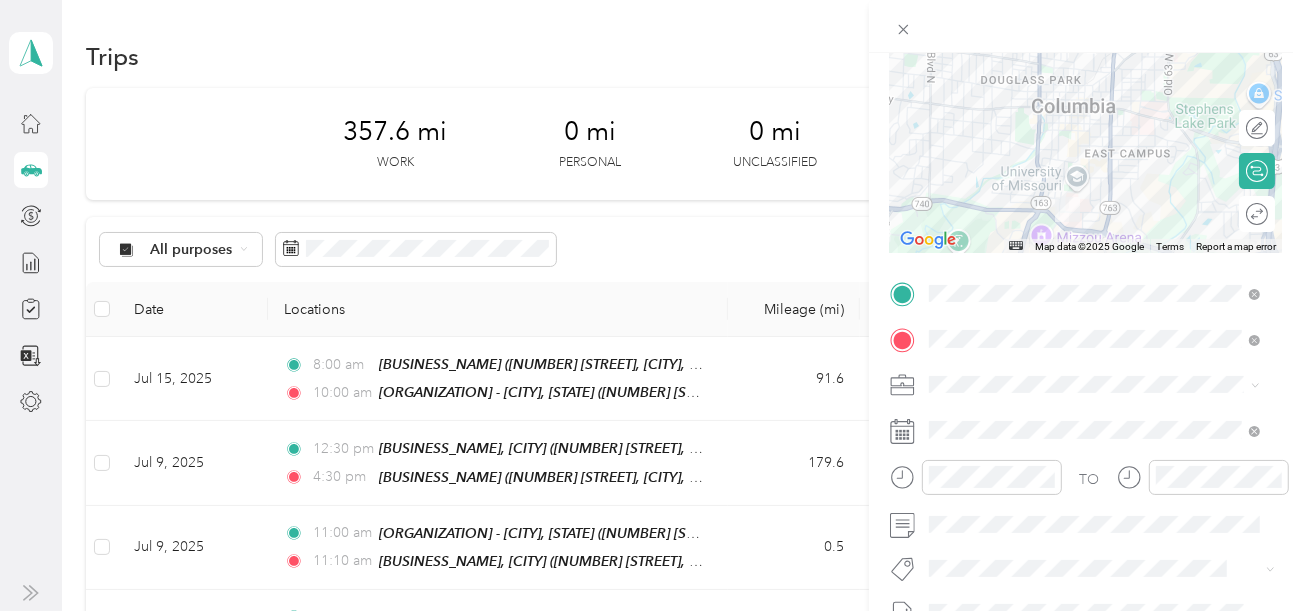 click at bounding box center (1102, 385) 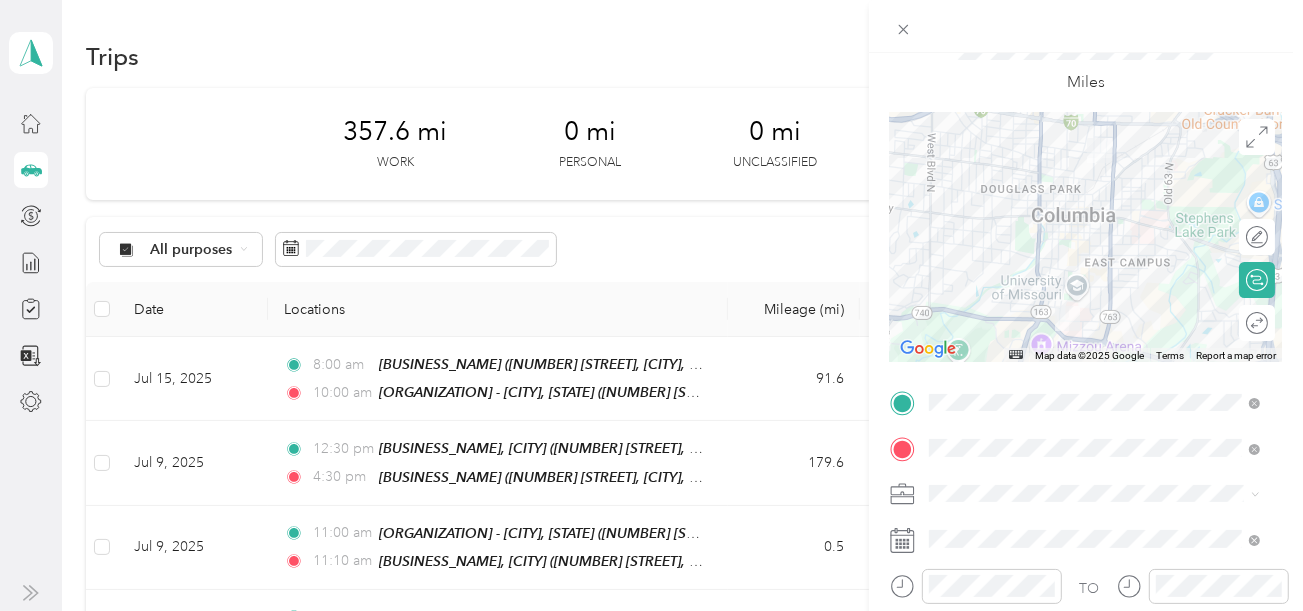 scroll, scrollTop: 0, scrollLeft: 0, axis: both 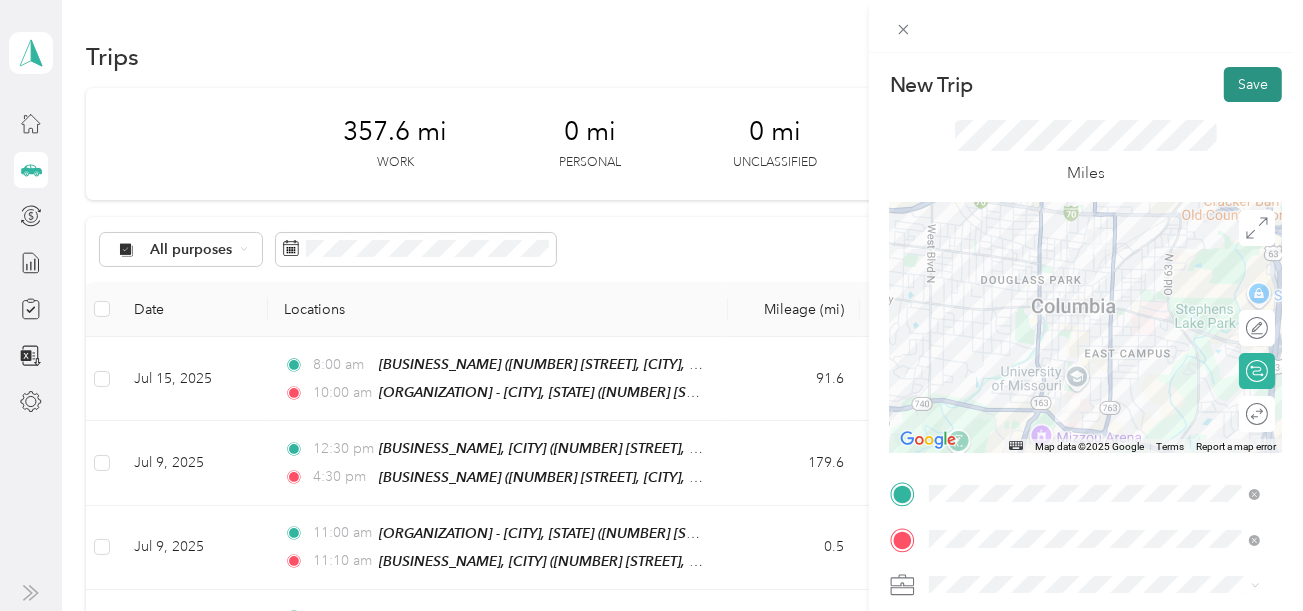 click on "Save" at bounding box center [1253, 84] 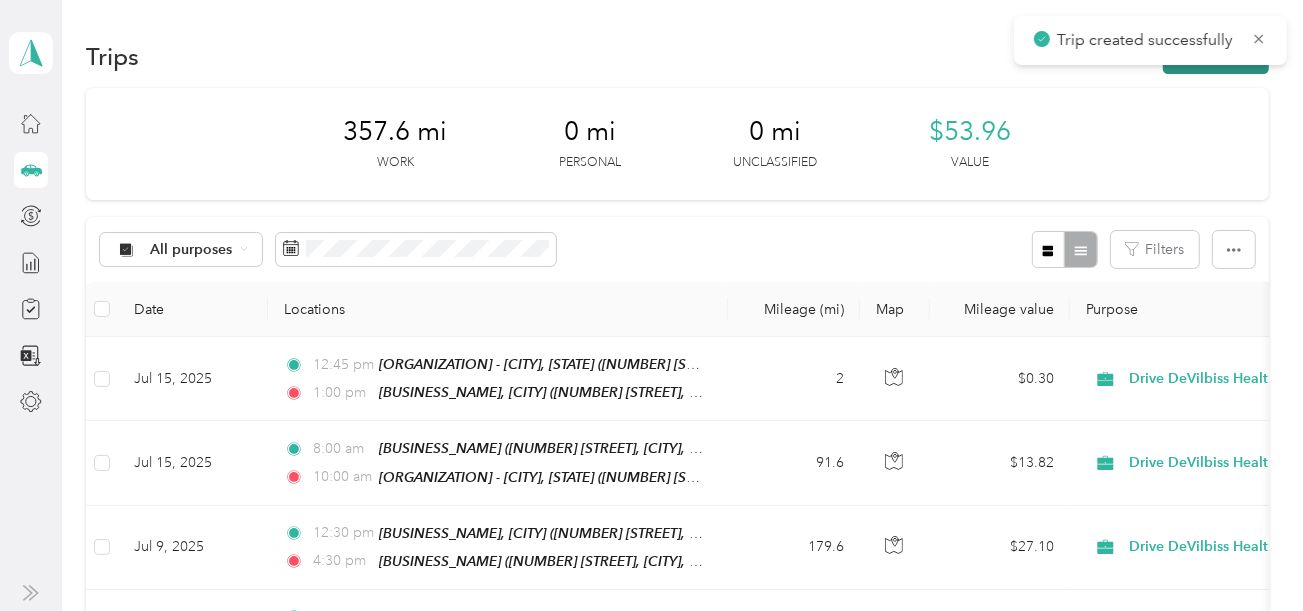 click on "New trip" at bounding box center (1216, 56) 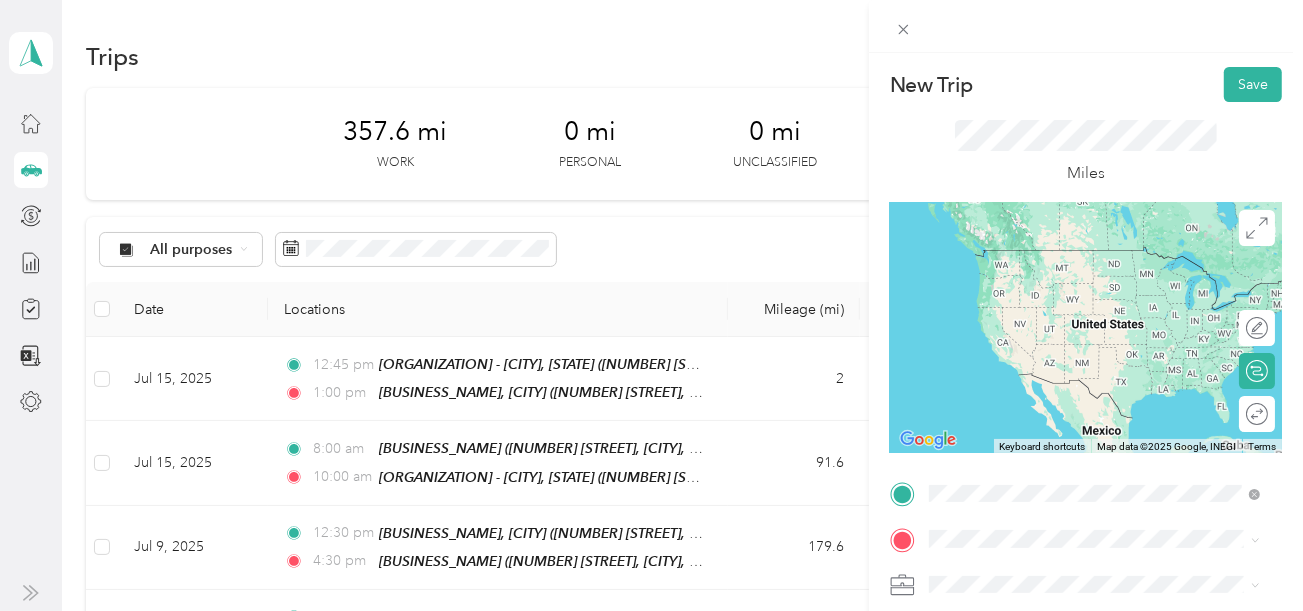 click on "[NUMBER] [STREET], [CITY], [POSTAL_CODE], [CITY], [STATE], [COUNTRY]" at bounding box center [1073, 510] 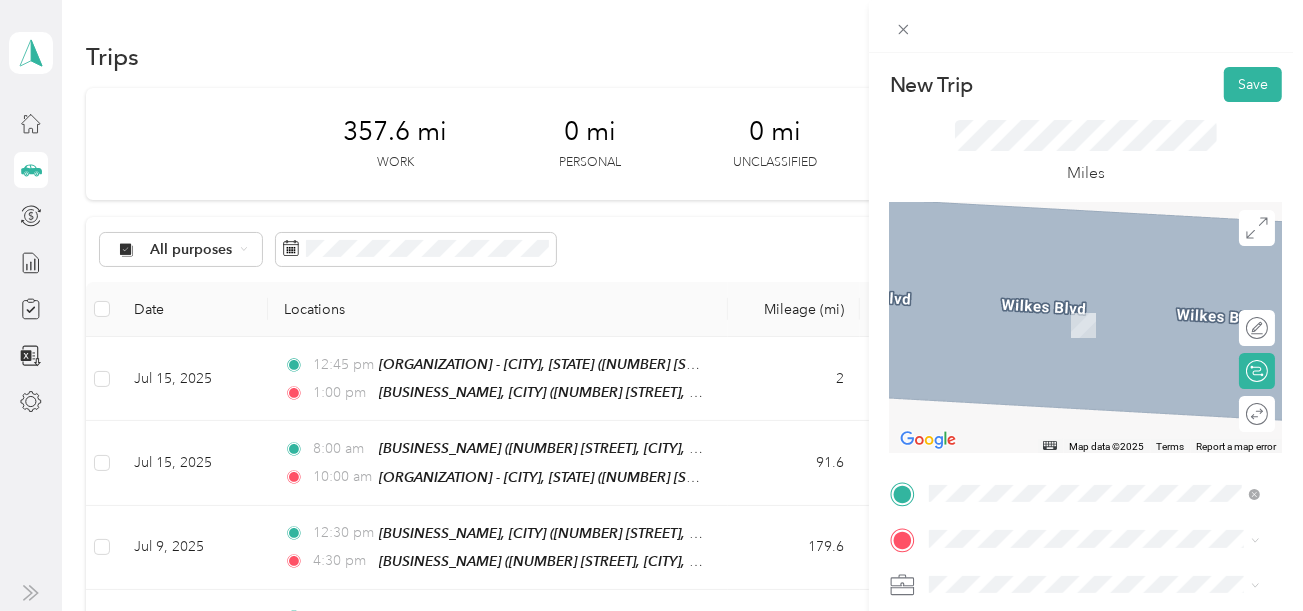 click on "[NUMBER] [STREET], [CITY], [STATE], [COUNTRY]" at bounding box center [1082, 332] 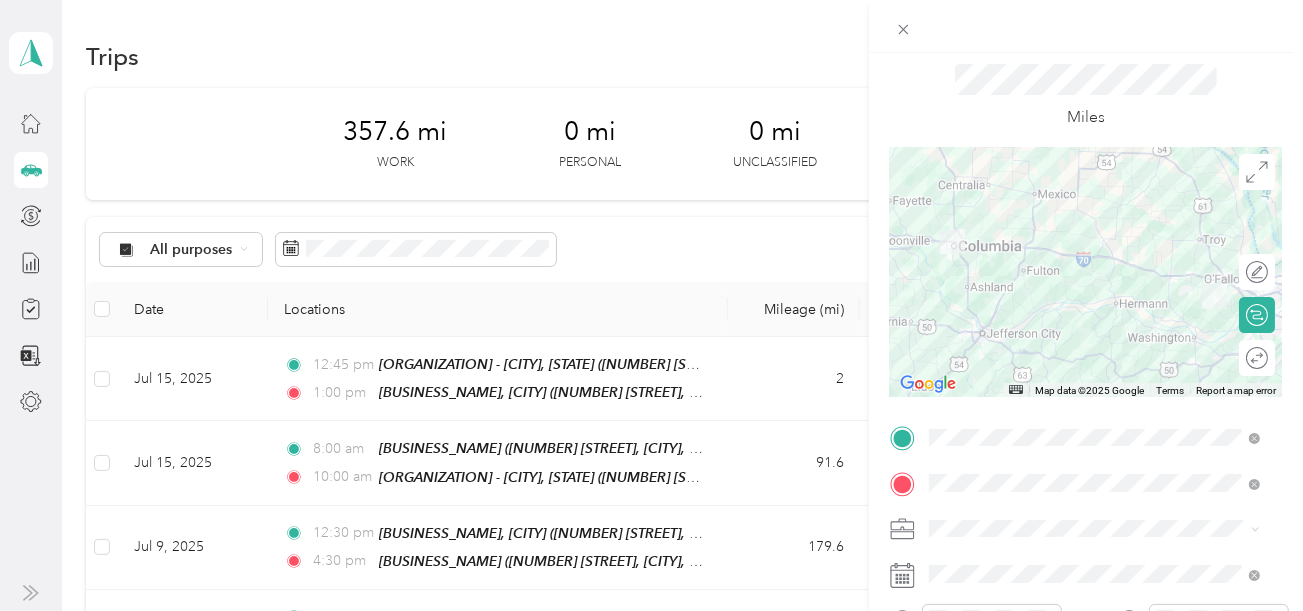 scroll, scrollTop: 200, scrollLeft: 0, axis: vertical 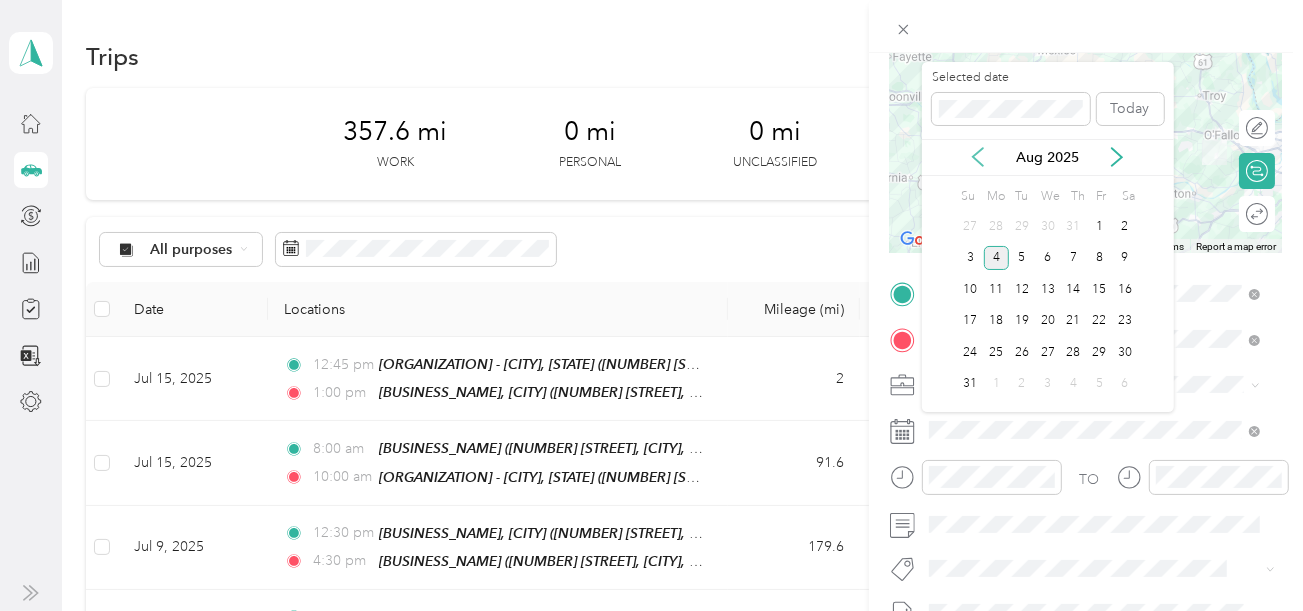 click 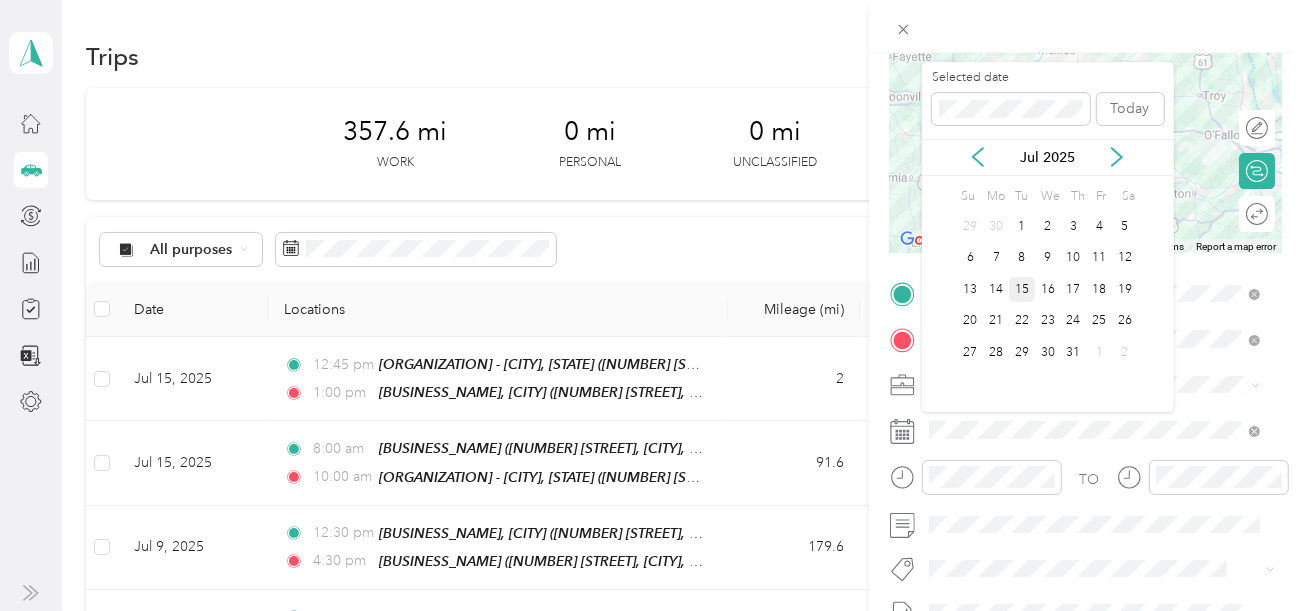 click on "15" at bounding box center [1022, 289] 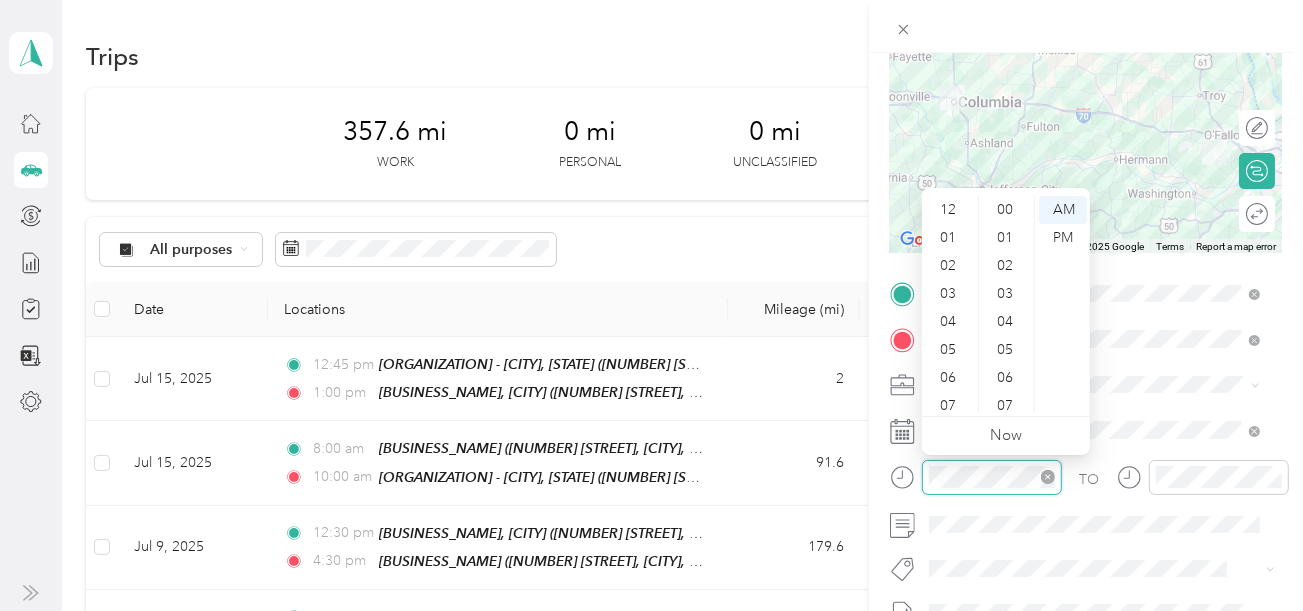 scroll, scrollTop: 1288, scrollLeft: 0, axis: vertical 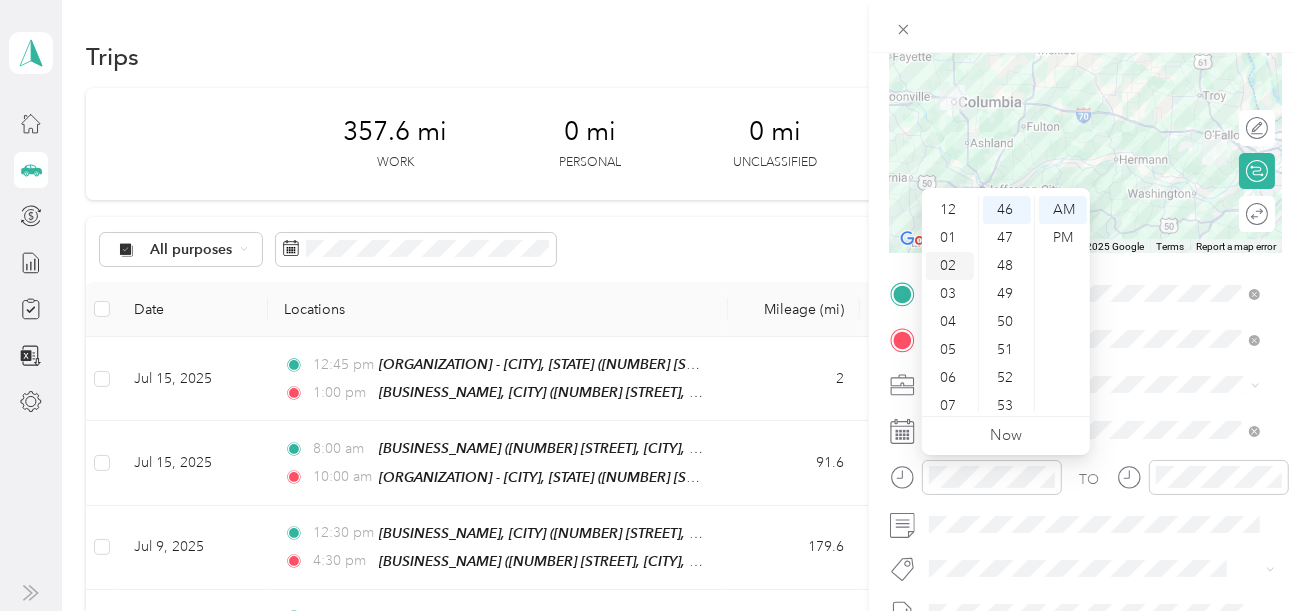 click on "02" at bounding box center [950, 266] 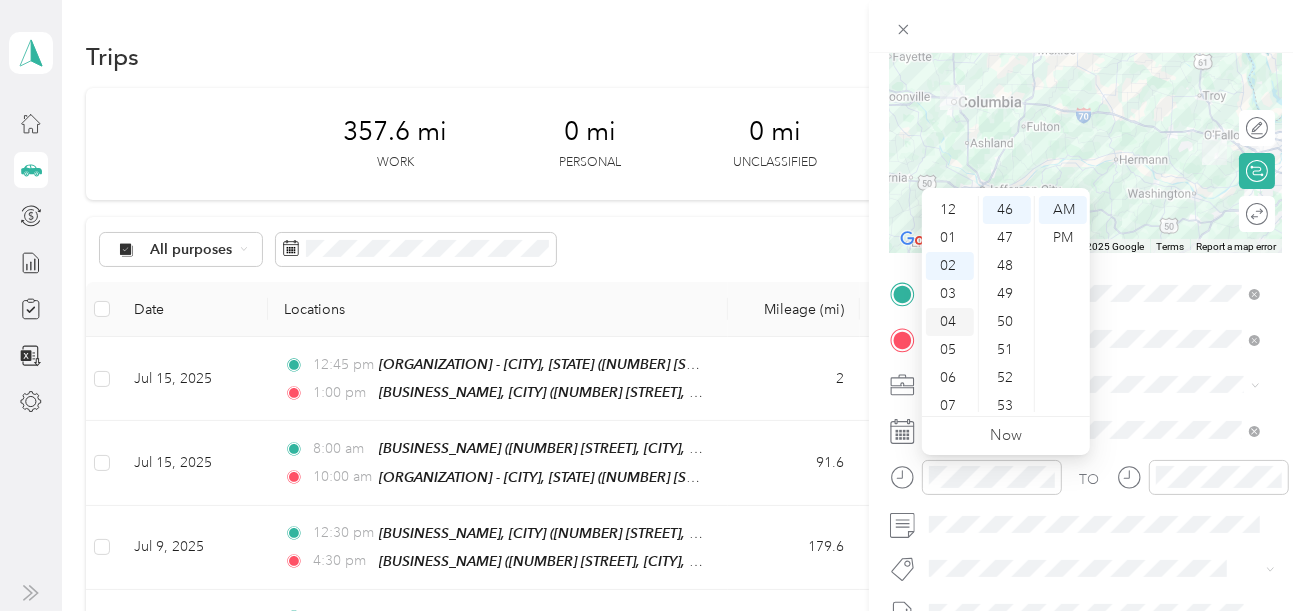 scroll, scrollTop: 56, scrollLeft: 0, axis: vertical 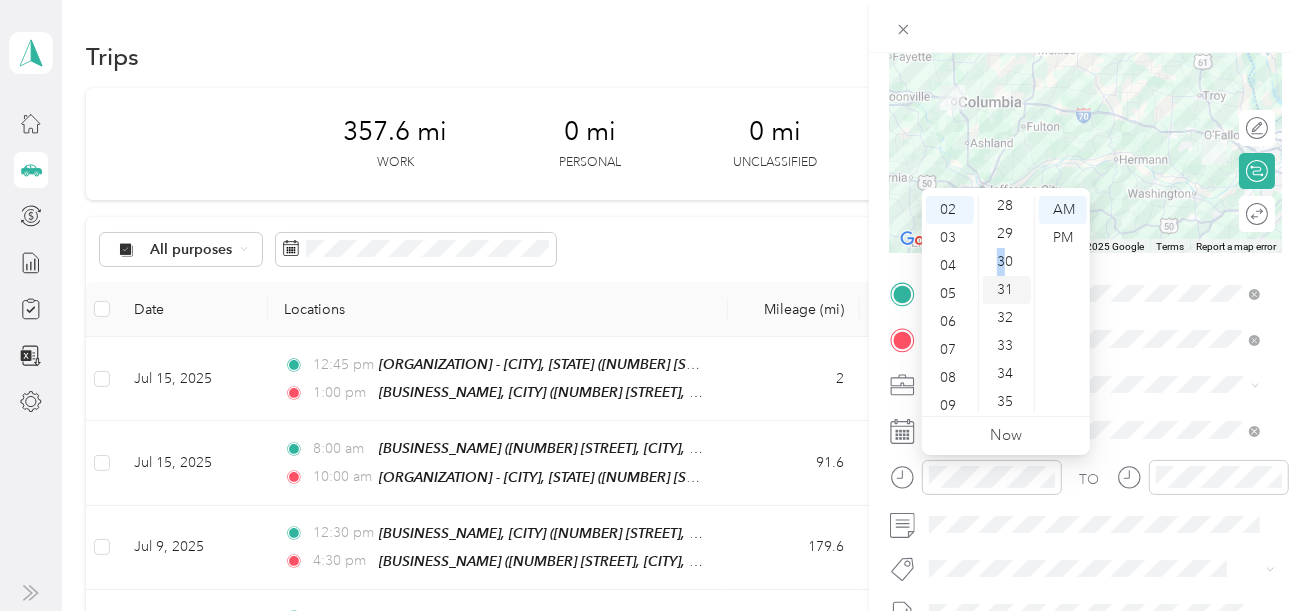 click on "30" at bounding box center [1007, 262] 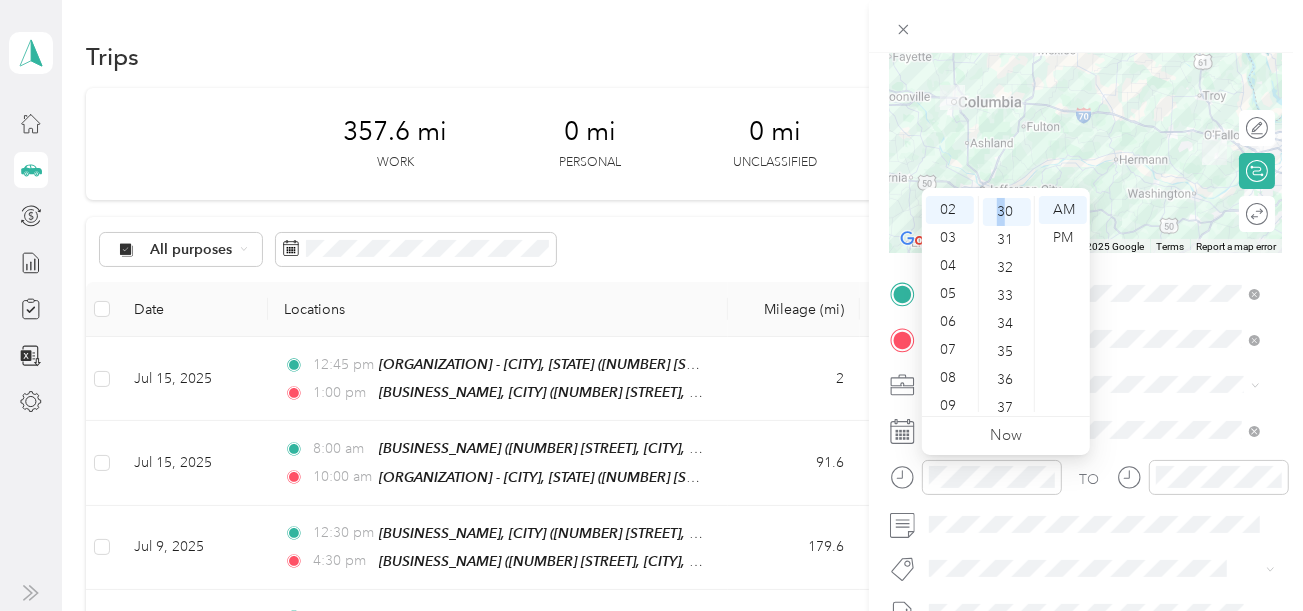 scroll, scrollTop: 840, scrollLeft: 0, axis: vertical 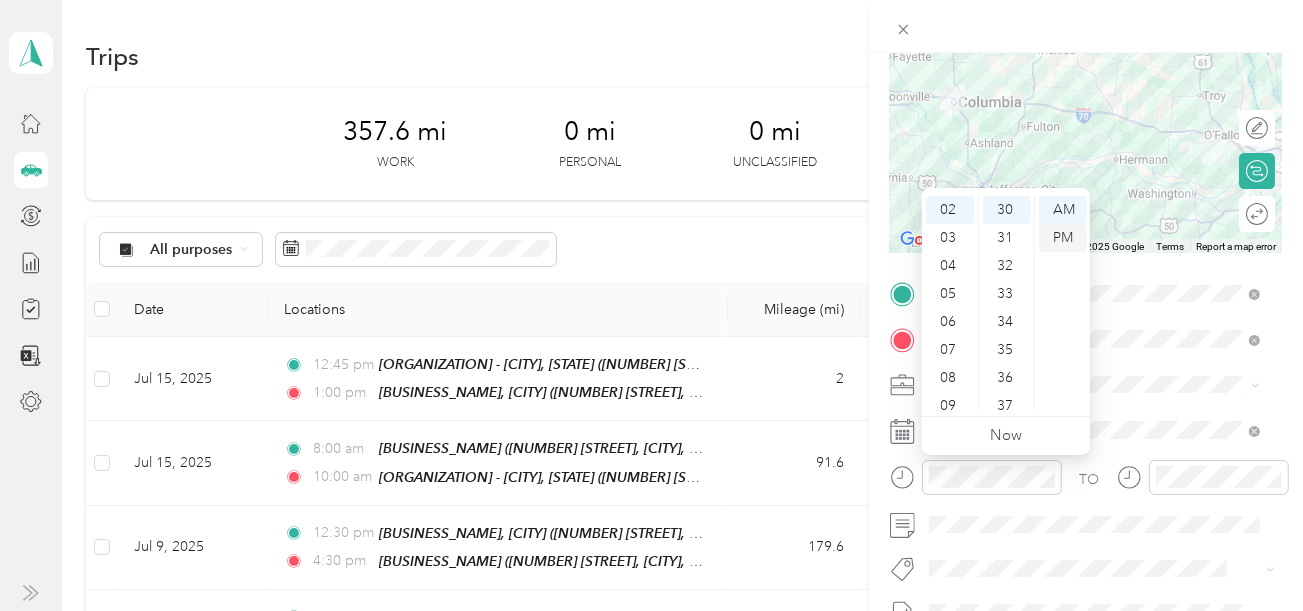click on "PM" at bounding box center [1063, 238] 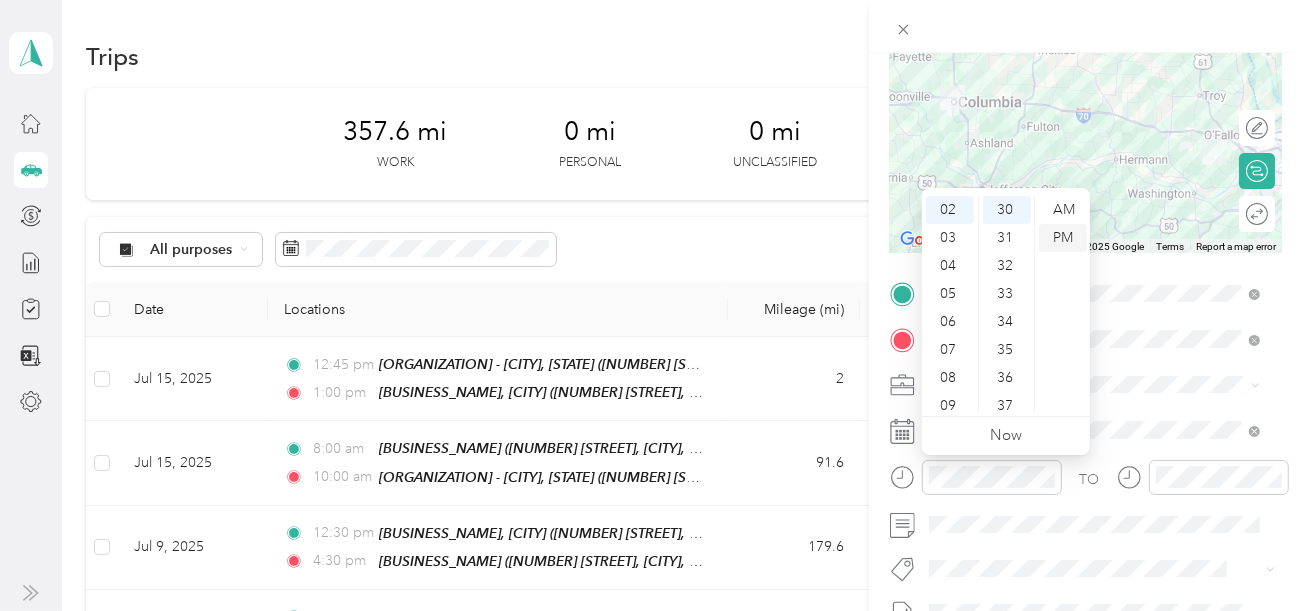 click on "PM" at bounding box center (1063, 238) 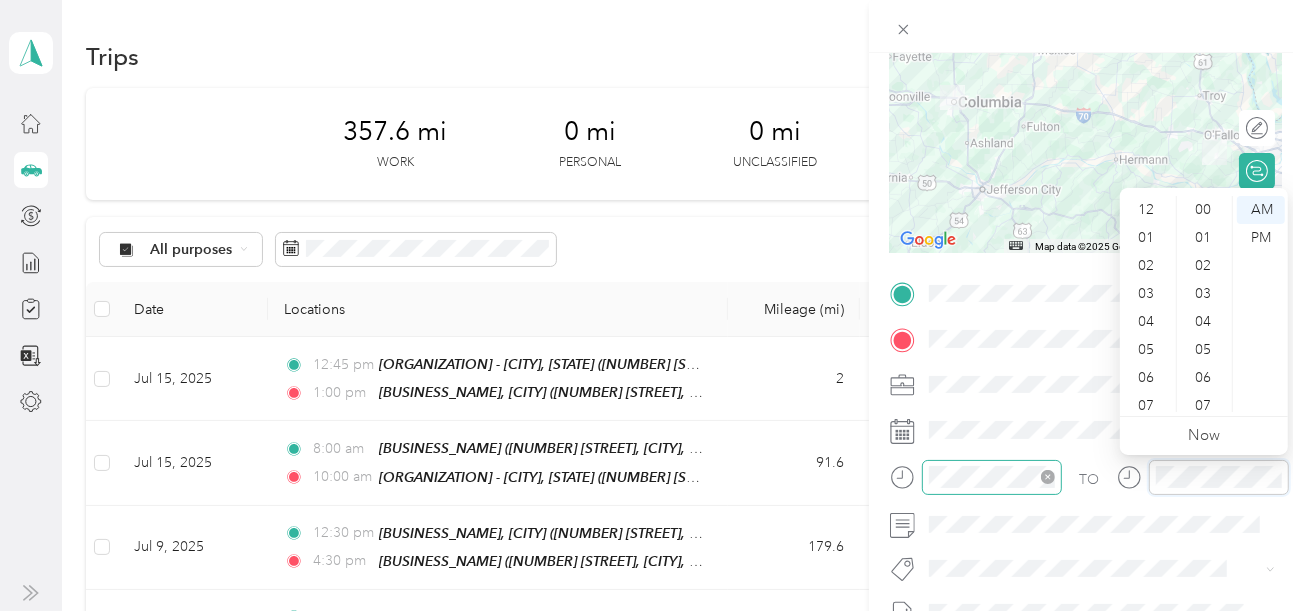 scroll, scrollTop: 1283, scrollLeft: 0, axis: vertical 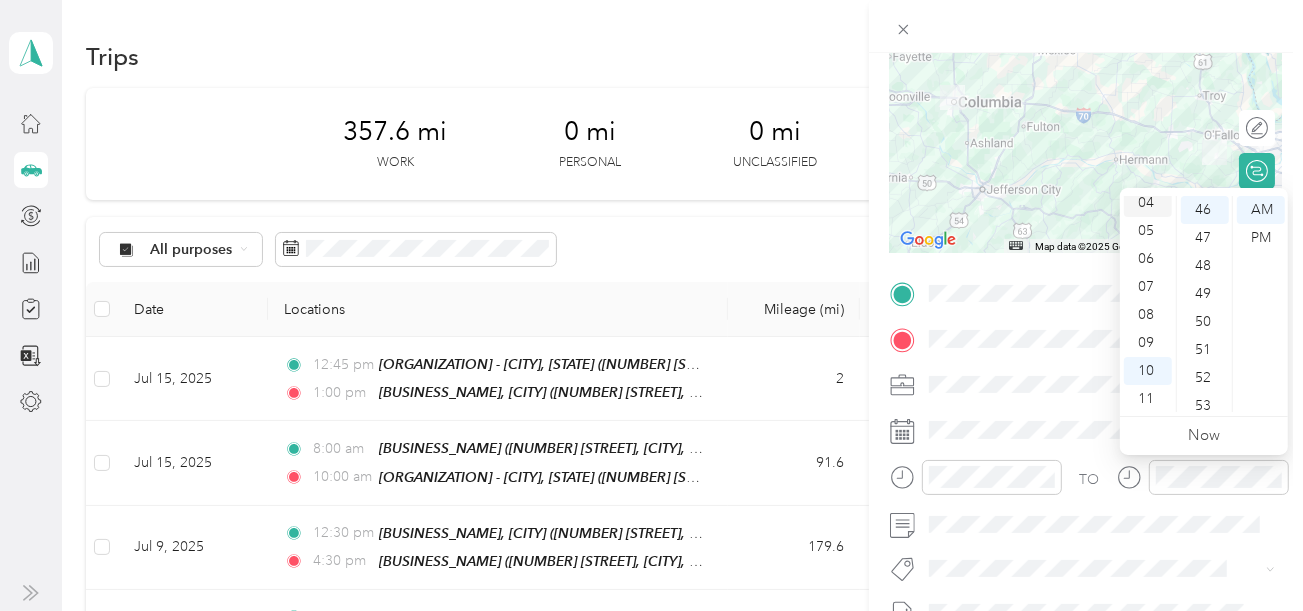 click on "04" at bounding box center (1148, 203) 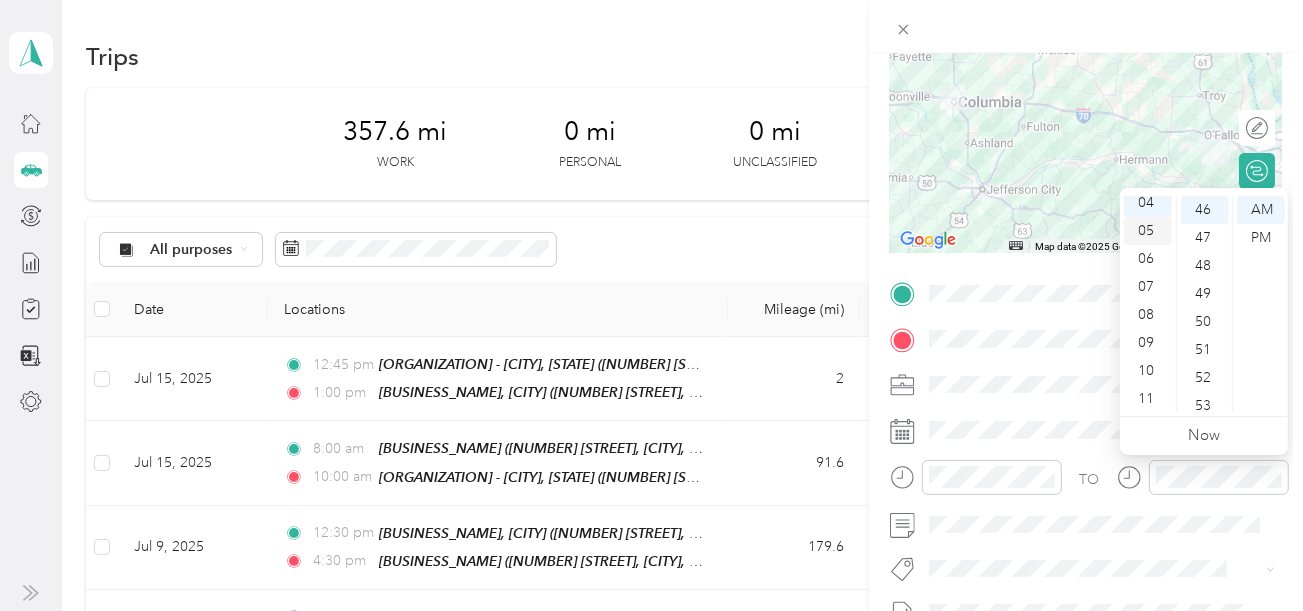 scroll, scrollTop: 112, scrollLeft: 0, axis: vertical 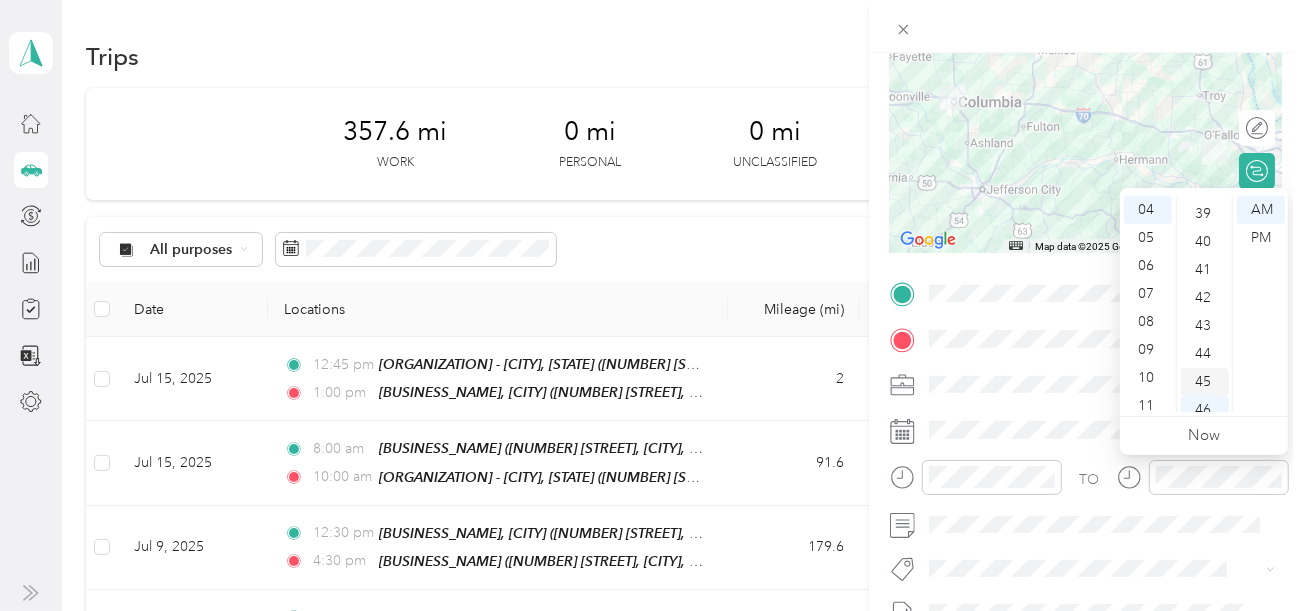 click on "45" at bounding box center [1205, 382] 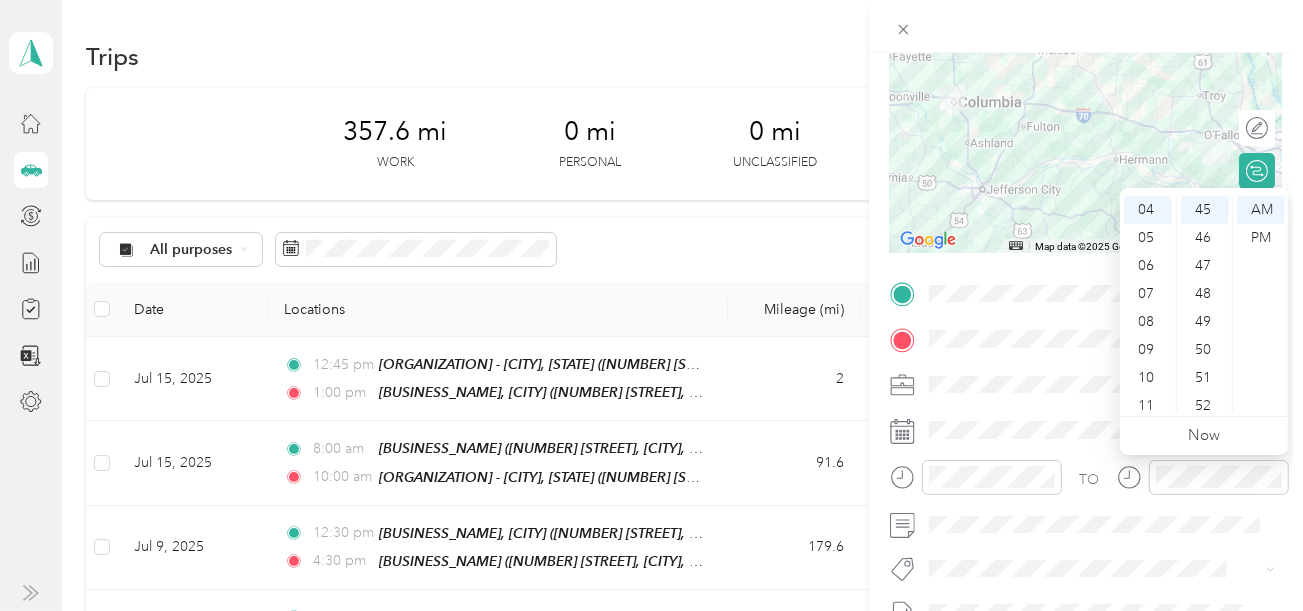 scroll, scrollTop: 1260, scrollLeft: 0, axis: vertical 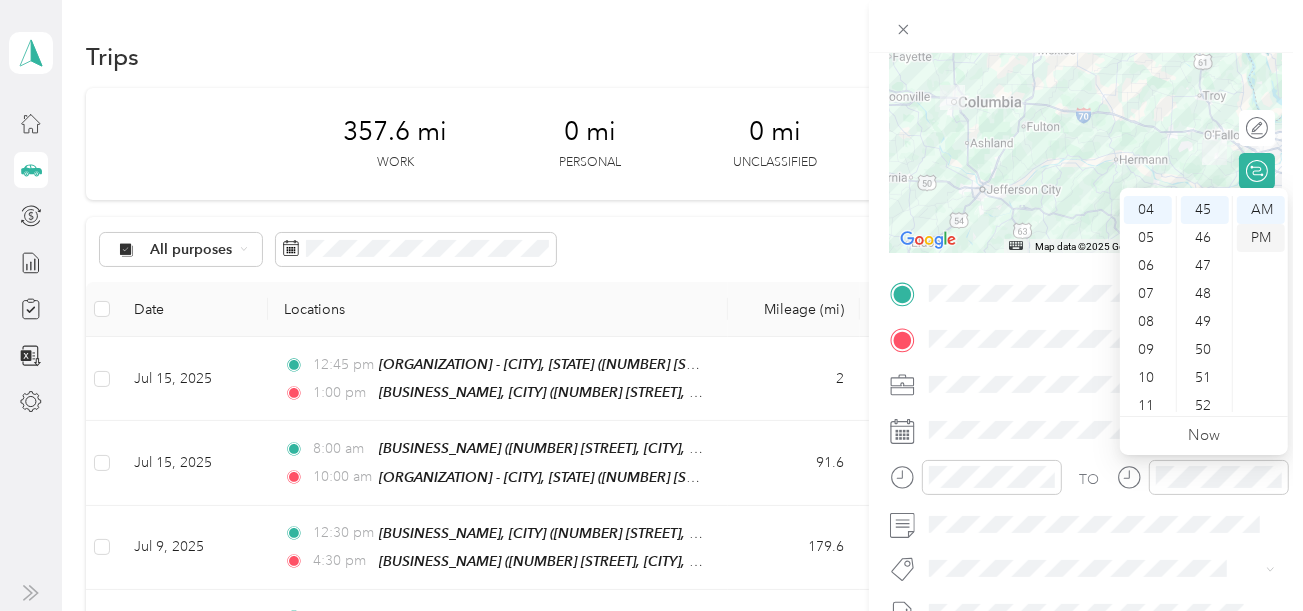 click on "PM" at bounding box center (1261, 238) 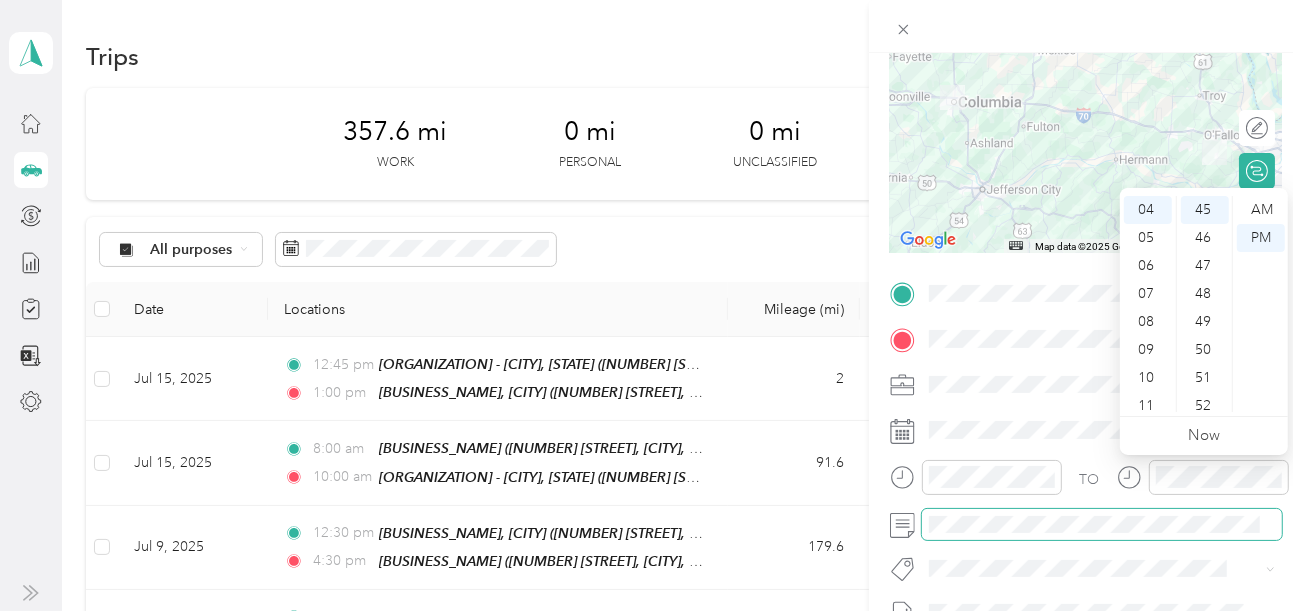 click at bounding box center (1102, 525) 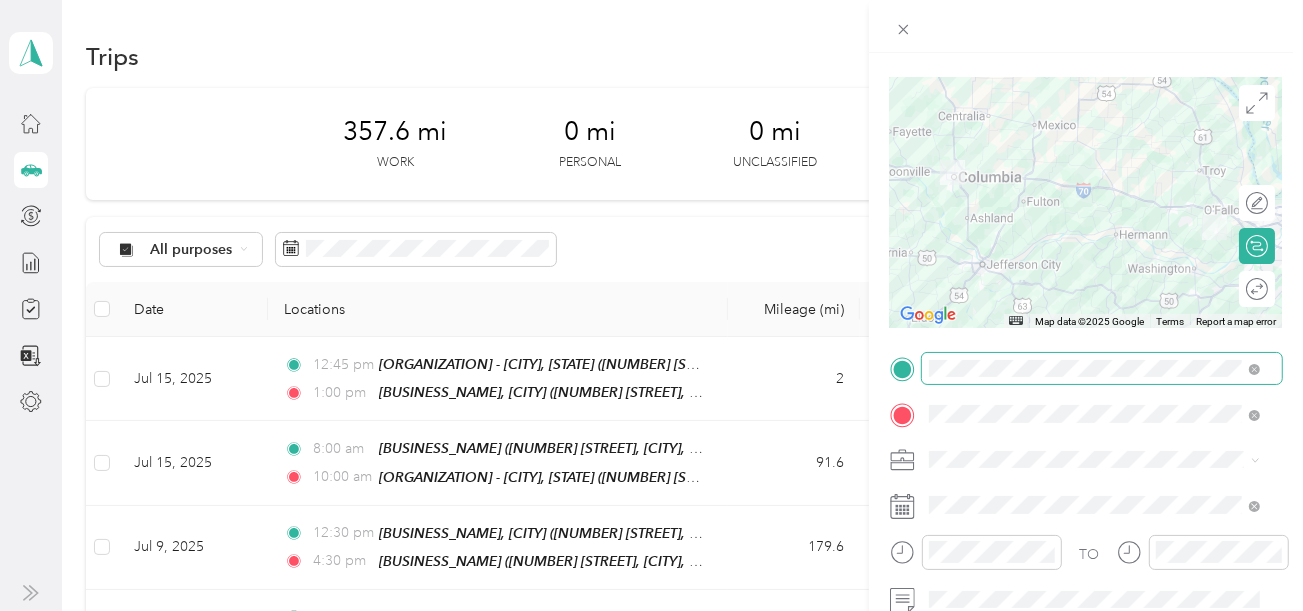 scroll, scrollTop: 0, scrollLeft: 0, axis: both 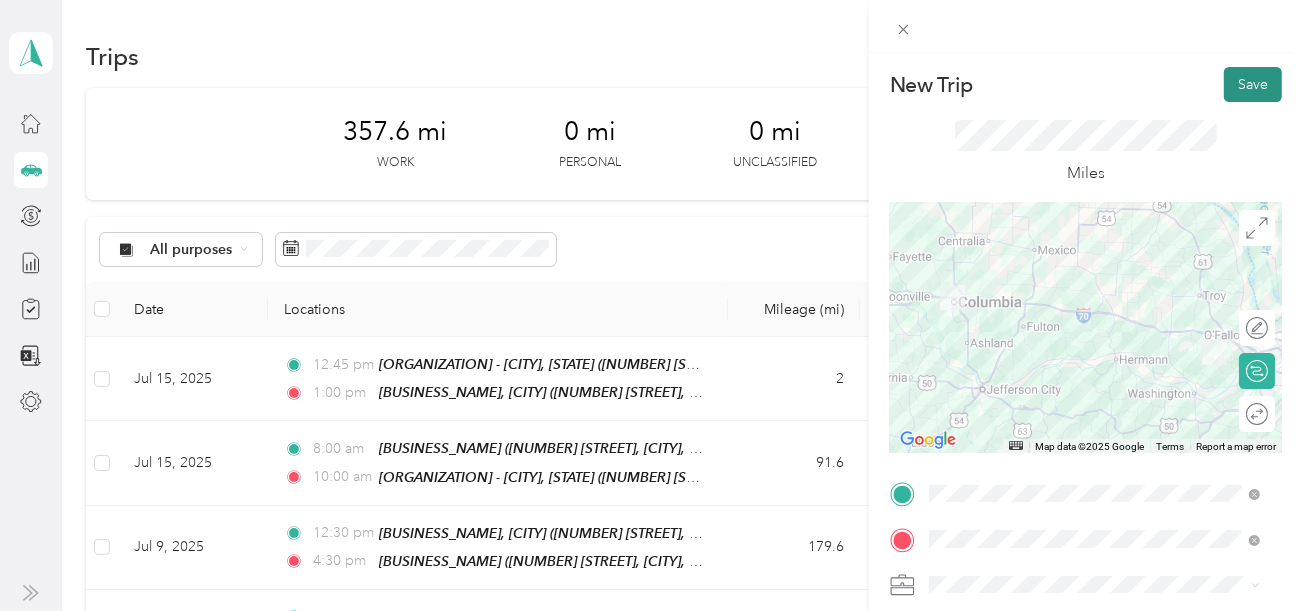 click on "Save" at bounding box center [1253, 84] 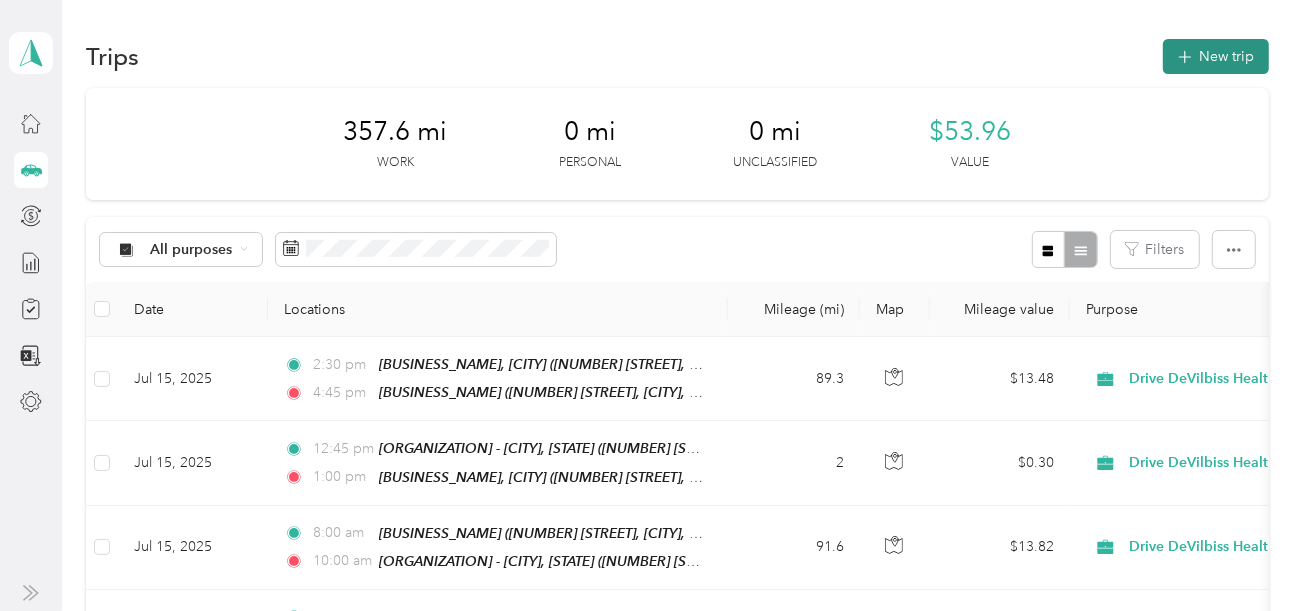 click 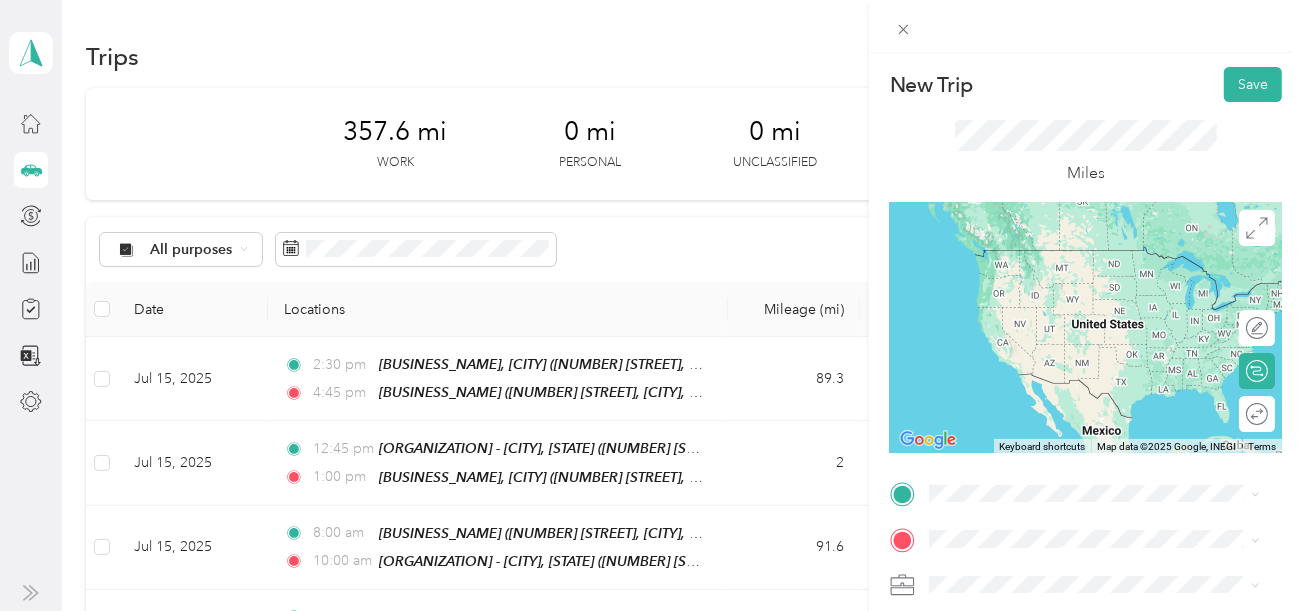 click on "[NUMBER] [STREET], [CITY], [STATE], [COUNTRY]" at bounding box center [1082, 286] 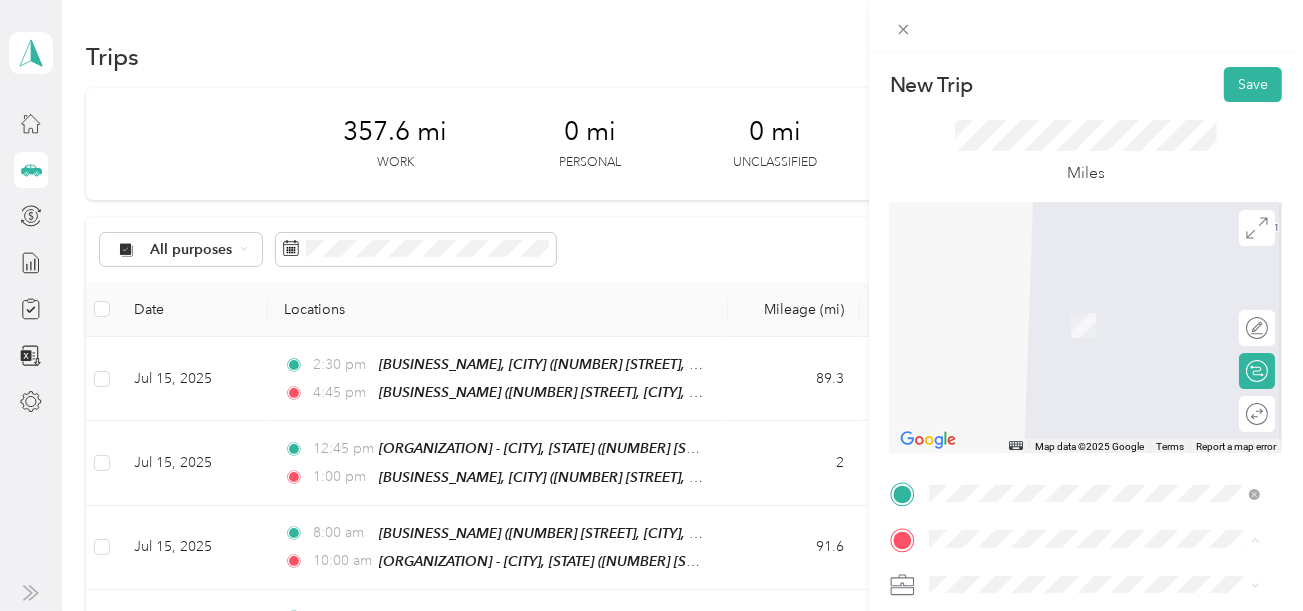 click on "[MEDICAL_FACILITY] [NUMBER] [POSTAL_CODE], [CITY], [STATE], [COUNTRY]" at bounding box center [1109, 409] 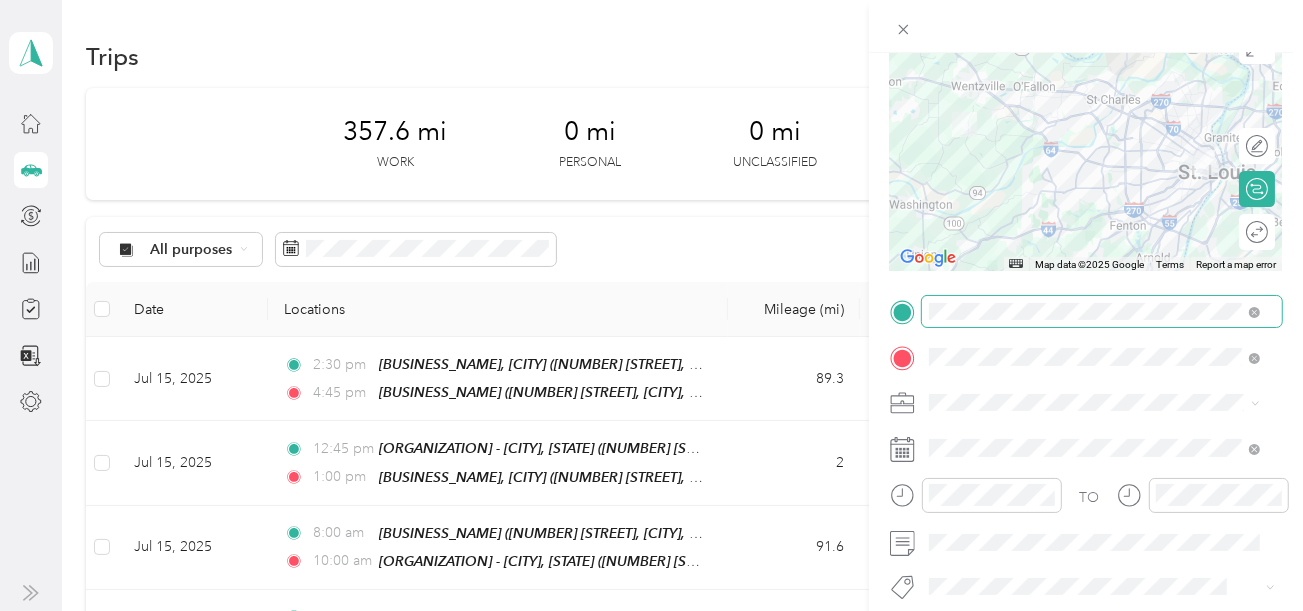 scroll, scrollTop: 200, scrollLeft: 0, axis: vertical 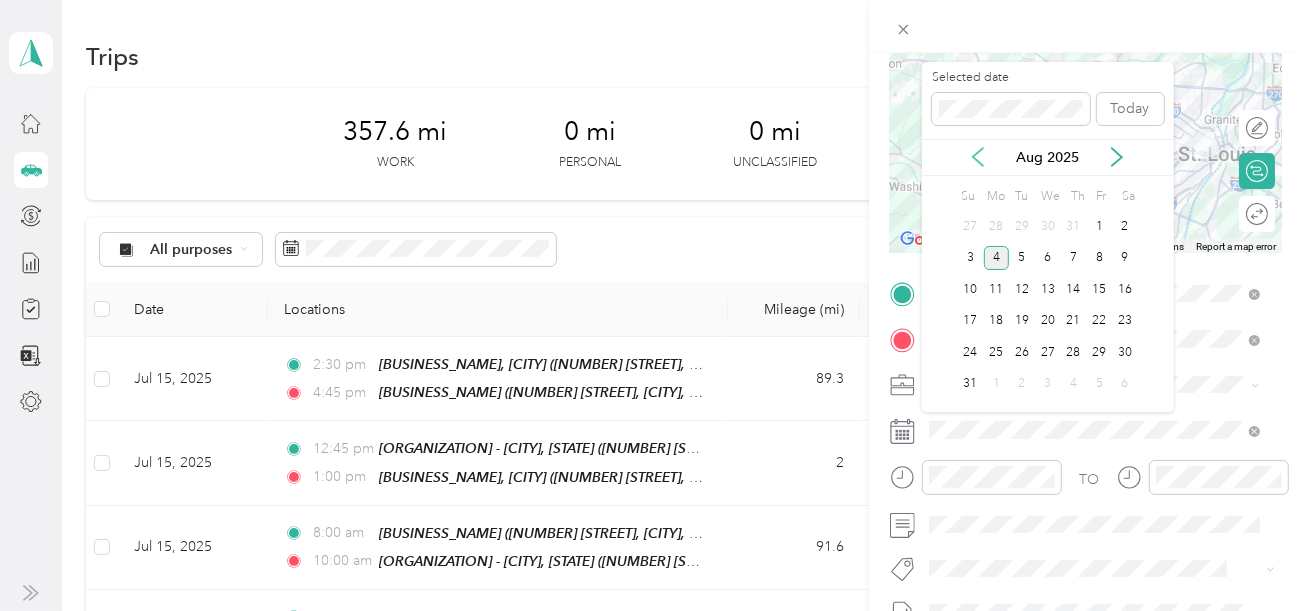 click 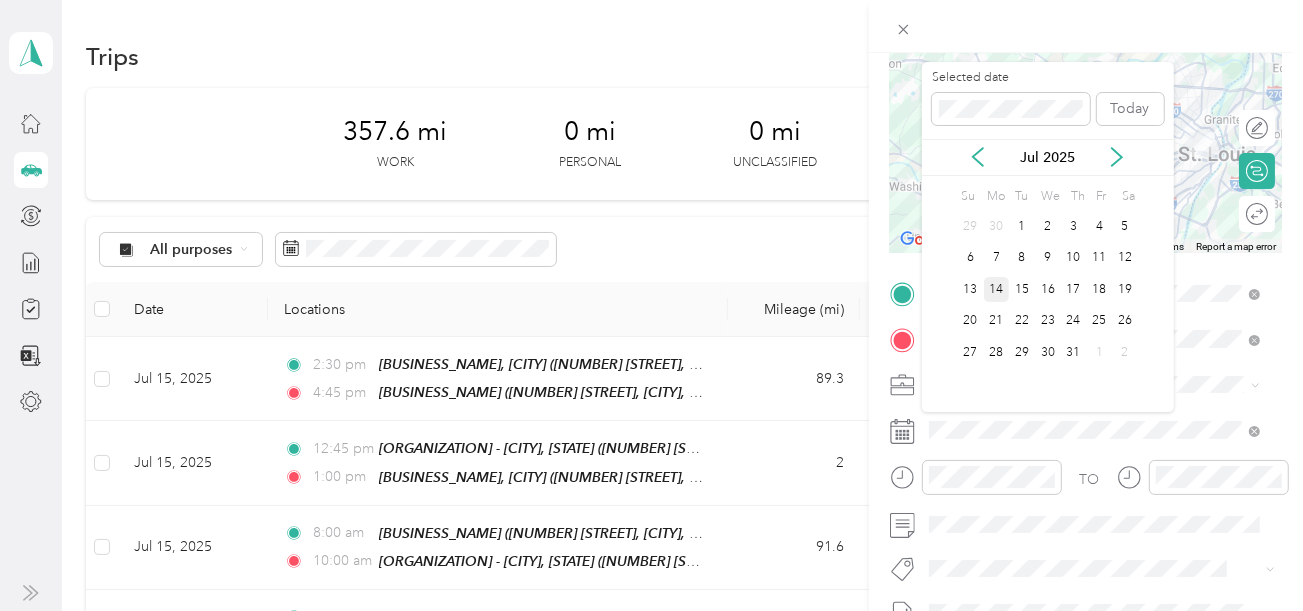 click on "14" at bounding box center (997, 289) 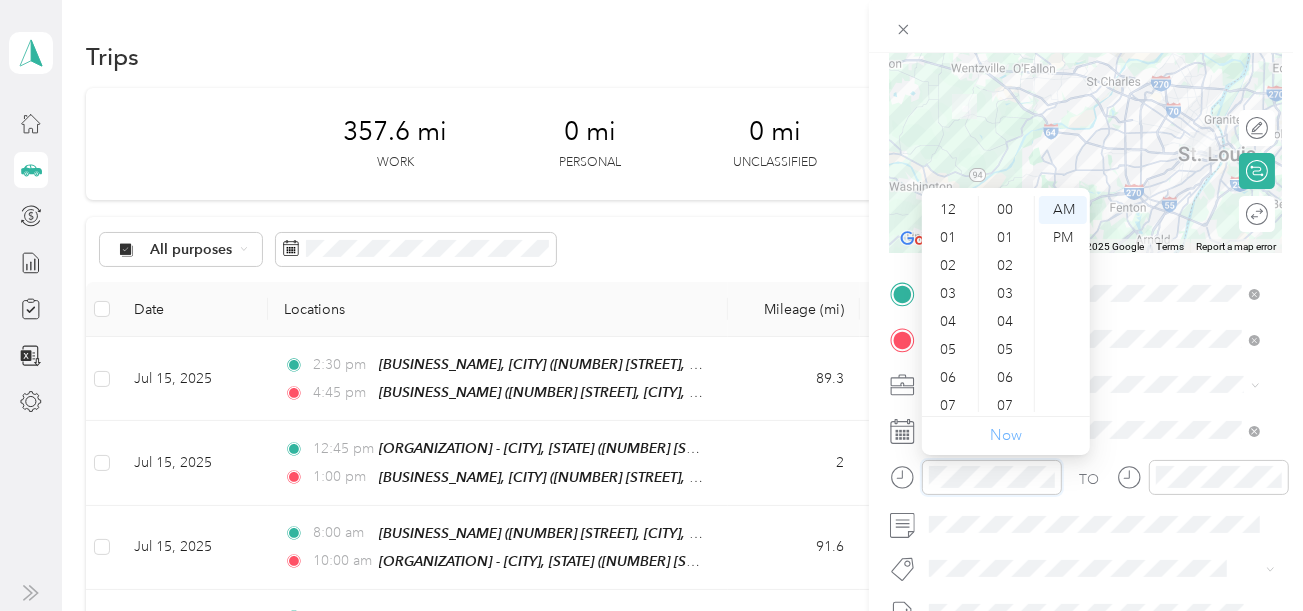 scroll, scrollTop: 1344, scrollLeft: 0, axis: vertical 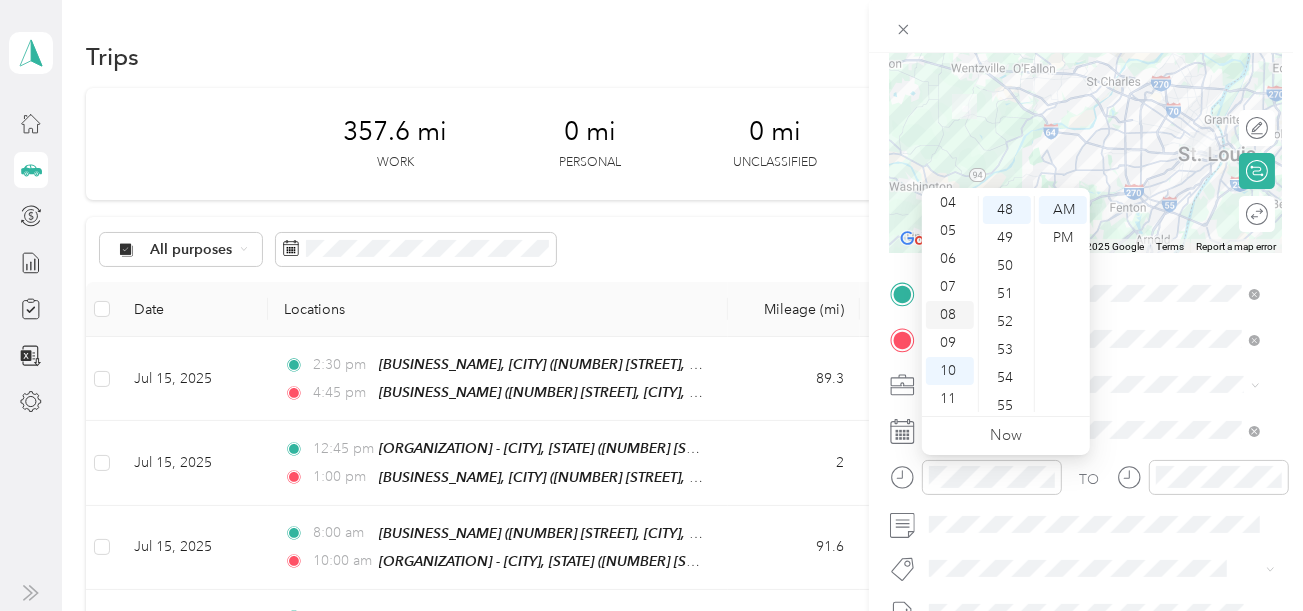 click on "08" at bounding box center [950, 315] 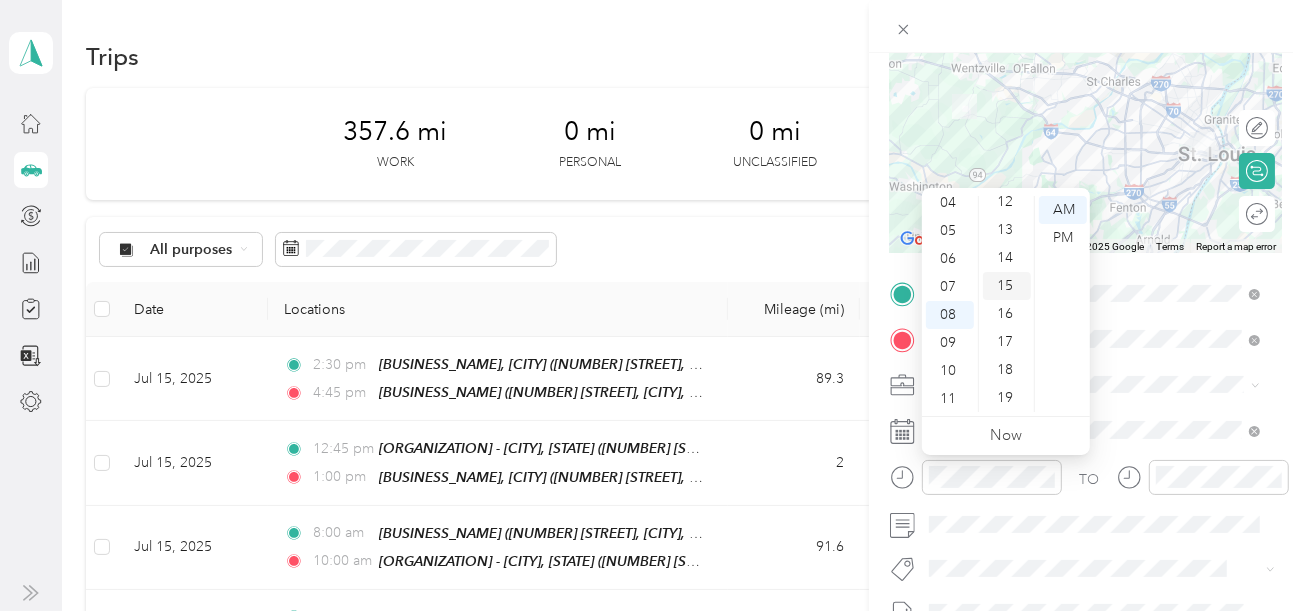 scroll, scrollTop: 0, scrollLeft: 0, axis: both 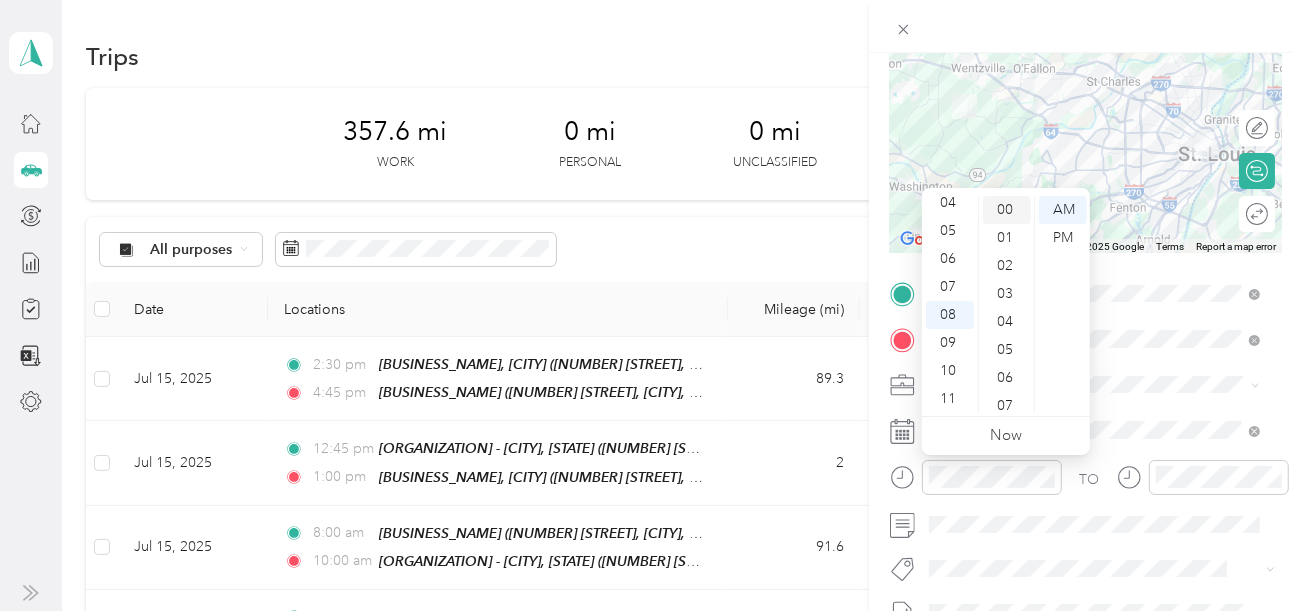 click on "00" at bounding box center (1007, 210) 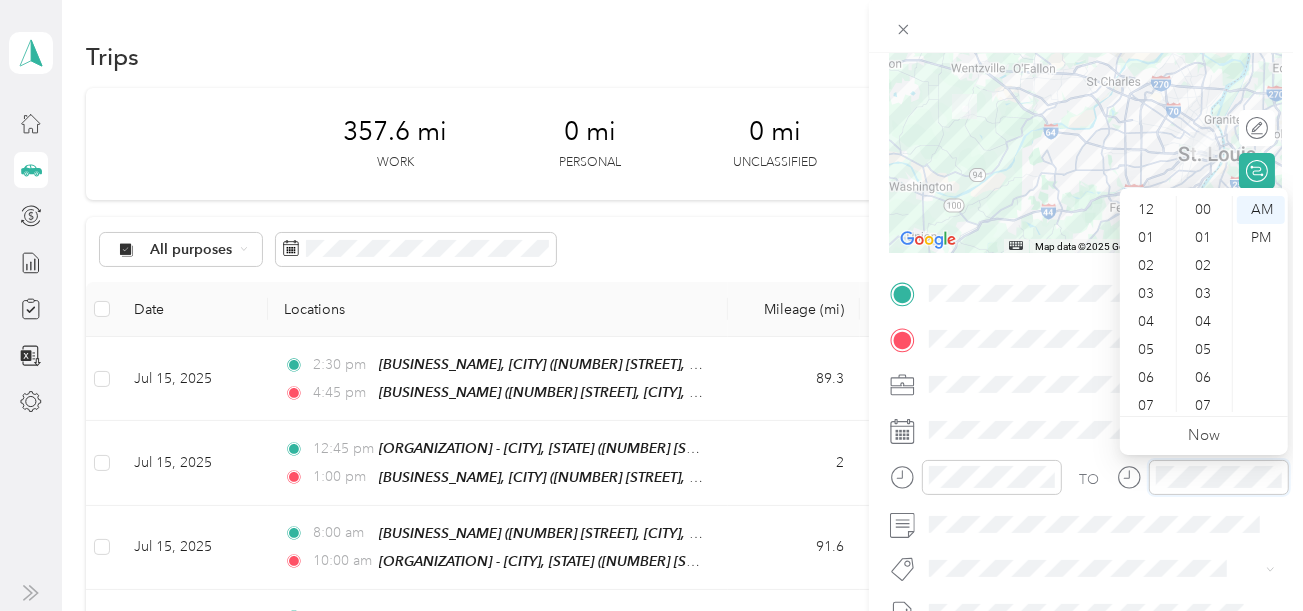 scroll, scrollTop: 1344, scrollLeft: 0, axis: vertical 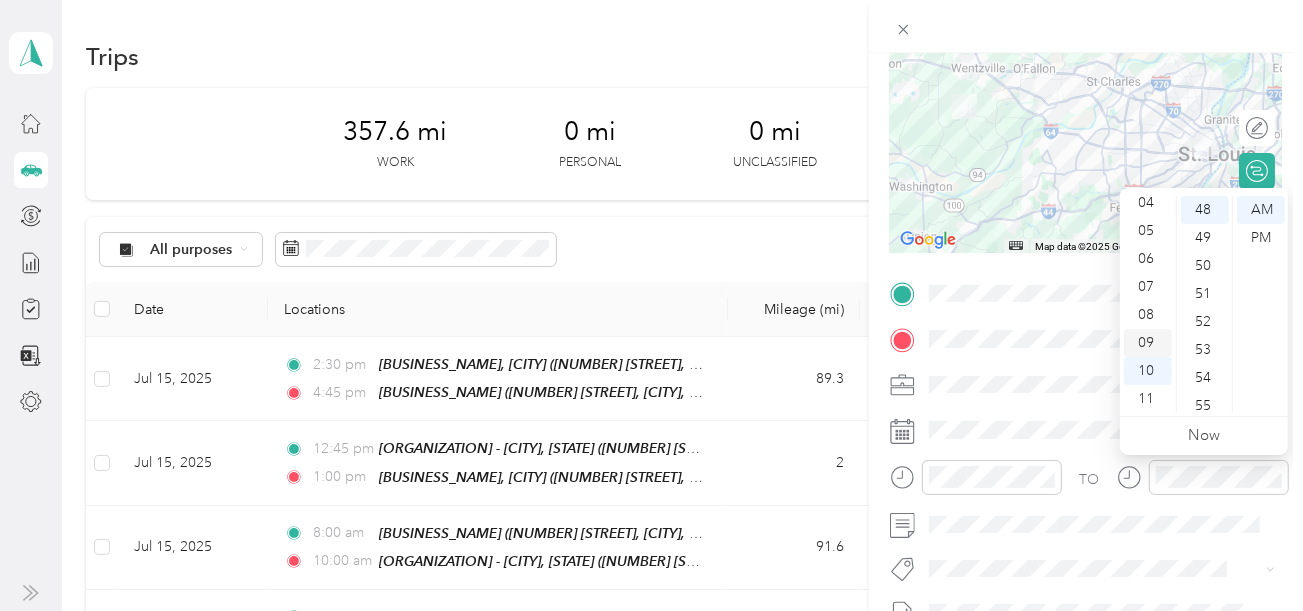 click on "09" at bounding box center (1148, 343) 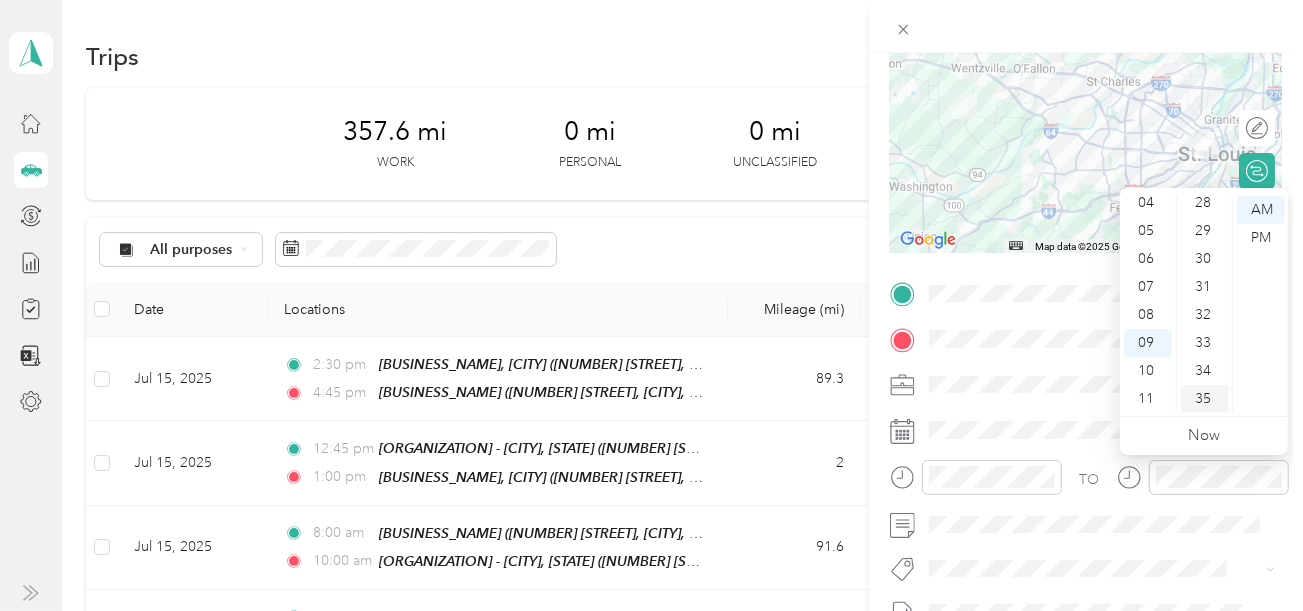 scroll, scrollTop: 744, scrollLeft: 0, axis: vertical 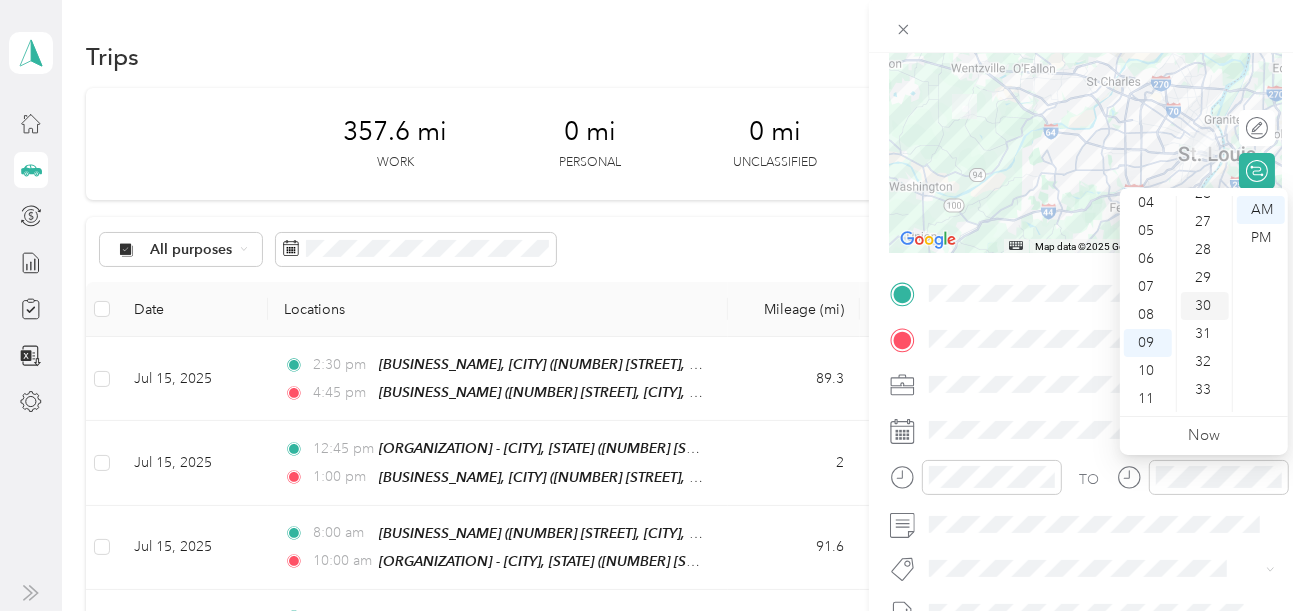click on "30" at bounding box center [1205, 306] 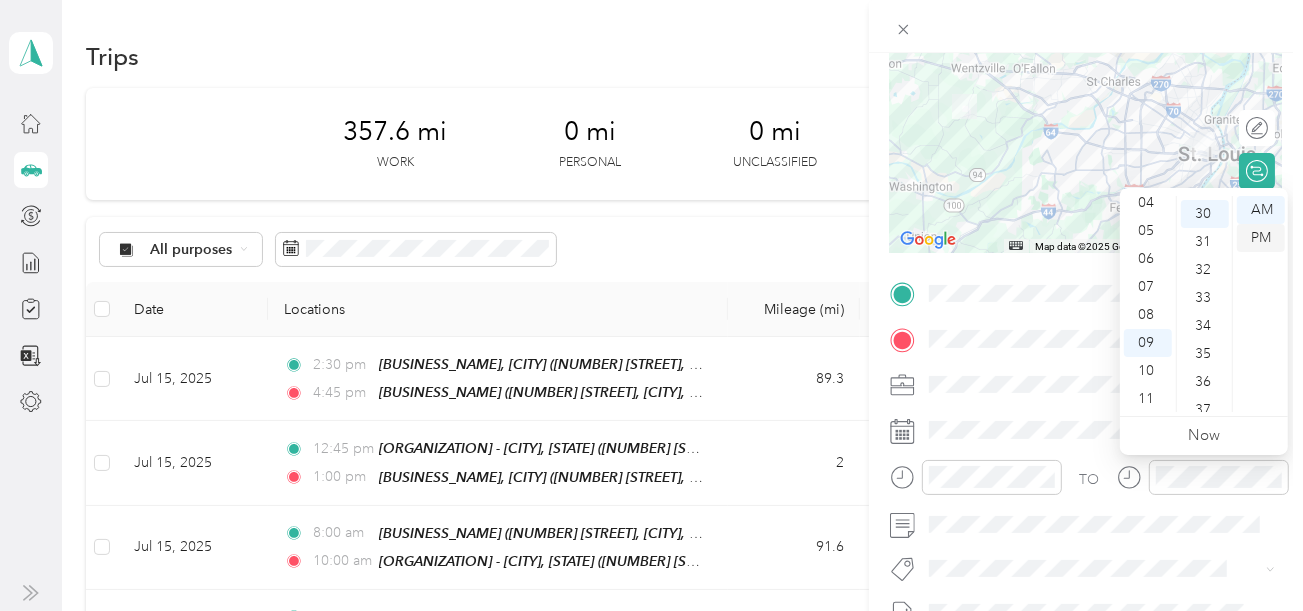 scroll, scrollTop: 840, scrollLeft: 0, axis: vertical 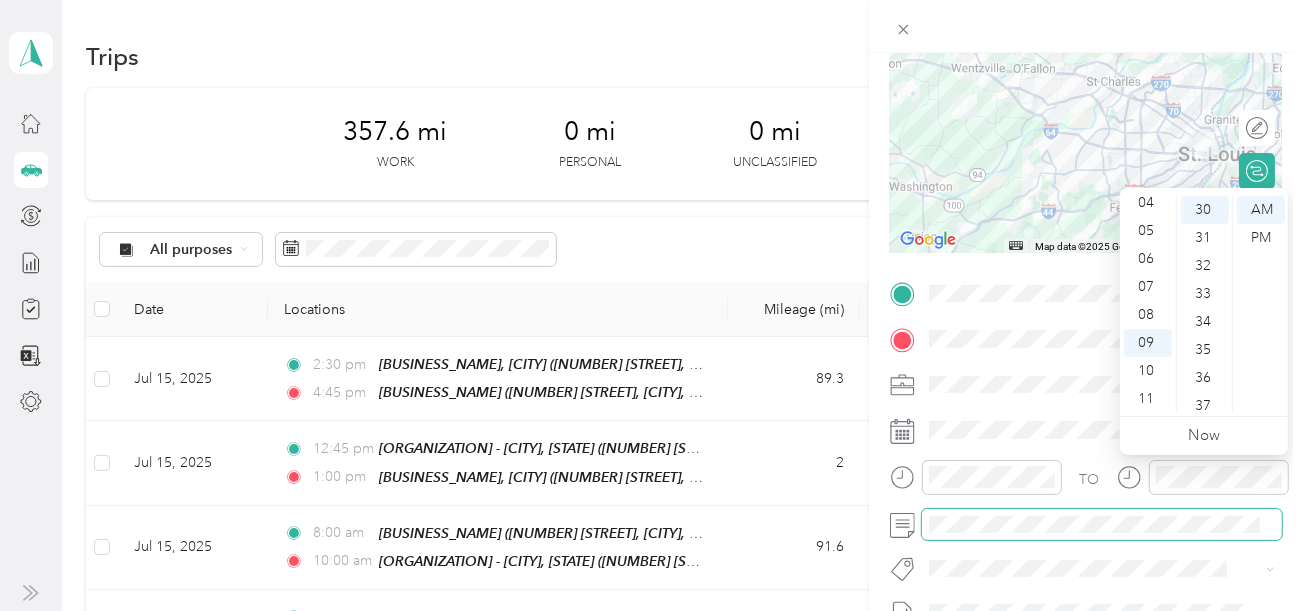 click at bounding box center (1102, 525) 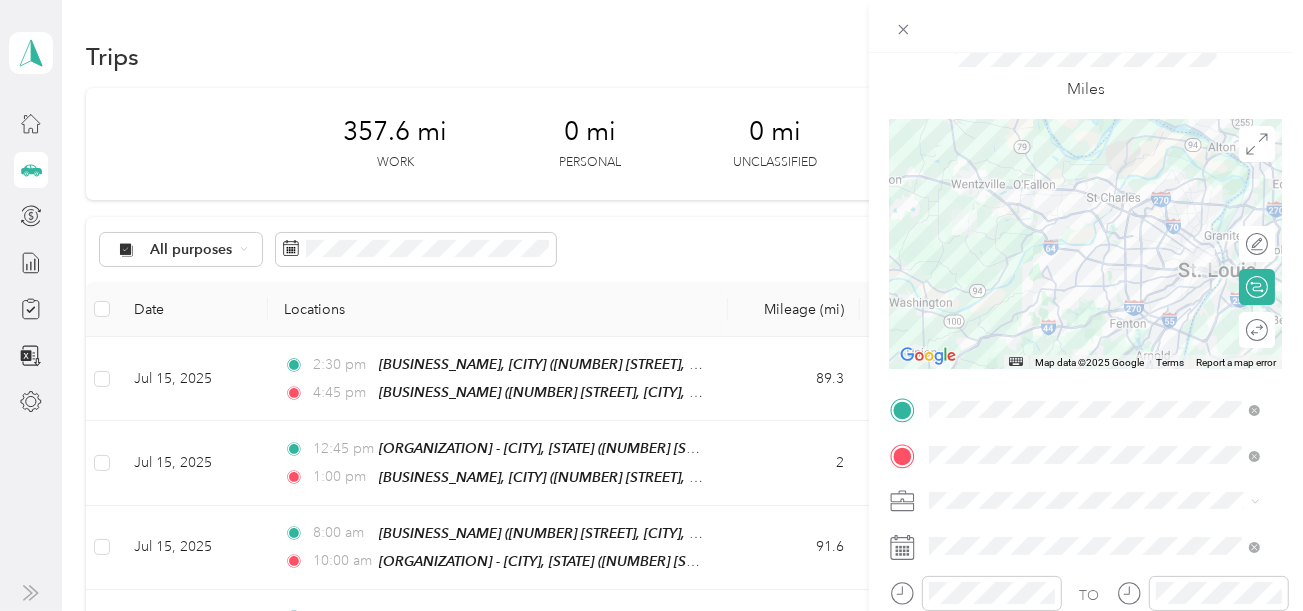 scroll, scrollTop: 0, scrollLeft: 0, axis: both 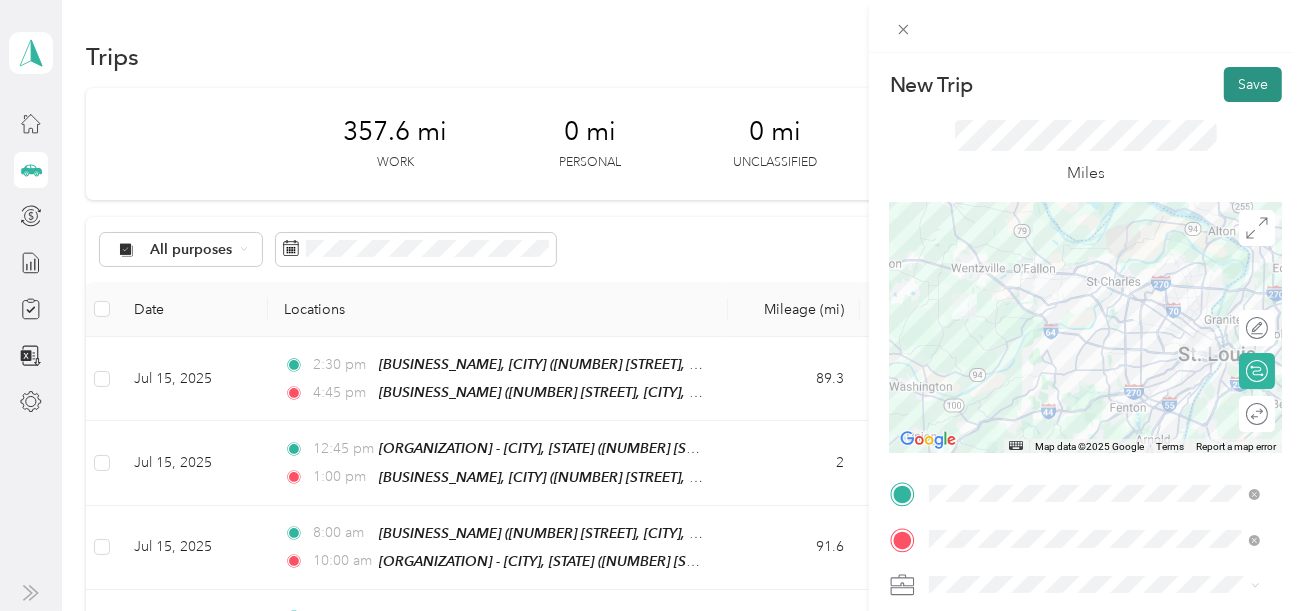 click on "Save" at bounding box center [1253, 84] 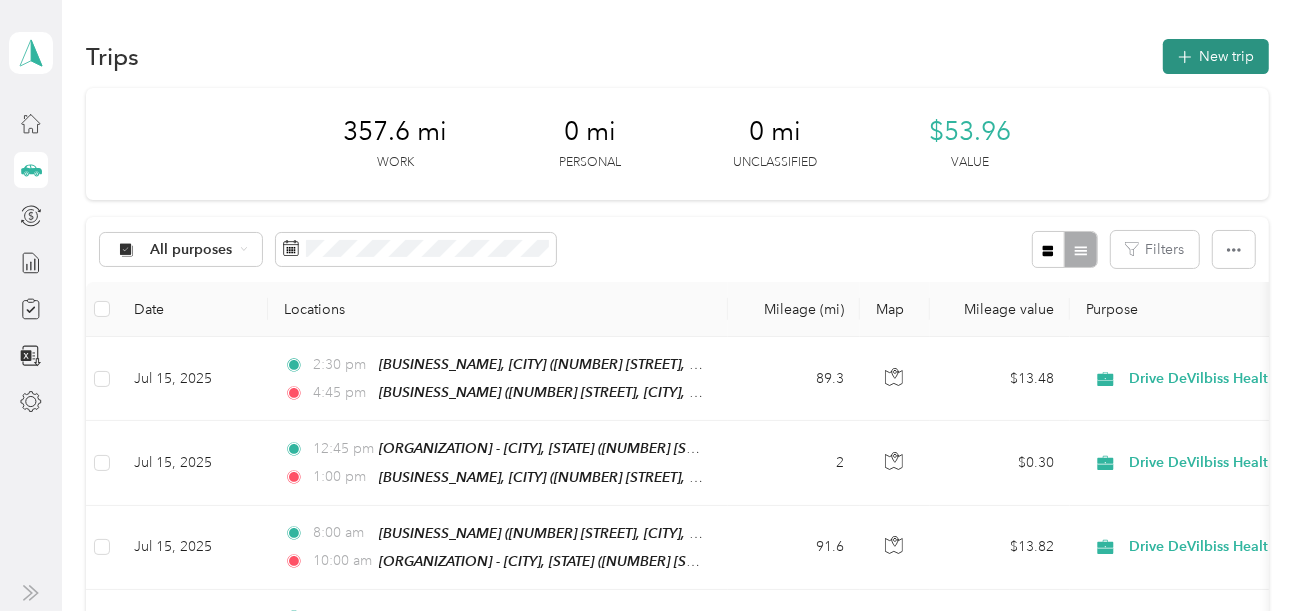 click on "New trip" at bounding box center (1216, 56) 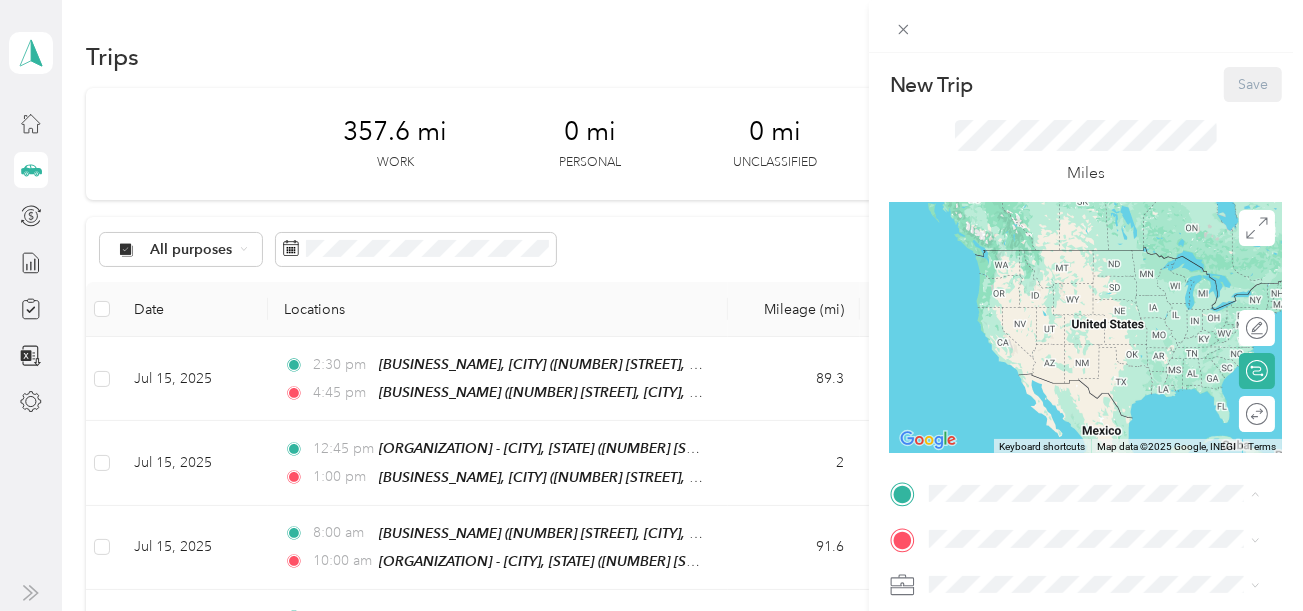 click on "[NUMBER] [STREET], [POSTAL_CODE], [CITY], [STATE], [COUNTRY]" at bounding box center [1089, 374] 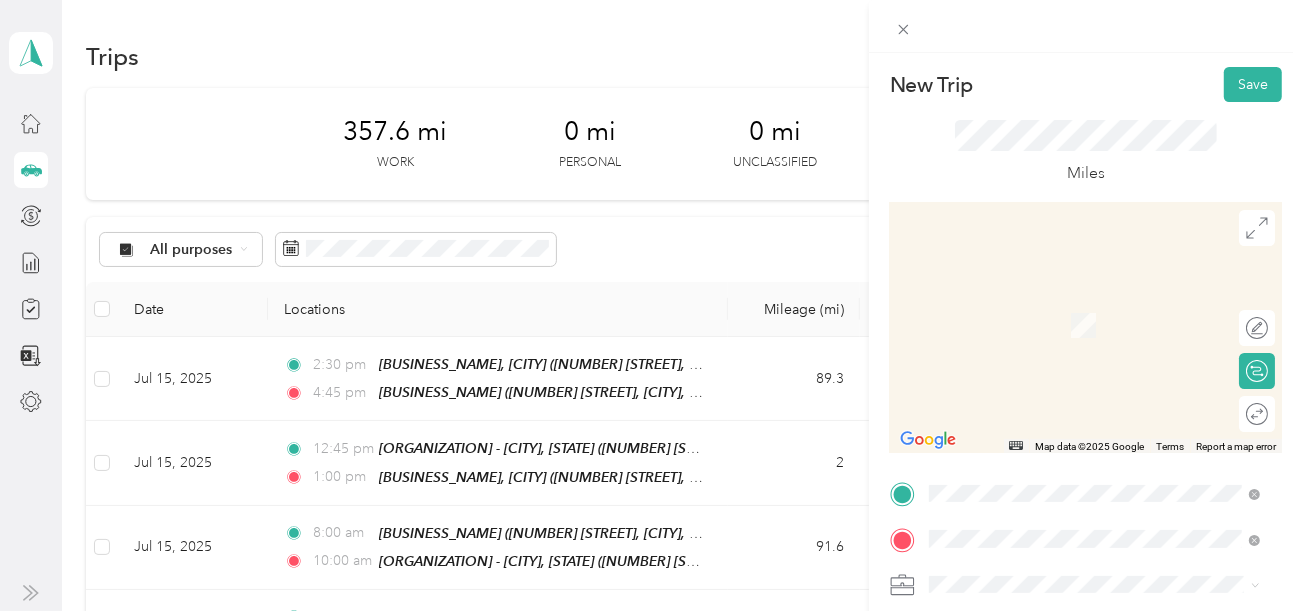 click on "[MEDICAL_FACILITY] [NUMBER] [POSTAL_CODE], [CITY], [STATE], [COUNTRY]" at bounding box center (1109, 325) 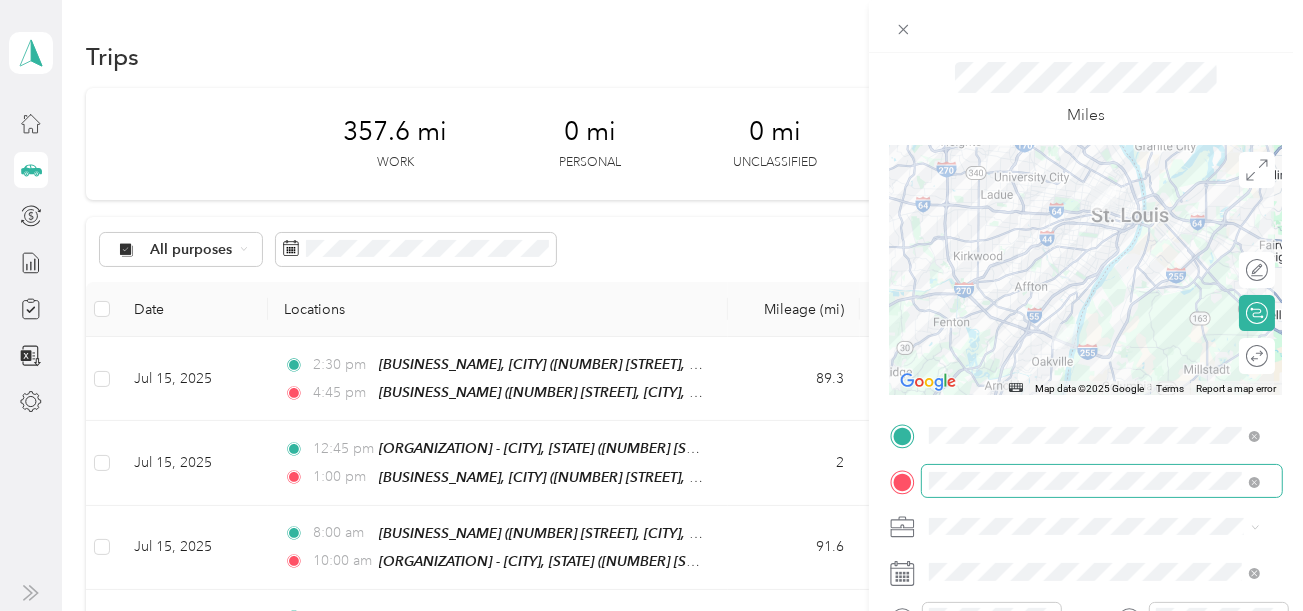 scroll, scrollTop: 200, scrollLeft: 0, axis: vertical 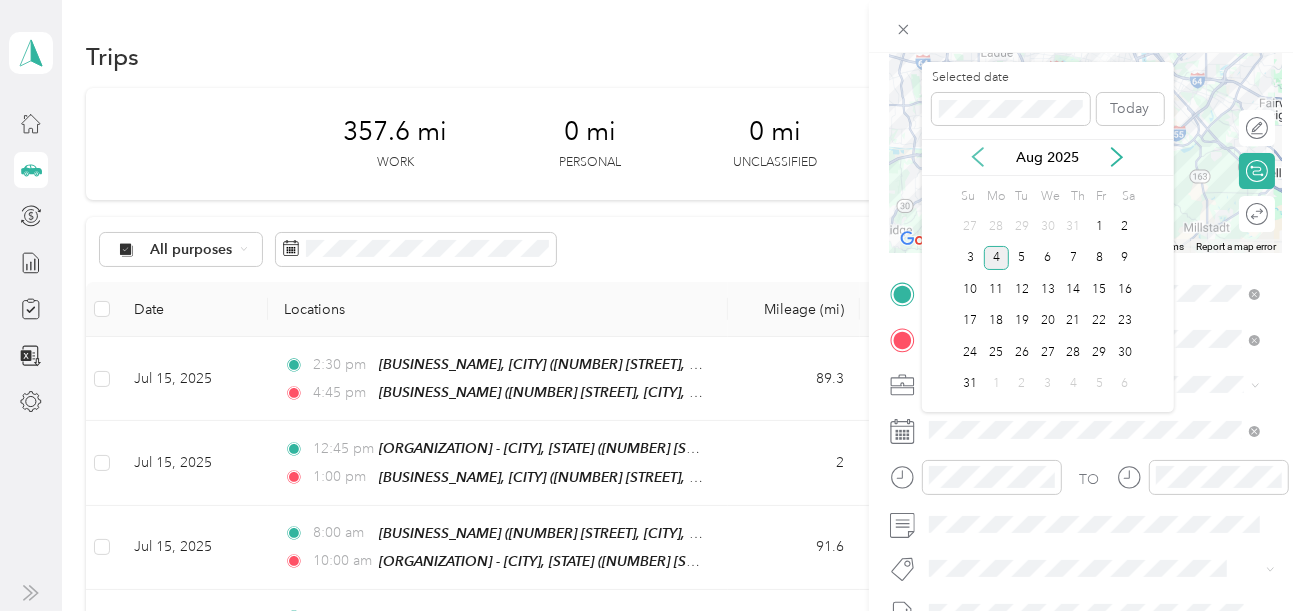 click 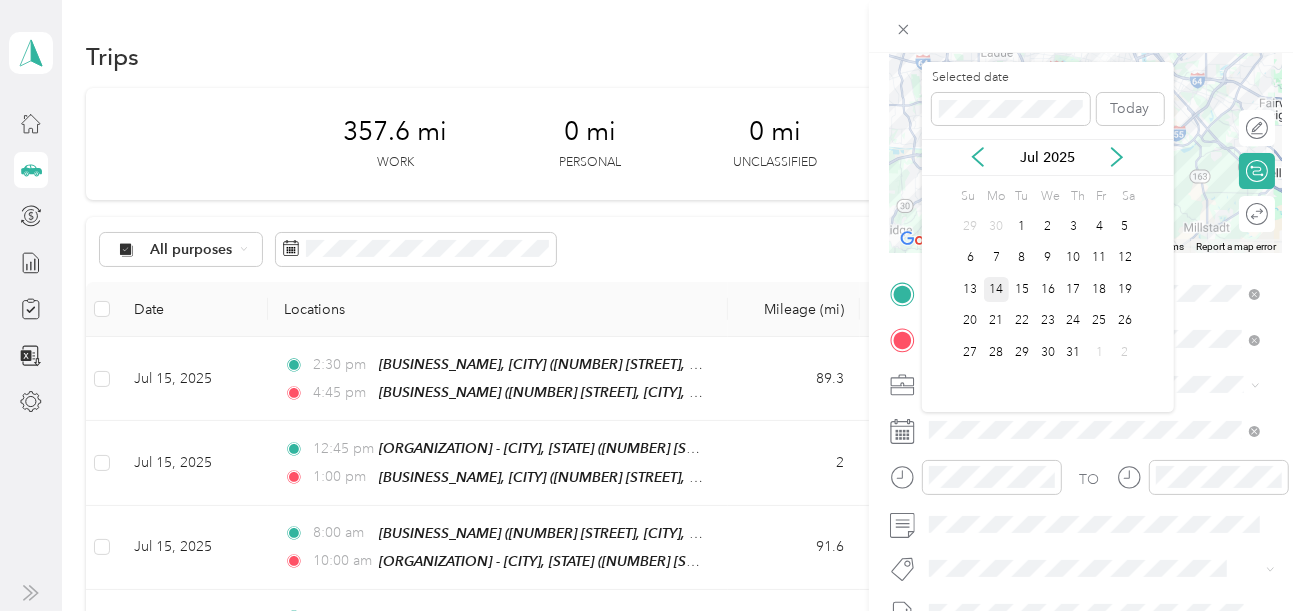 click on "14" at bounding box center [997, 289] 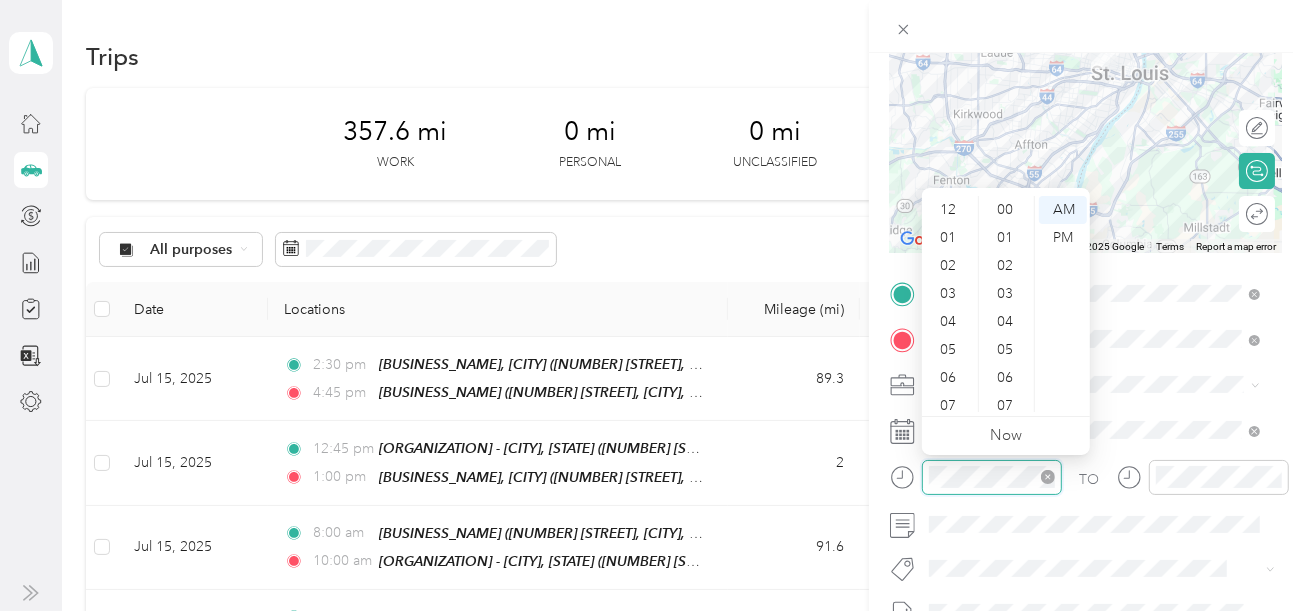 scroll, scrollTop: 1372, scrollLeft: 0, axis: vertical 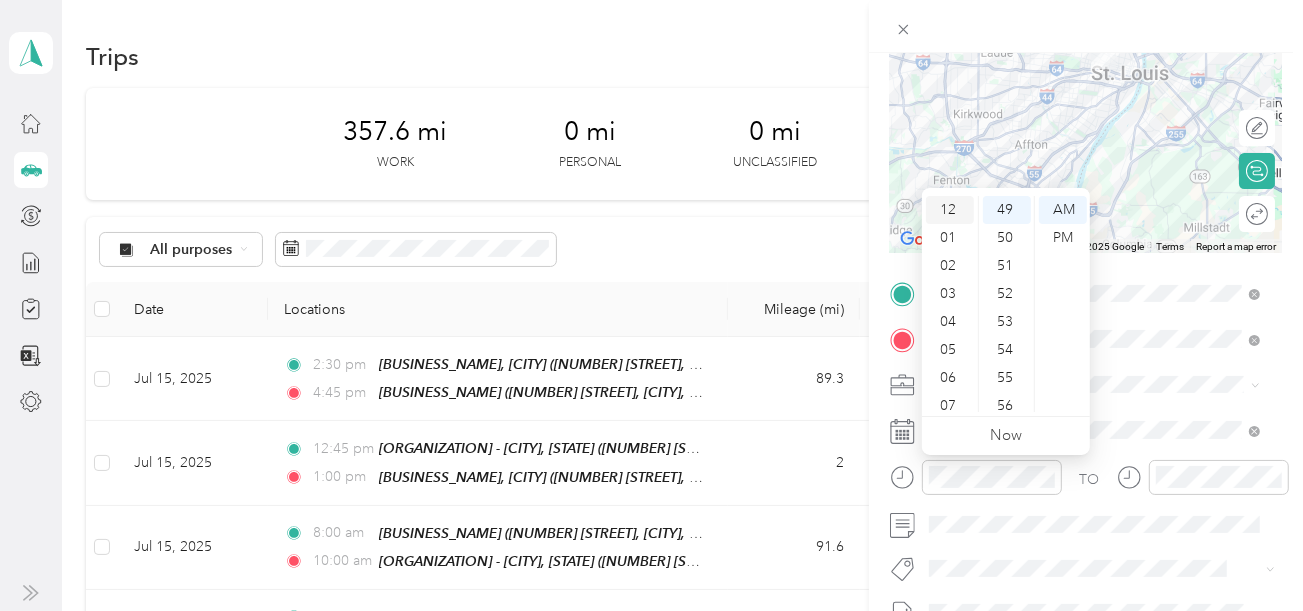 click on "12" at bounding box center (950, 210) 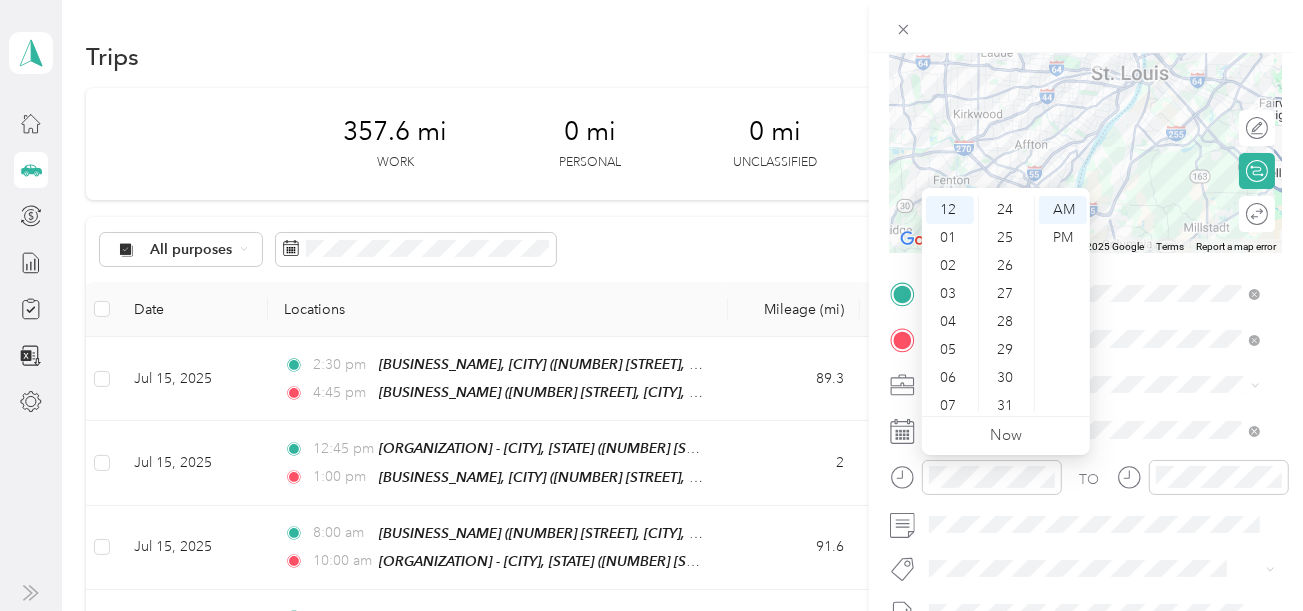 scroll, scrollTop: 0, scrollLeft: 0, axis: both 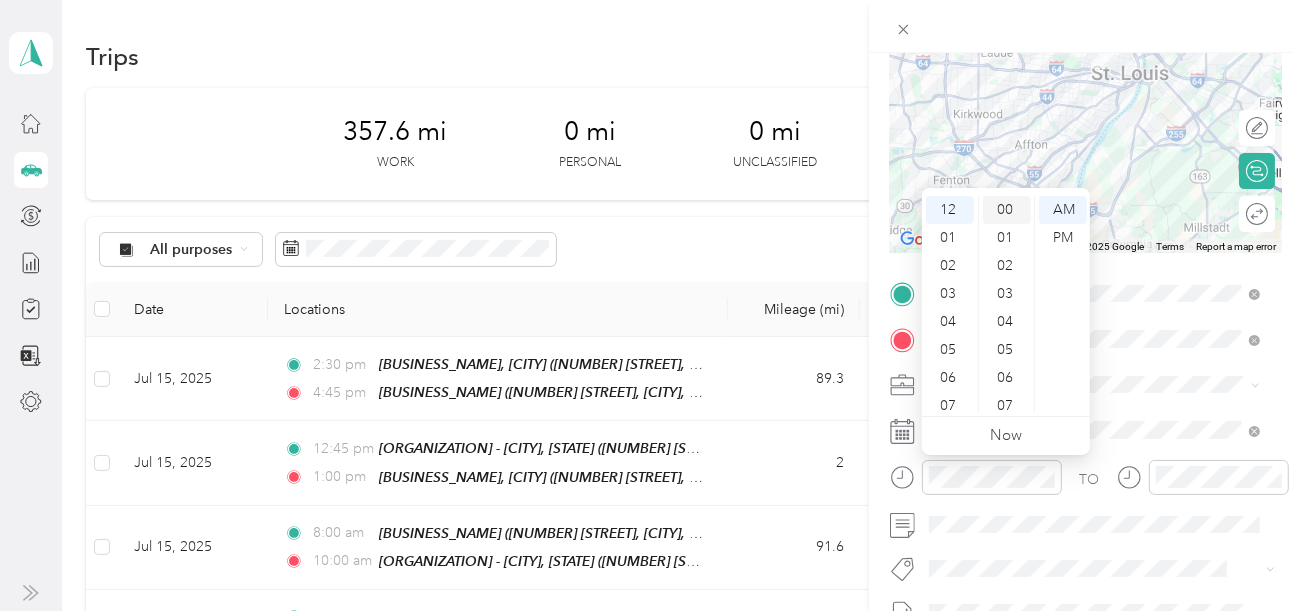 drag, startPoint x: 1007, startPoint y: 204, endPoint x: 1037, endPoint y: 219, distance: 33.54102 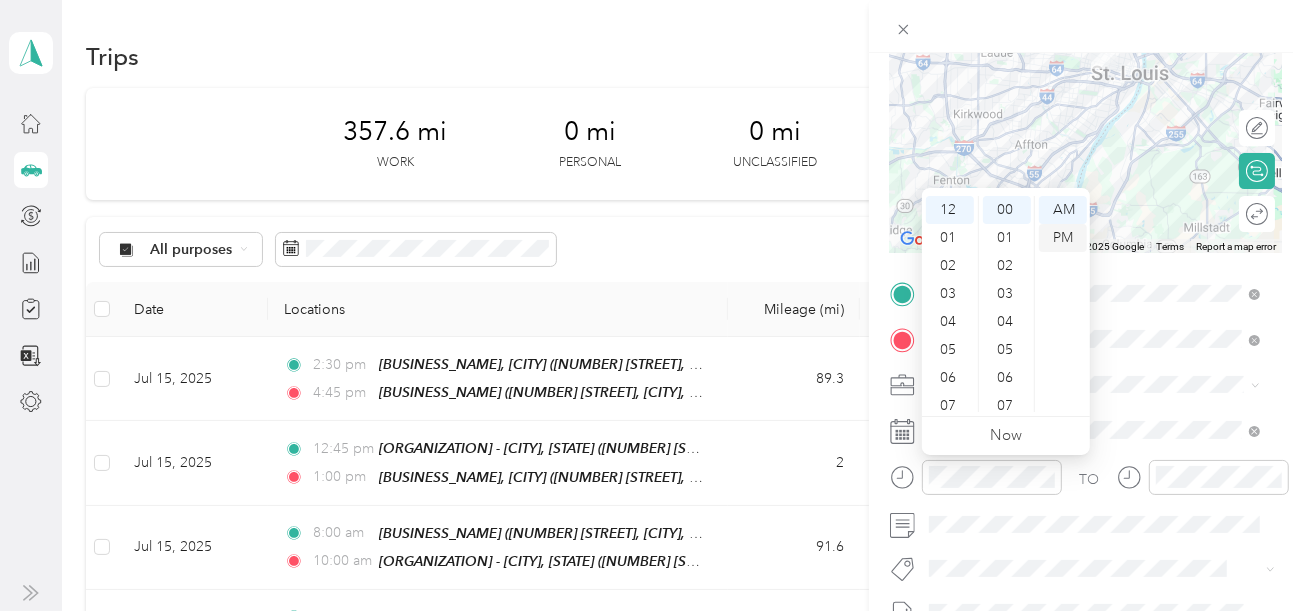click on "PM" at bounding box center [1063, 238] 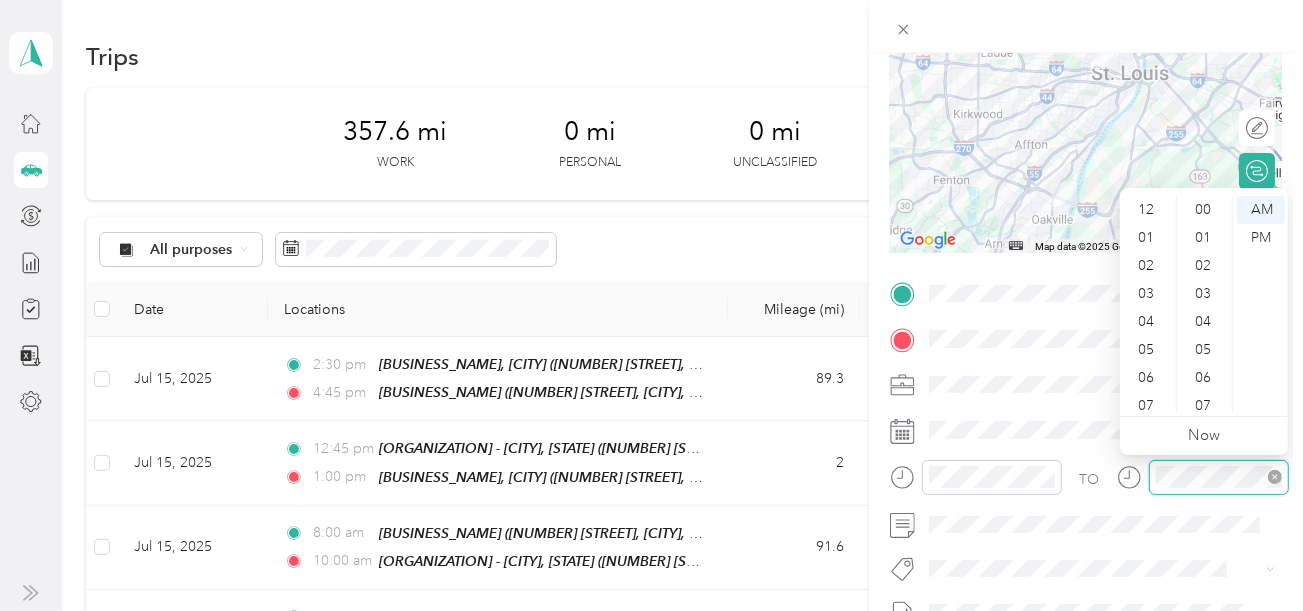 scroll, scrollTop: 1372, scrollLeft: 0, axis: vertical 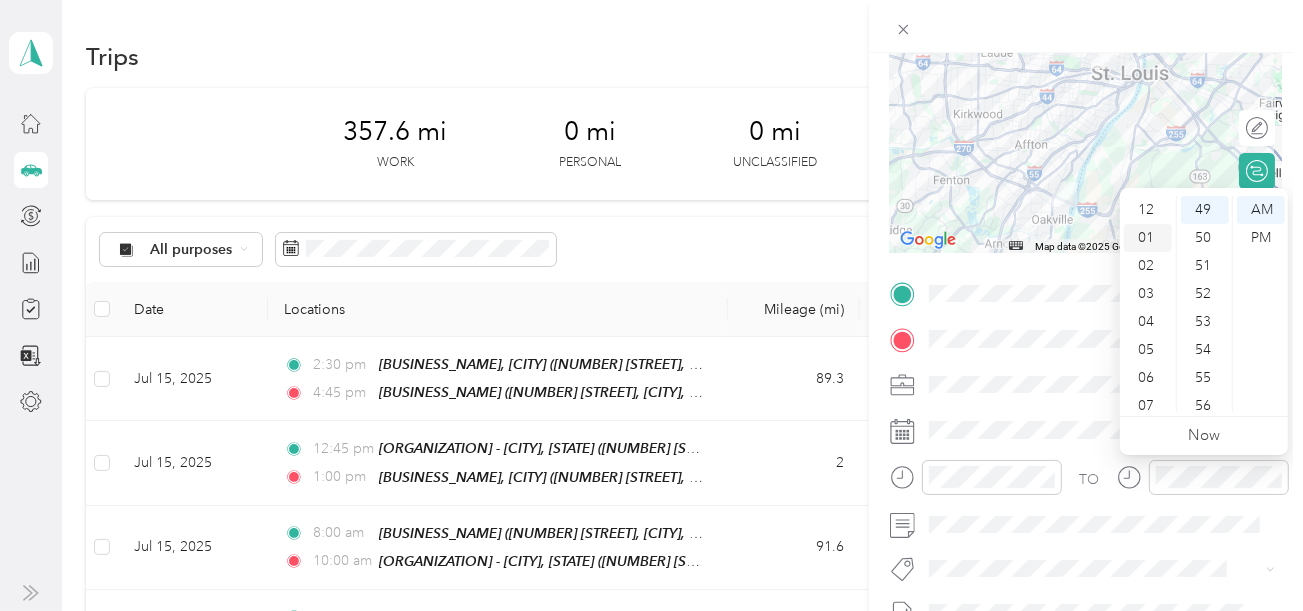 click on "01" at bounding box center (1148, 238) 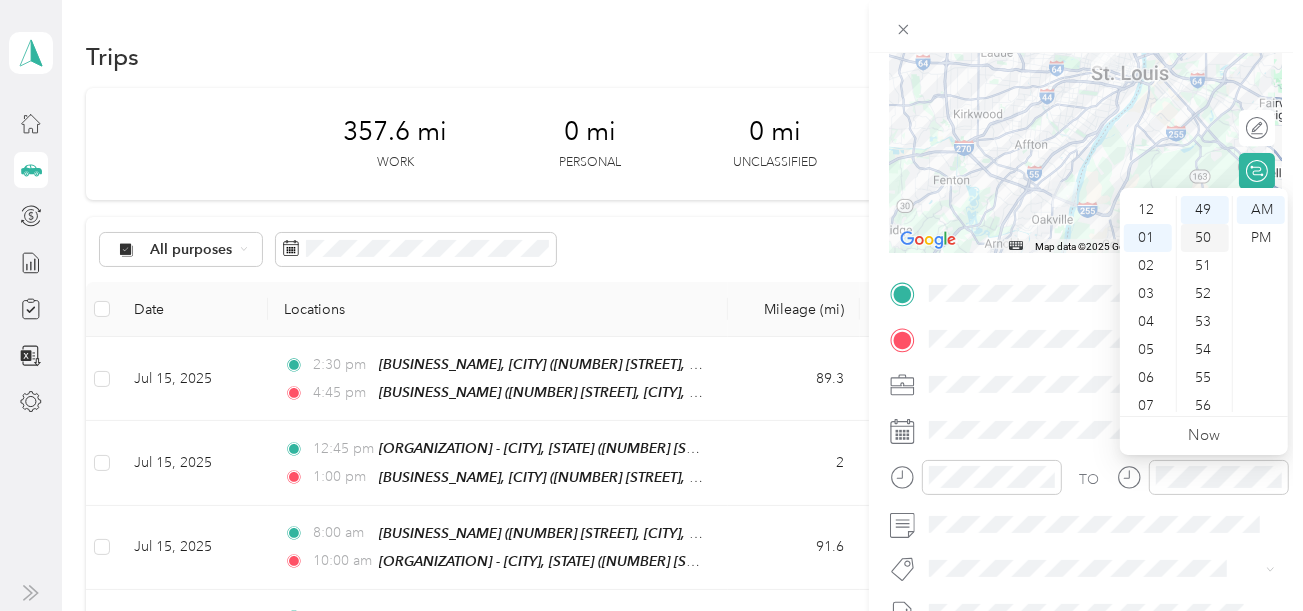 scroll, scrollTop: 28, scrollLeft: 0, axis: vertical 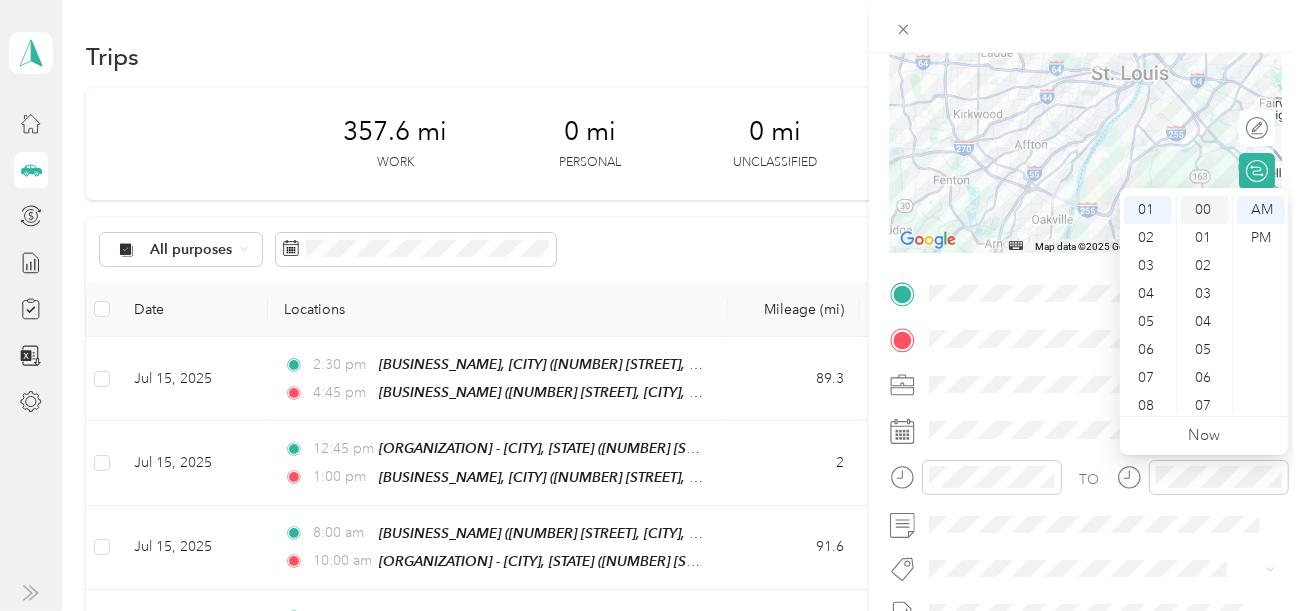 click on "00" at bounding box center (1205, 210) 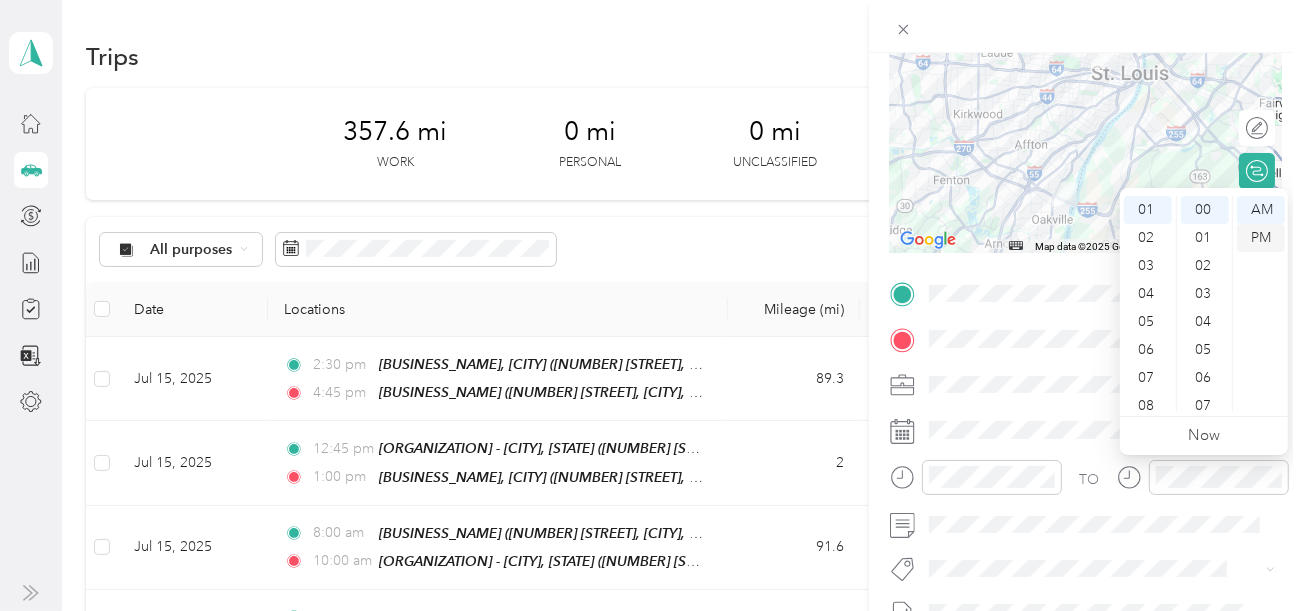 click on "PM" at bounding box center [1261, 238] 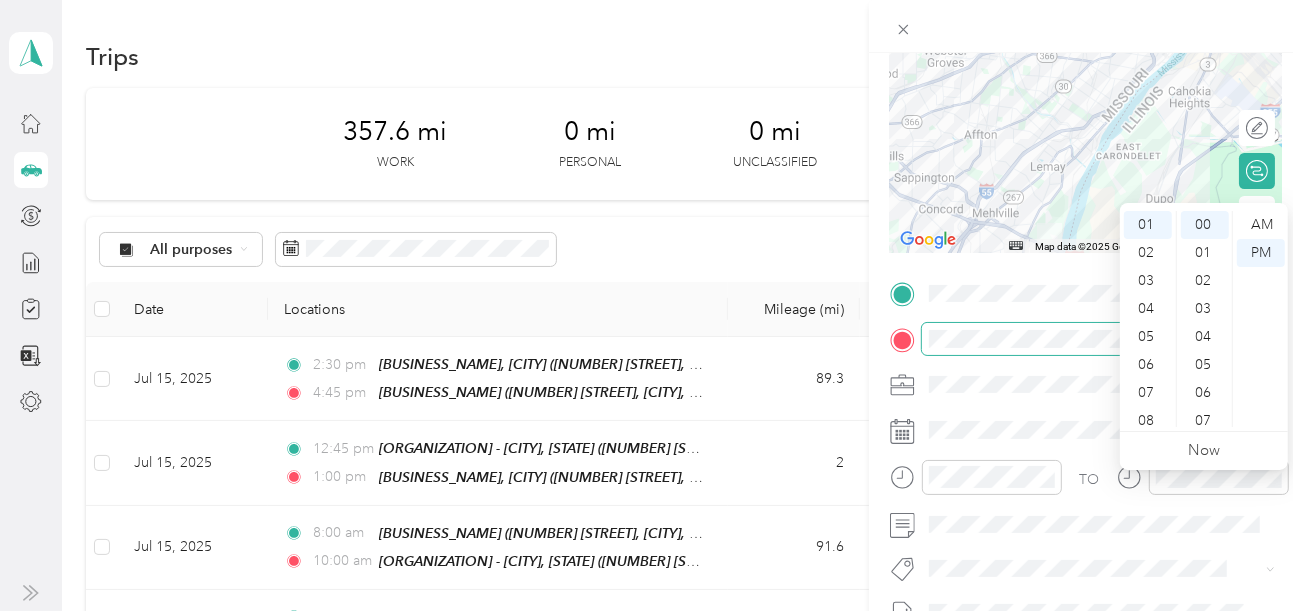 scroll, scrollTop: 0, scrollLeft: 0, axis: both 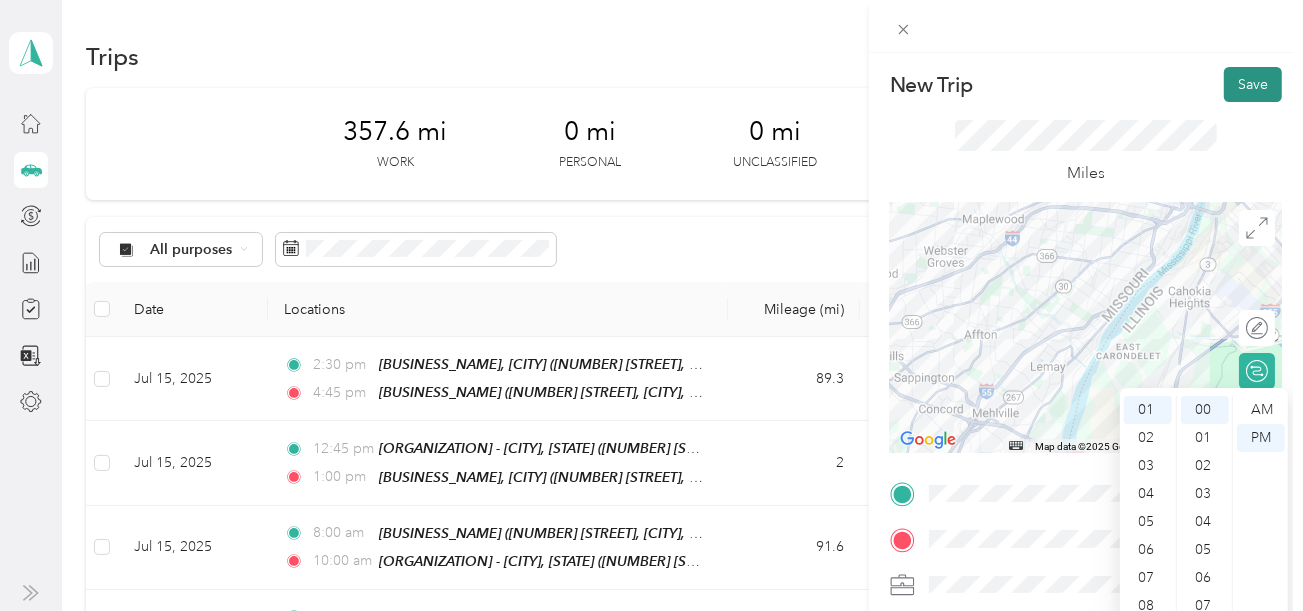 drag, startPoint x: 1239, startPoint y: 68, endPoint x: 1212, endPoint y: 95, distance: 38.183765 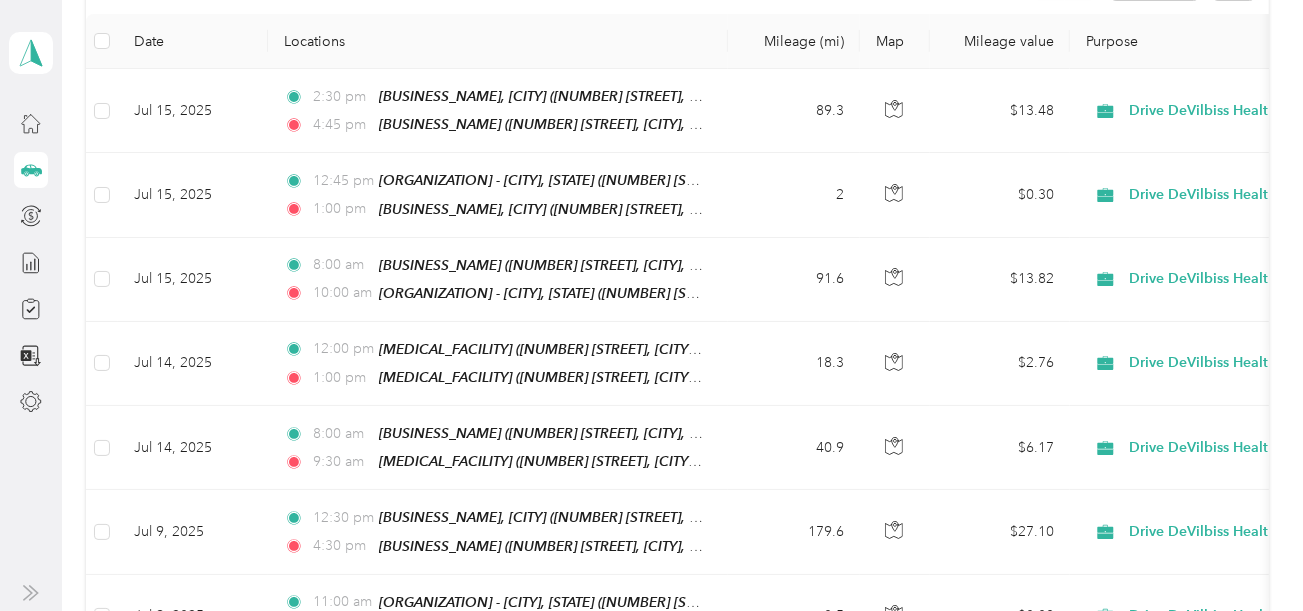 scroll, scrollTop: 300, scrollLeft: 0, axis: vertical 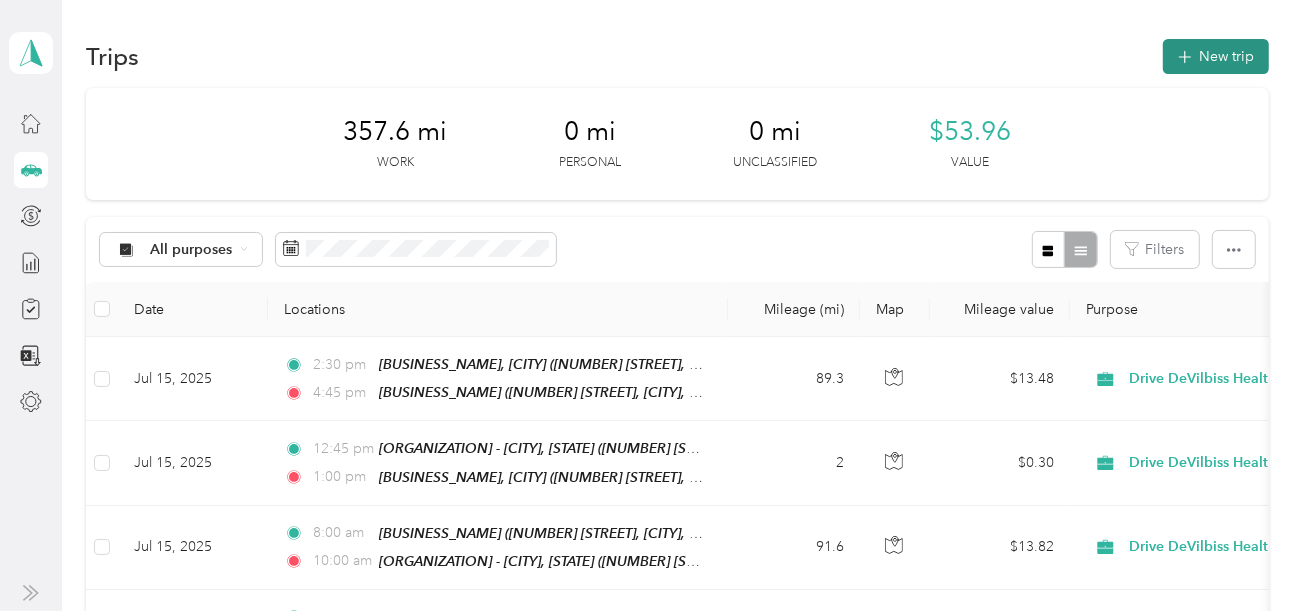 click on "New trip" at bounding box center [1216, 56] 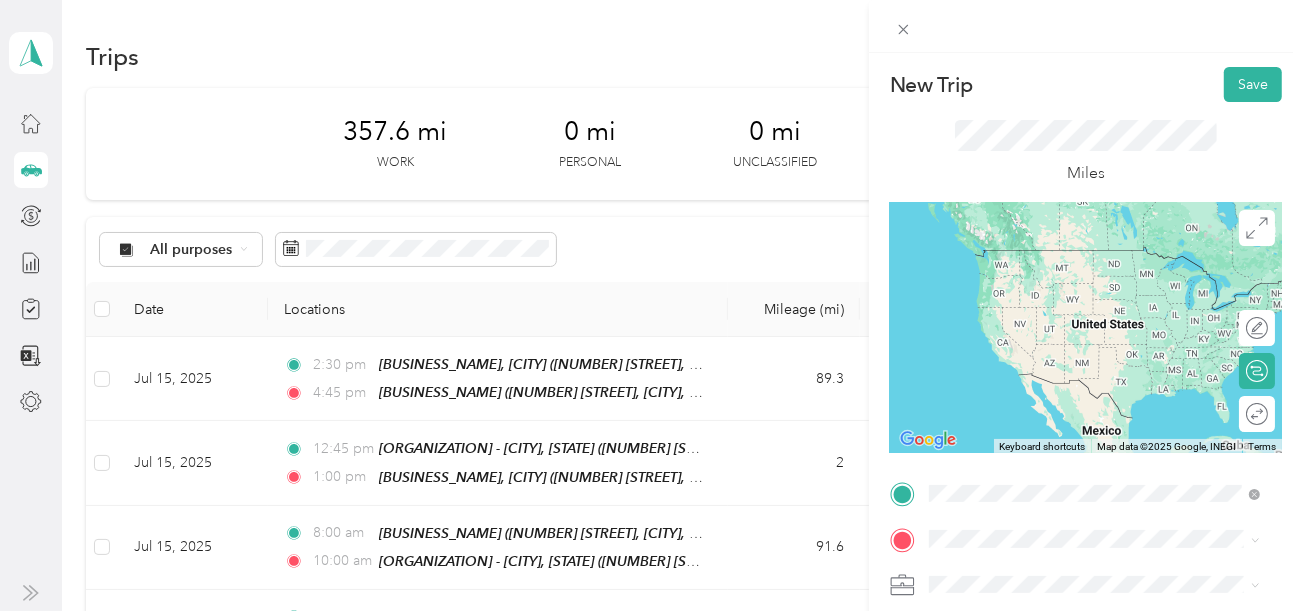 click on "[NUMBER] [STREET], [POSTAL_CODE], [CITY], [STATE], [COUNTRY]" at bounding box center (1089, 290) 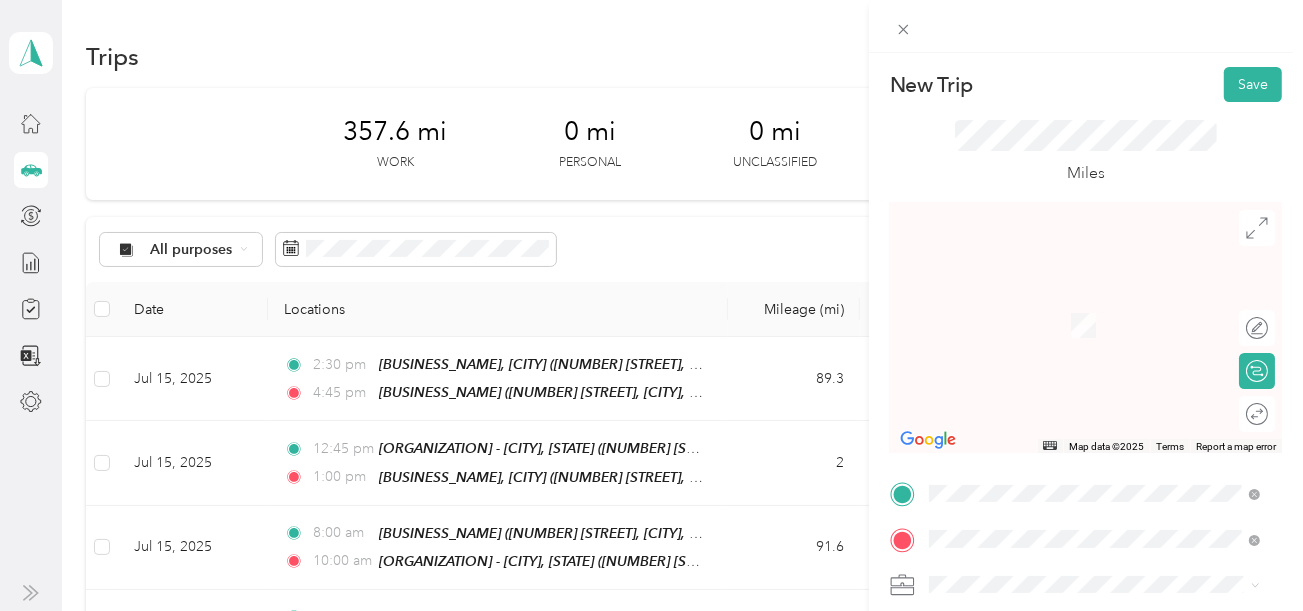 click on "[BUSINESS_NAME], [CITY] [NUMBER] [STREET], [CITY], [POSTAL_CODE], [CITY], [STATE], [COUNTRY]" at bounding box center (1109, 441) 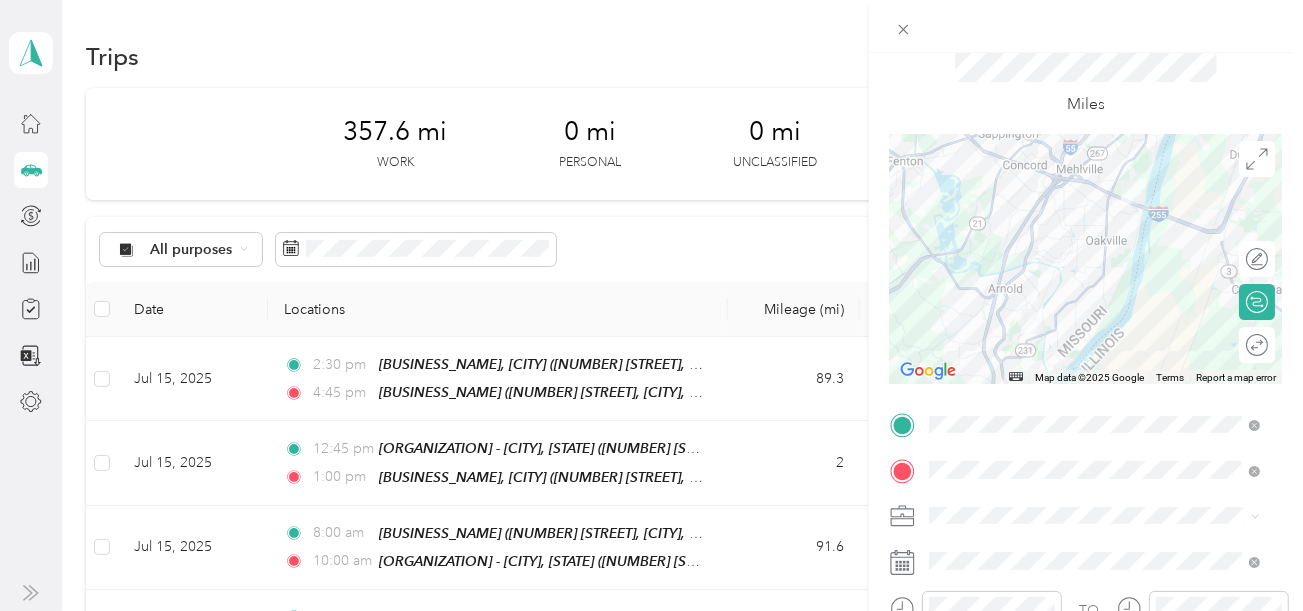 scroll, scrollTop: 99, scrollLeft: 0, axis: vertical 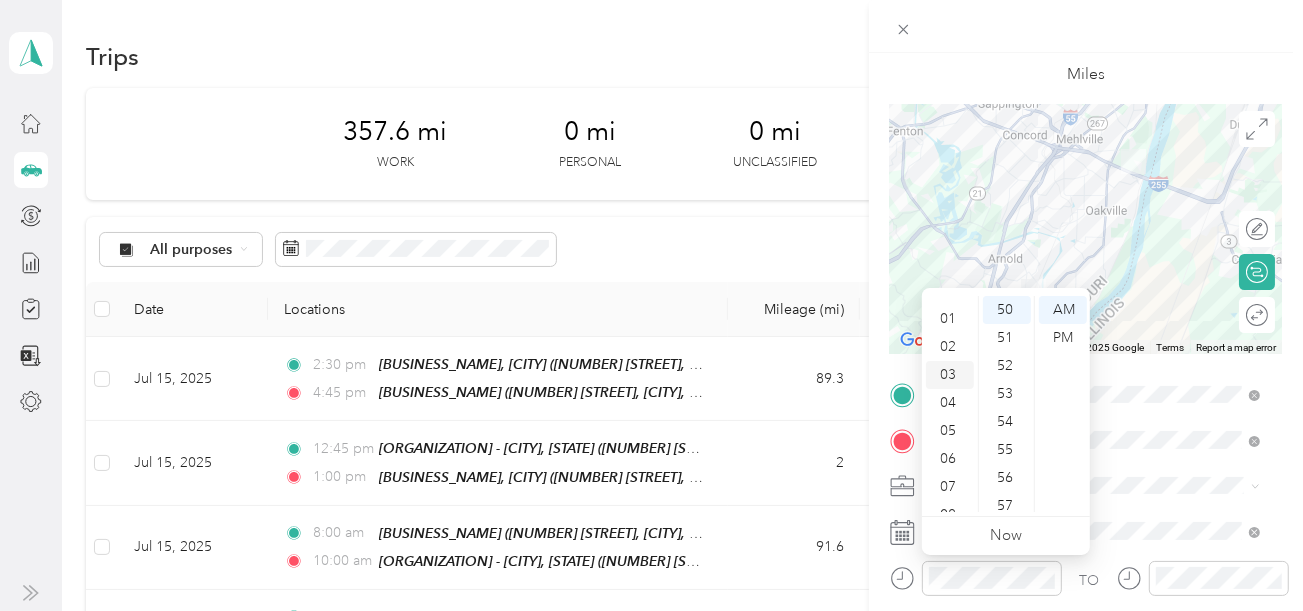 click on "03" at bounding box center [950, 375] 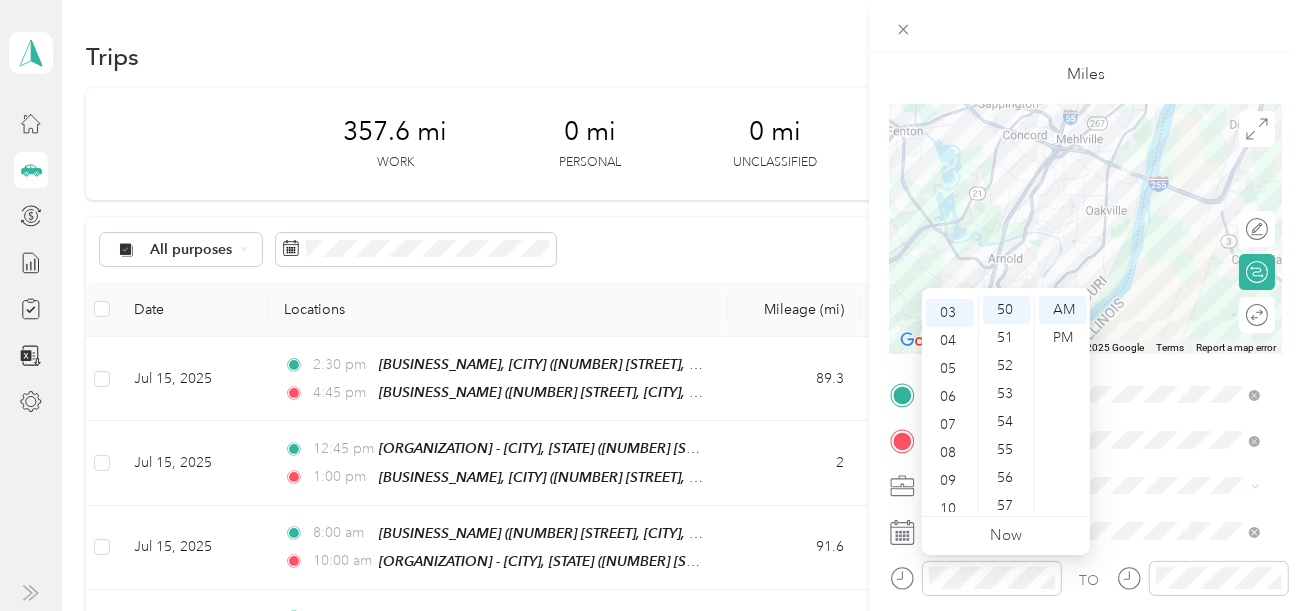 scroll, scrollTop: 84, scrollLeft: 0, axis: vertical 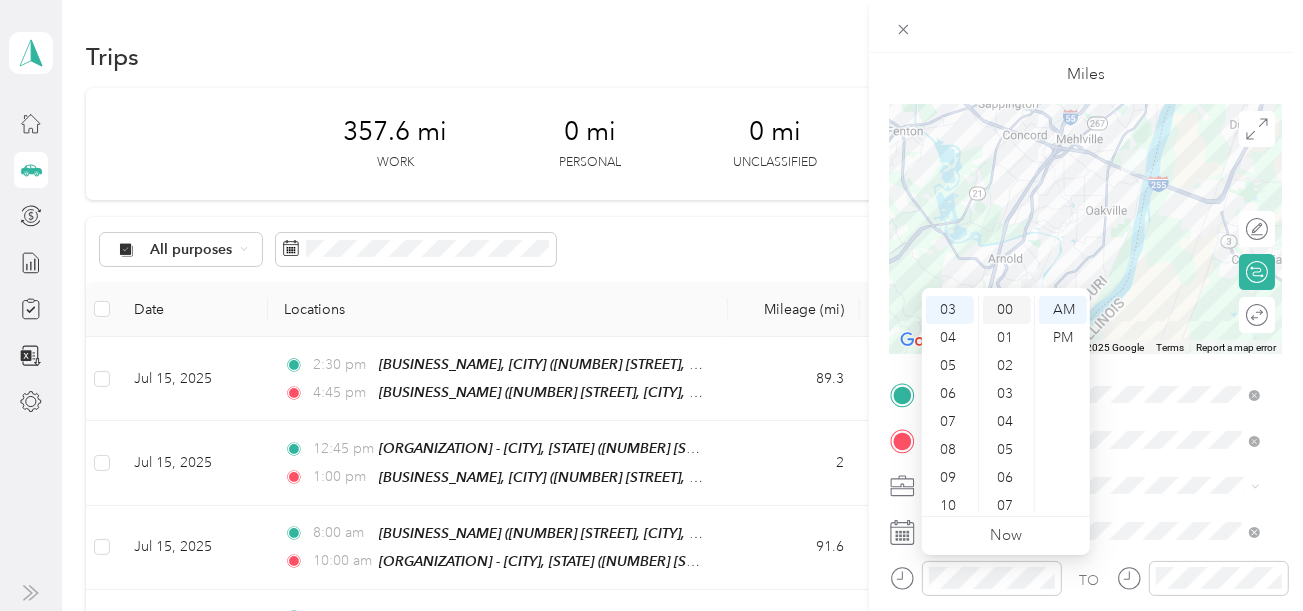 drag, startPoint x: 1001, startPoint y: 304, endPoint x: 1078, endPoint y: 321, distance: 78.854294 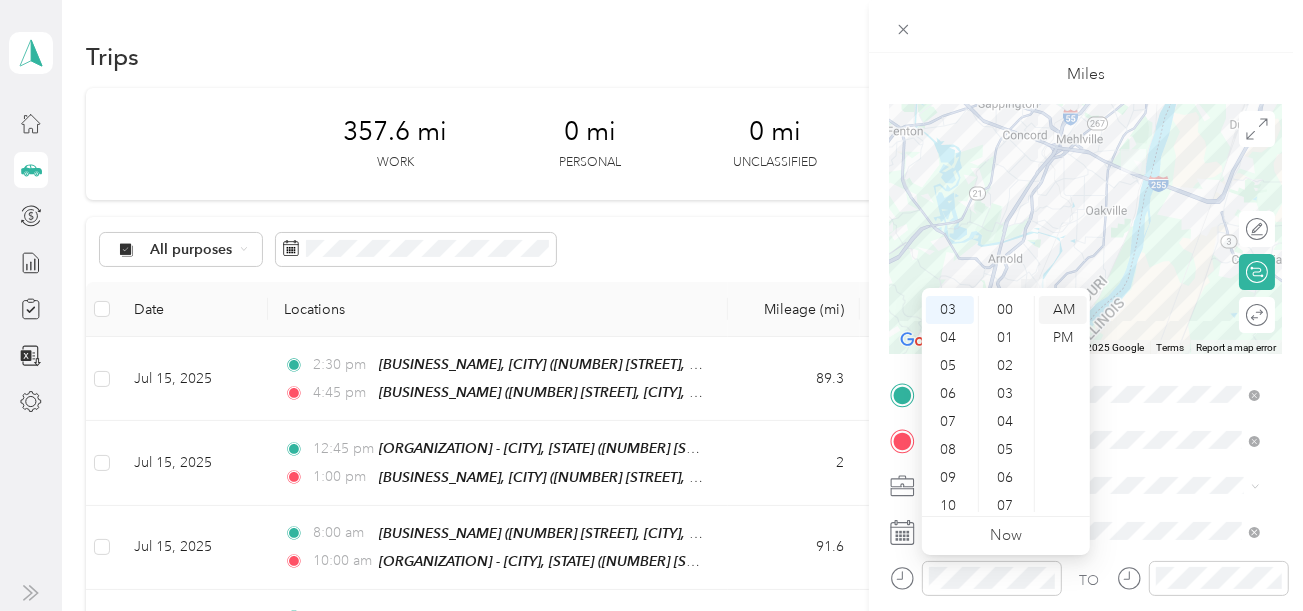 click on "00" at bounding box center [1007, 310] 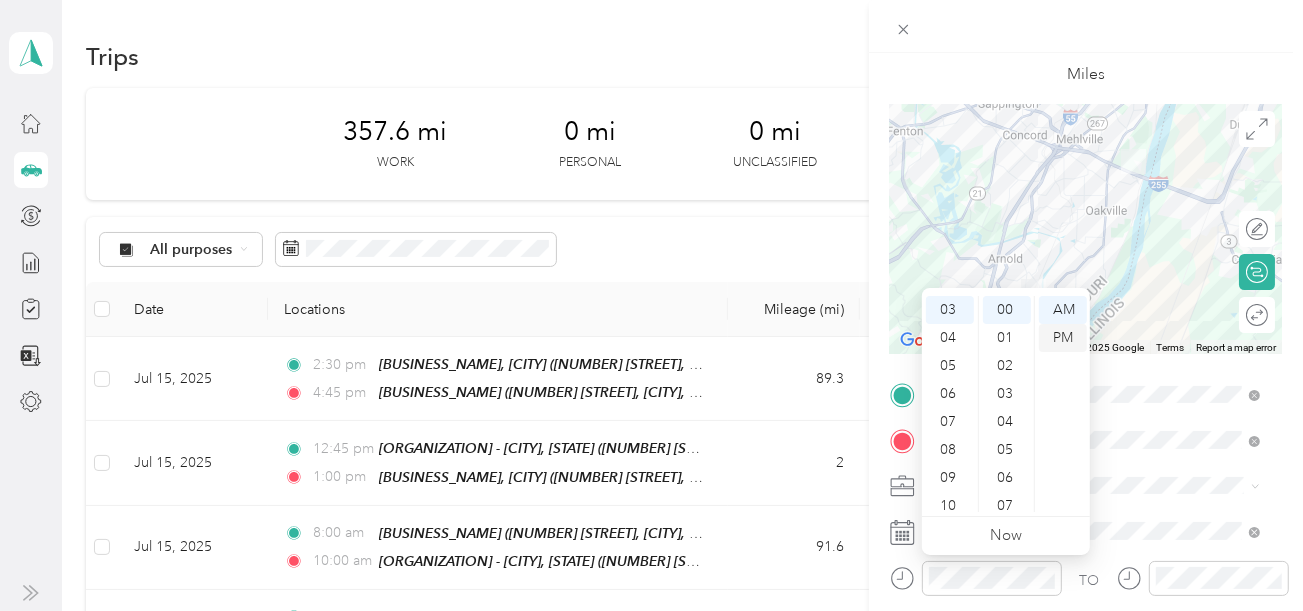 click on "PM" at bounding box center (1063, 338) 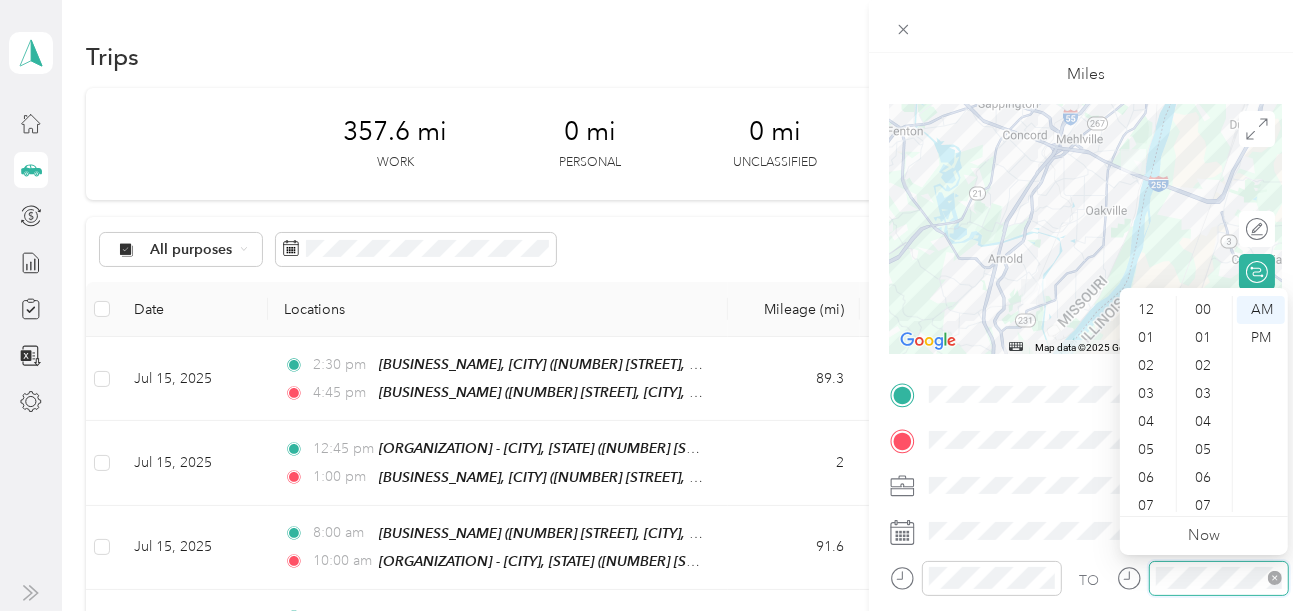 scroll, scrollTop: 1400, scrollLeft: 0, axis: vertical 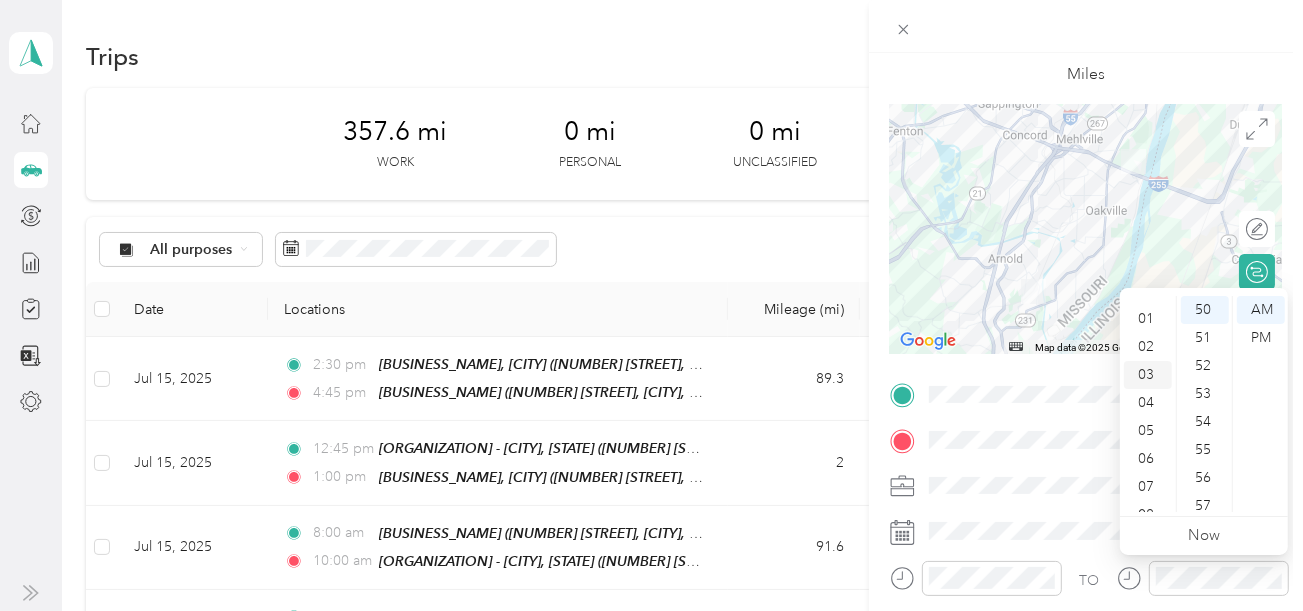 click on "03" at bounding box center (1148, 375) 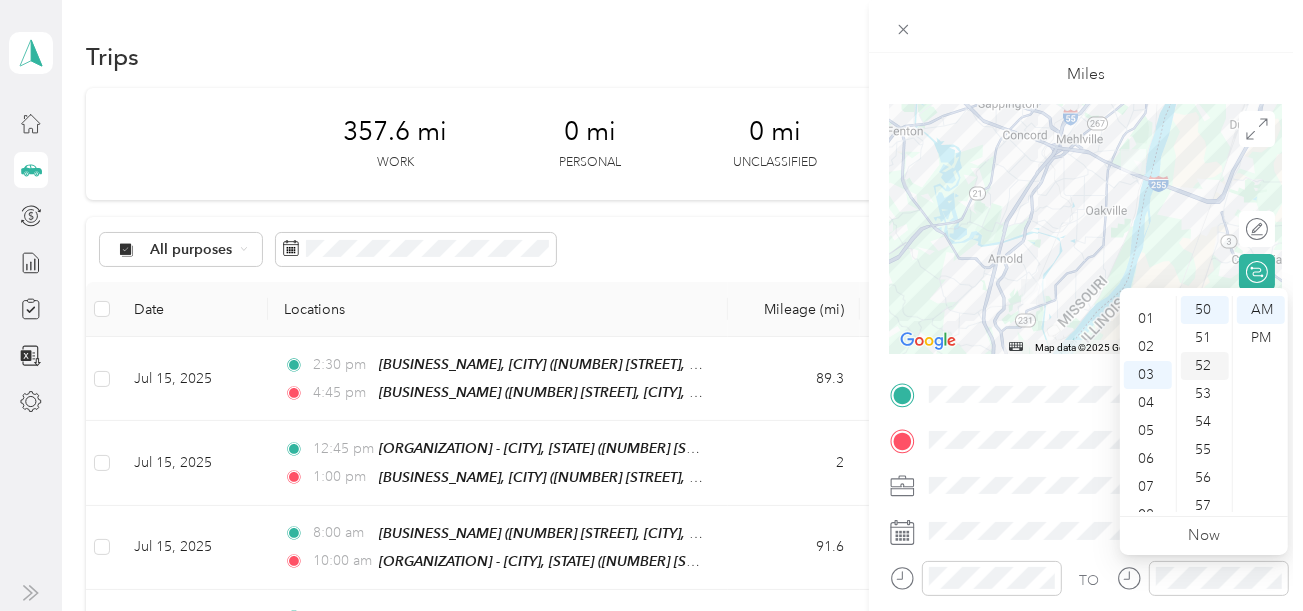 scroll, scrollTop: 84, scrollLeft: 0, axis: vertical 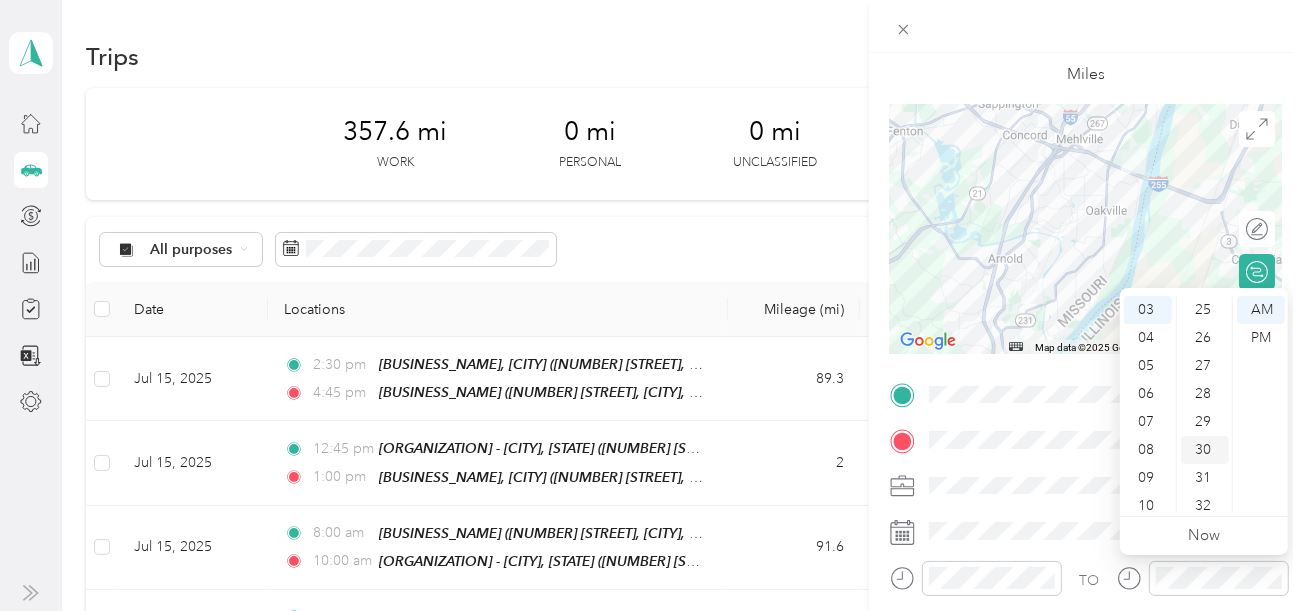 click on "30" at bounding box center [1205, 450] 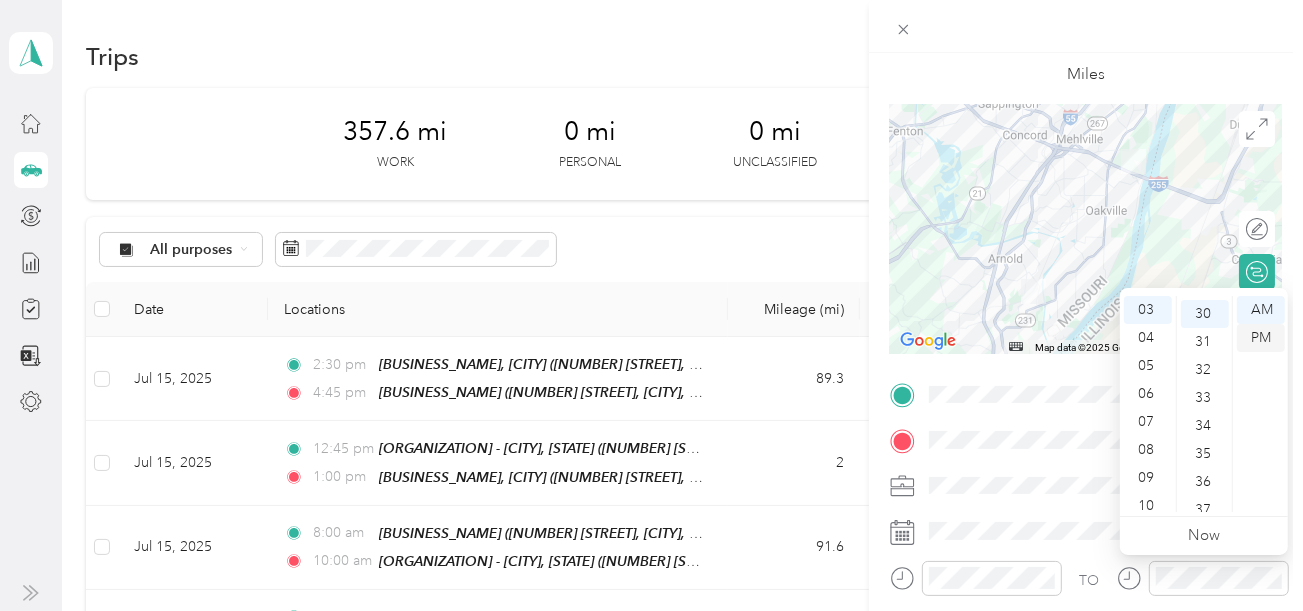 scroll, scrollTop: 840, scrollLeft: 0, axis: vertical 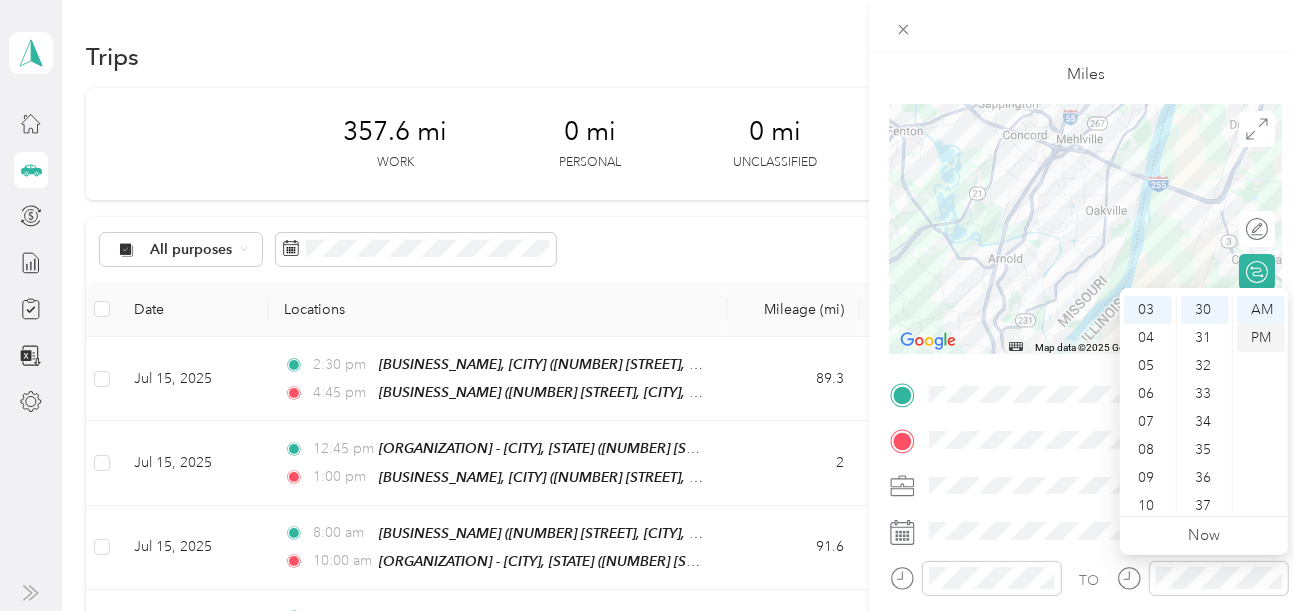 click on "PM" at bounding box center [1261, 338] 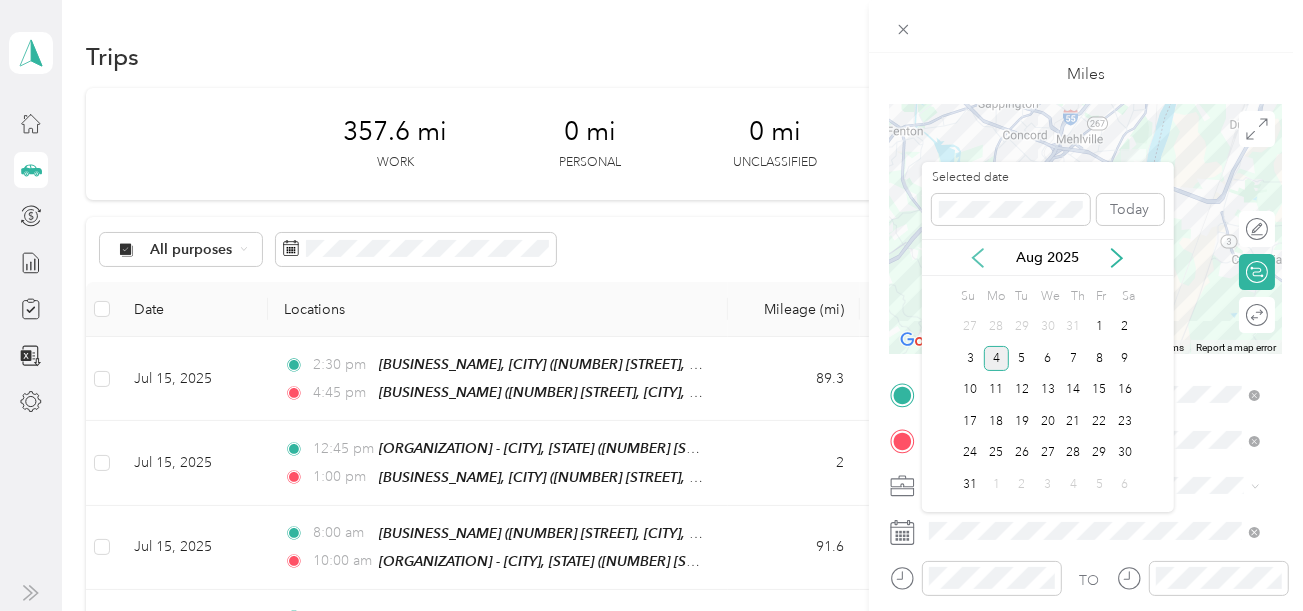 click 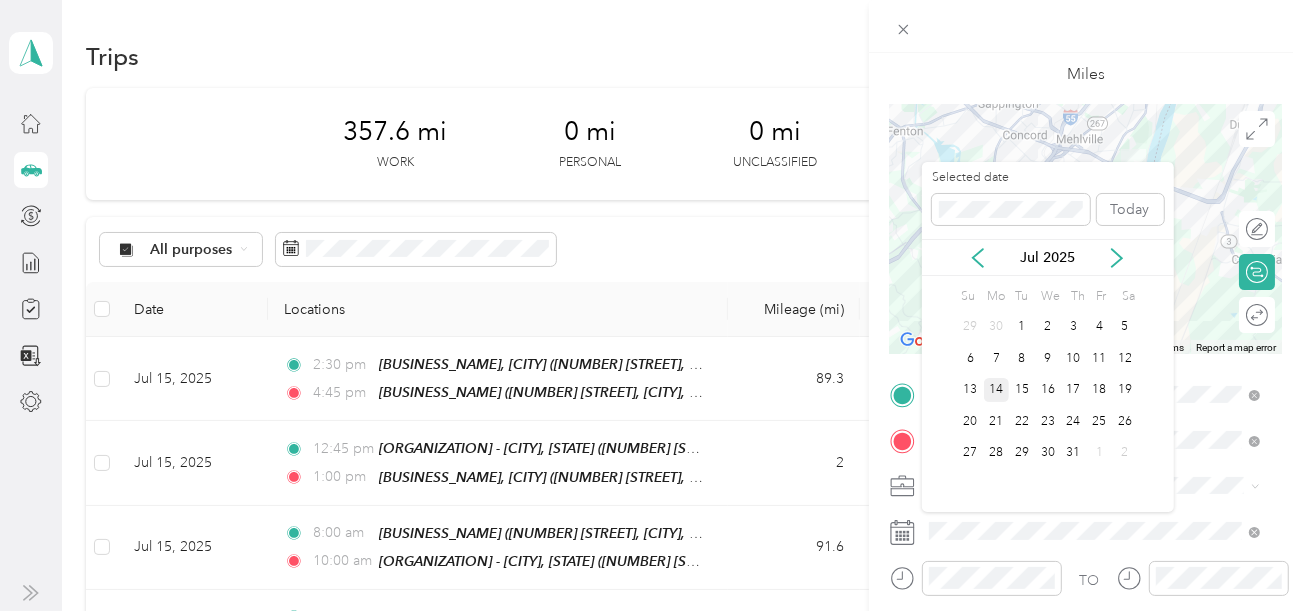 click on "14" at bounding box center [997, 390] 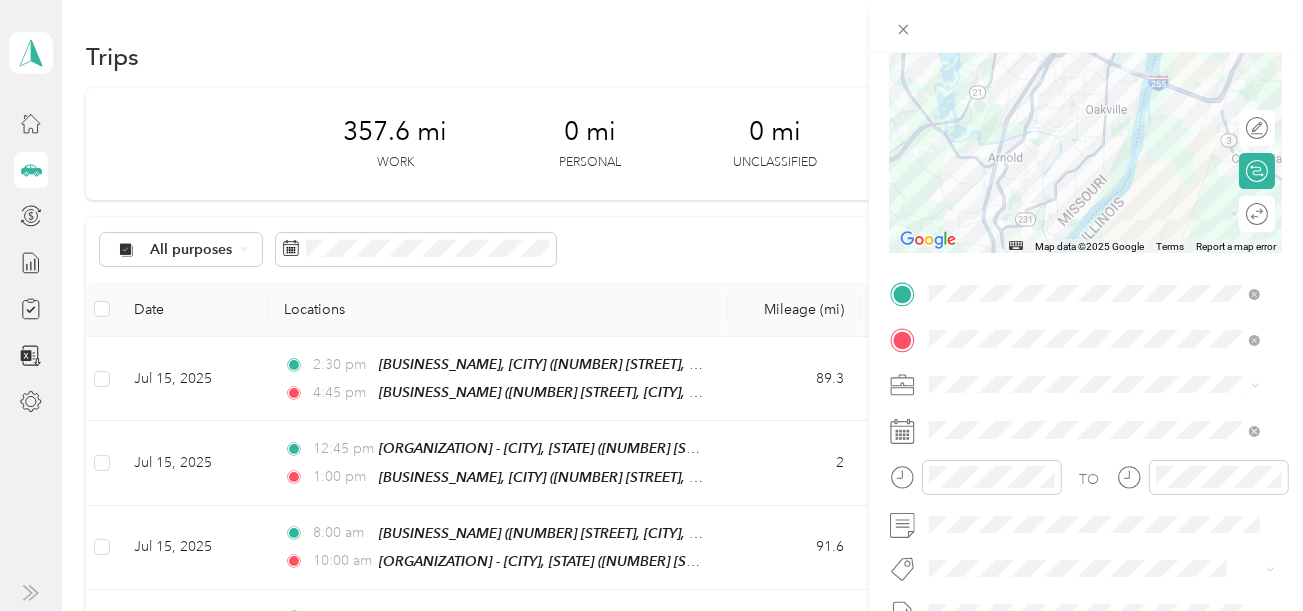 scroll, scrollTop: 0, scrollLeft: 0, axis: both 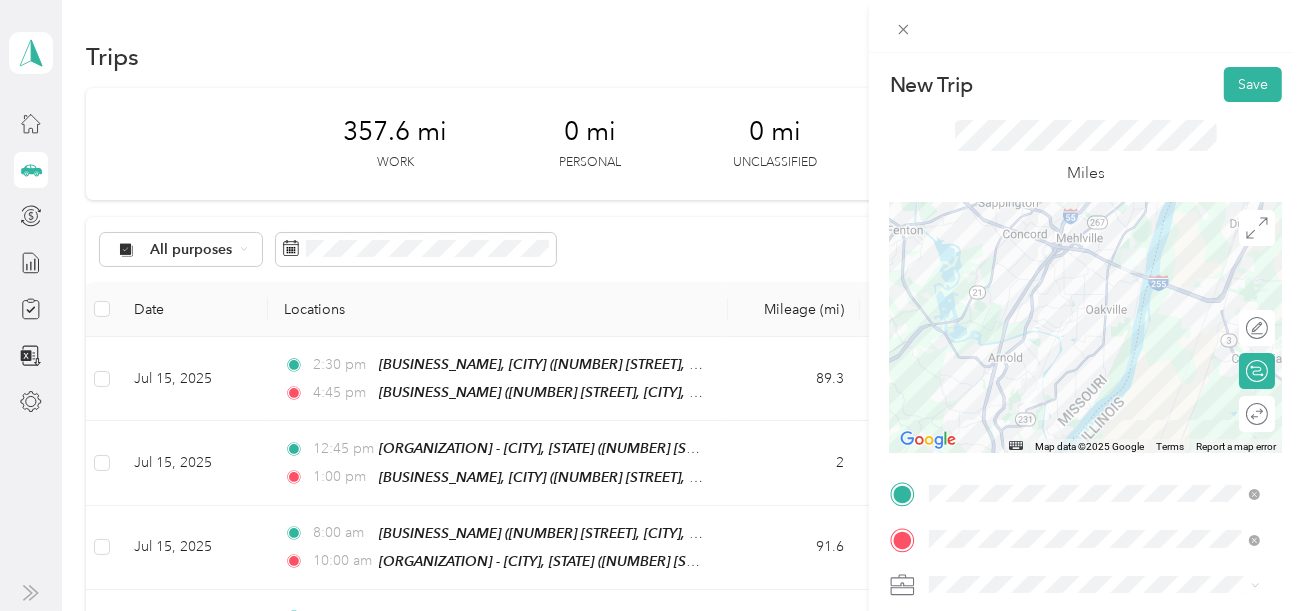 drag, startPoint x: 1234, startPoint y: 85, endPoint x: 1204, endPoint y: 114, distance: 41.725292 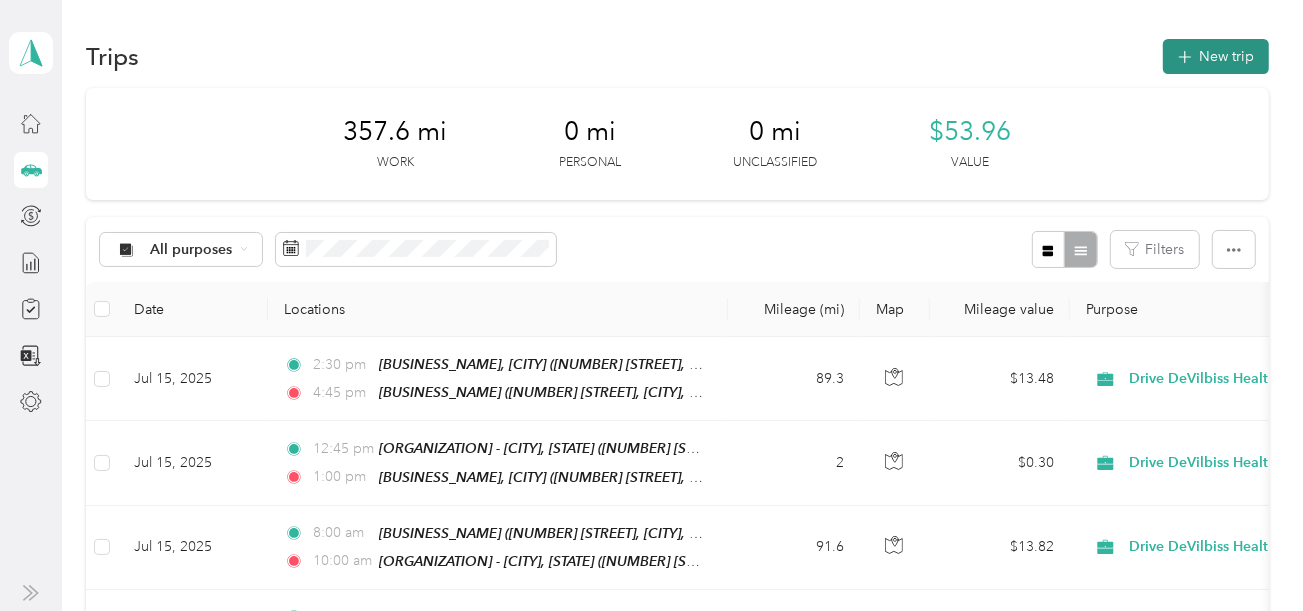 click on "New trip" at bounding box center [1216, 56] 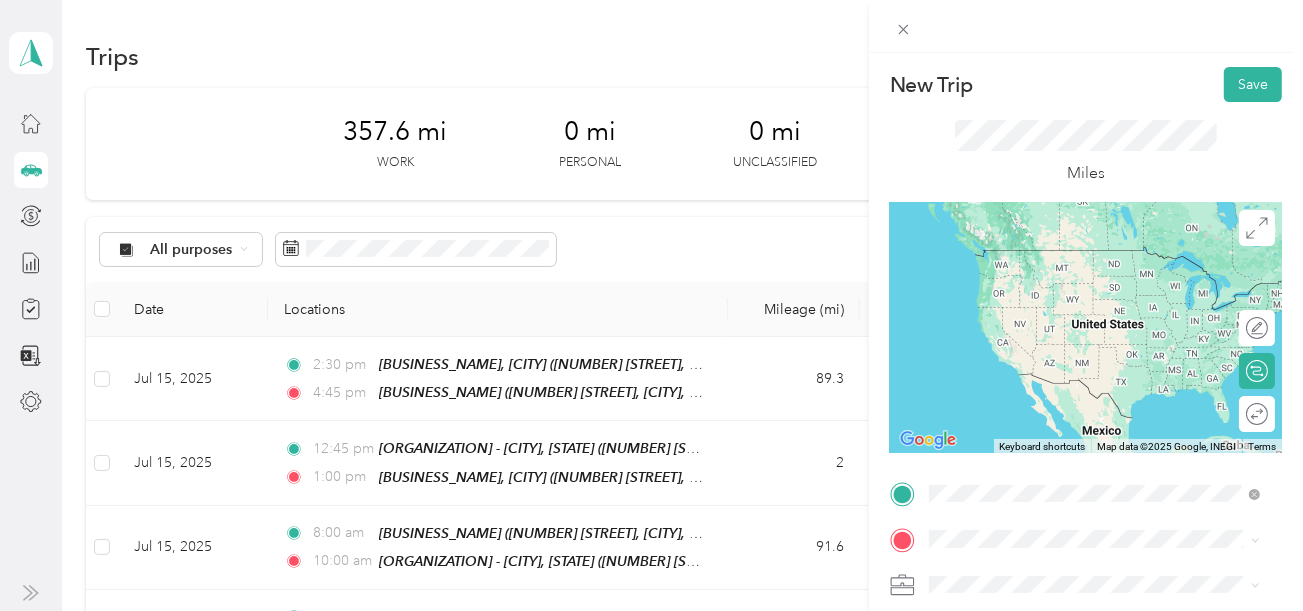 click on "[BUSINESS_NAME], [CITY] [NUMBER] [STREET], [CITY], [POSTAL_CODE], [CITY], [STATE], [COUNTRY]" at bounding box center [1109, 374] 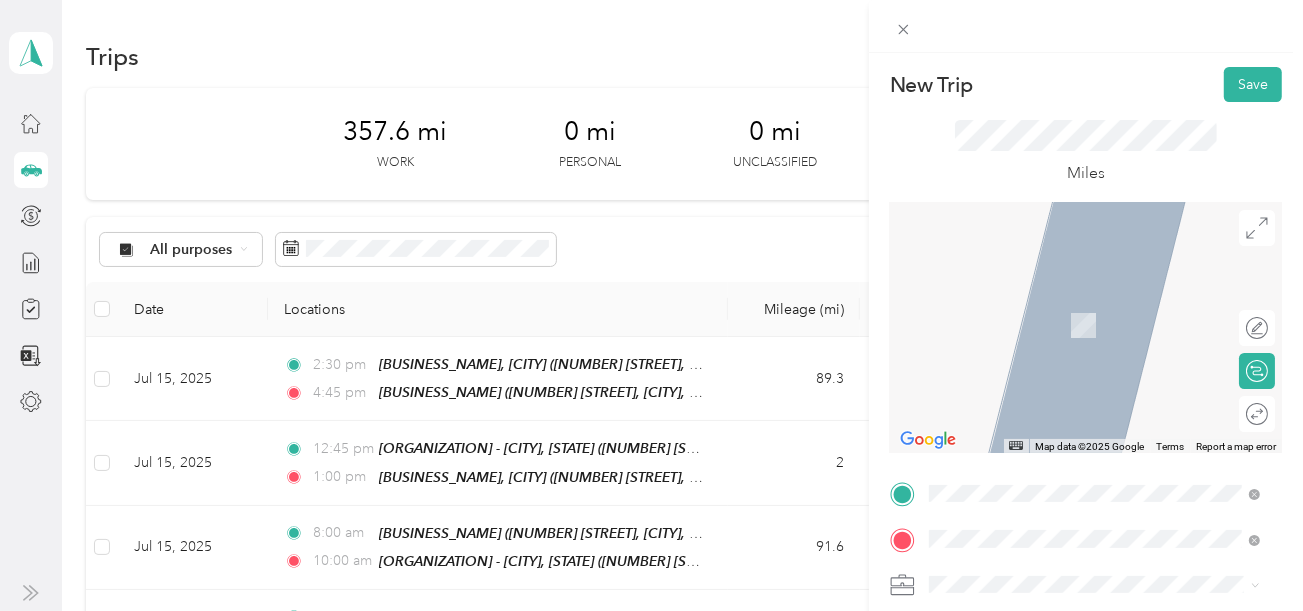 click on "[NUMBER] [STREET], [CITY], [STATE], [COUNTRY]" at bounding box center [1082, 336] 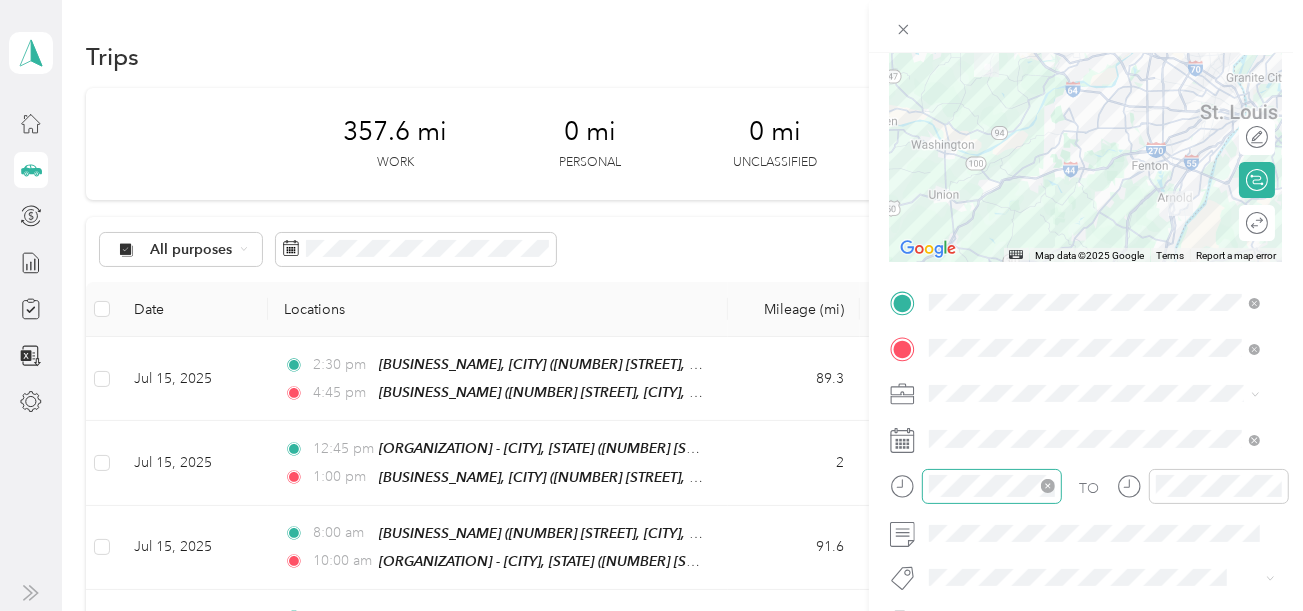scroll, scrollTop: 200, scrollLeft: 0, axis: vertical 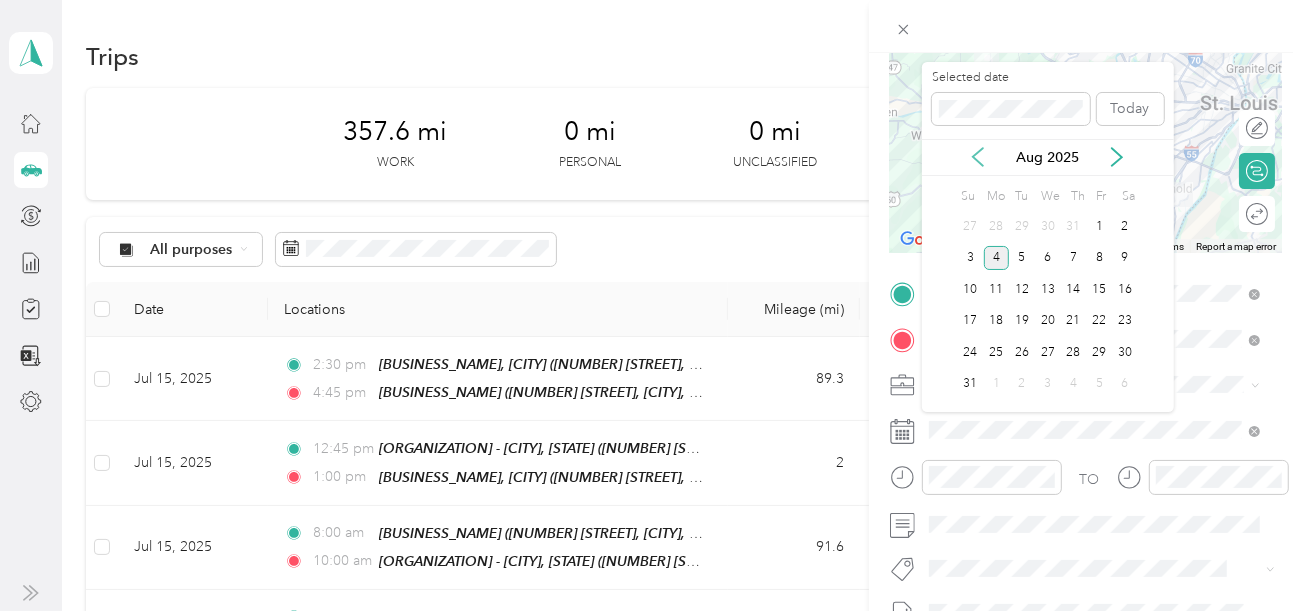 click 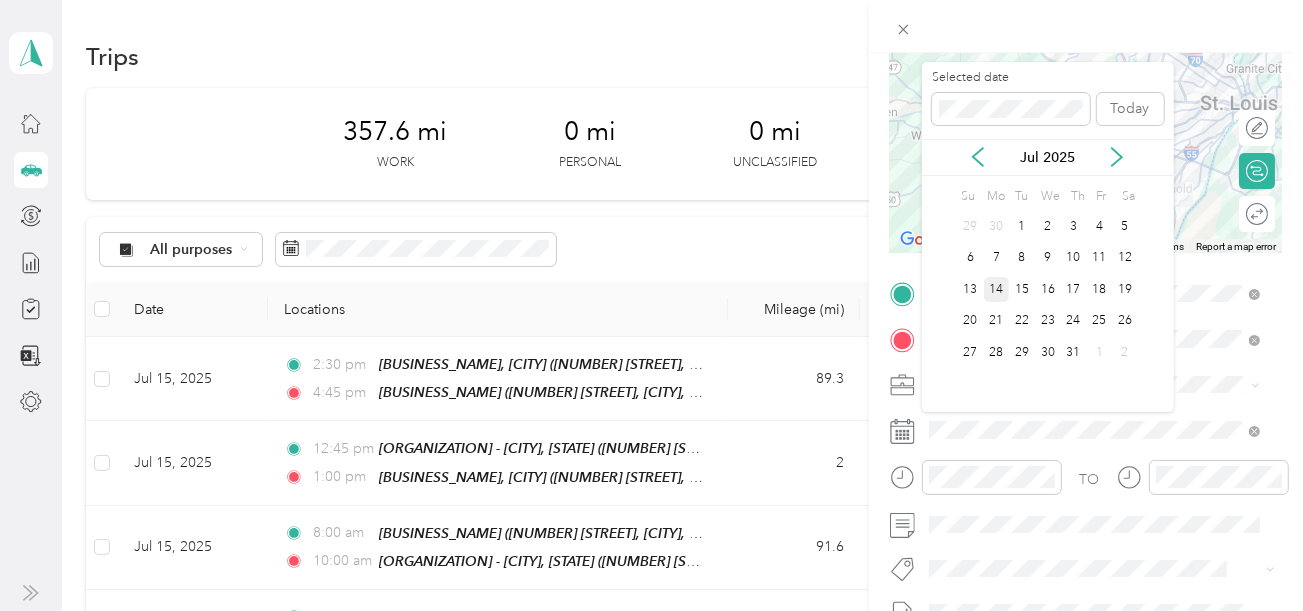 click on "14" at bounding box center [997, 289] 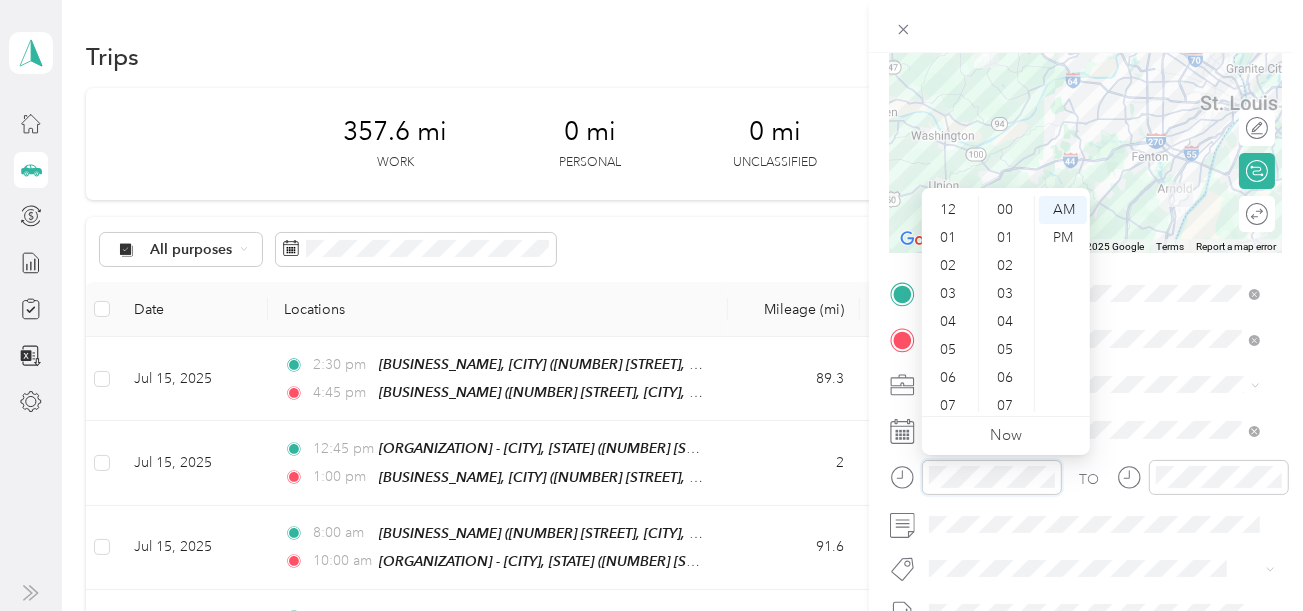 scroll, scrollTop: 1427, scrollLeft: 0, axis: vertical 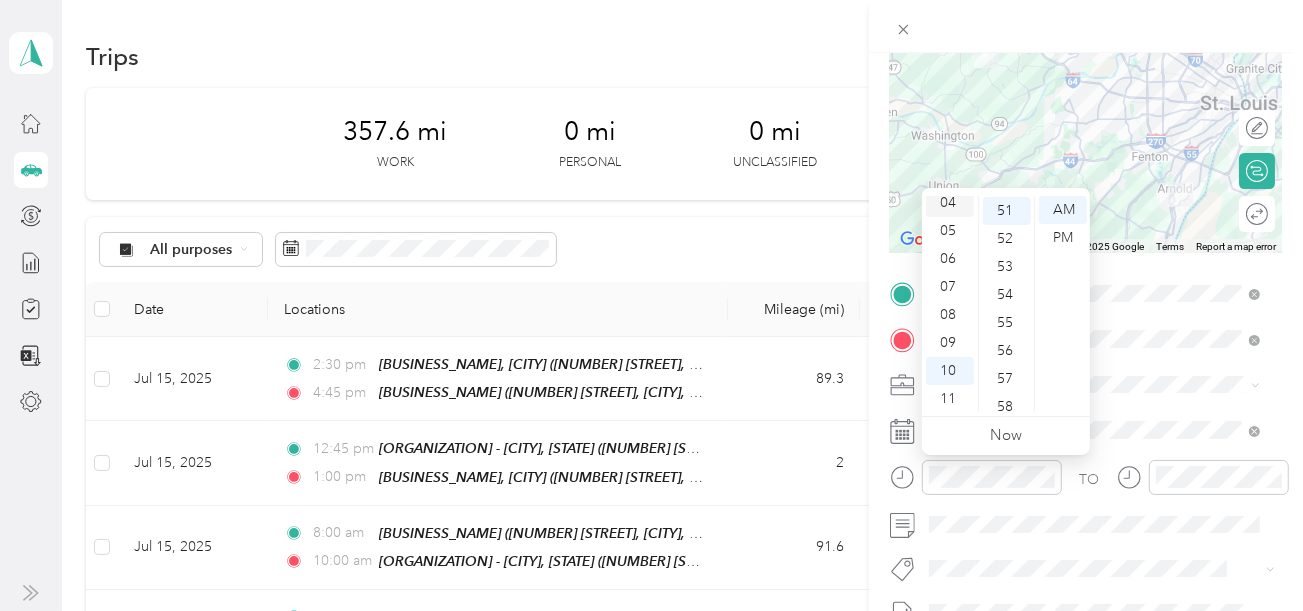 click on "04" at bounding box center (950, 203) 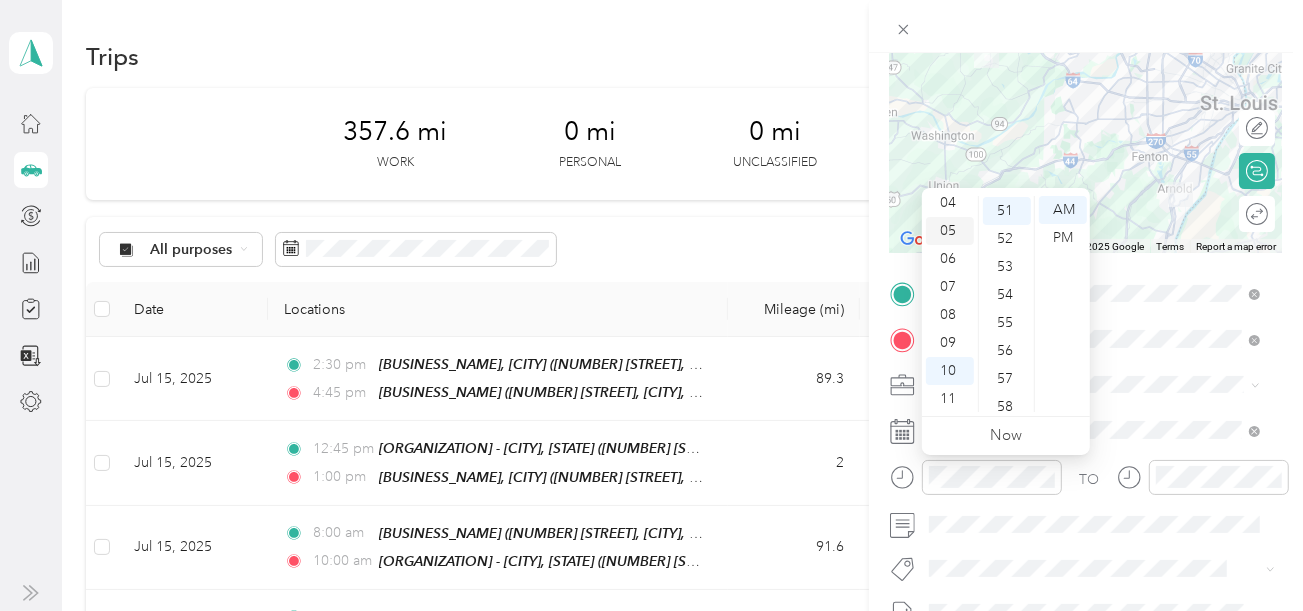 scroll, scrollTop: 112, scrollLeft: 0, axis: vertical 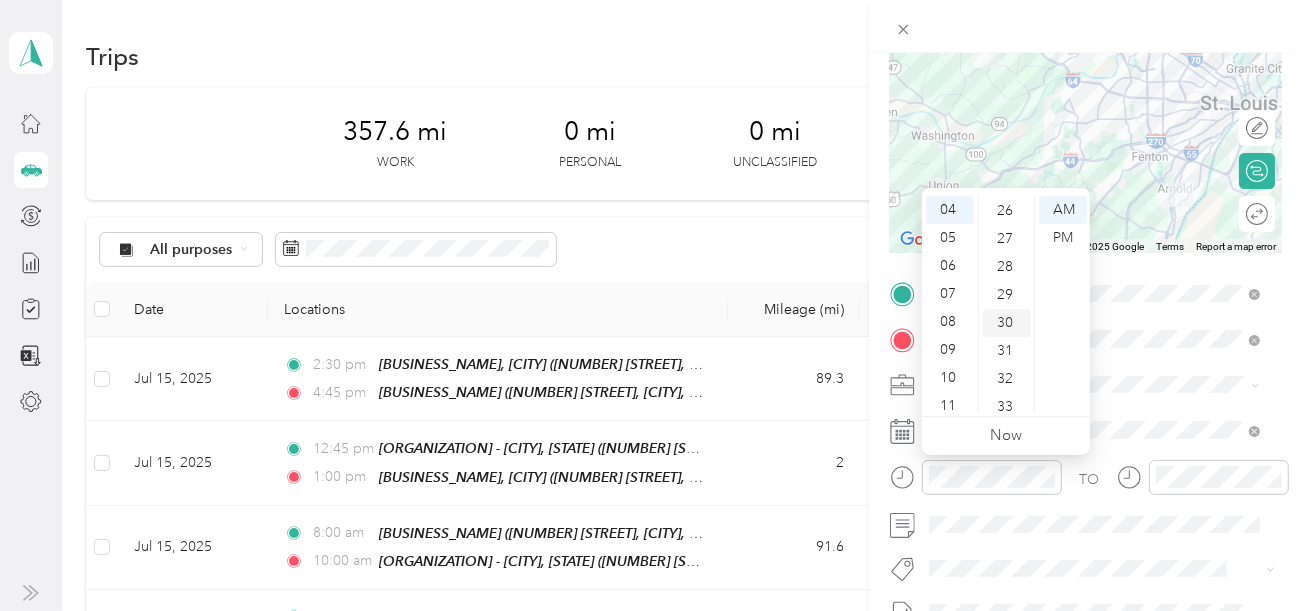 click on "30" at bounding box center [1007, 323] 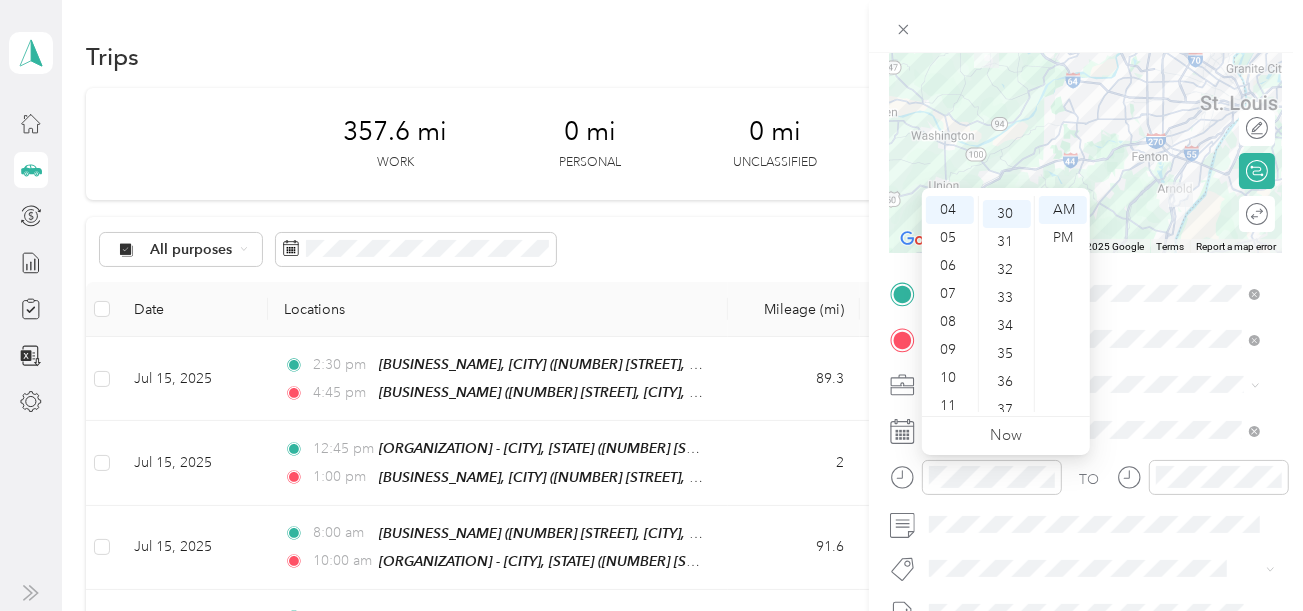 scroll, scrollTop: 840, scrollLeft: 0, axis: vertical 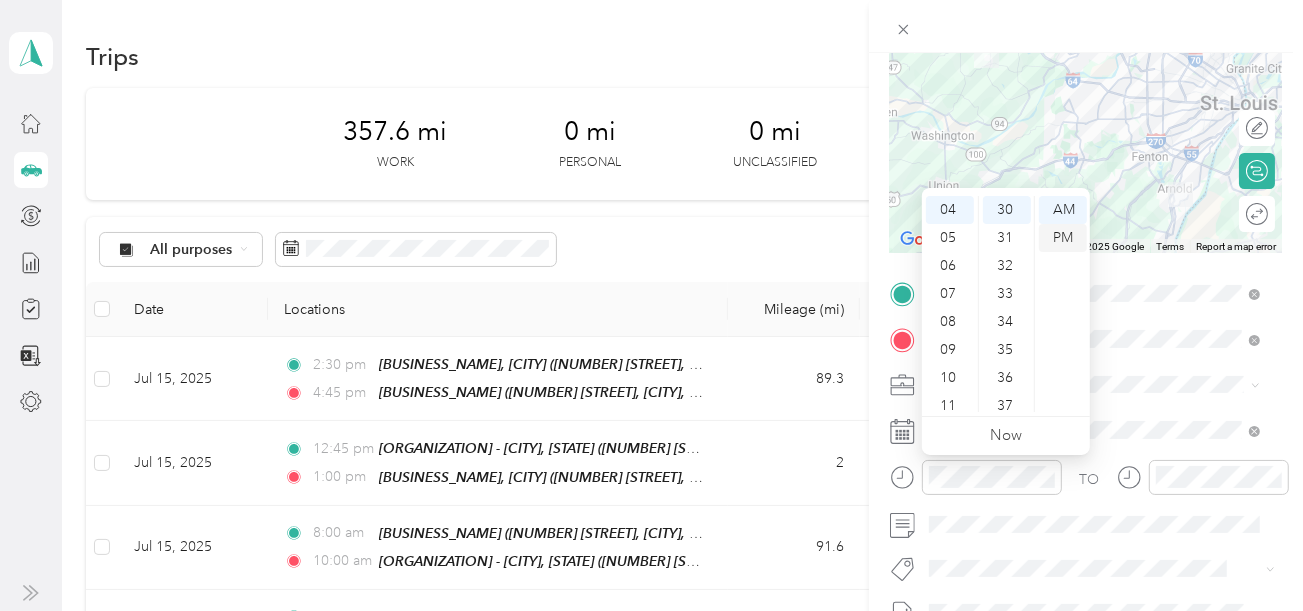 click on "PM" at bounding box center [1063, 238] 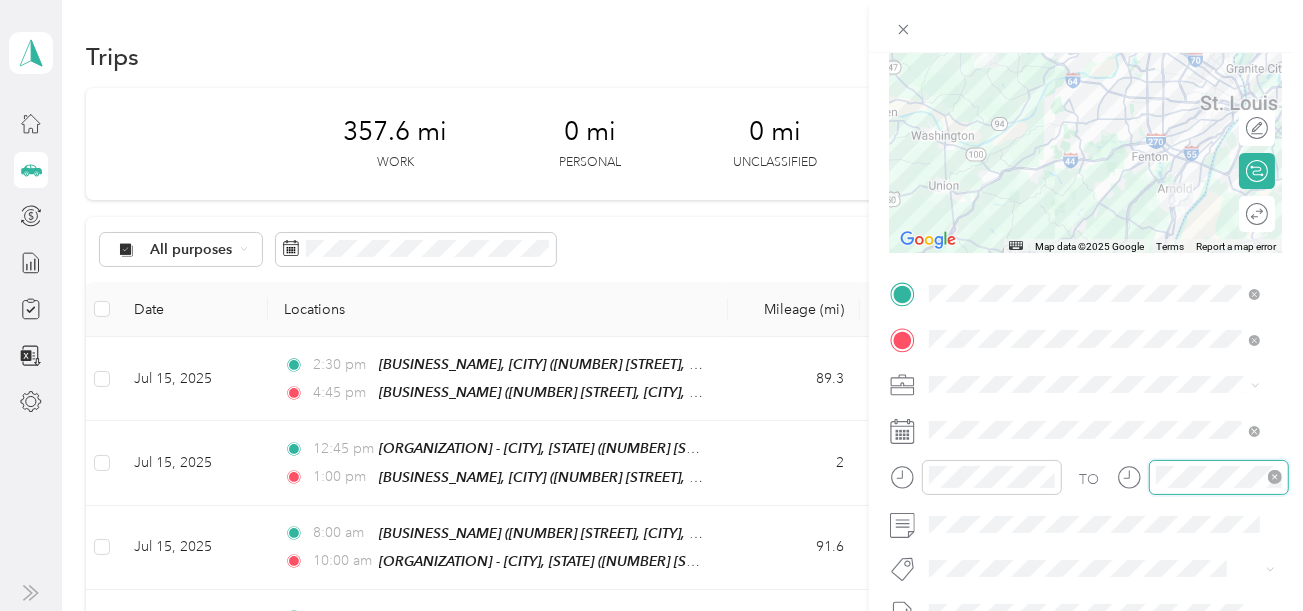 scroll, scrollTop: 1426, scrollLeft: 0, axis: vertical 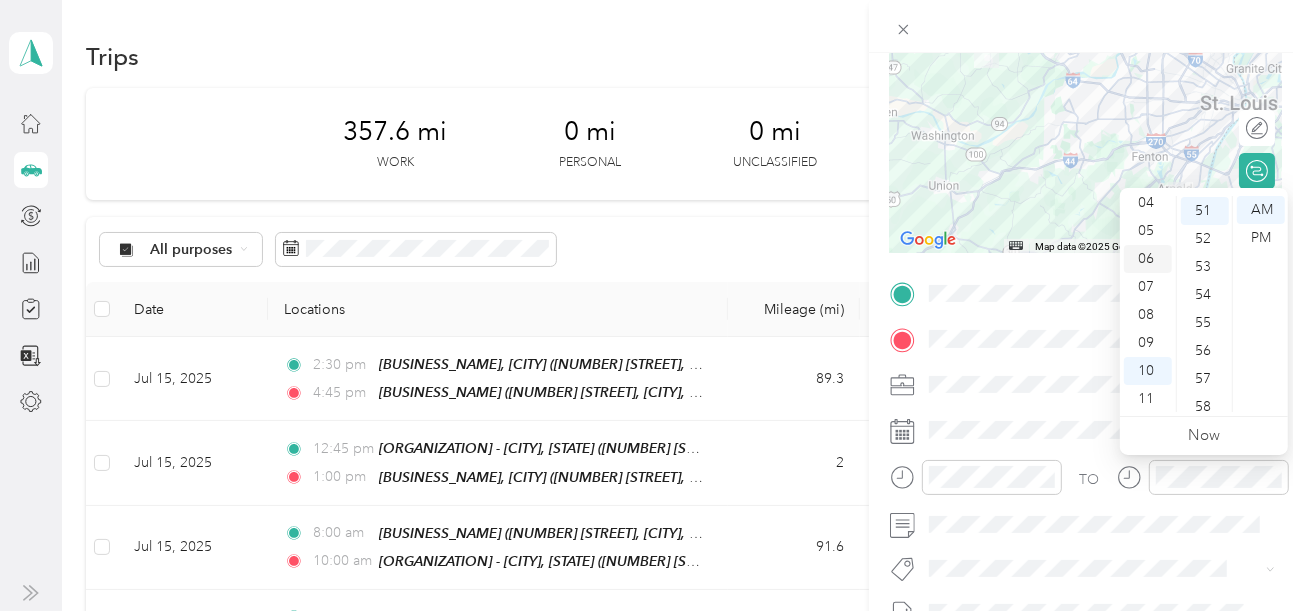 click on "06" at bounding box center (1148, 259) 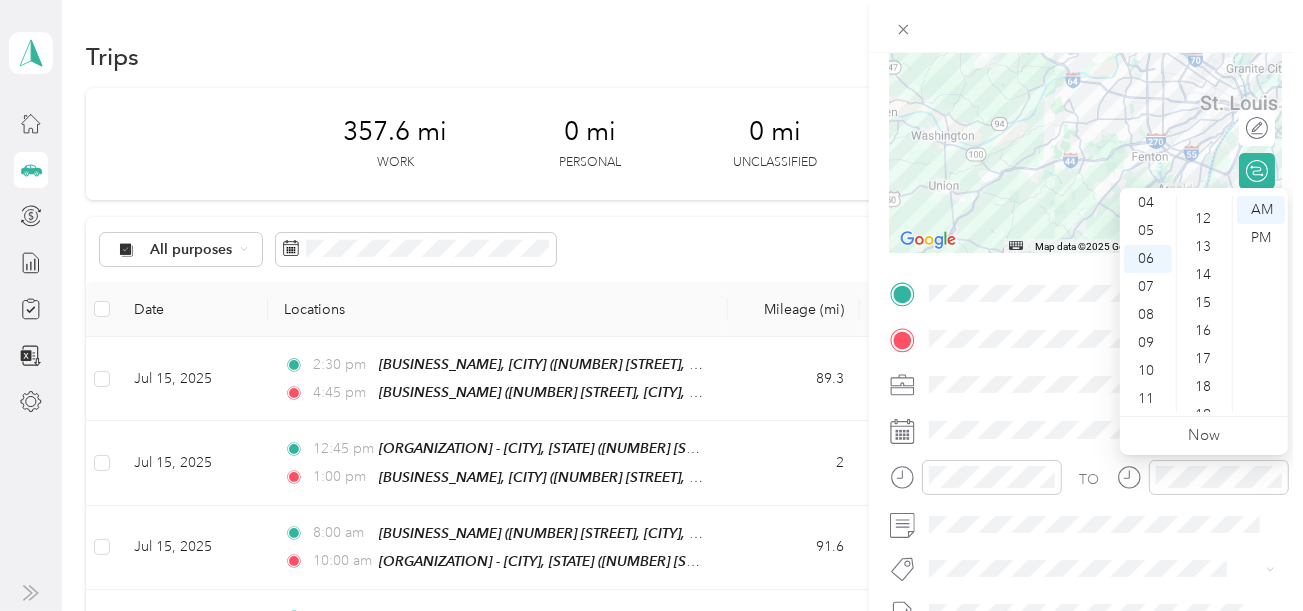 scroll, scrollTop: 0, scrollLeft: 0, axis: both 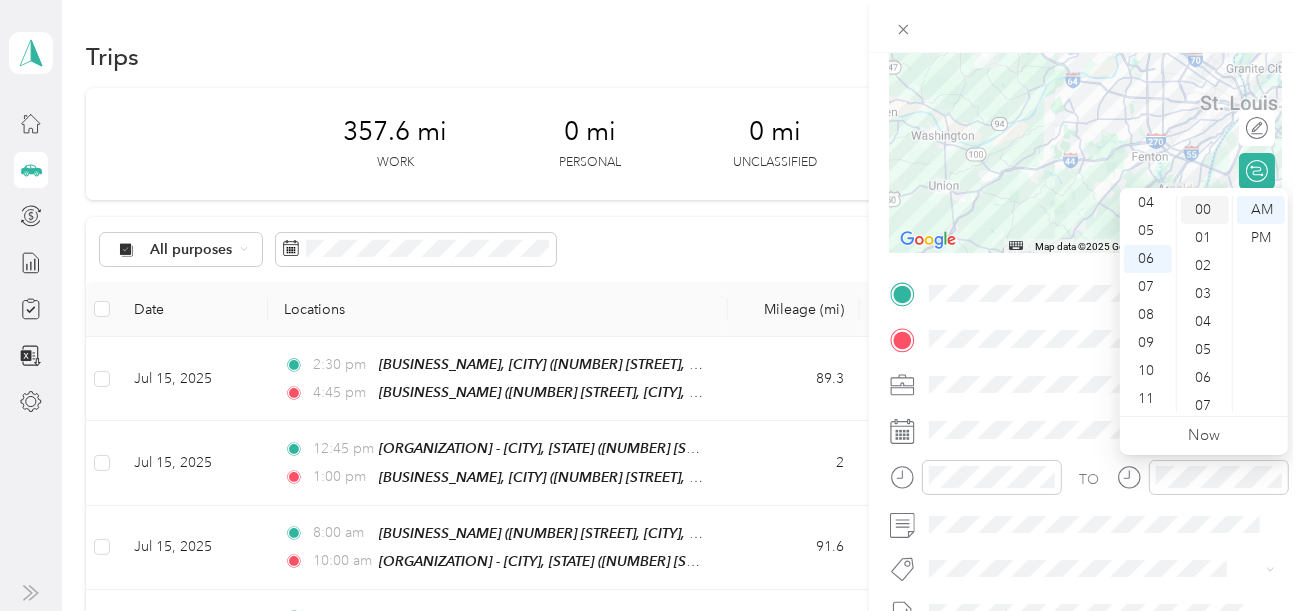 click on "00" at bounding box center [1205, 210] 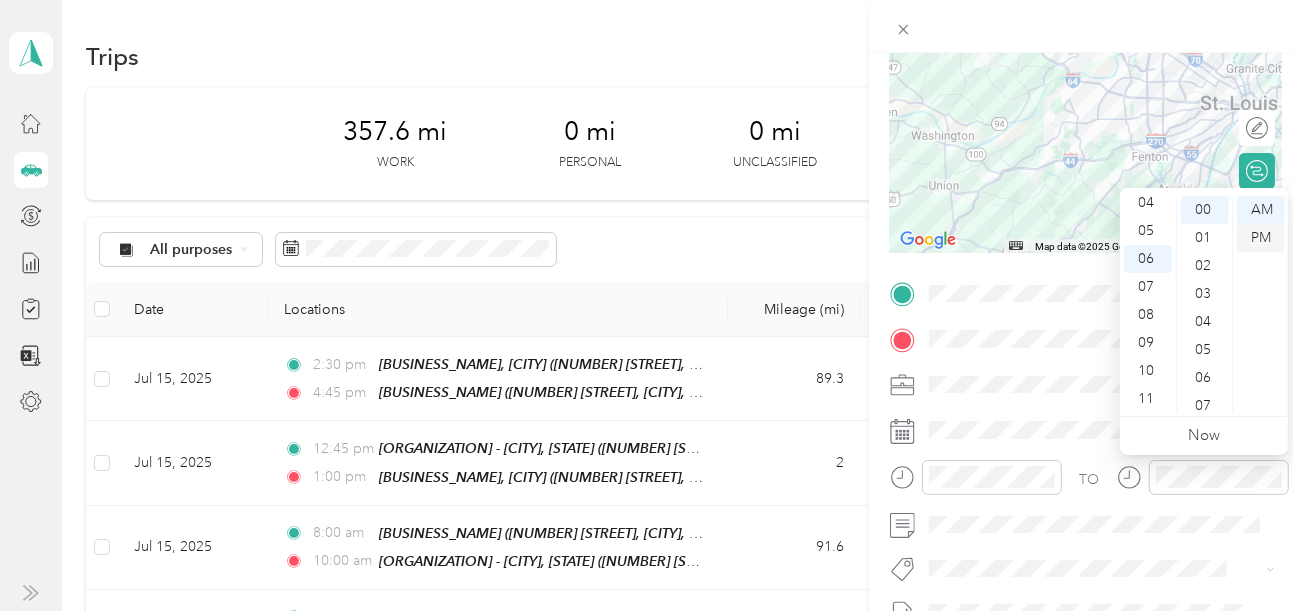 click on "PM" at bounding box center [1261, 238] 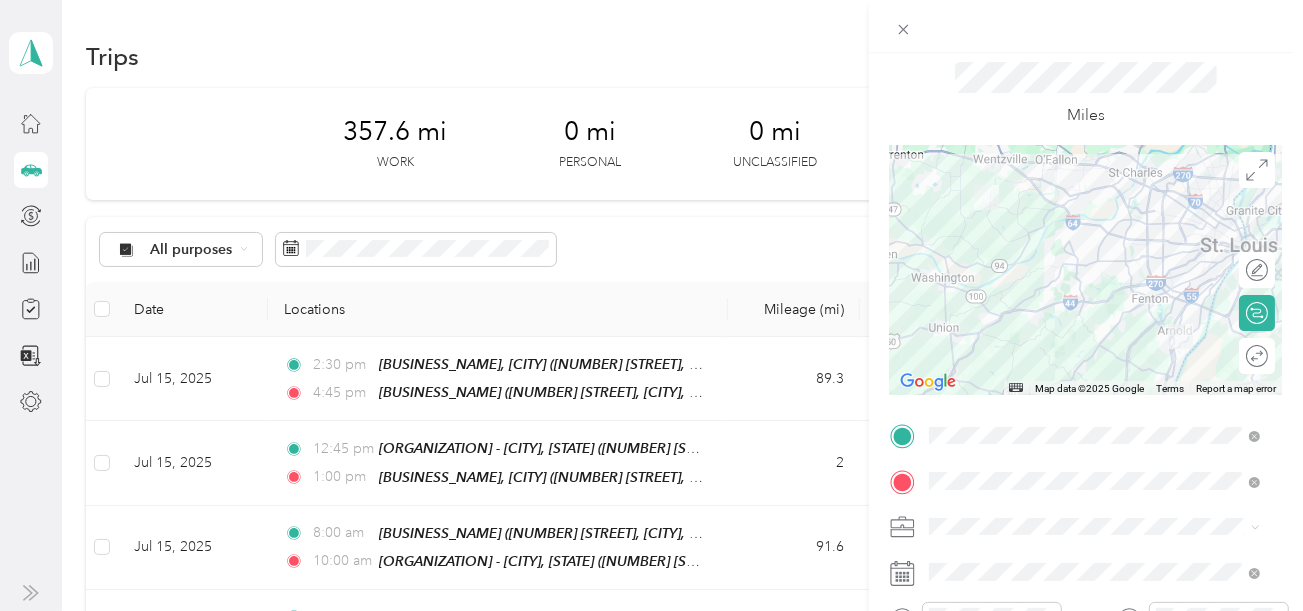 scroll, scrollTop: 0, scrollLeft: 0, axis: both 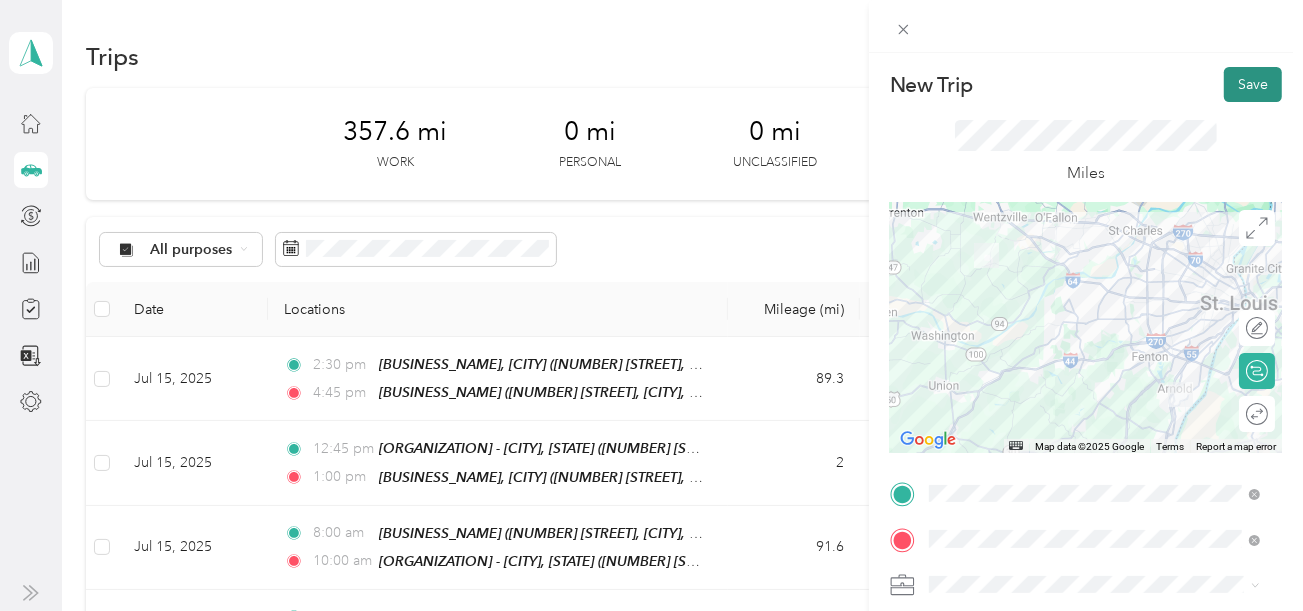 click on "Save" at bounding box center [1253, 84] 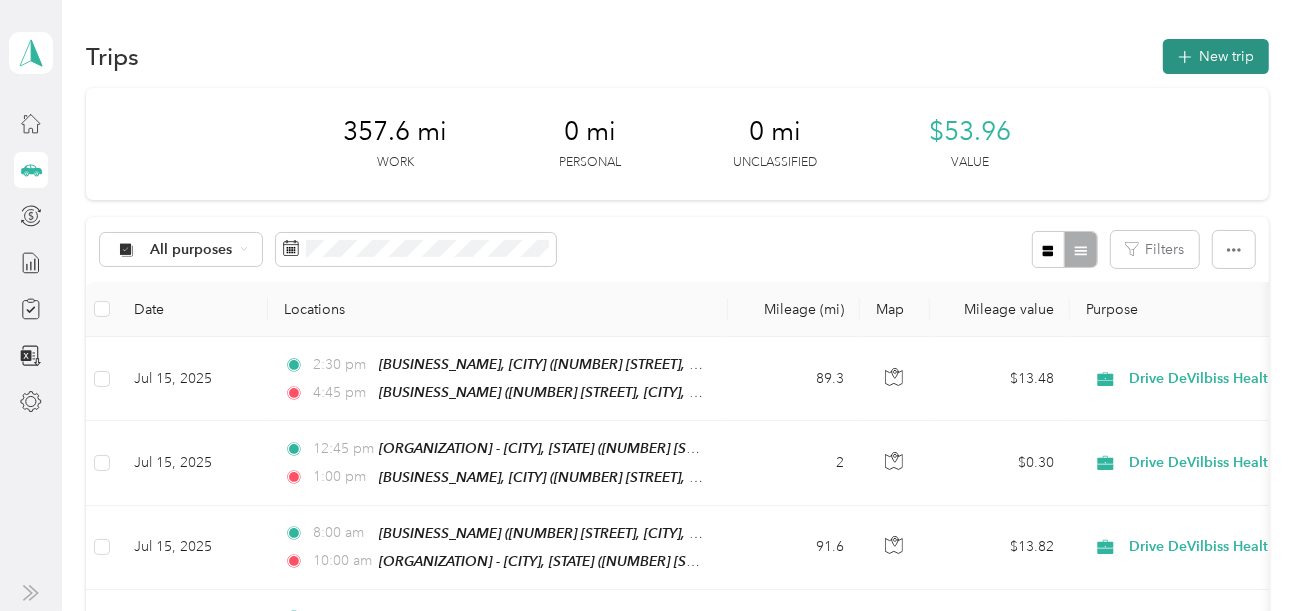 click on "New trip" at bounding box center (1216, 56) 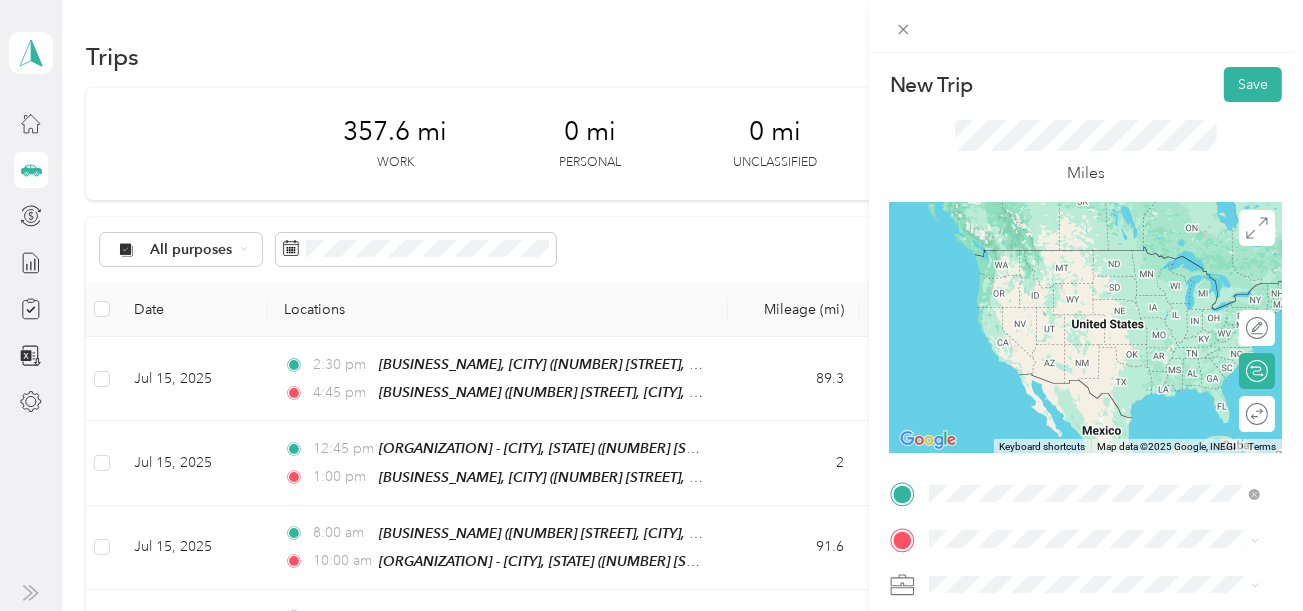 click on "[BUSINESS_NAME] [NUMBER] [STREET], [CITY], [STATE], [COUNTRY]" at bounding box center [1109, 279] 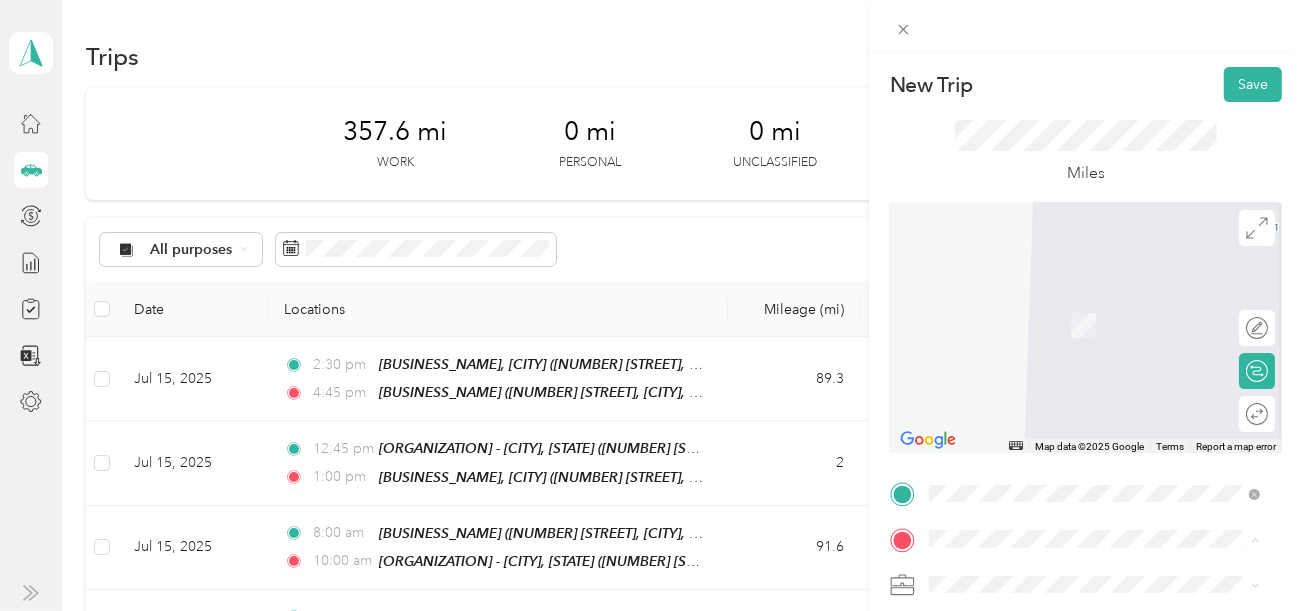 click on "[NUMBER] [STREET], [POSTAL_CODE], [CITY], [STATE], [COUNTRY]" at bounding box center [1089, 336] 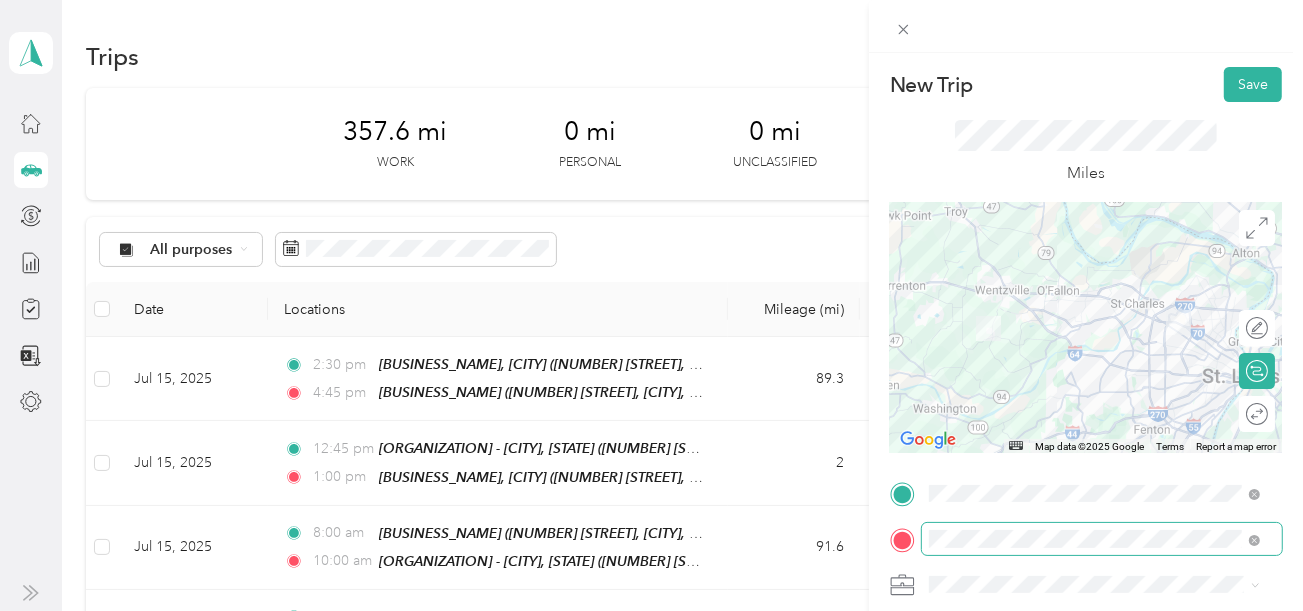 scroll, scrollTop: 99, scrollLeft: 0, axis: vertical 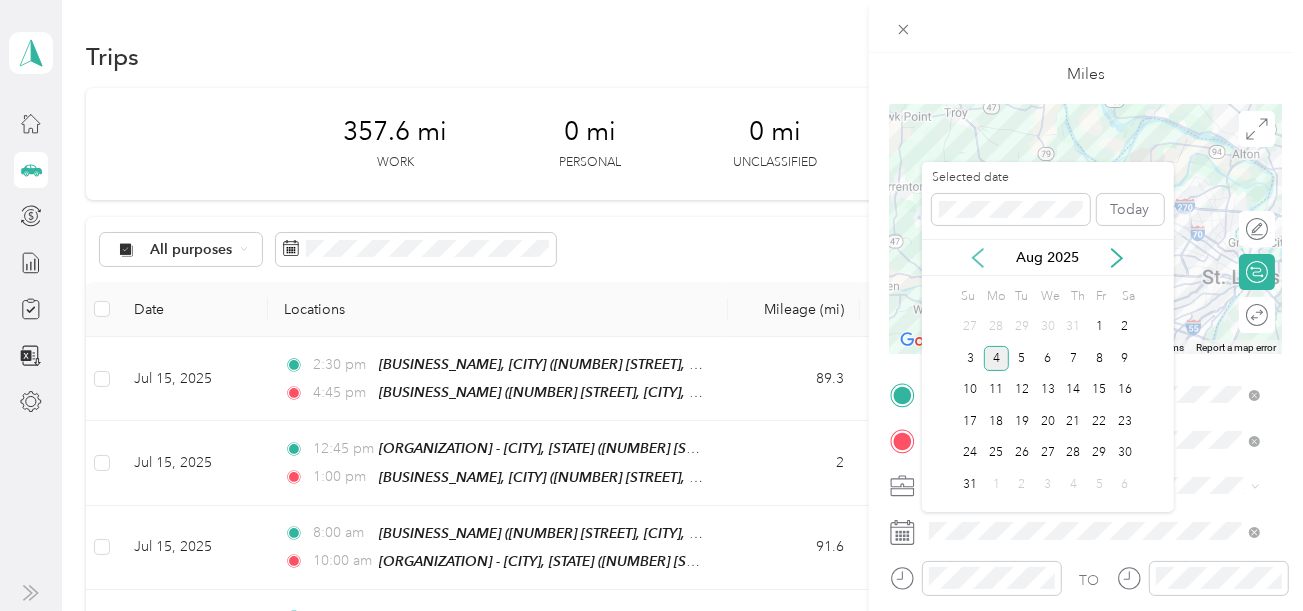 click 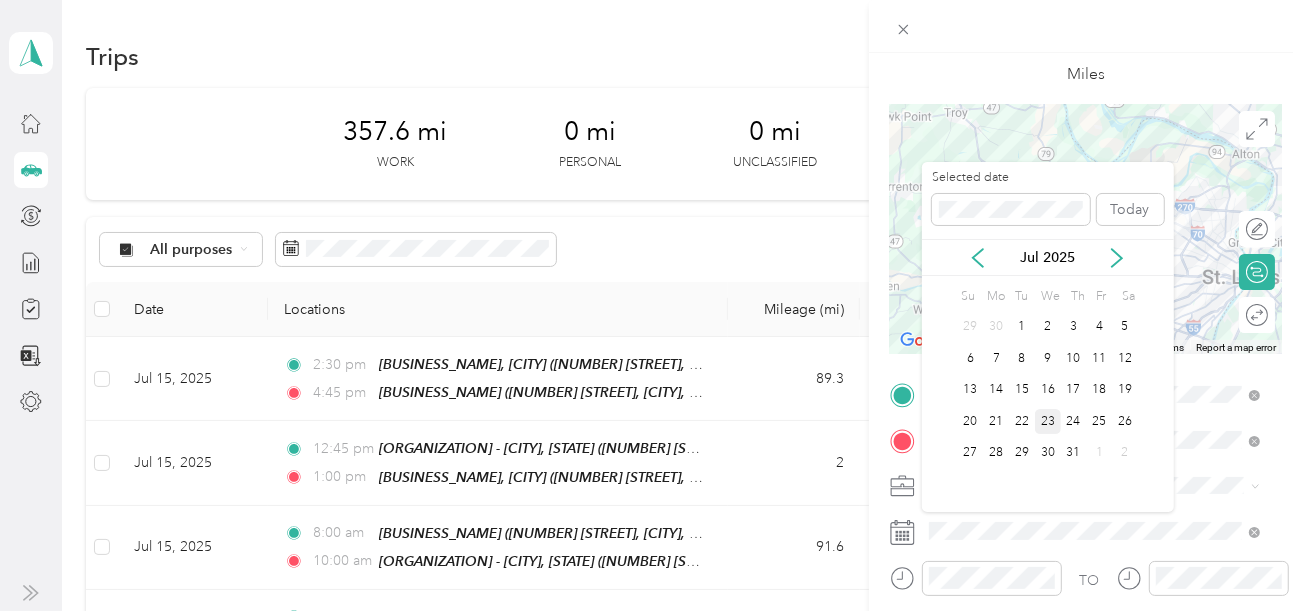 click on "23" at bounding box center [1048, 421] 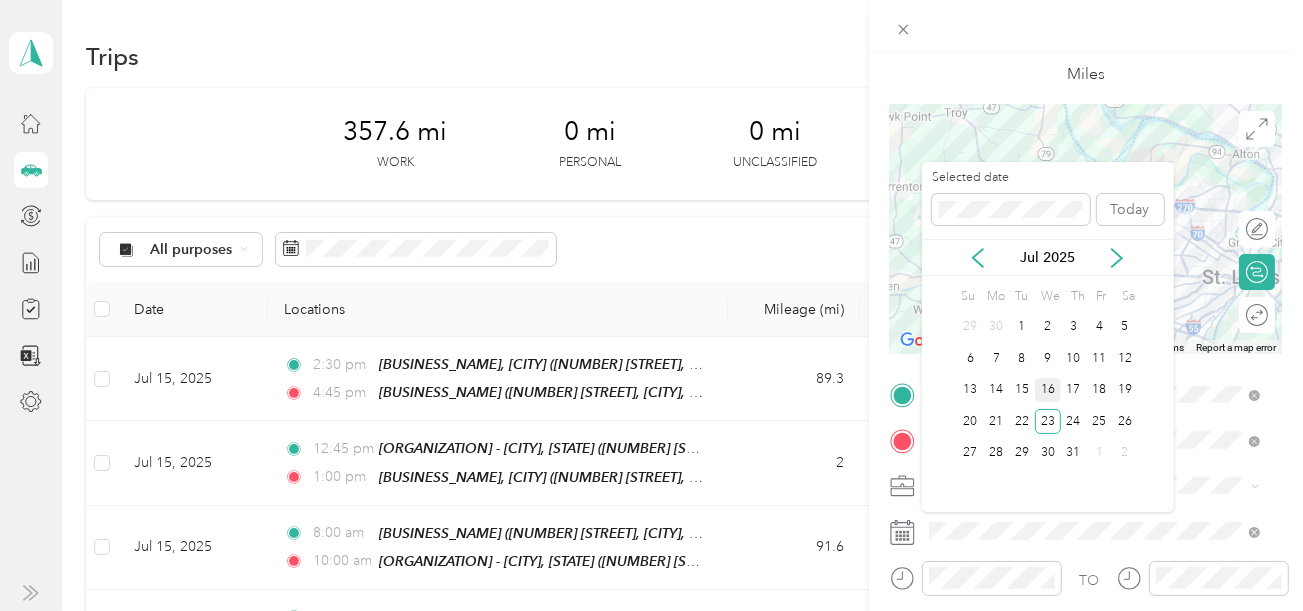click on "16" at bounding box center [1048, 390] 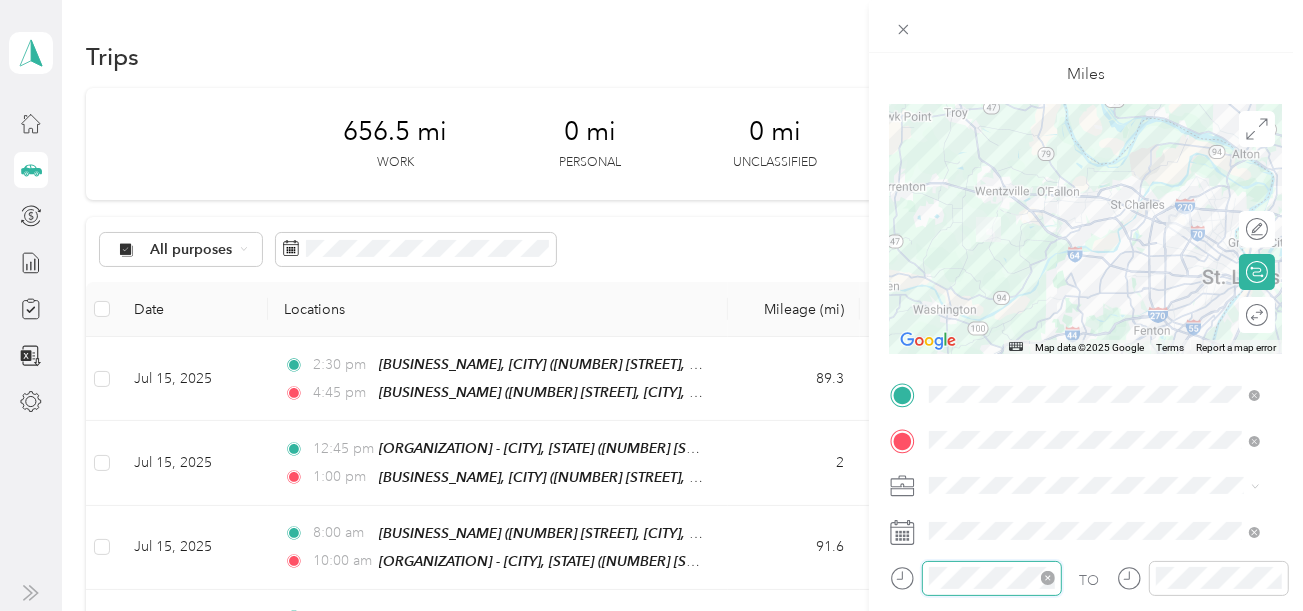 scroll, scrollTop: 119, scrollLeft: 0, axis: vertical 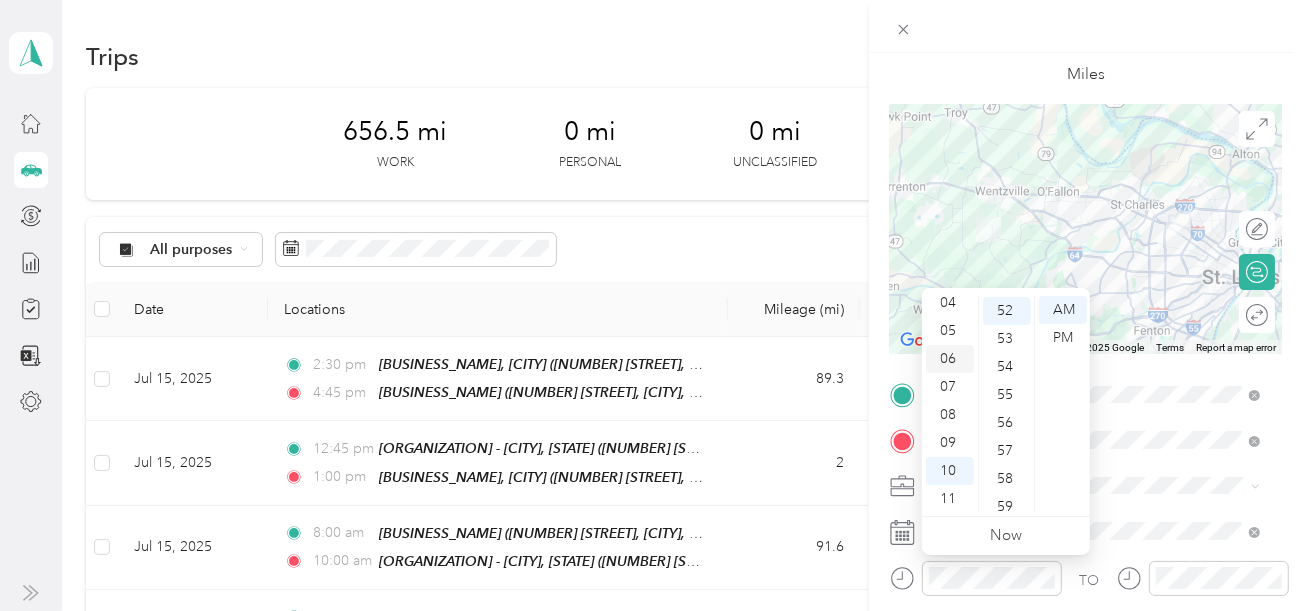 click on "06" at bounding box center [950, 359] 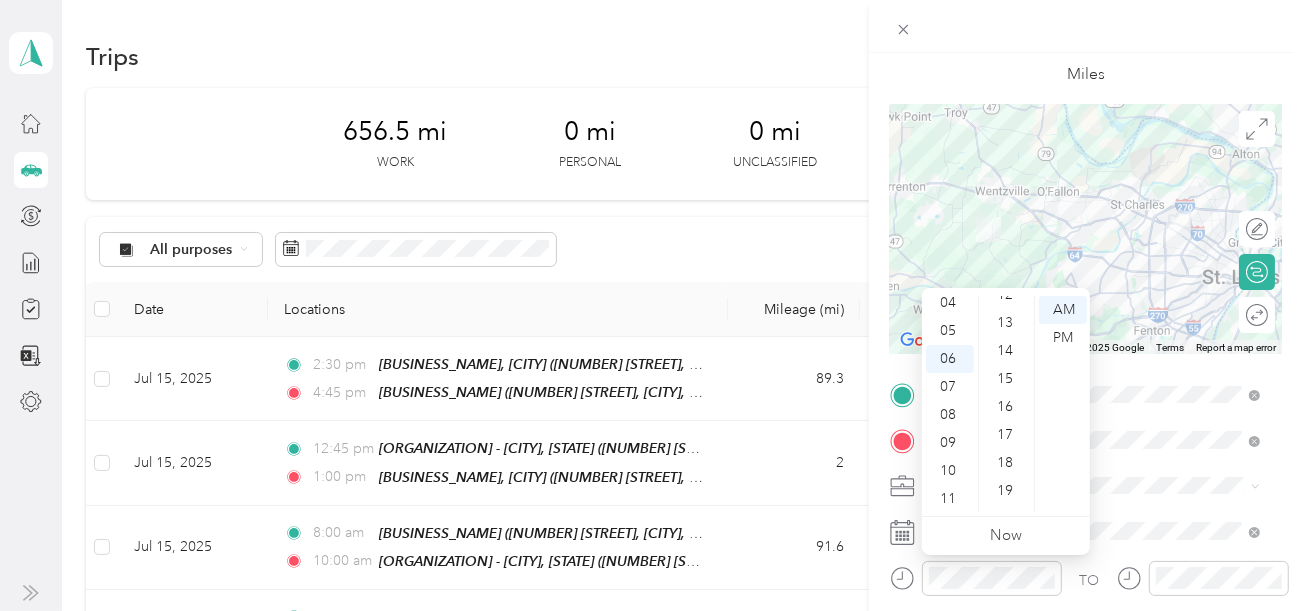 scroll, scrollTop: 355, scrollLeft: 0, axis: vertical 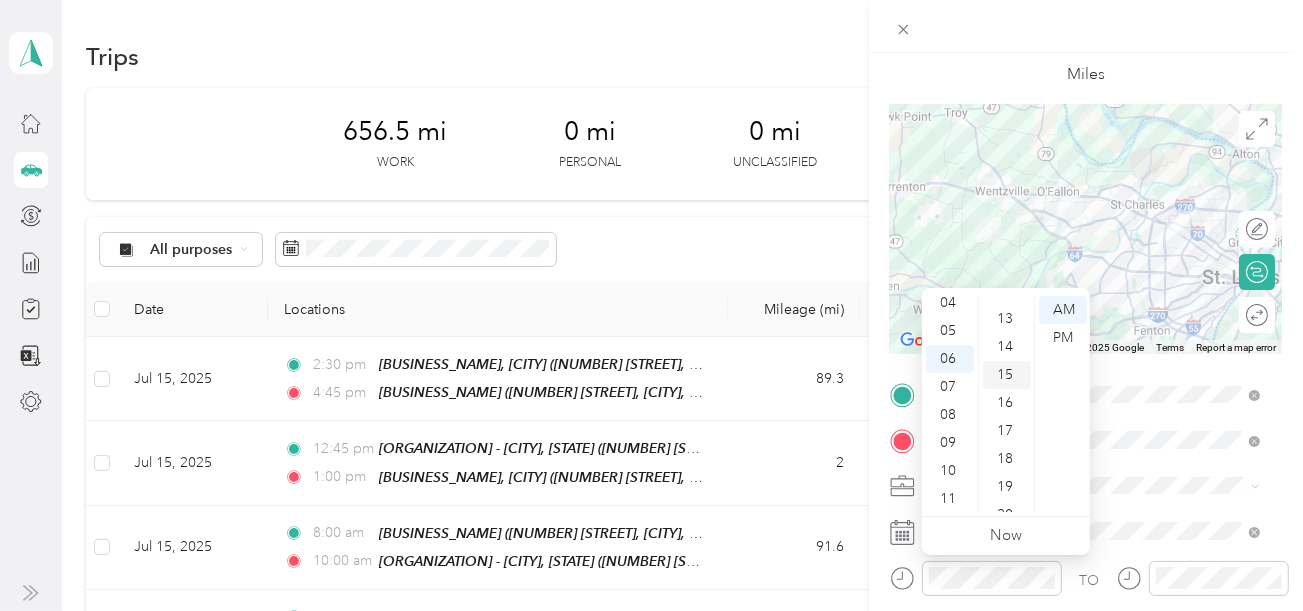 click on "15" at bounding box center [1007, 375] 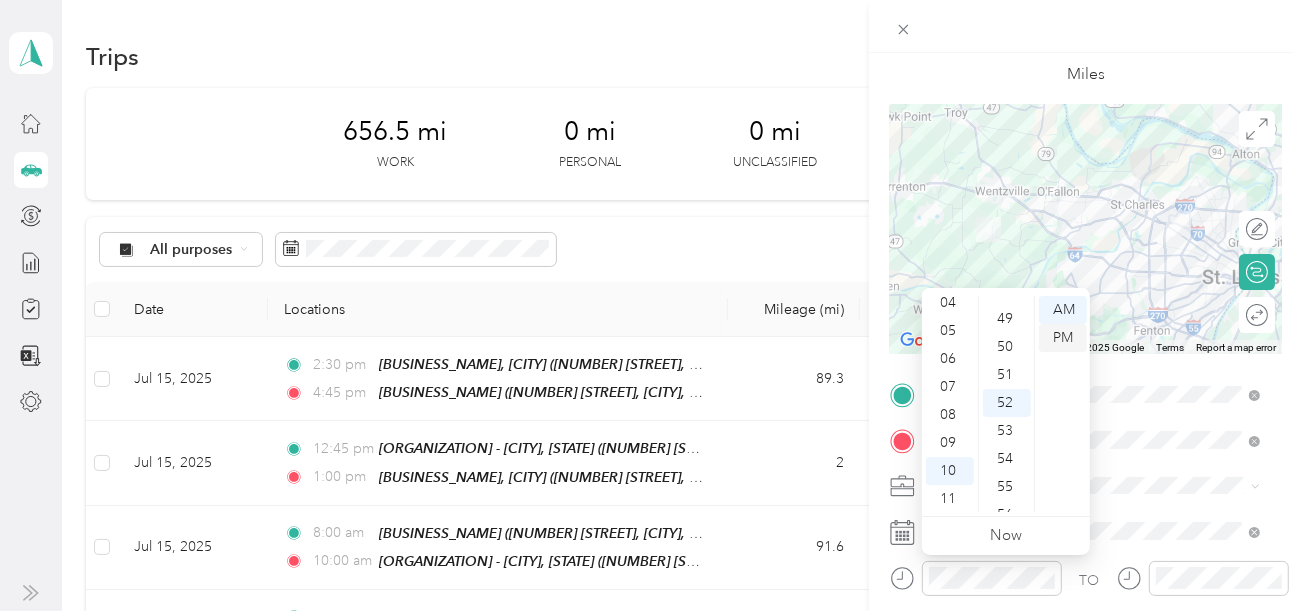 scroll, scrollTop: 1455, scrollLeft: 0, axis: vertical 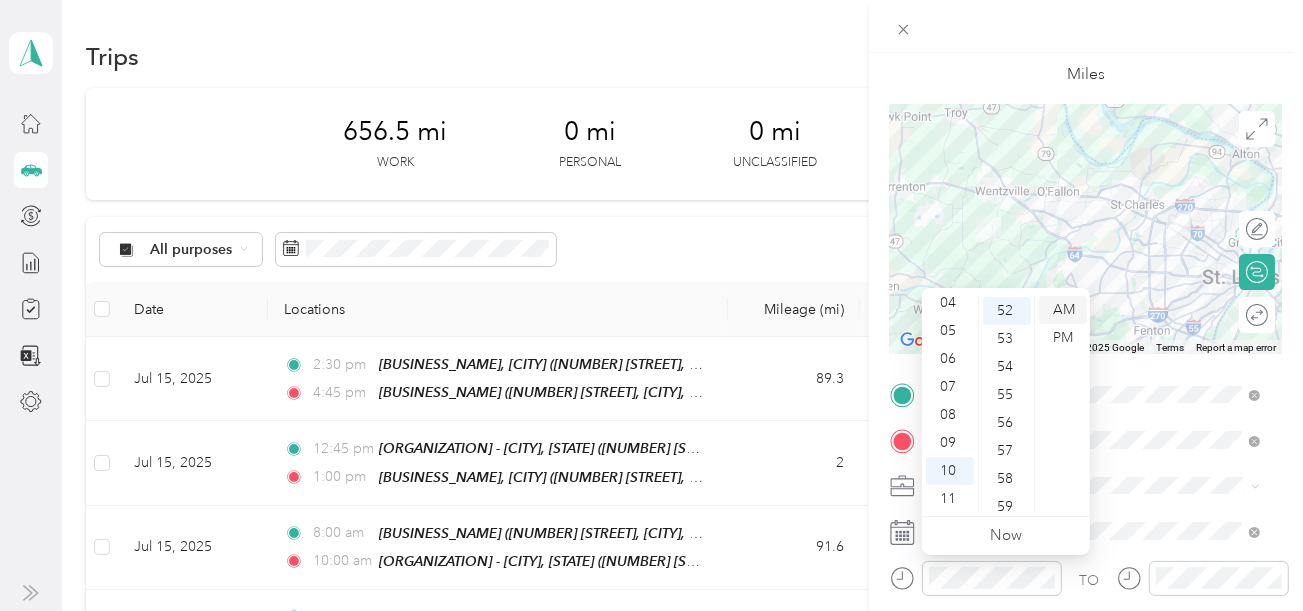 click on "AM" at bounding box center (1063, 310) 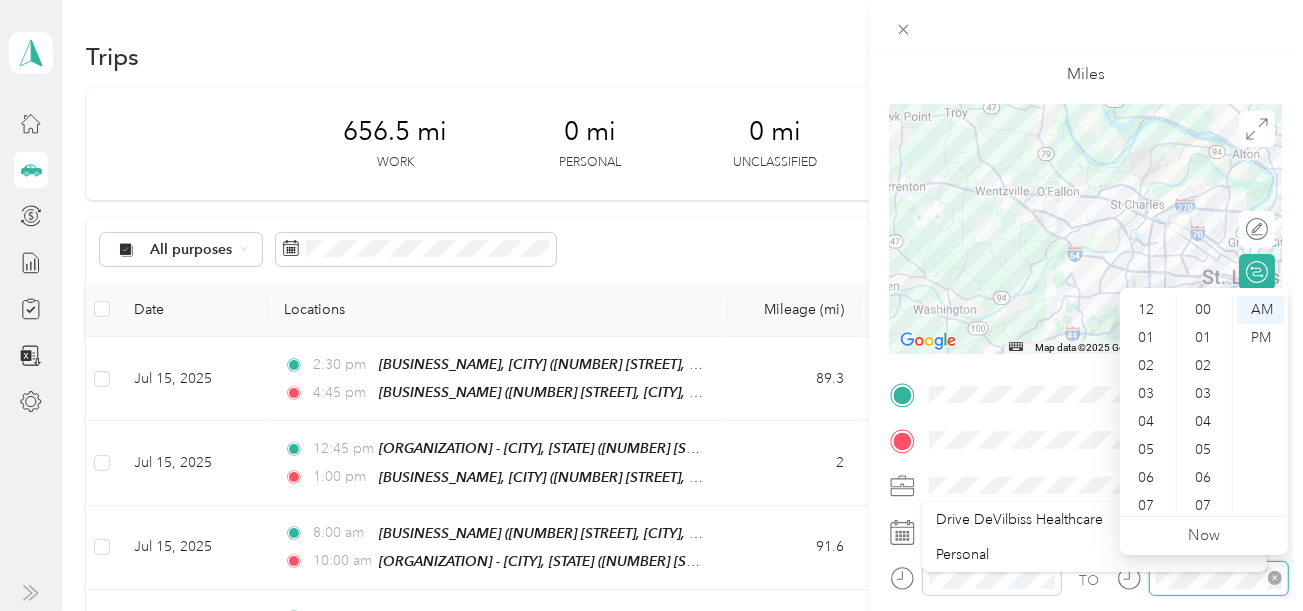 scroll, scrollTop: 1455, scrollLeft: 0, axis: vertical 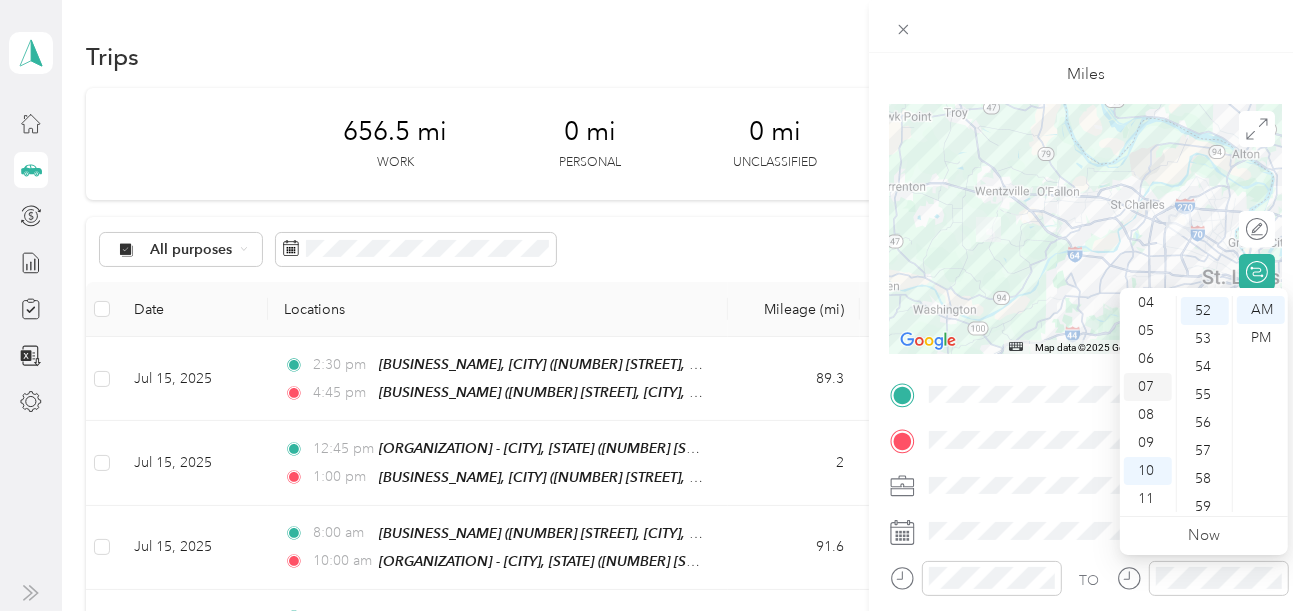 click on "07" at bounding box center (1148, 387) 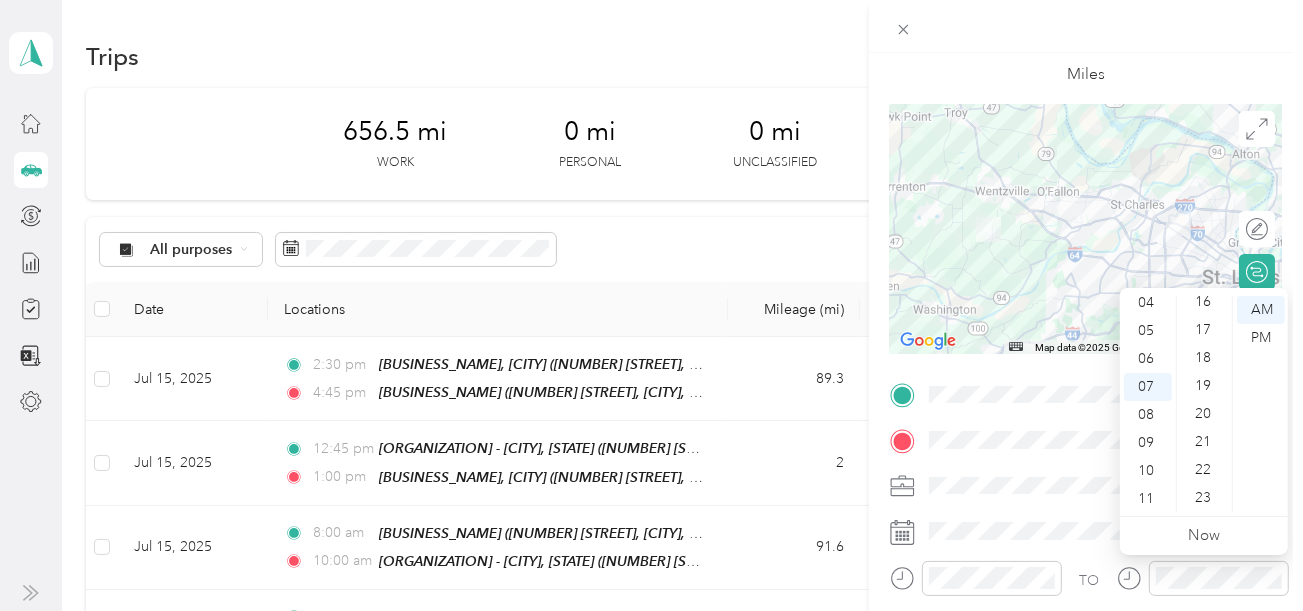 scroll, scrollTop: 355, scrollLeft: 0, axis: vertical 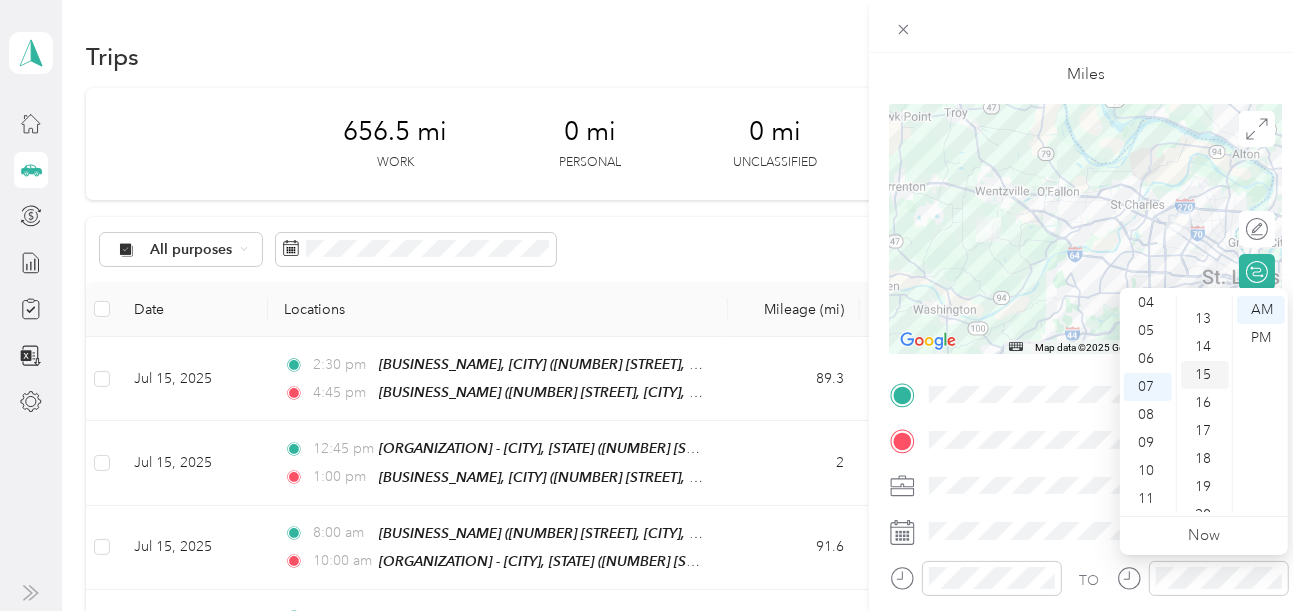 click on "15" at bounding box center (1205, 375) 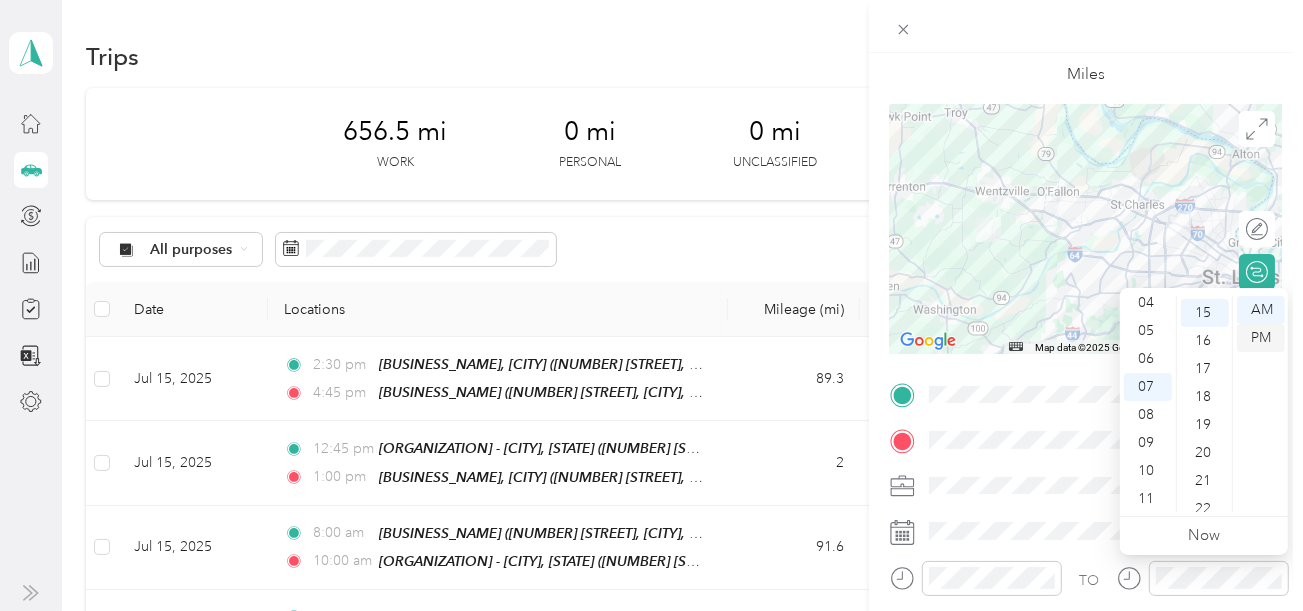 scroll, scrollTop: 419, scrollLeft: 0, axis: vertical 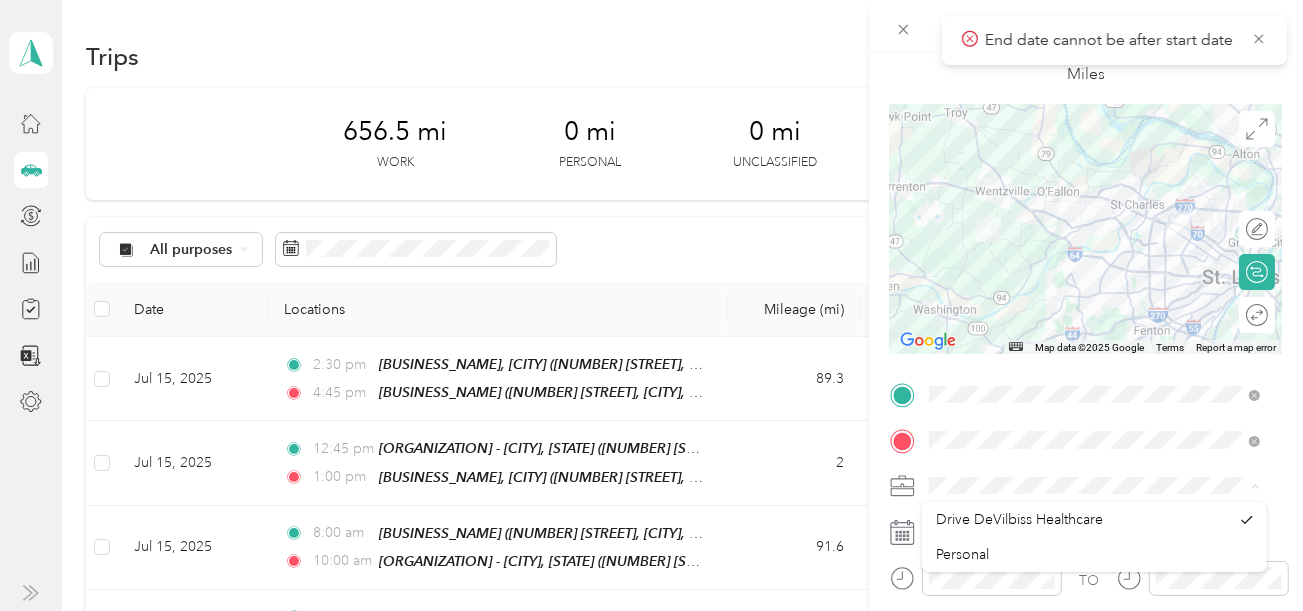 click at bounding box center [1102, 486] 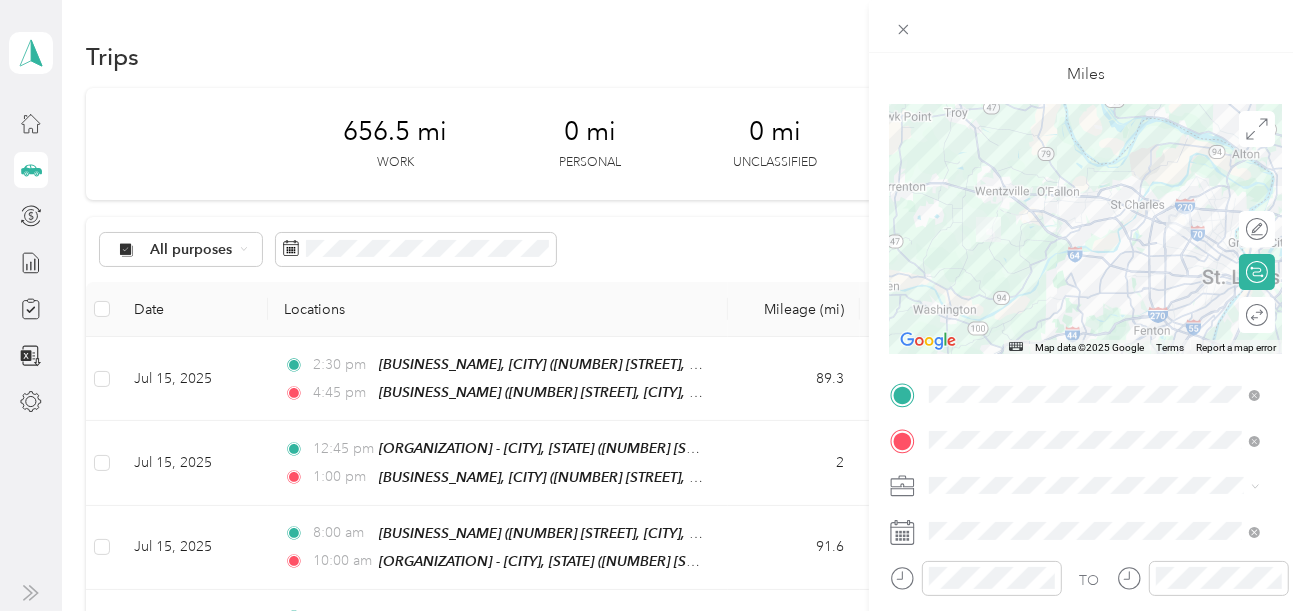 click on "New Trip Save This trip cannot be edited because it is either under review, approved, or paid. Contact your Team Manager to edit it. Miles ← Move left → Move right ↑ Move up ↓ Move down + Zoom in - Zoom out Home Jump left by 75% End Jump right by 75% Page Up Jump up by 75% Page Down Jump down by 75% Map Data Map data ©2025 Google Map data ©2025 Google 10 km  Click to toggle between metric and imperial units Terms Report a map error Edit route Calculate route Round trip TO Add photo" at bounding box center (1086, 415) 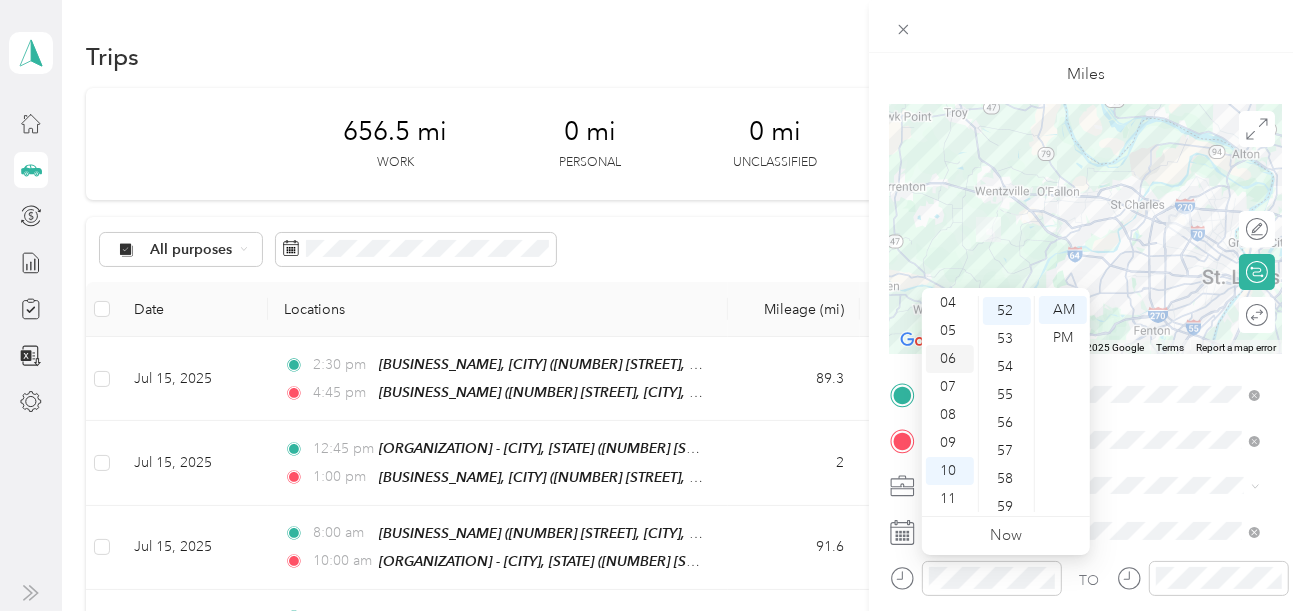 click on "06" at bounding box center [950, 359] 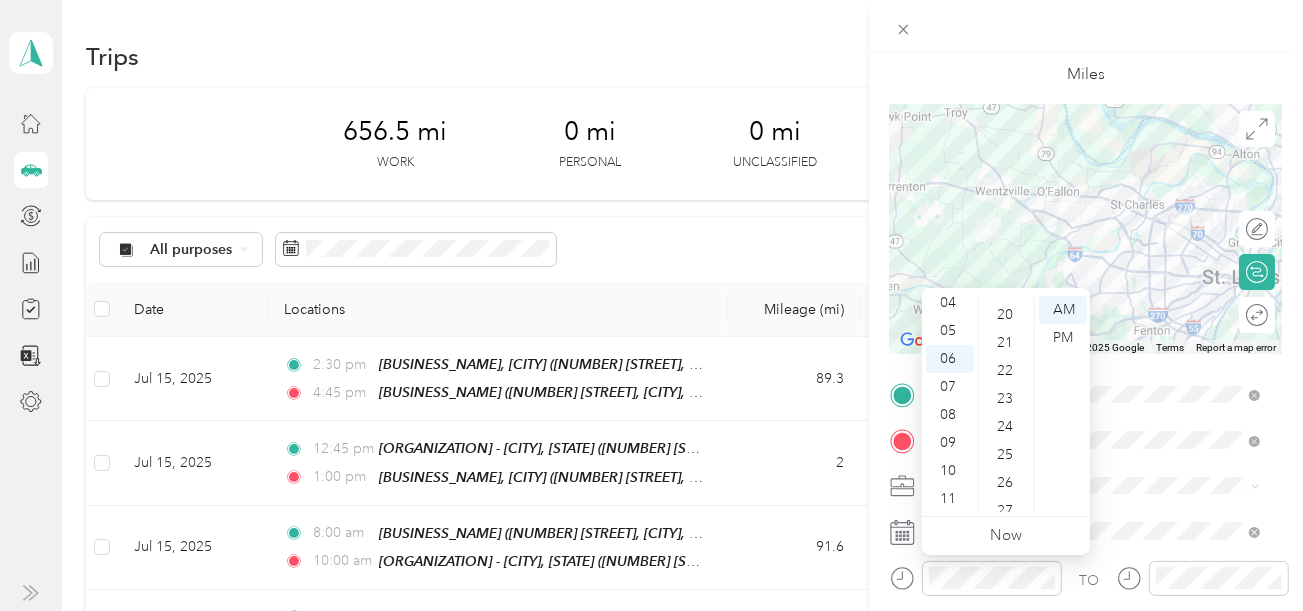 scroll, scrollTop: 355, scrollLeft: 0, axis: vertical 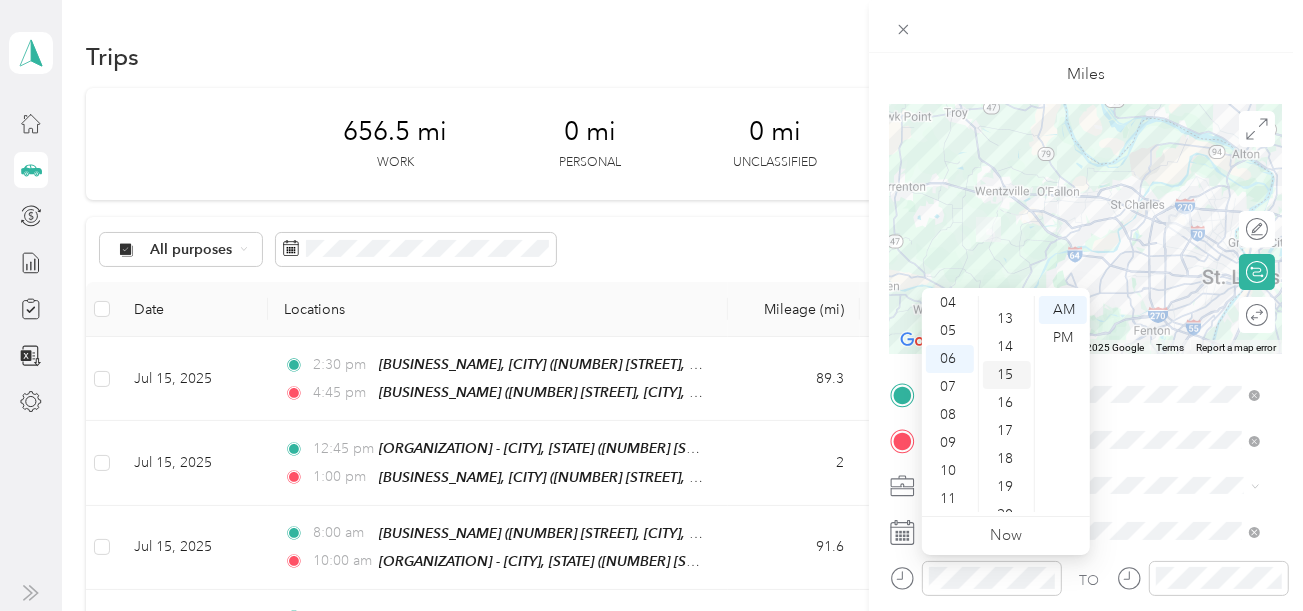 click on "15" at bounding box center (1007, 375) 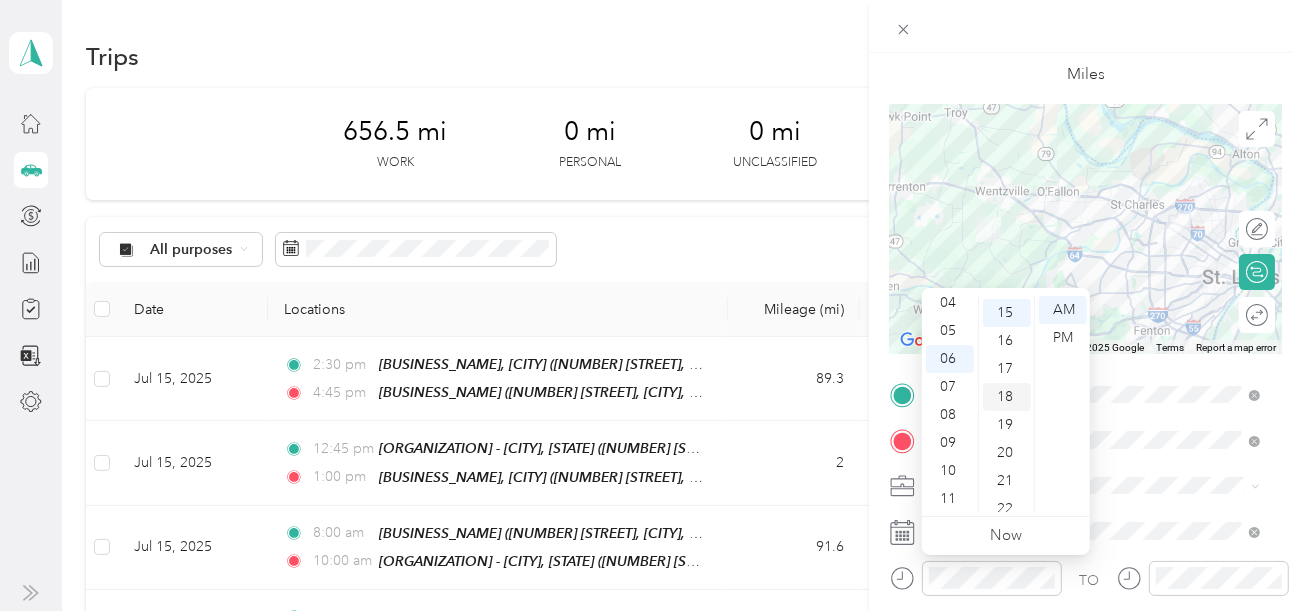 scroll, scrollTop: 419, scrollLeft: 0, axis: vertical 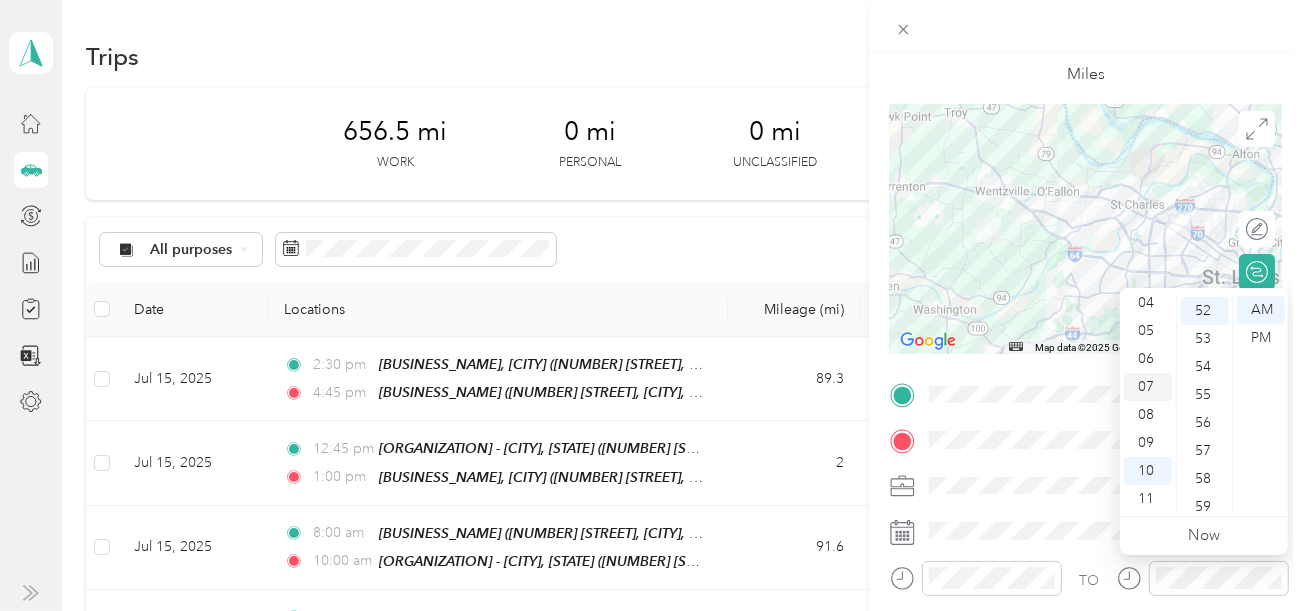 click on "07" at bounding box center [1148, 387] 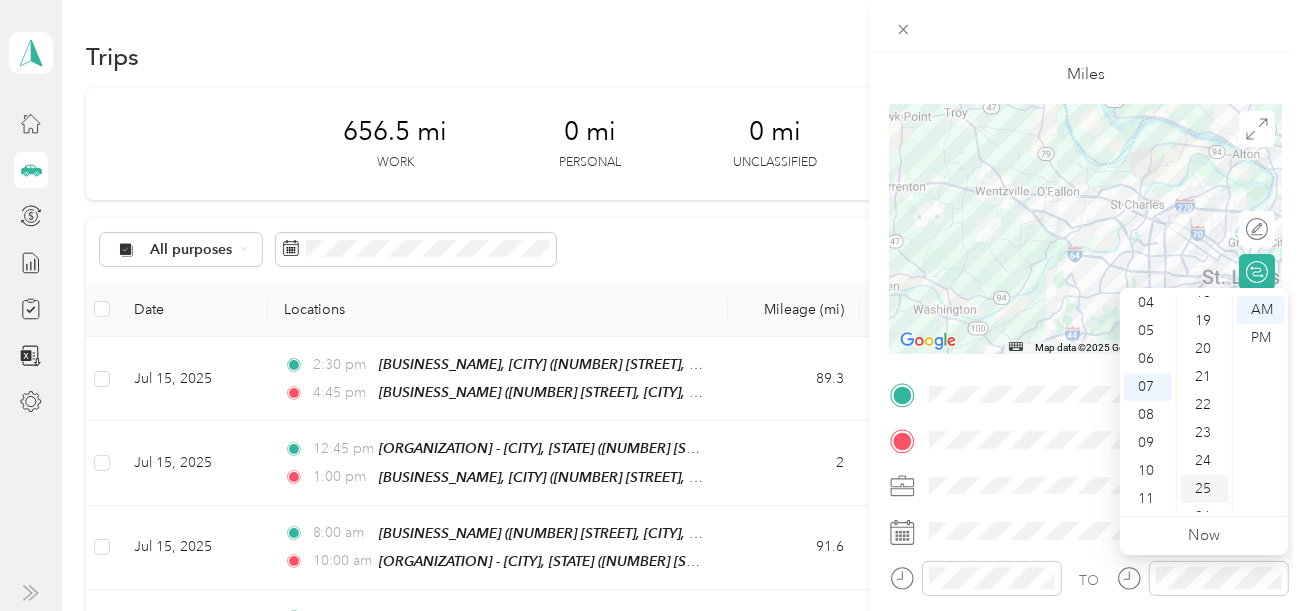scroll, scrollTop: 355, scrollLeft: 0, axis: vertical 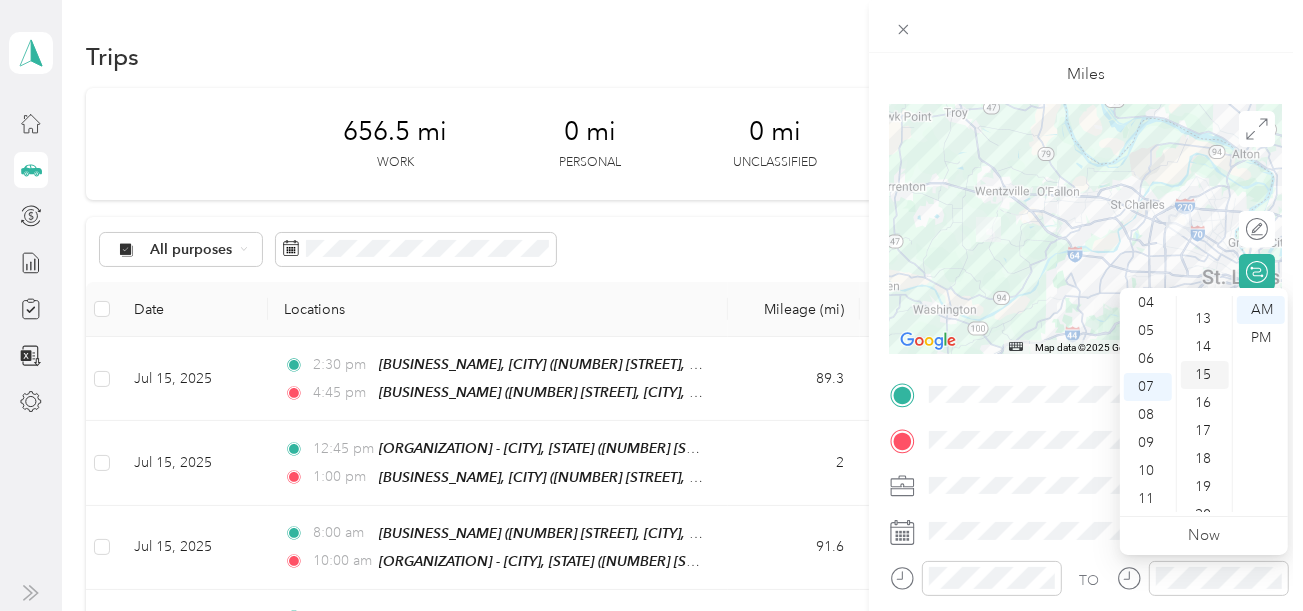 click on "15" at bounding box center (1205, 375) 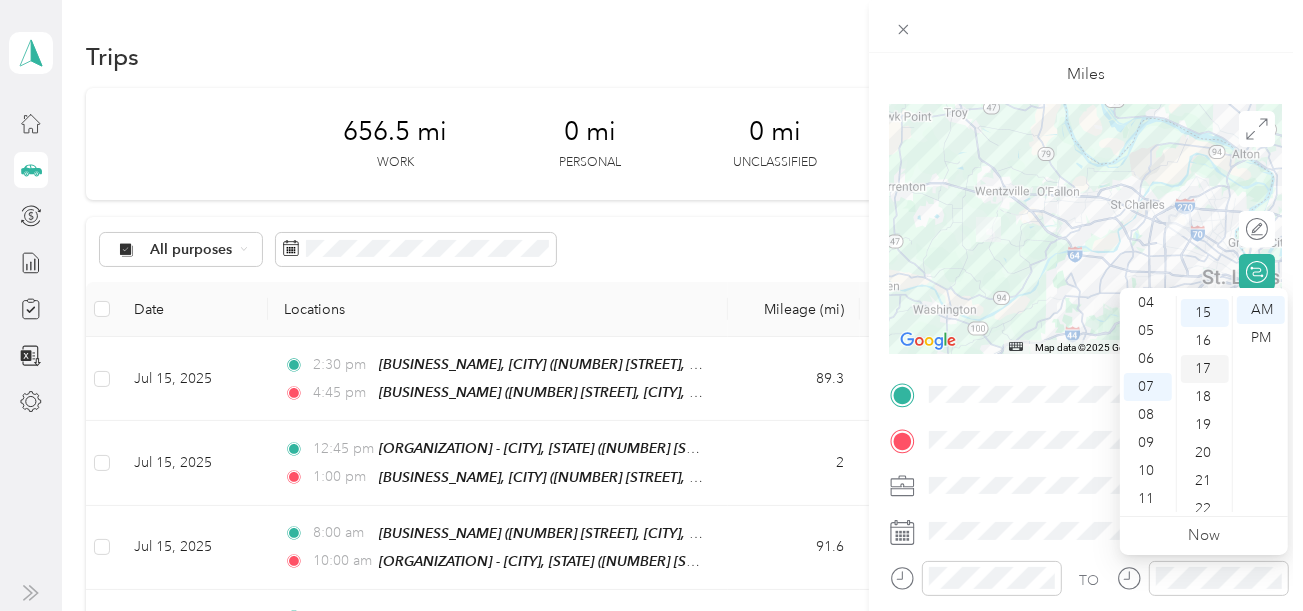 scroll, scrollTop: 419, scrollLeft: 0, axis: vertical 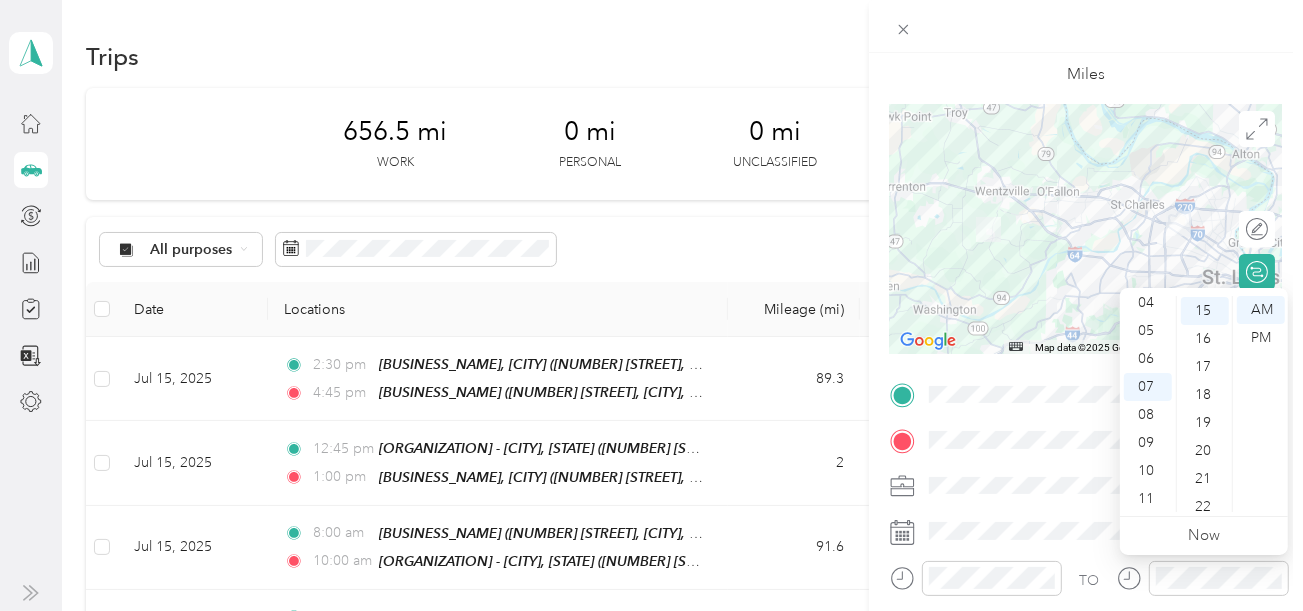 click on "Miles" at bounding box center (1086, 54) 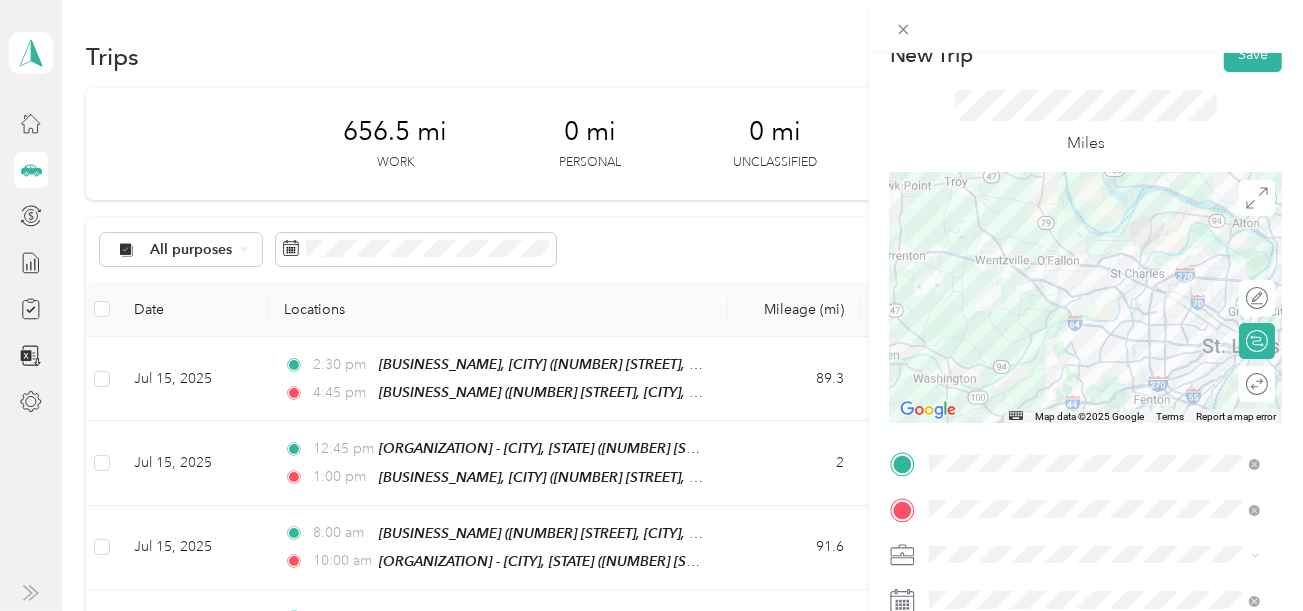 scroll, scrollTop: 0, scrollLeft: 0, axis: both 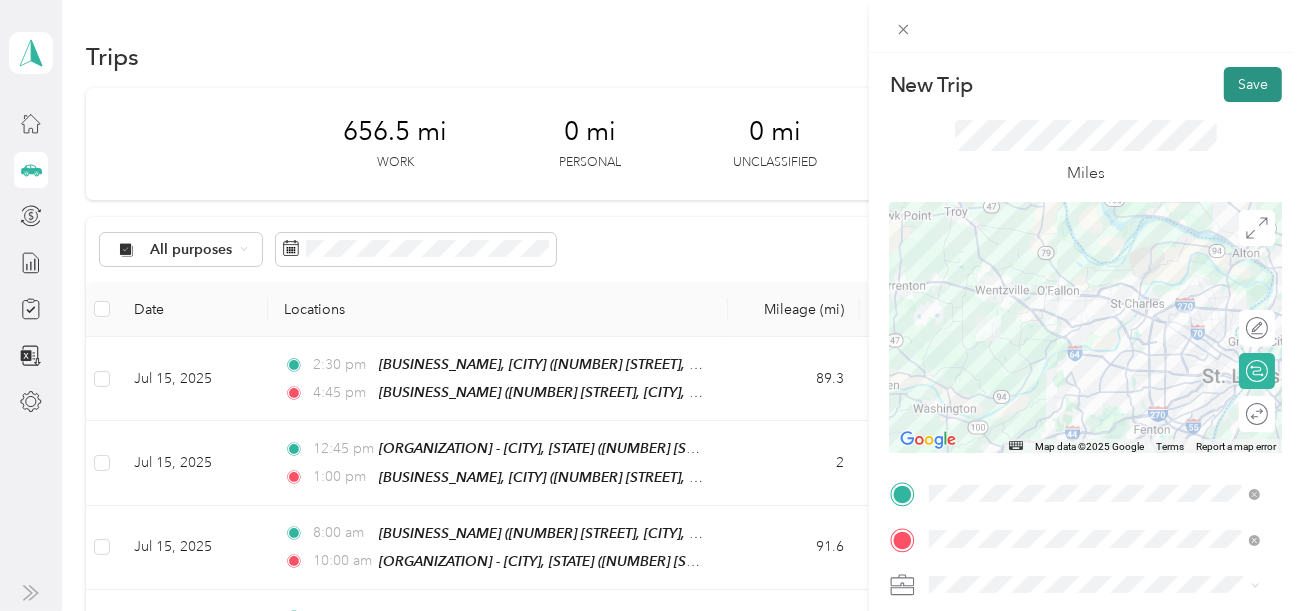 click on "Save" at bounding box center (1253, 84) 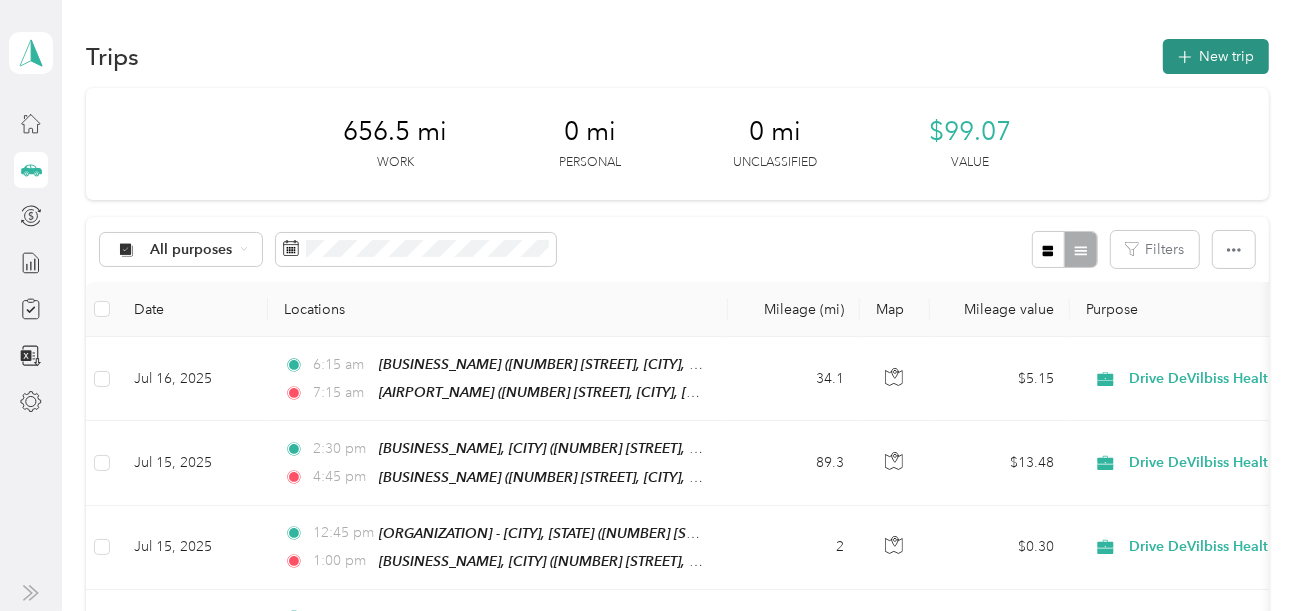 click on "New trip" at bounding box center [1216, 56] 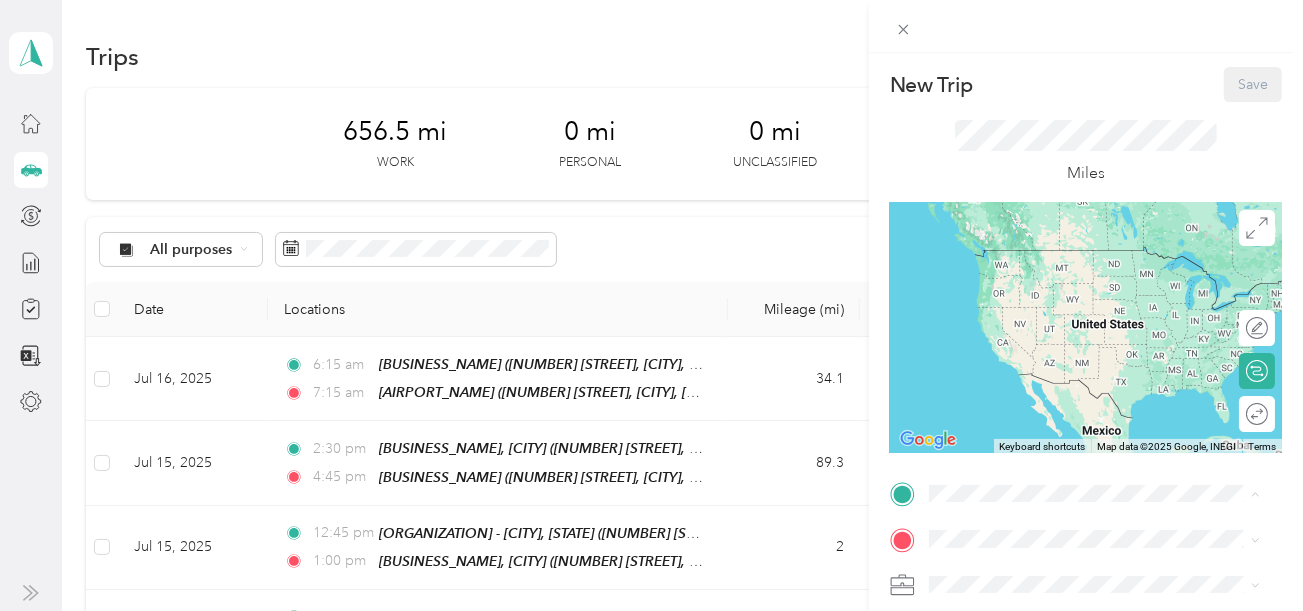 click on "[NUMBER] [STREET], [POSTAL_CODE], [CITY], [STATE], [COUNTRY]" at bounding box center [1089, 290] 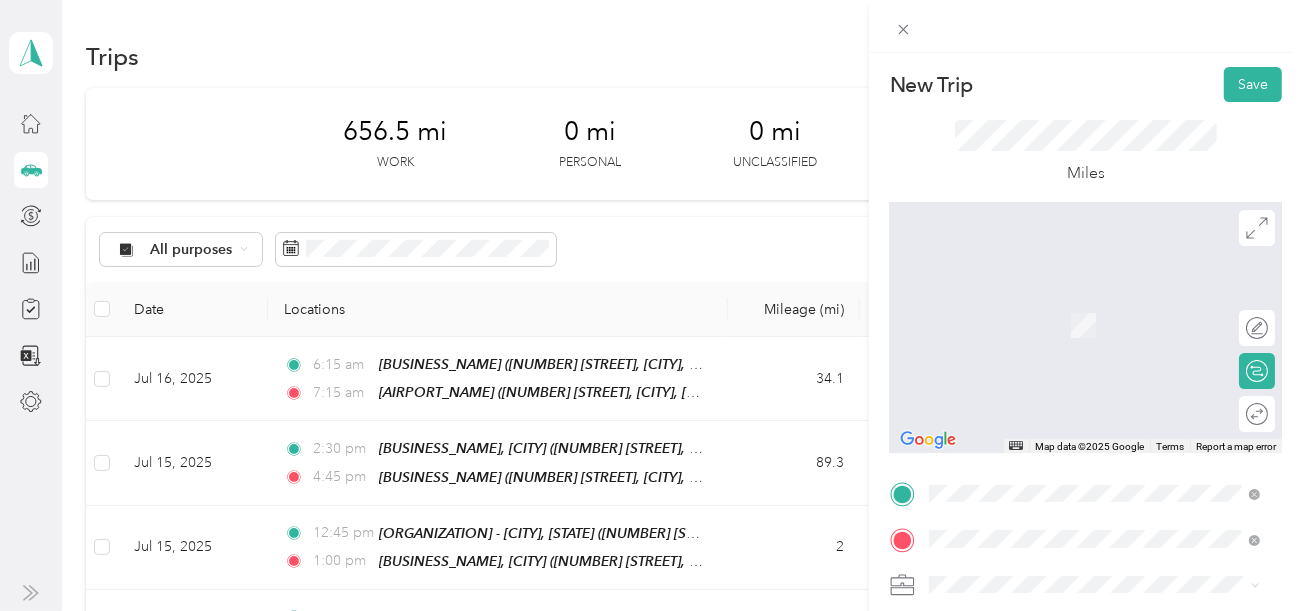 click on "[BUSINESS_NAME] [NUMBER] [STREET], [CITY], [STATE], [COUNTRY]" at bounding box center (1109, 325) 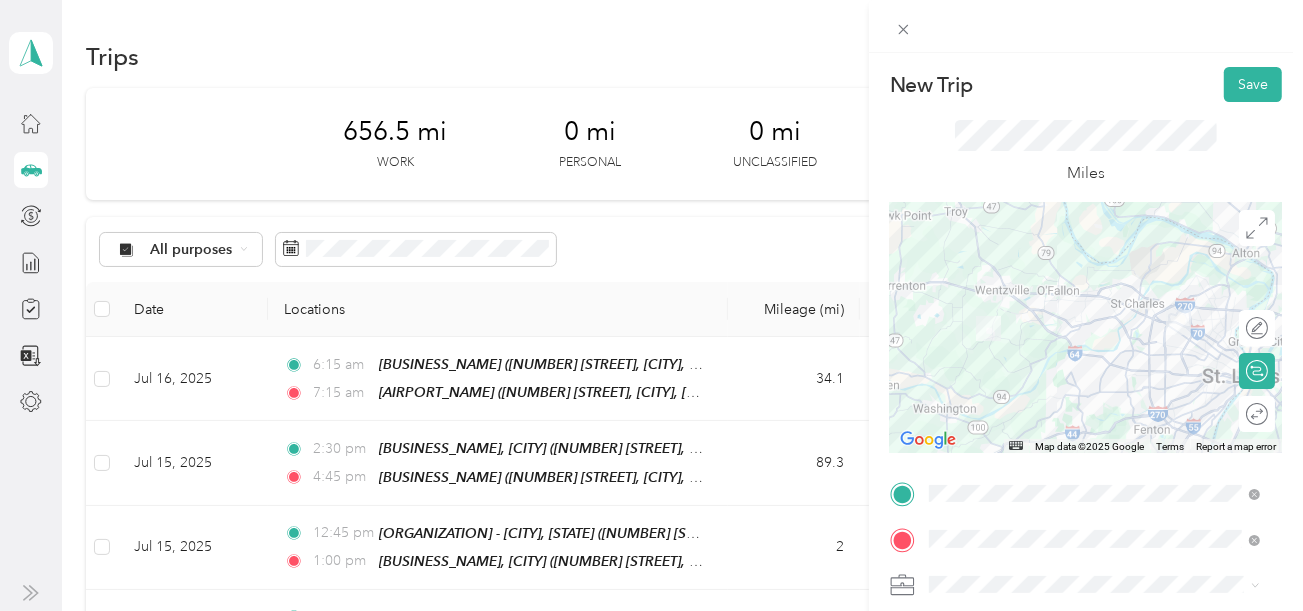 scroll, scrollTop: 99, scrollLeft: 0, axis: vertical 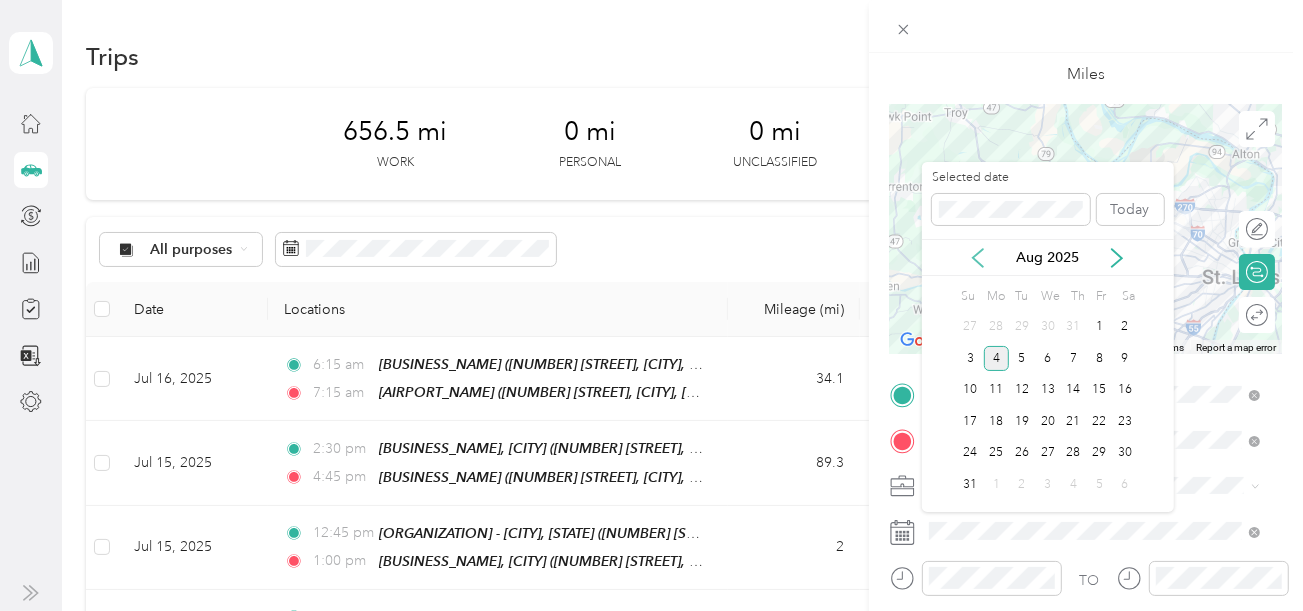 click 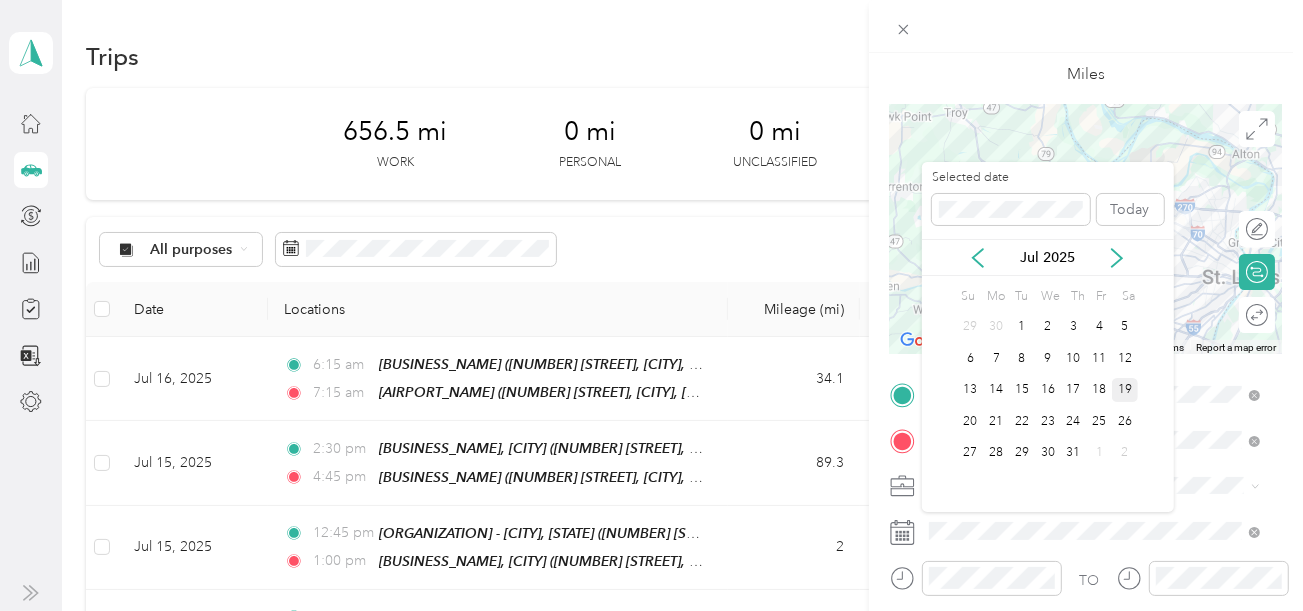 click on "19" at bounding box center (1125, 390) 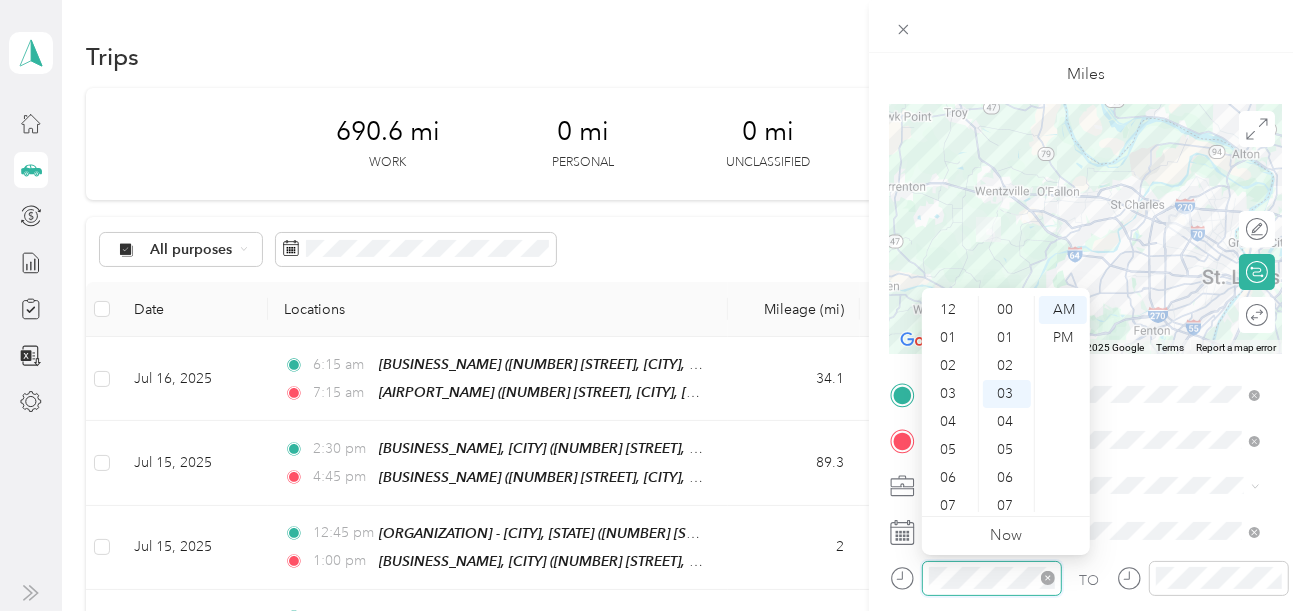 scroll, scrollTop: 84, scrollLeft: 0, axis: vertical 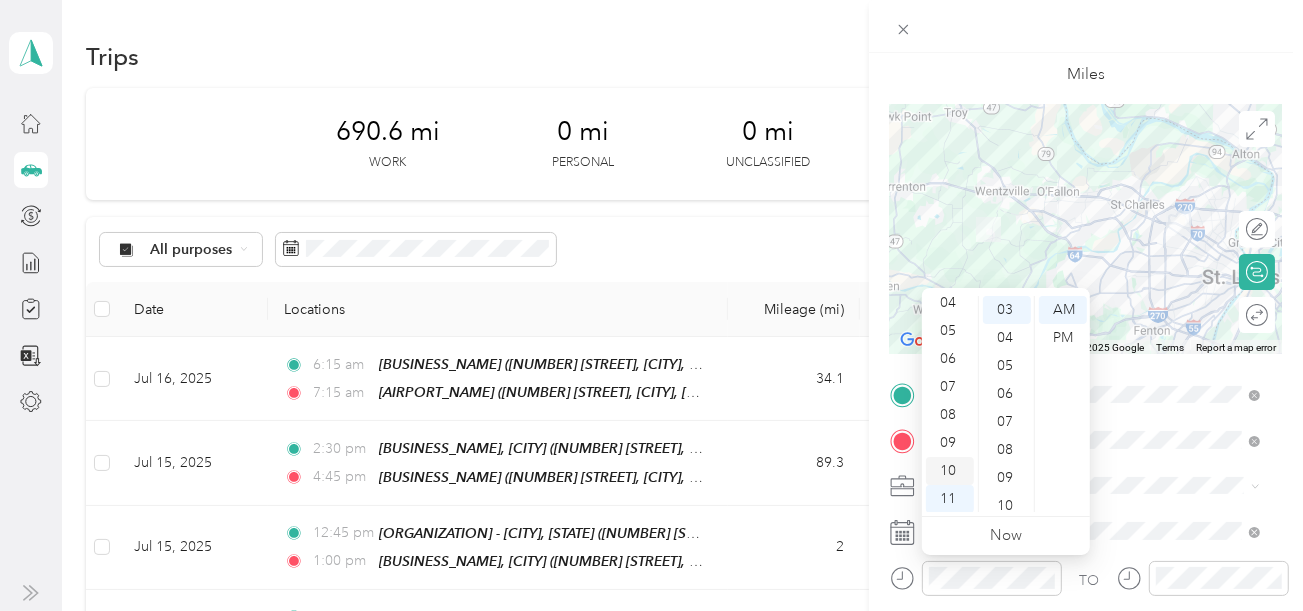 click on "10" at bounding box center (950, 471) 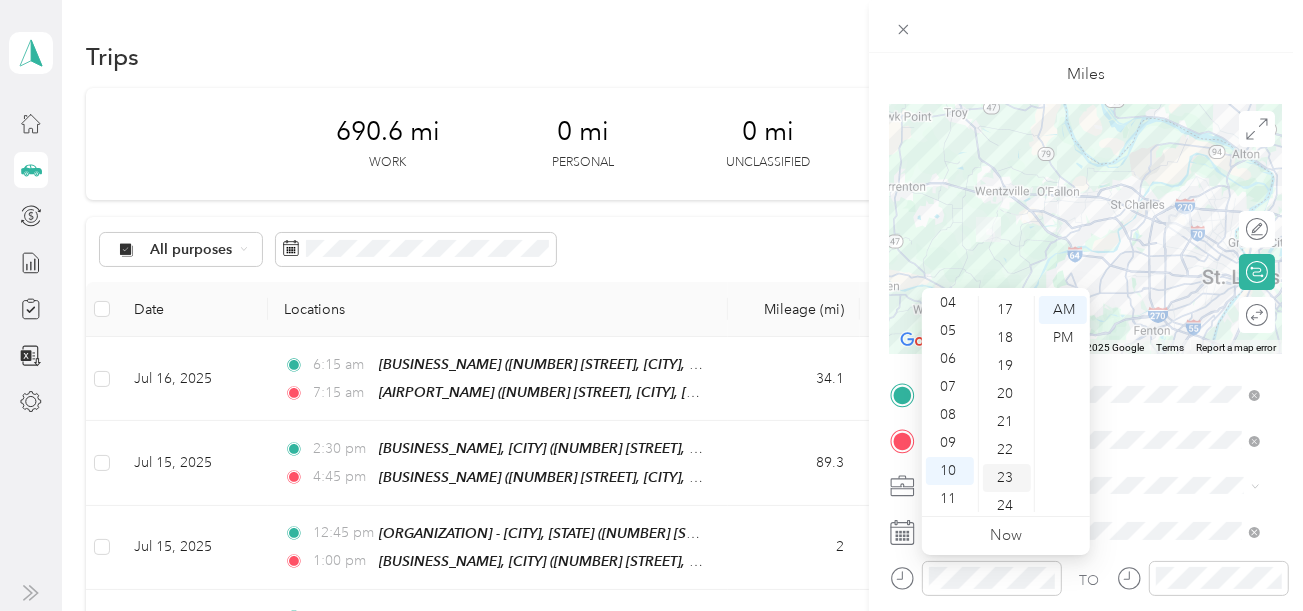 scroll, scrollTop: 684, scrollLeft: 0, axis: vertical 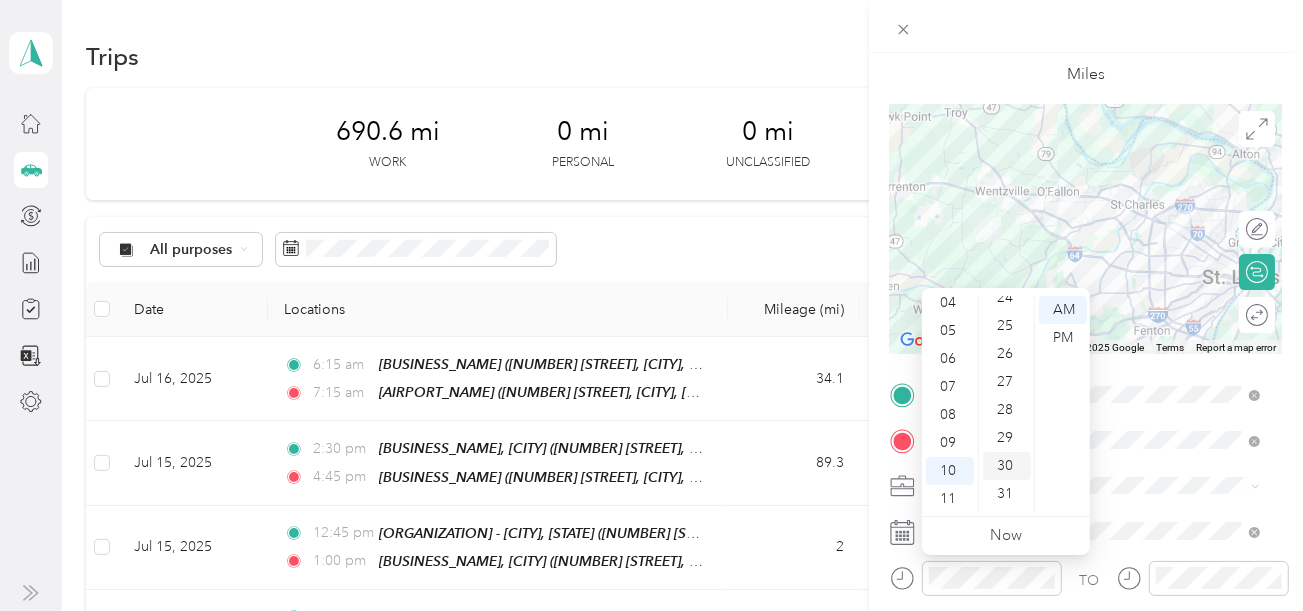 click on "30" at bounding box center [1007, 466] 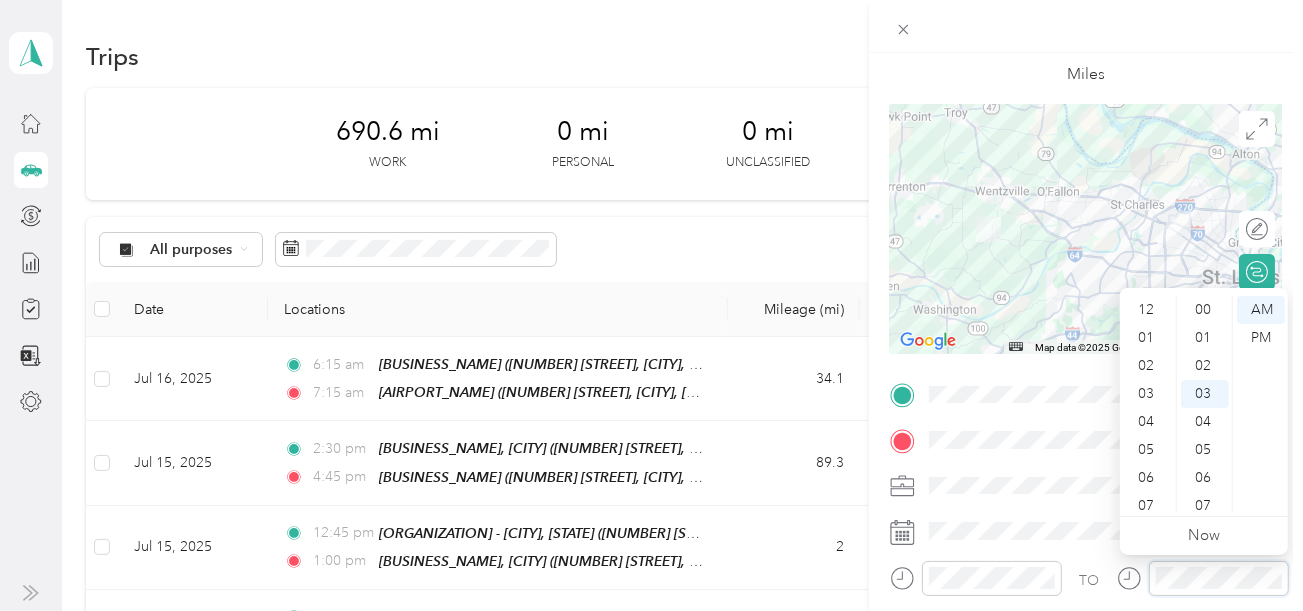 scroll, scrollTop: 84, scrollLeft: 0, axis: vertical 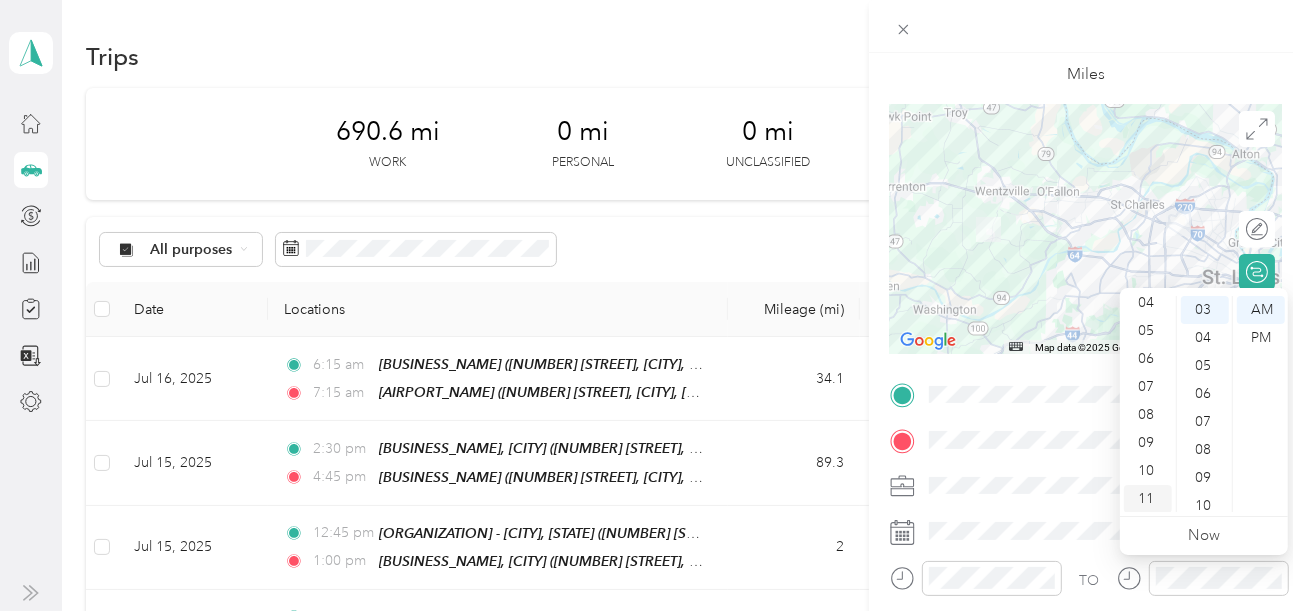 click on "11" at bounding box center (1148, 499) 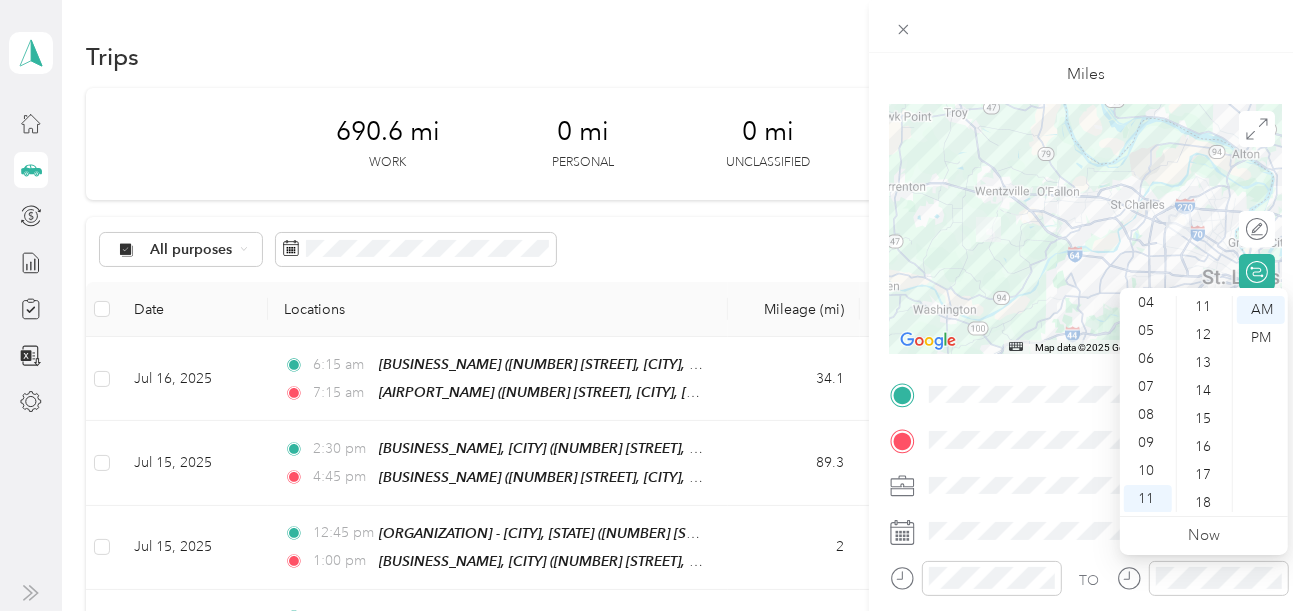 scroll, scrollTop: 684, scrollLeft: 0, axis: vertical 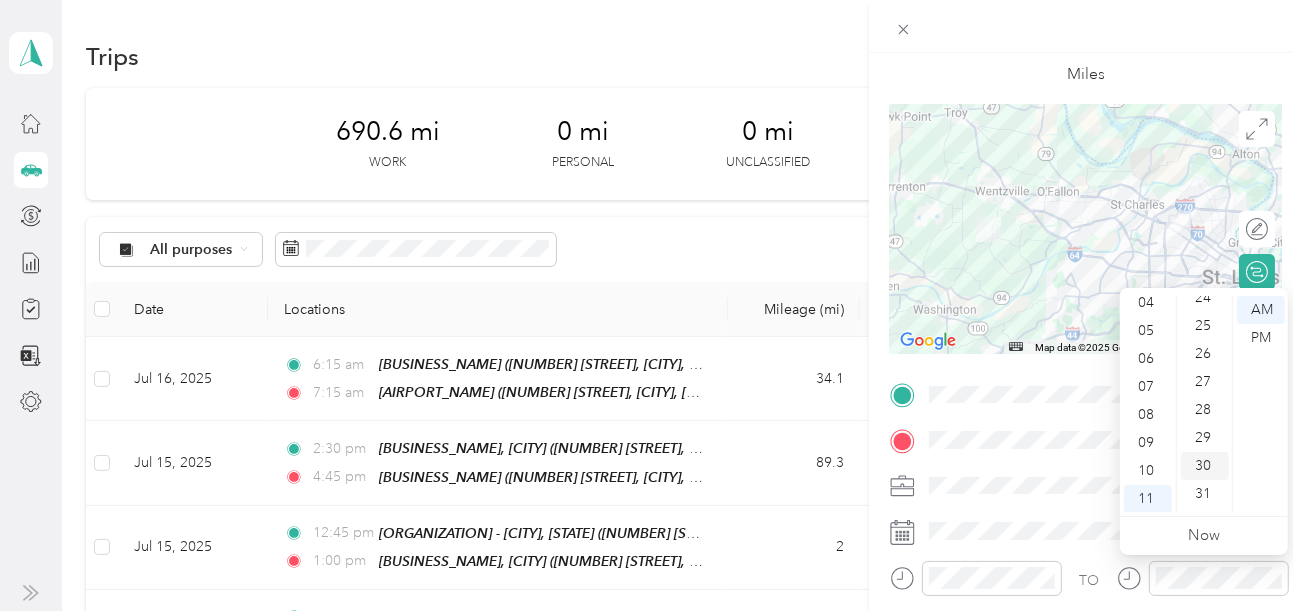 click on "30" at bounding box center [1205, 466] 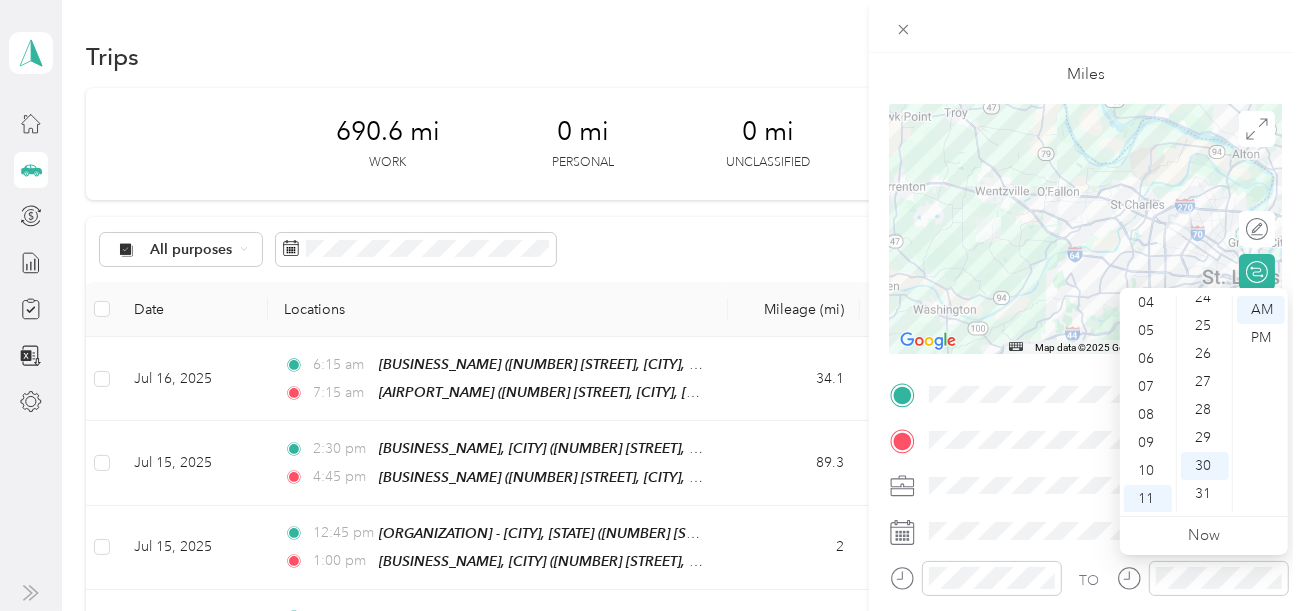 scroll, scrollTop: 840, scrollLeft: 0, axis: vertical 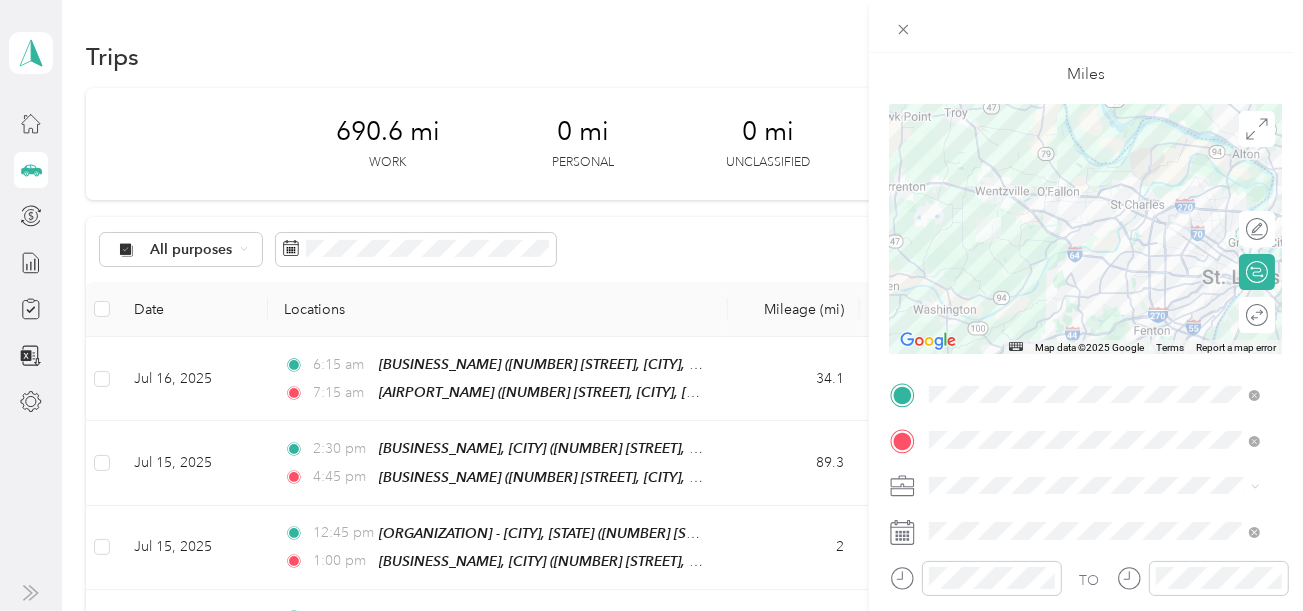 click on "Miles" at bounding box center (1086, 53) 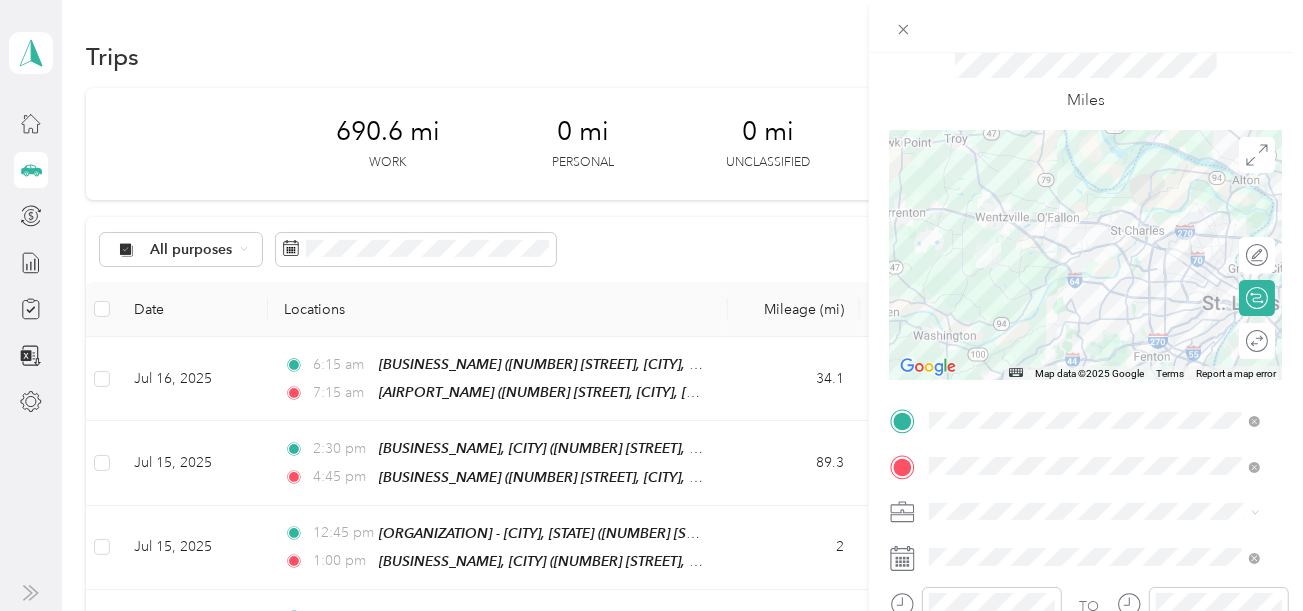 scroll, scrollTop: 0, scrollLeft: 0, axis: both 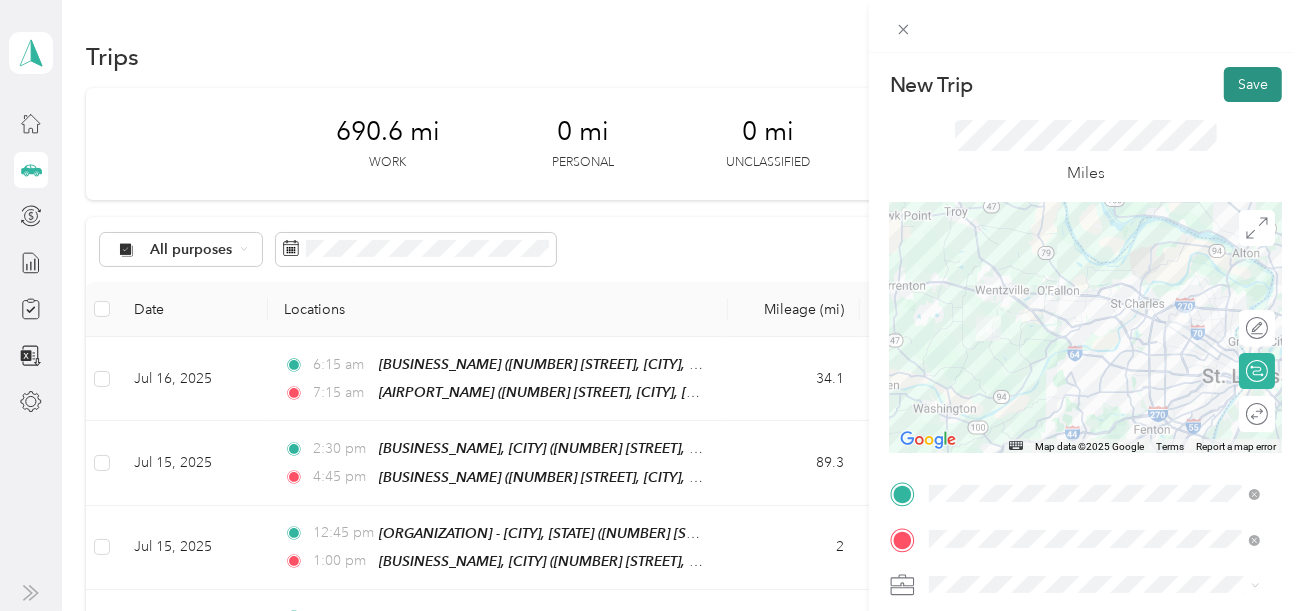 click on "Save" at bounding box center [1253, 84] 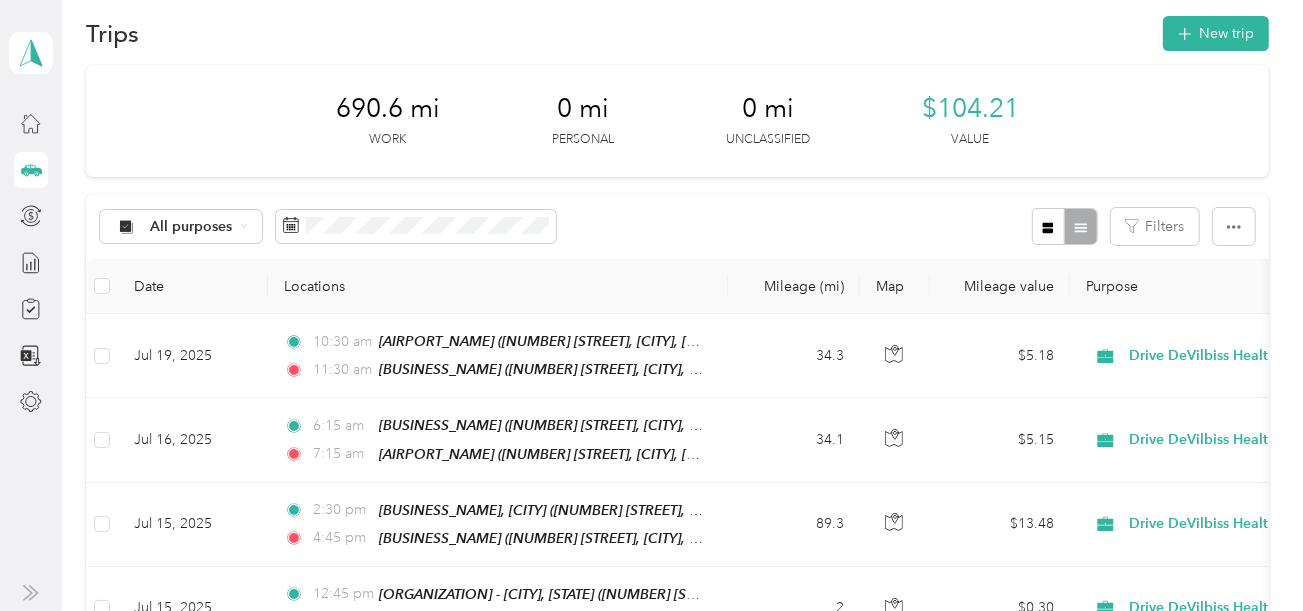 scroll, scrollTop: 0, scrollLeft: 0, axis: both 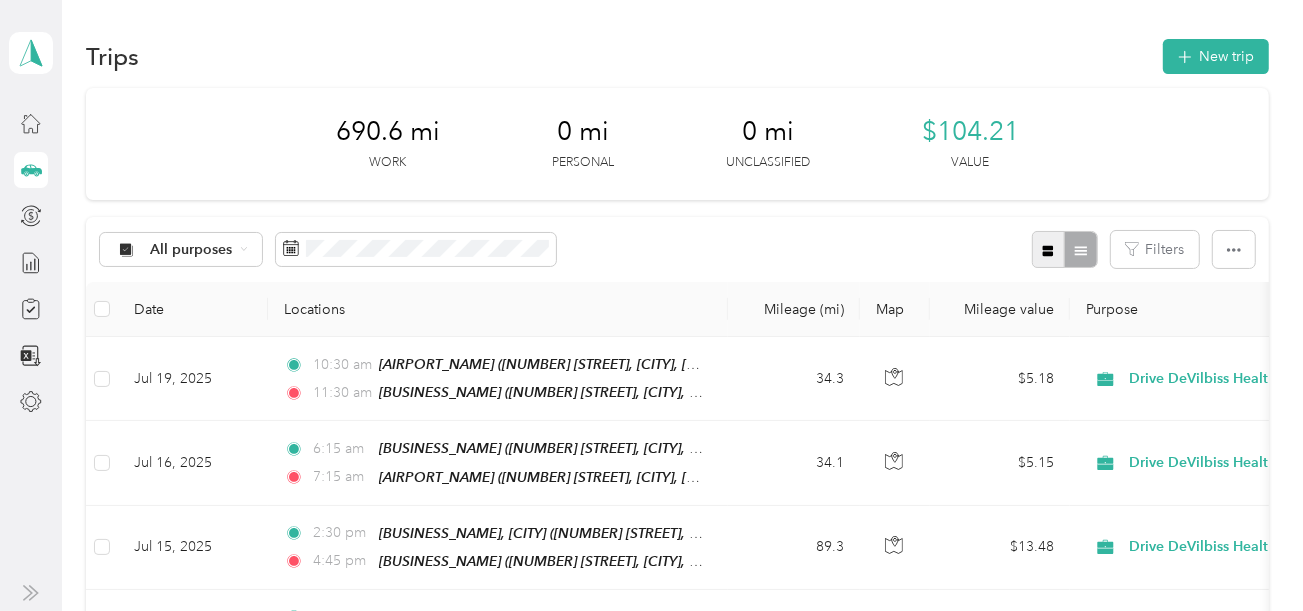 click 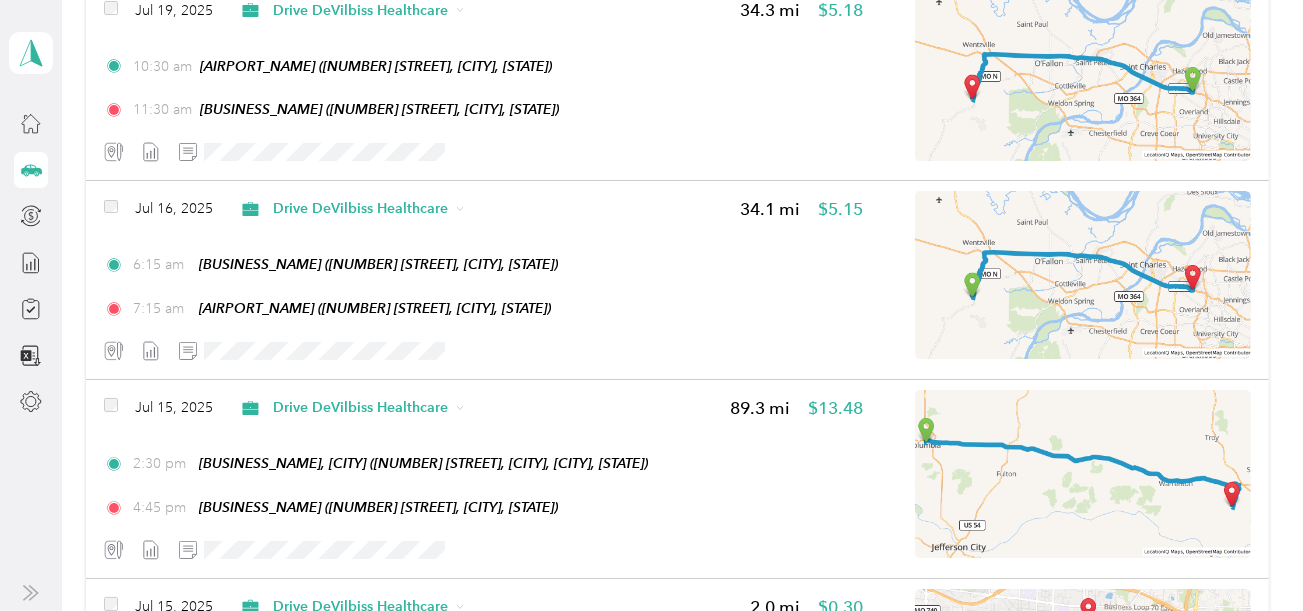 scroll, scrollTop: 0, scrollLeft: 0, axis: both 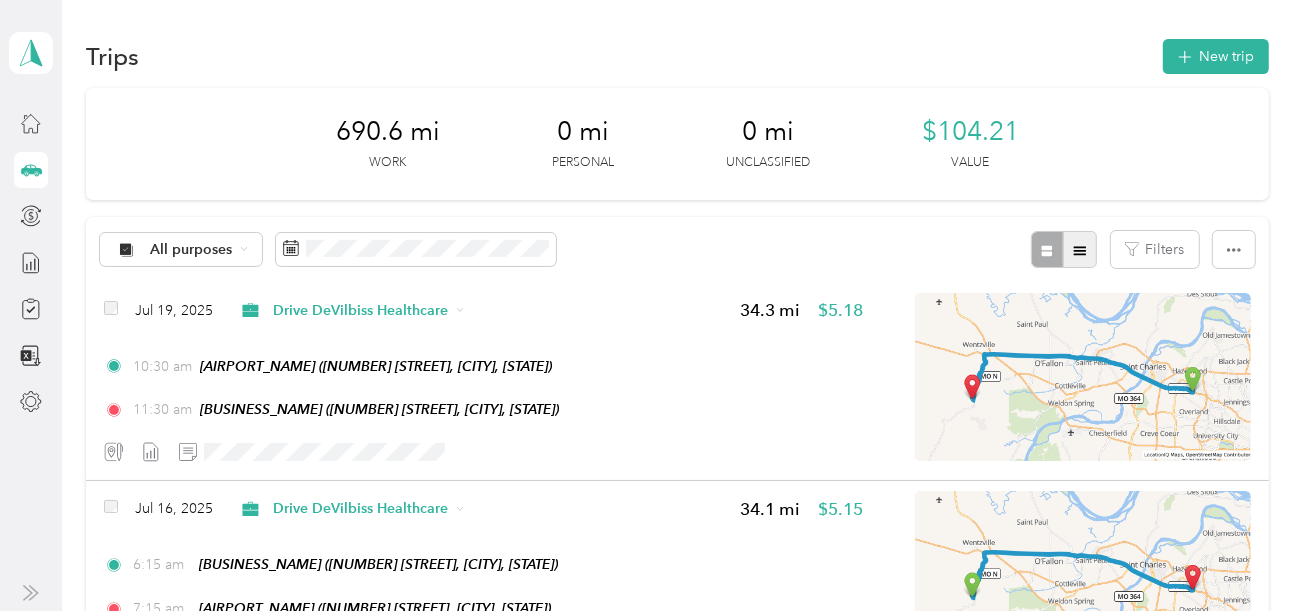 click 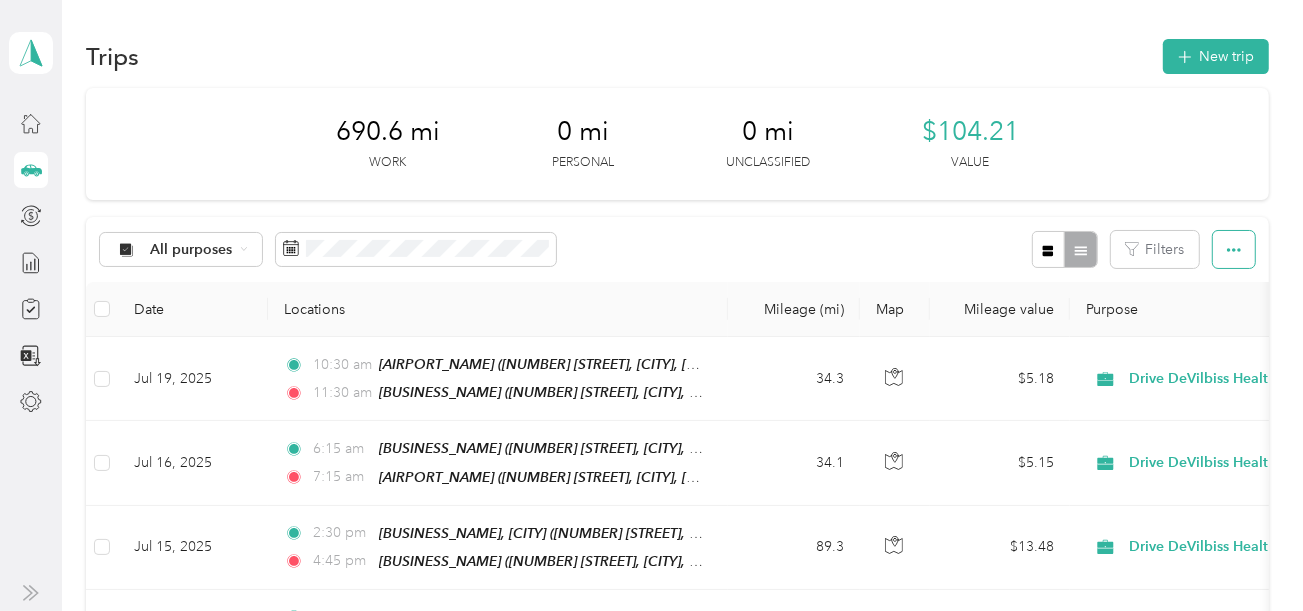 click 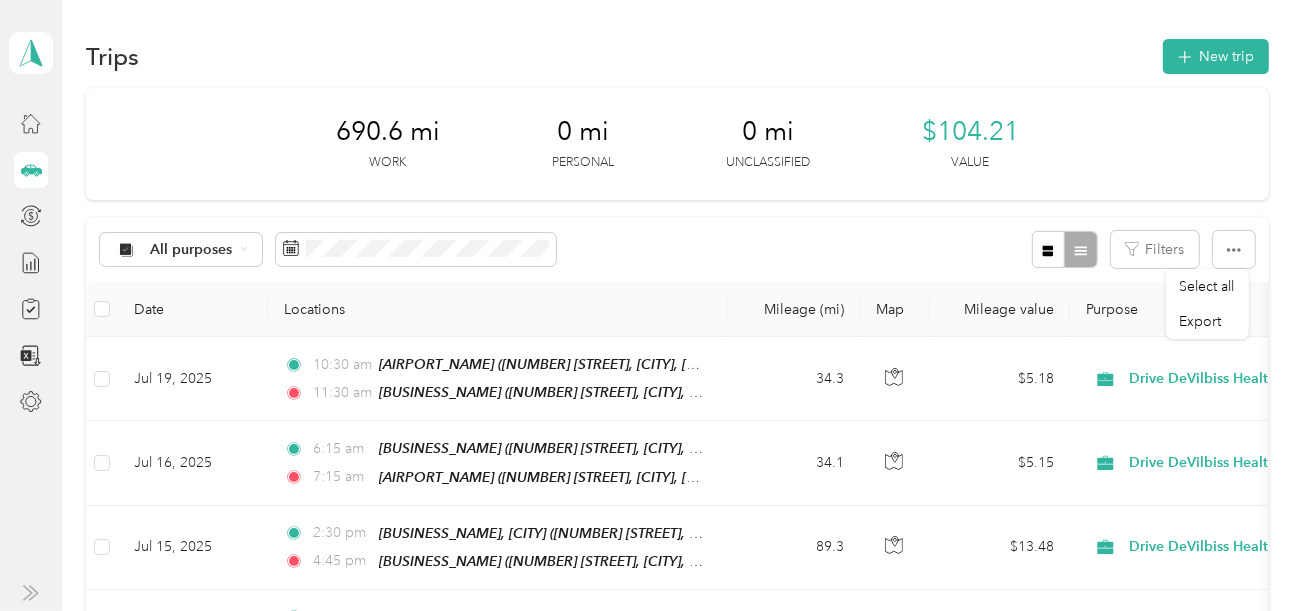click on "Value All purposes Filters Date Locations Mileage (mi) Map Mileage value Purpose Track Method Report                     [DATE] [TIME] [AIRPORT_NAME] ([NUMBER] [STREET], [CITY], [STATE]) [TIME] [BUSINESS_NAME] ([NUMBER] [STREET], [CITY], [STATE]) [MILEAGE] [CURRENCY] [BUSINESS_NAME] Manual [DATE_RANGE] [DATE] [TIME] [BUSINESS_NAME] ([NUMBER] [STREET], [CITY], [STATE]) [TIME] [AIRPORT_NAME] ([NUMBER] [STREET], [CITY], [STATE]) [MILEAGE] [CURRENCY] [BUSINESS_NAME] Manual [DATE_RANGE] [DATE] [TIME] [BUSINESS_NAME], [CITY] ([NUMBER] [STREET], [CITY], [CITY], [STATE]) [TIME] [BUSINESS_NAME] ([NUMBER] [STREET], [CITY], [STATE]) [MILEAGE] [CURRENCY] [BUSINESS_NAME] Manual [DATE_RANGE] [DATE] [TIME] [ORGANIZATION] - [CITY], [STATE] ([NUMBER] [STREET], [CITY], [CITY], [STATE]) [TIME] [BUSINESS_NAME], [CITY] ([NUMBER] [STREET], [CITY], [CITY], [STATE]) [MILEAGE] [CURRENCY]" at bounding box center [677, 753] 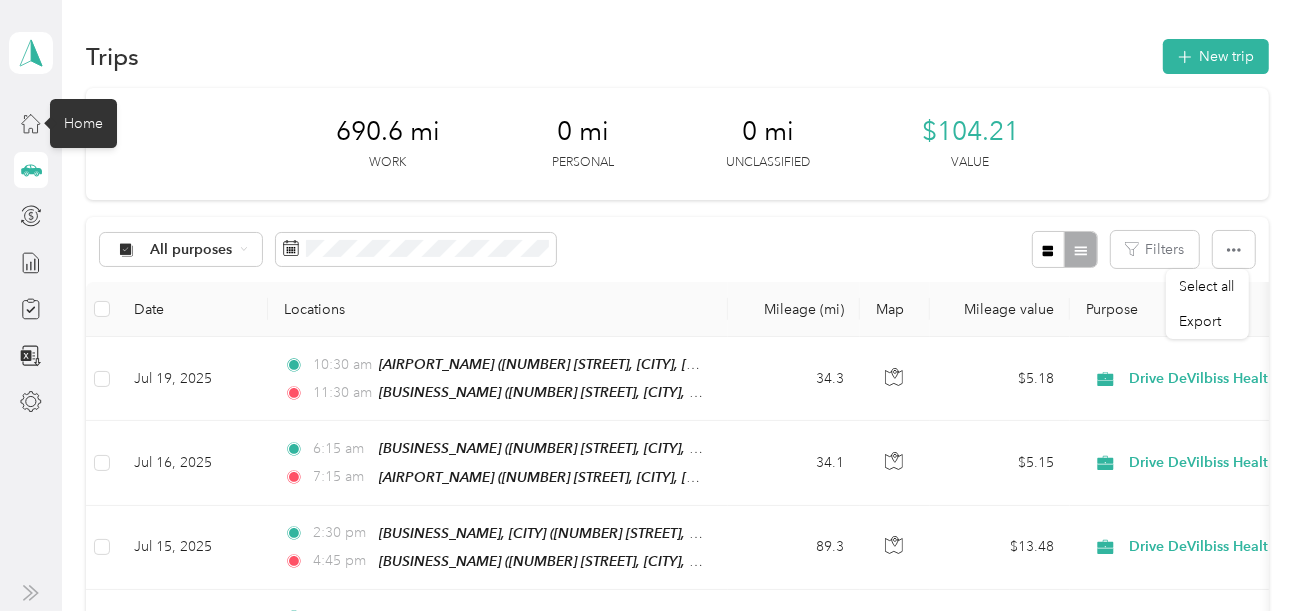 drag, startPoint x: 33, startPoint y: 120, endPoint x: 78, endPoint y: 137, distance: 48.104053 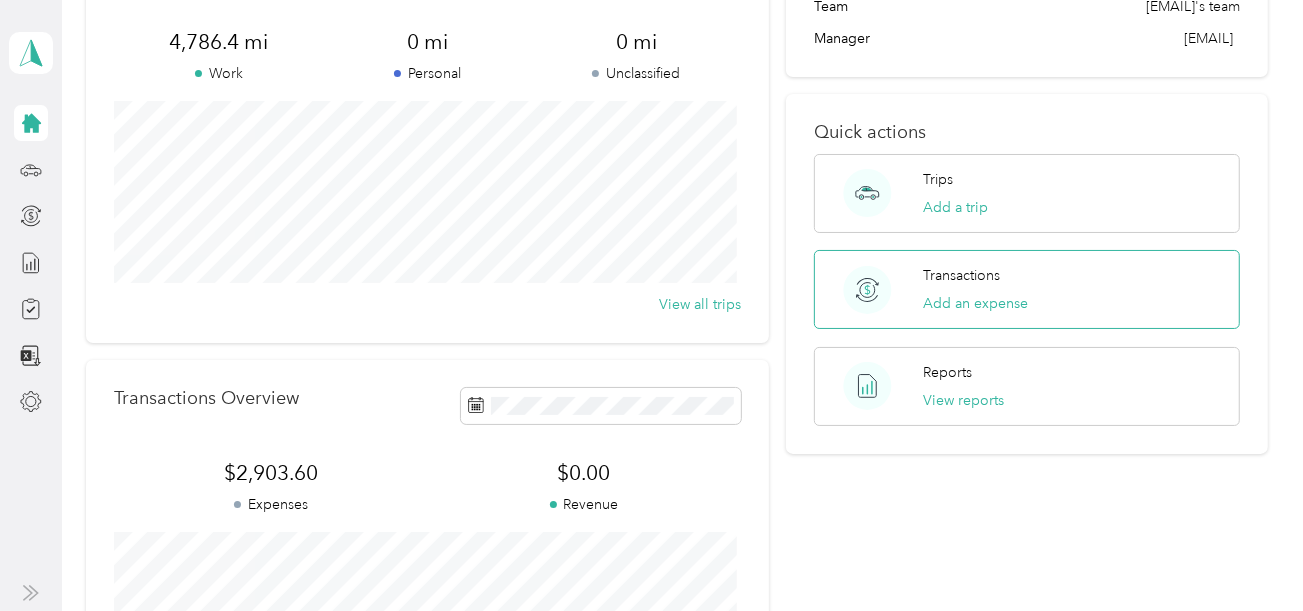 scroll, scrollTop: 200, scrollLeft: 0, axis: vertical 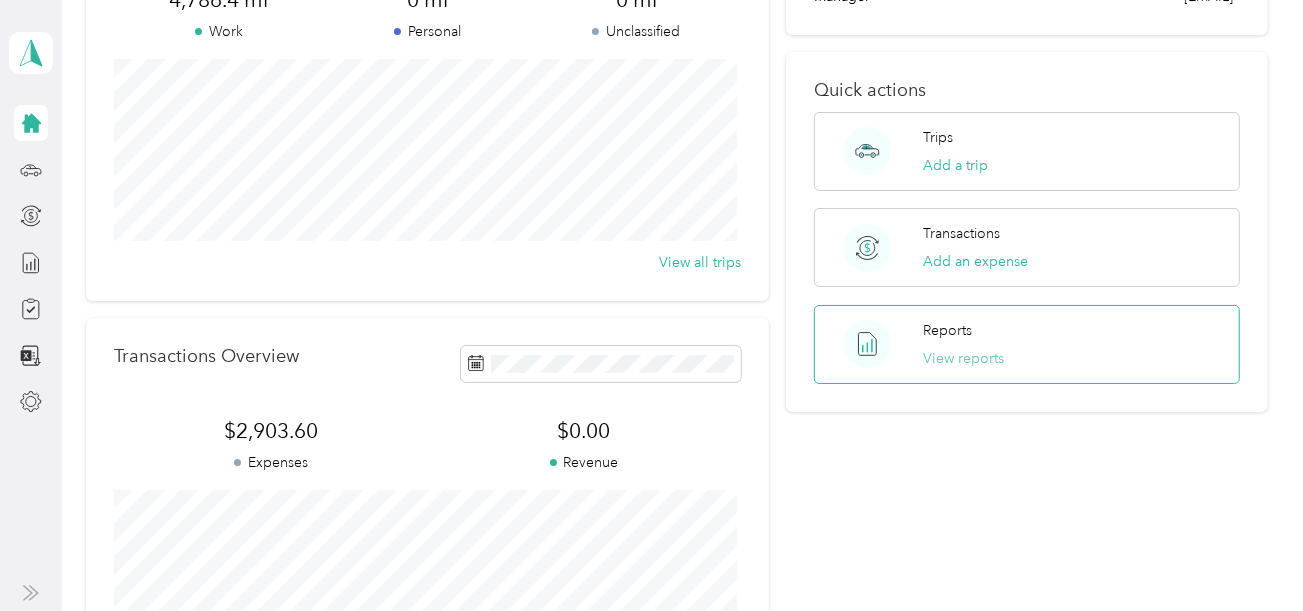 click on "View reports" at bounding box center (964, 358) 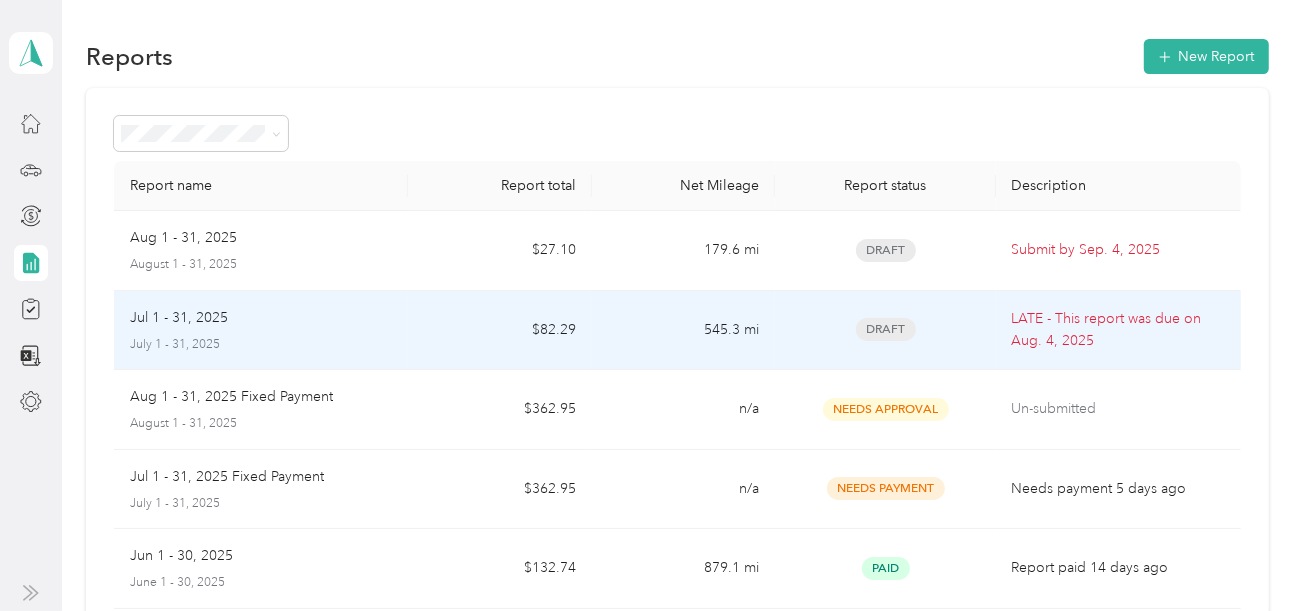 click on "LATE - This report was due on [DATE]" at bounding box center [1118, 330] 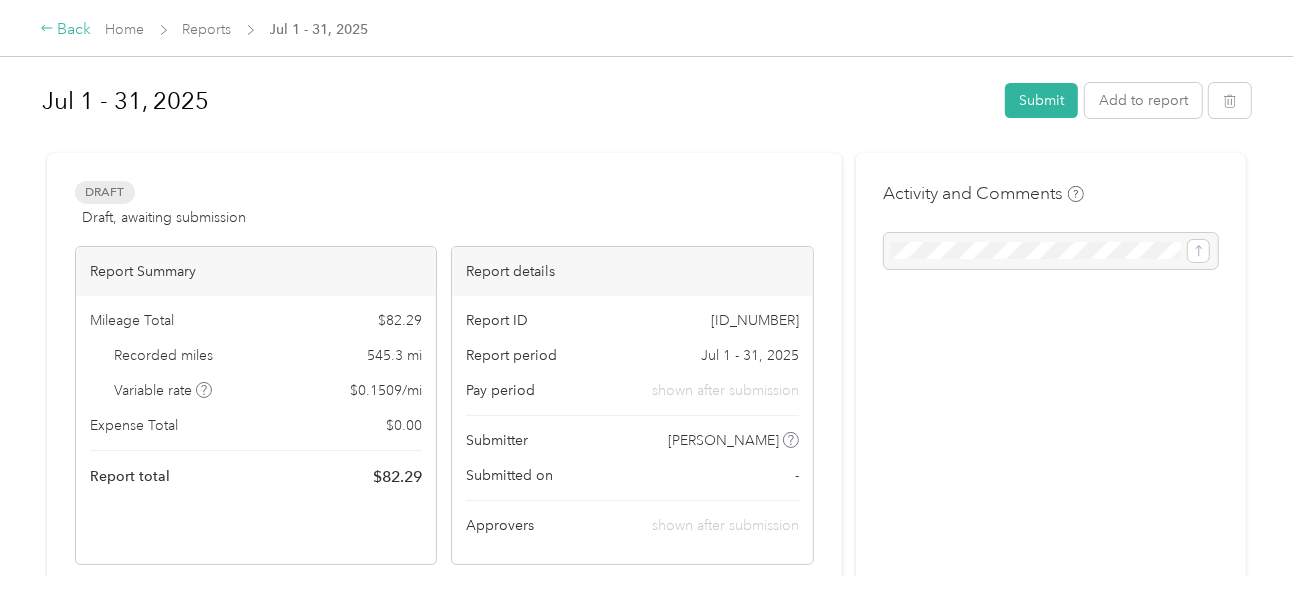 click on "Back" at bounding box center (66, 30) 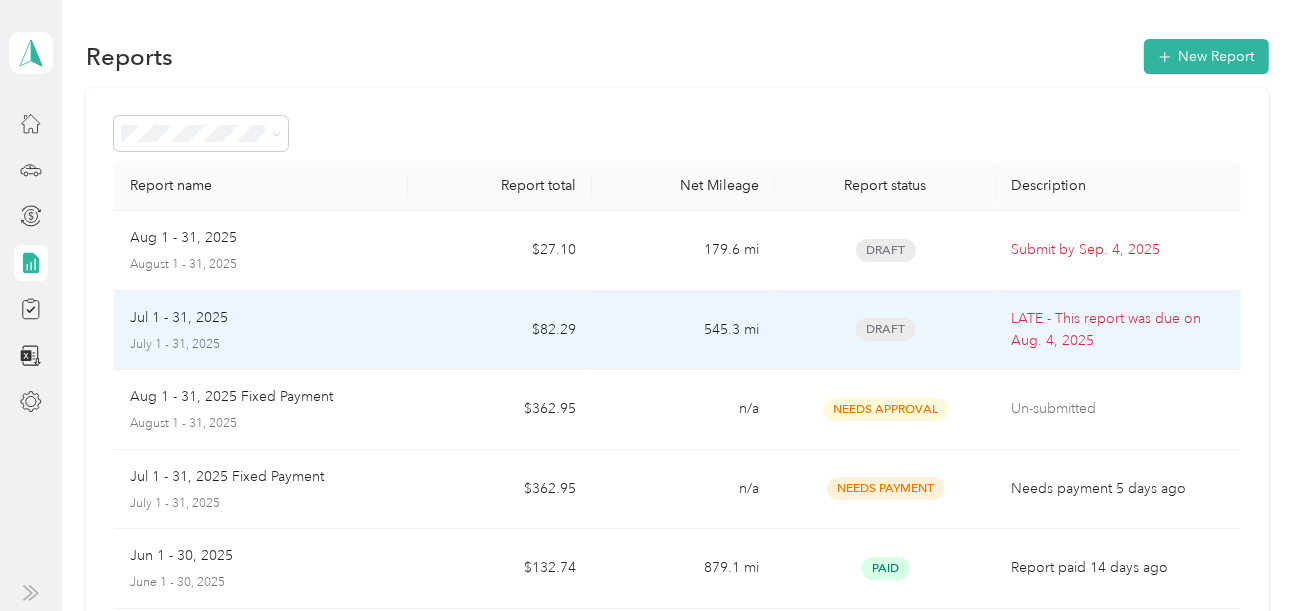 click on "Jul 1 - 31, 2025" at bounding box center (179, 318) 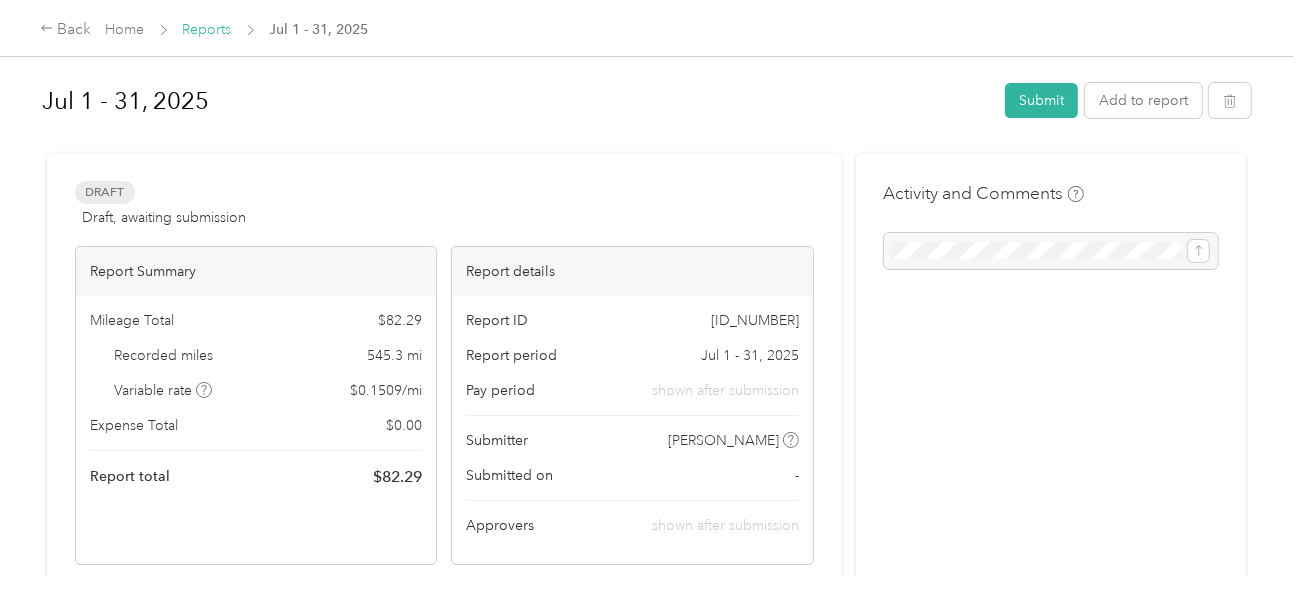 click on "Reports" at bounding box center (207, 29) 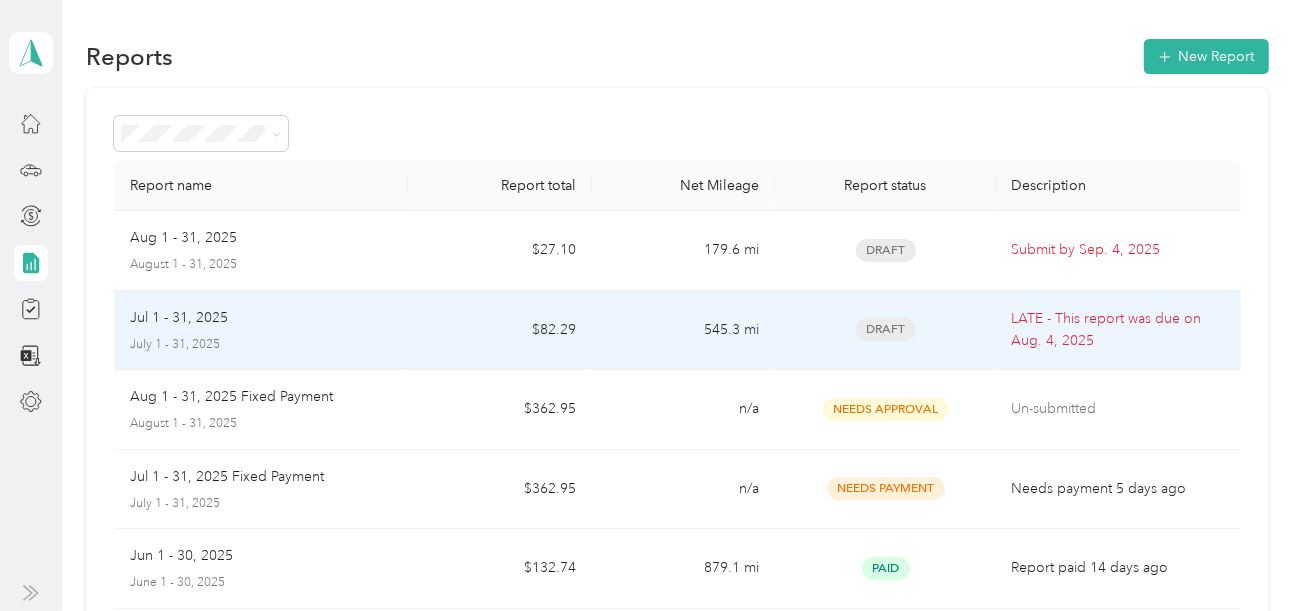 click on "Draft" at bounding box center [886, 329] 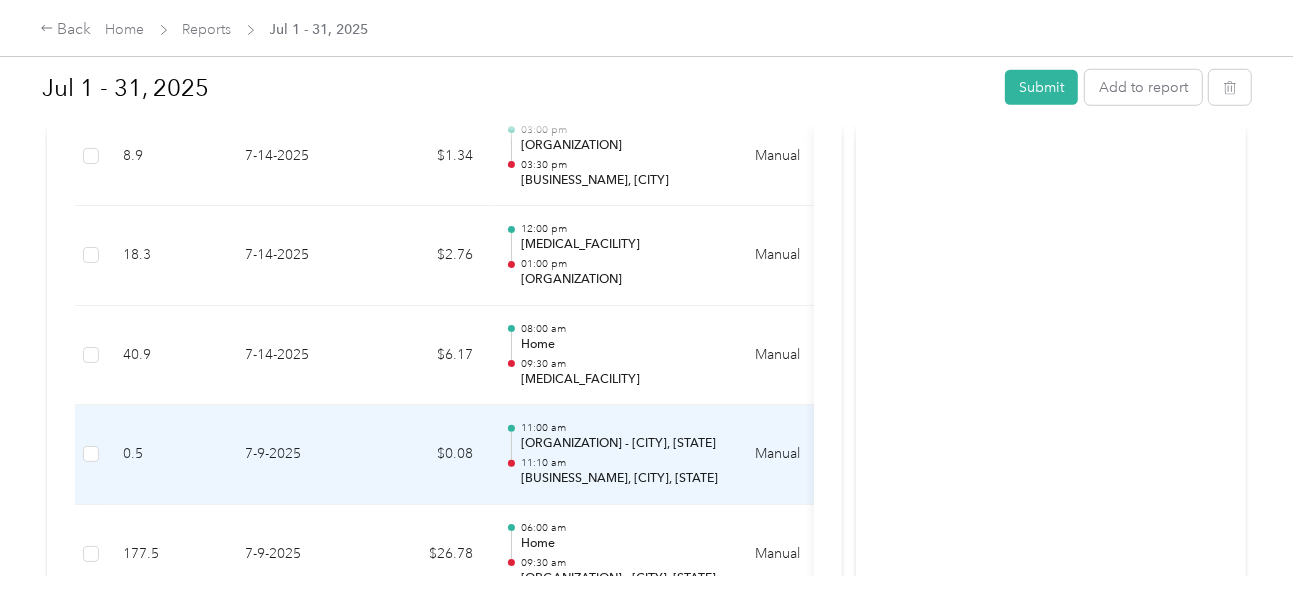 scroll, scrollTop: 1385, scrollLeft: 0, axis: vertical 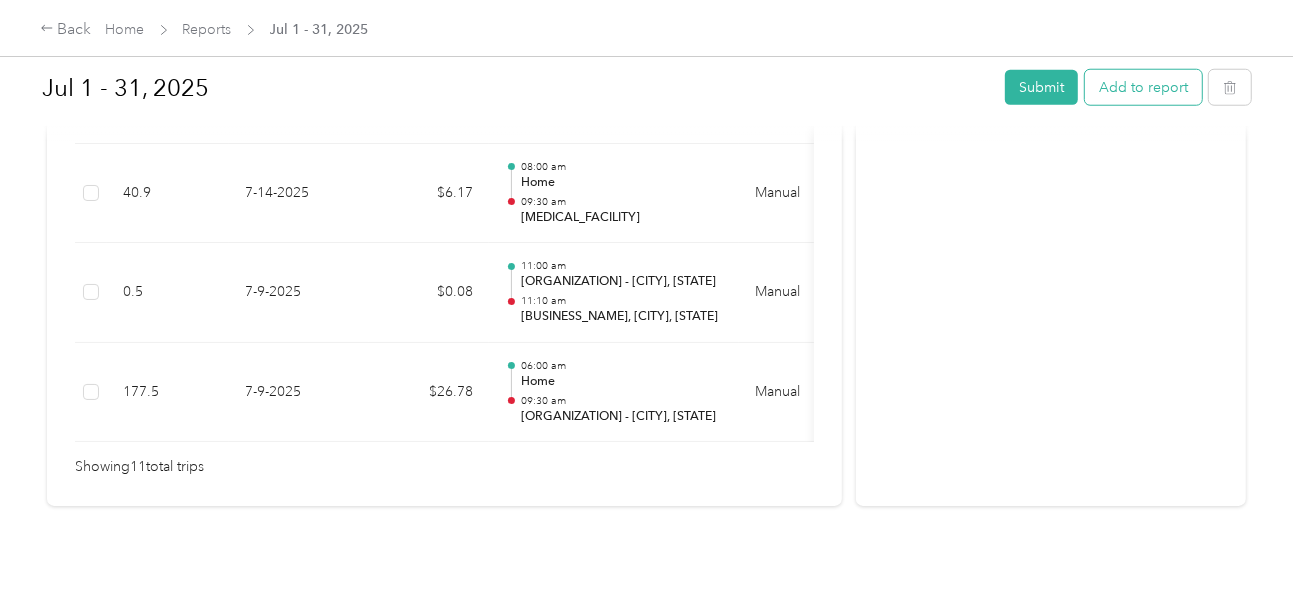 click on "Add to report" at bounding box center (1143, 87) 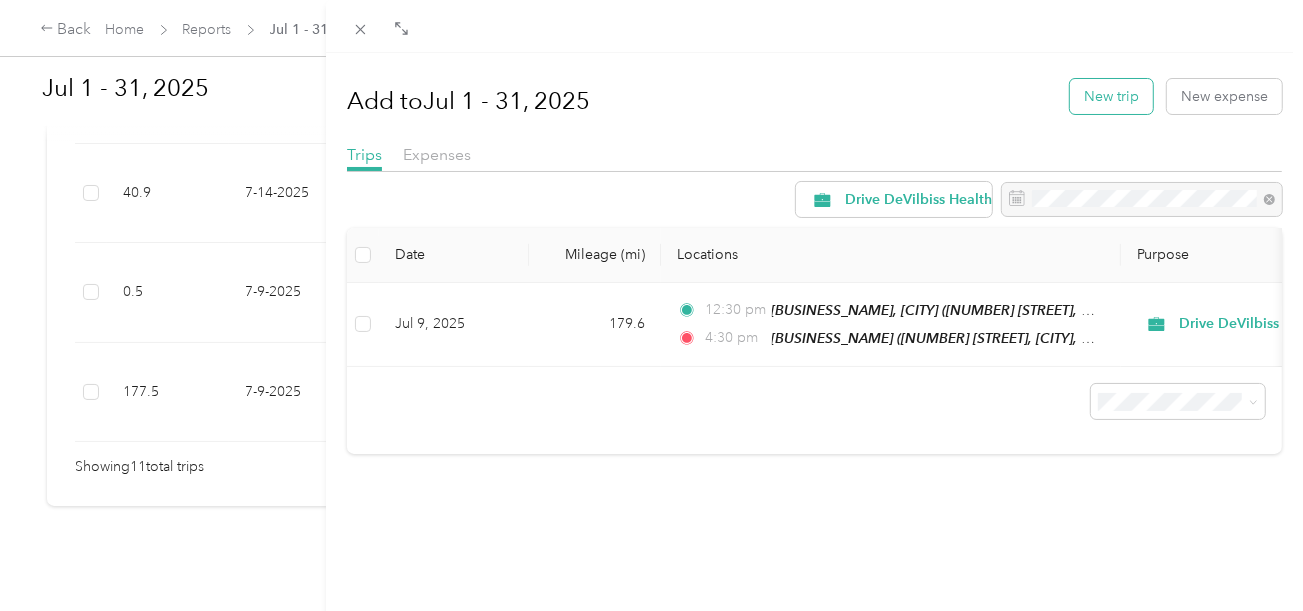 click on "New trip" at bounding box center [1111, 96] 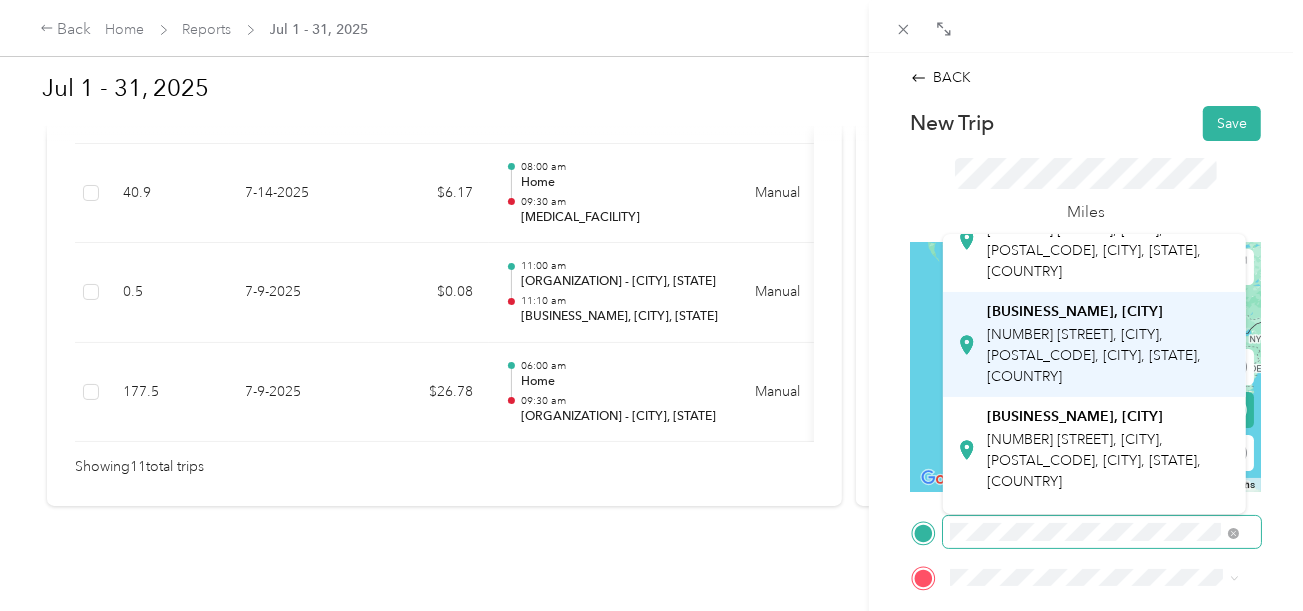 scroll, scrollTop: 600, scrollLeft: 0, axis: vertical 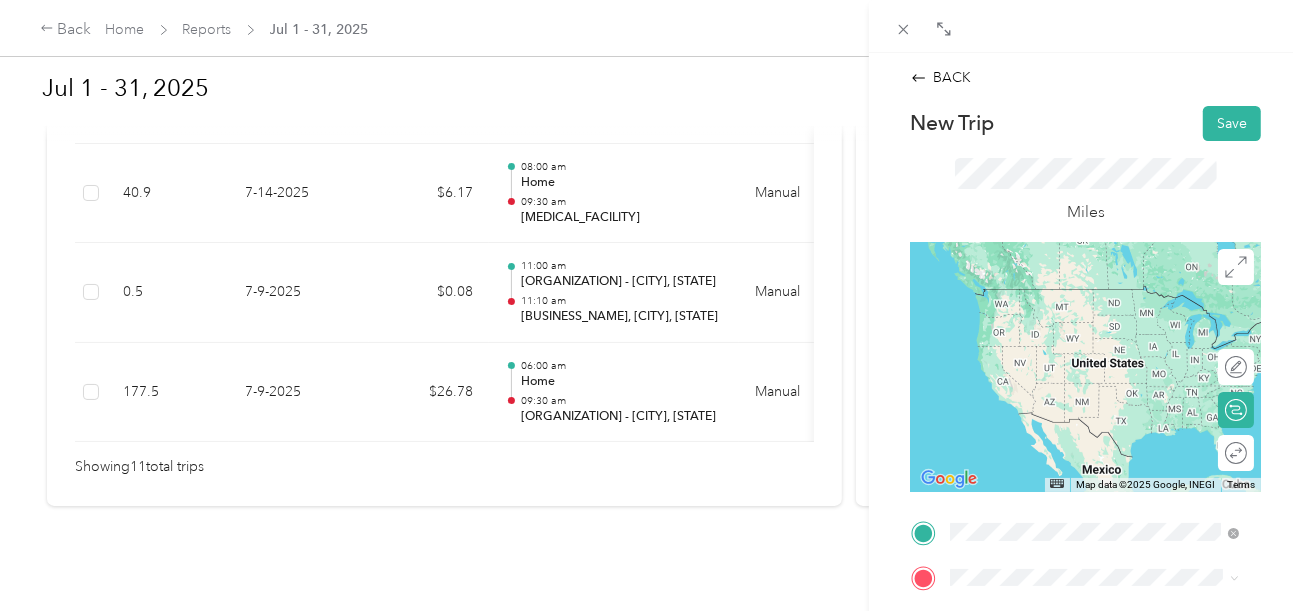 click on "[BUSINESS_NAME], [CITY] [NUMBER] [STREET], [CITY], [POSTAL_CODE], [CITY], [STATE], [COUNTRY]" at bounding box center (1109, 443) 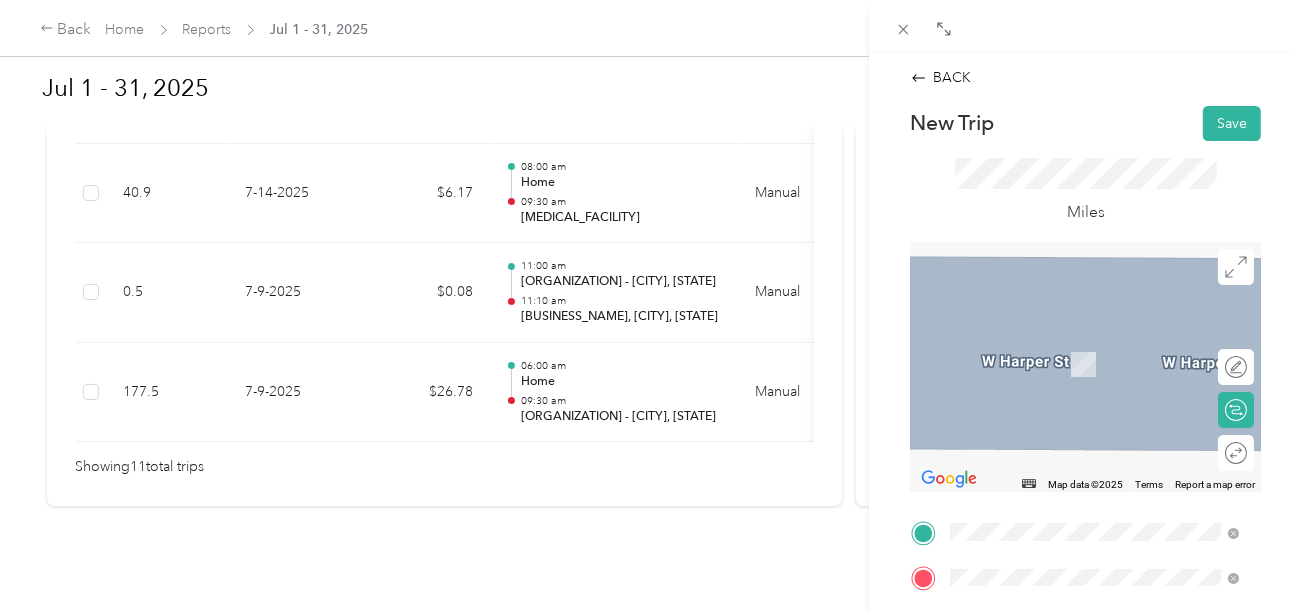 click on "[NUMBER] [STREET], [CITY], [STATE], [COUNTRY]" at bounding box center (1103, 374) 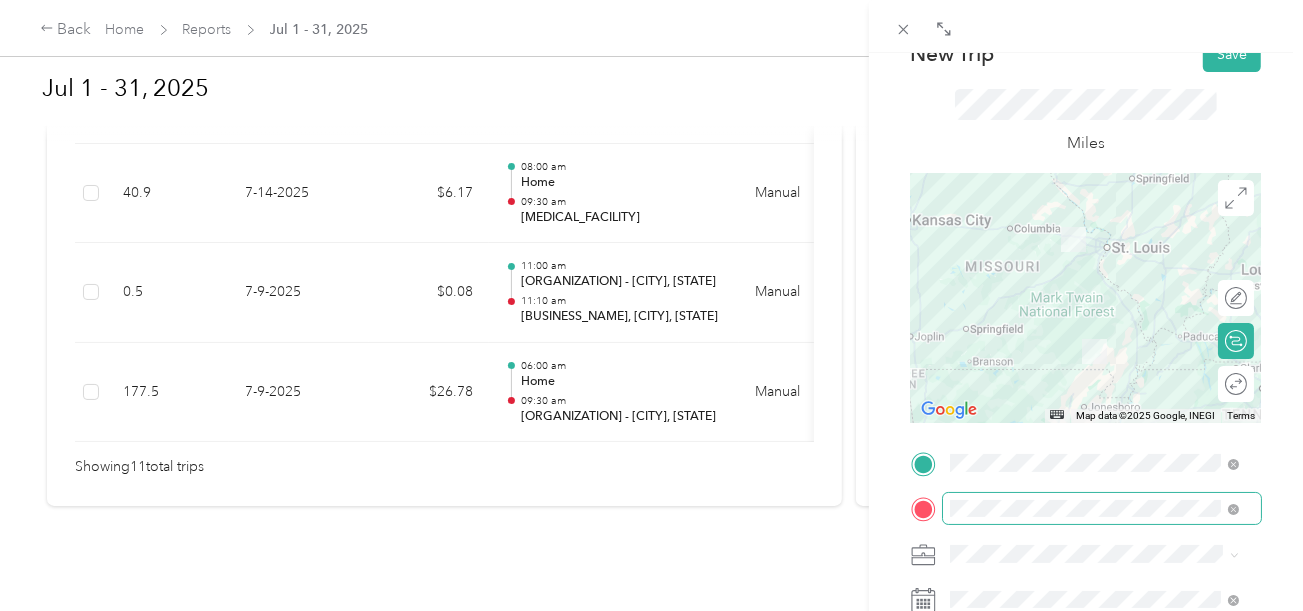 scroll, scrollTop: 99, scrollLeft: 0, axis: vertical 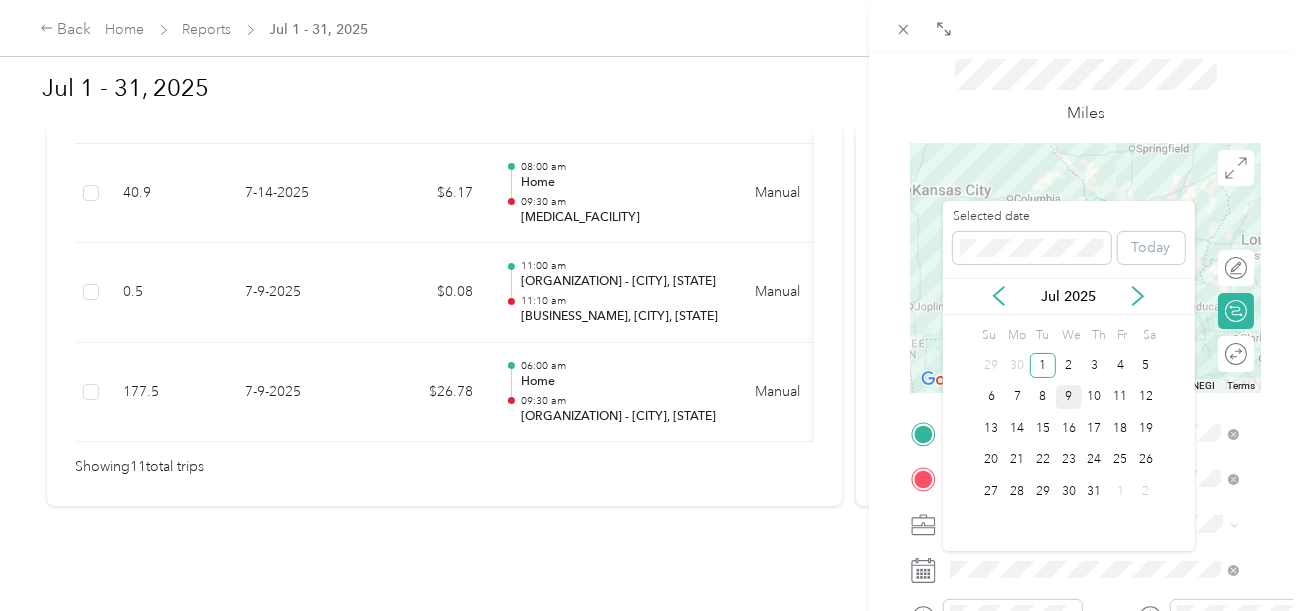 click on "9" at bounding box center [1069, 397] 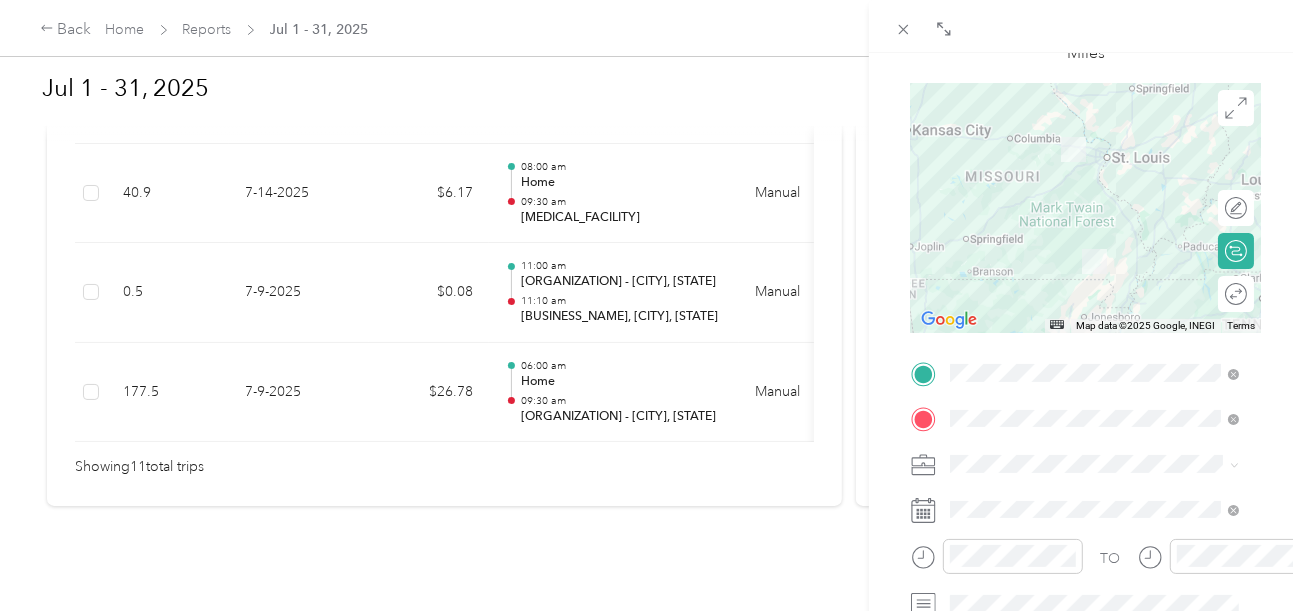 scroll, scrollTop: 200, scrollLeft: 0, axis: vertical 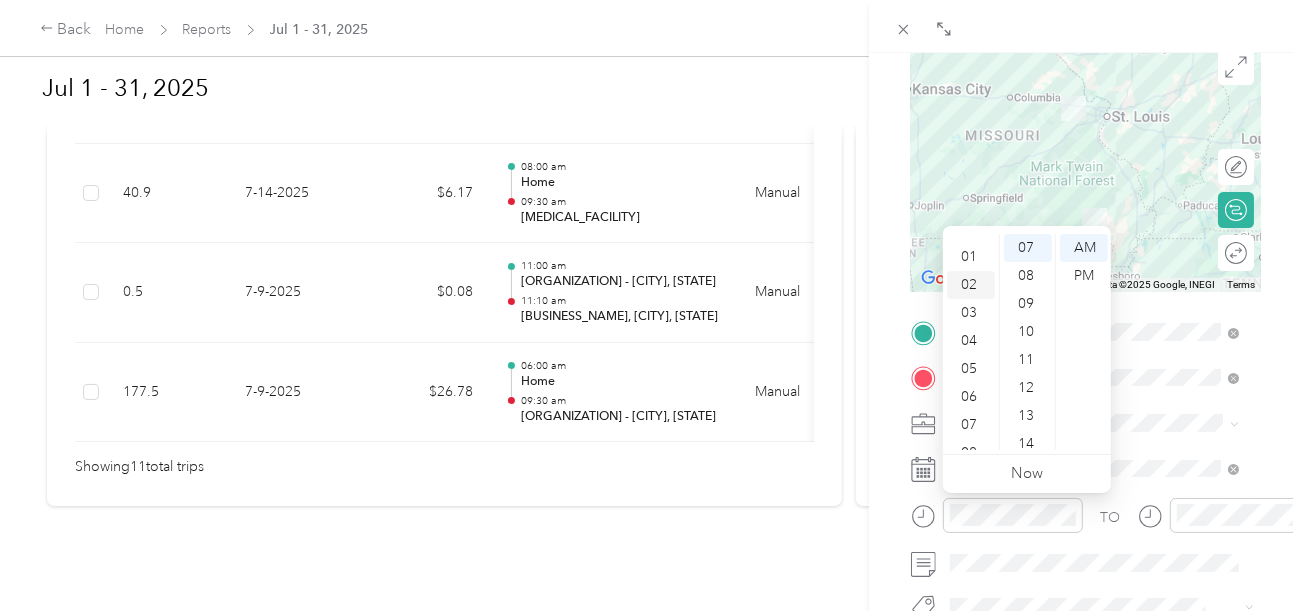 click on "02" at bounding box center (971, 285) 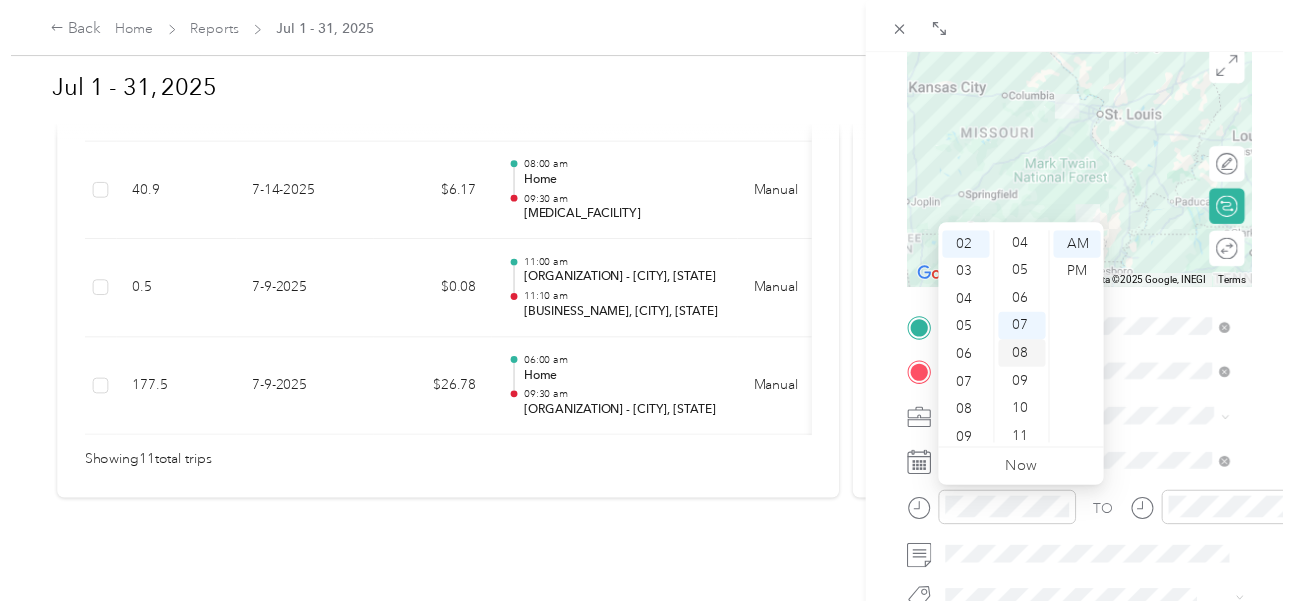 scroll, scrollTop: 0, scrollLeft: 0, axis: both 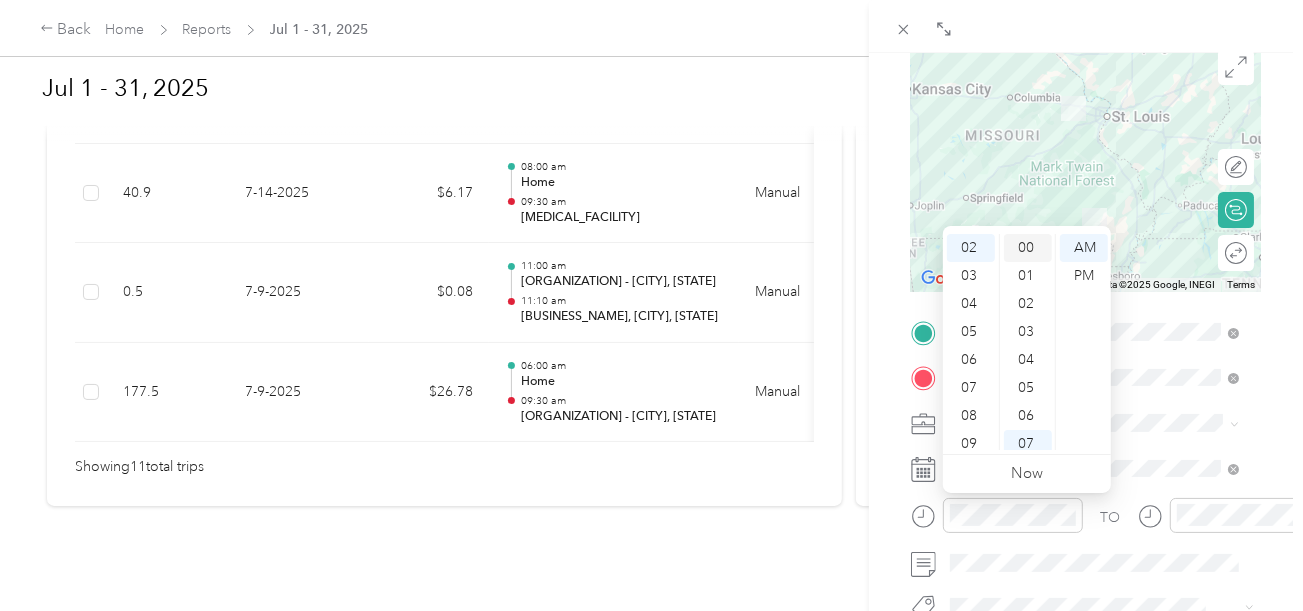 click on "00" at bounding box center [1028, 248] 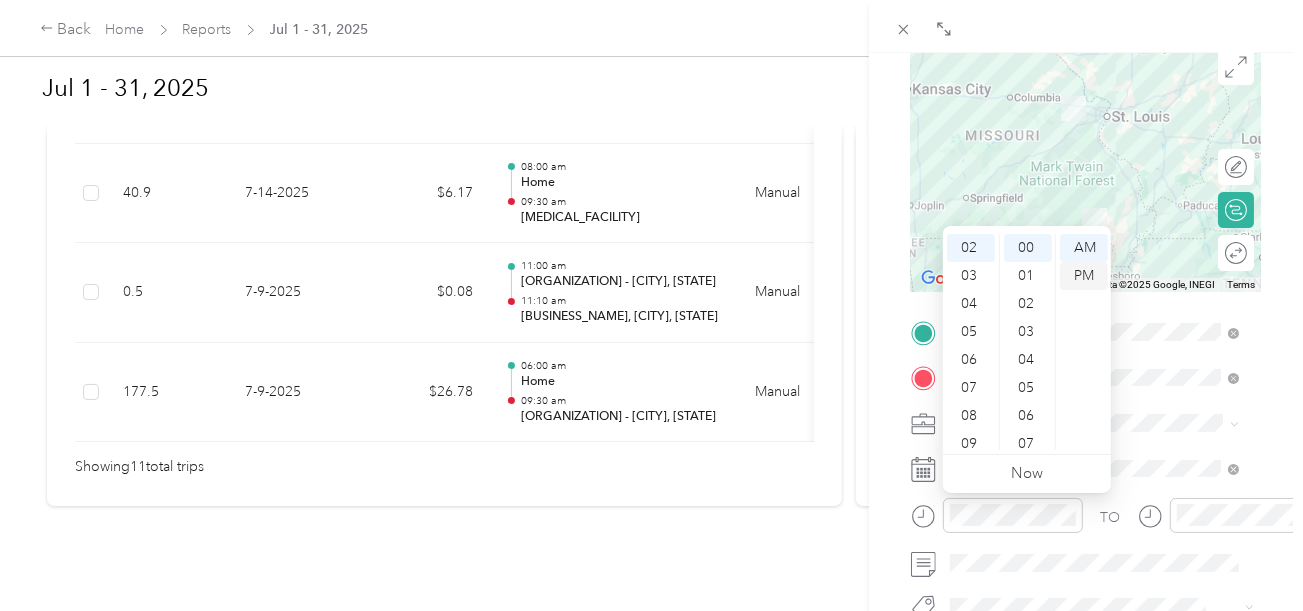 click on "PM" at bounding box center (1084, 276) 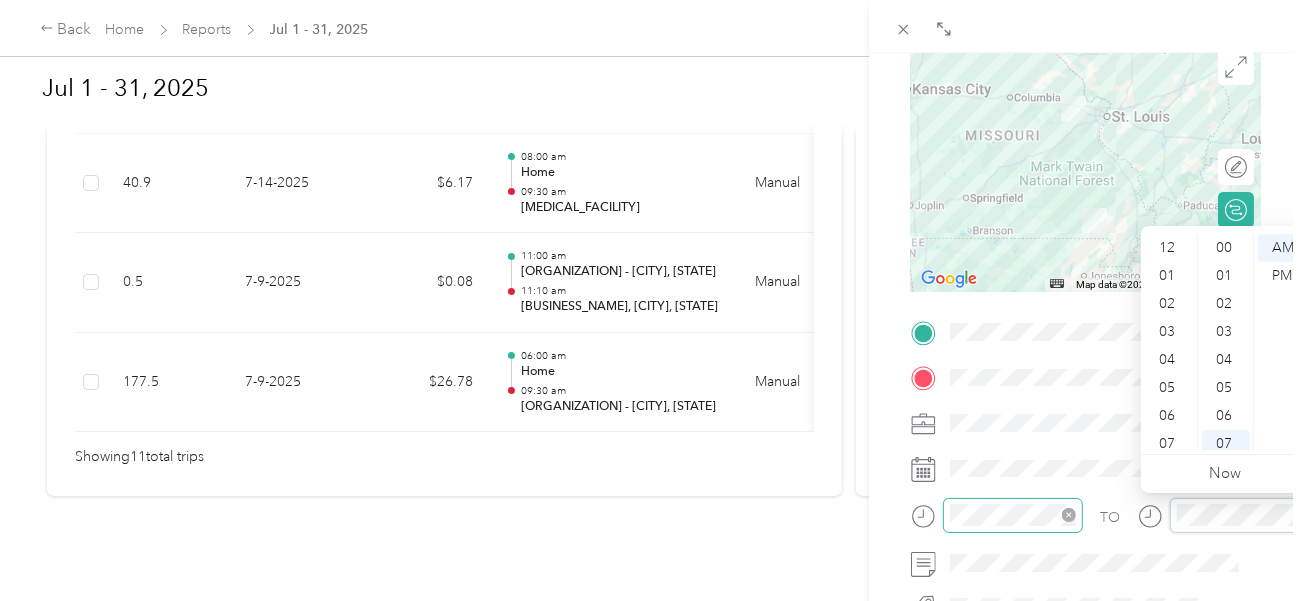 scroll, scrollTop: 119, scrollLeft: 0, axis: vertical 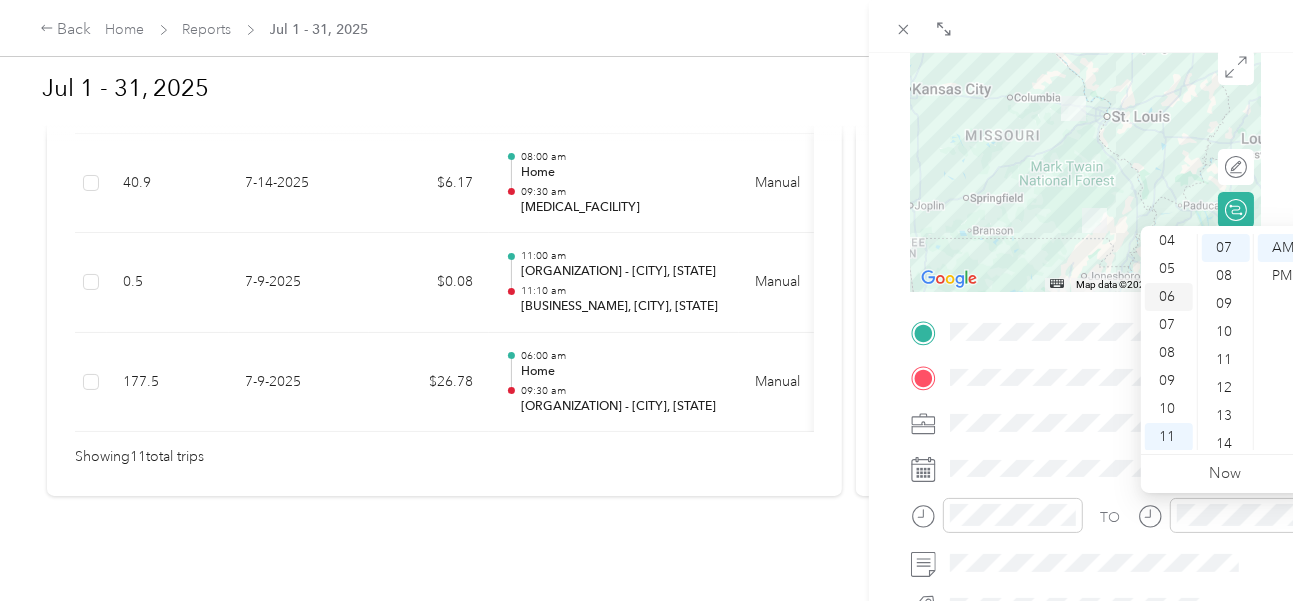click on "06" at bounding box center [1169, 297] 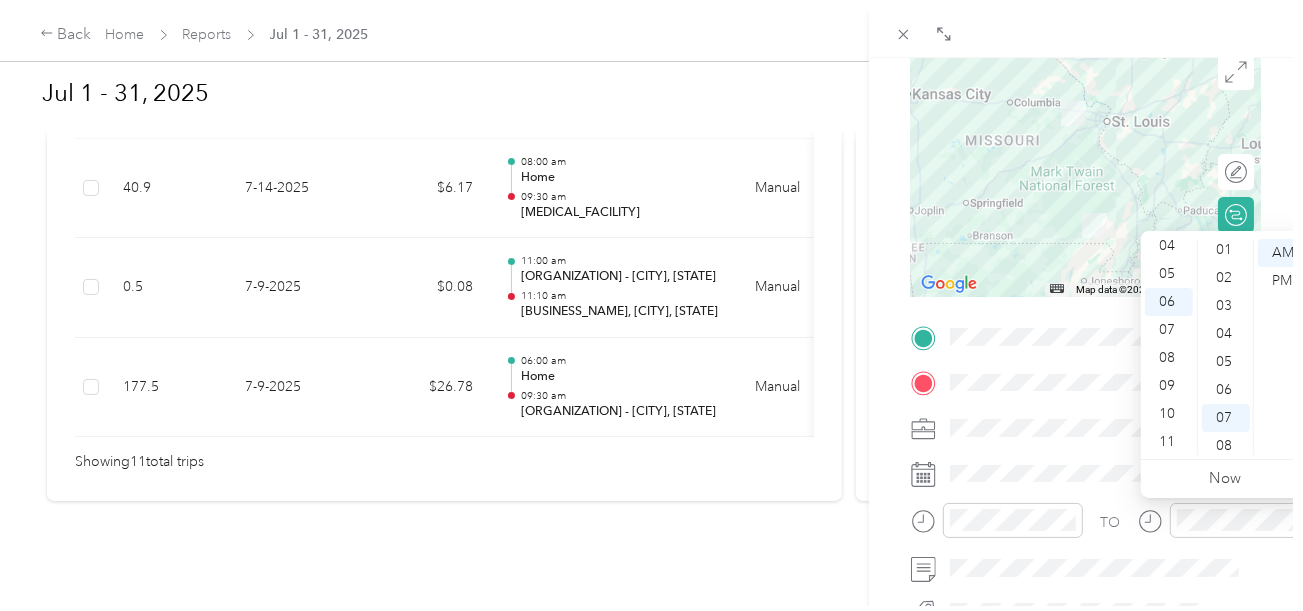 scroll, scrollTop: 0, scrollLeft: 0, axis: both 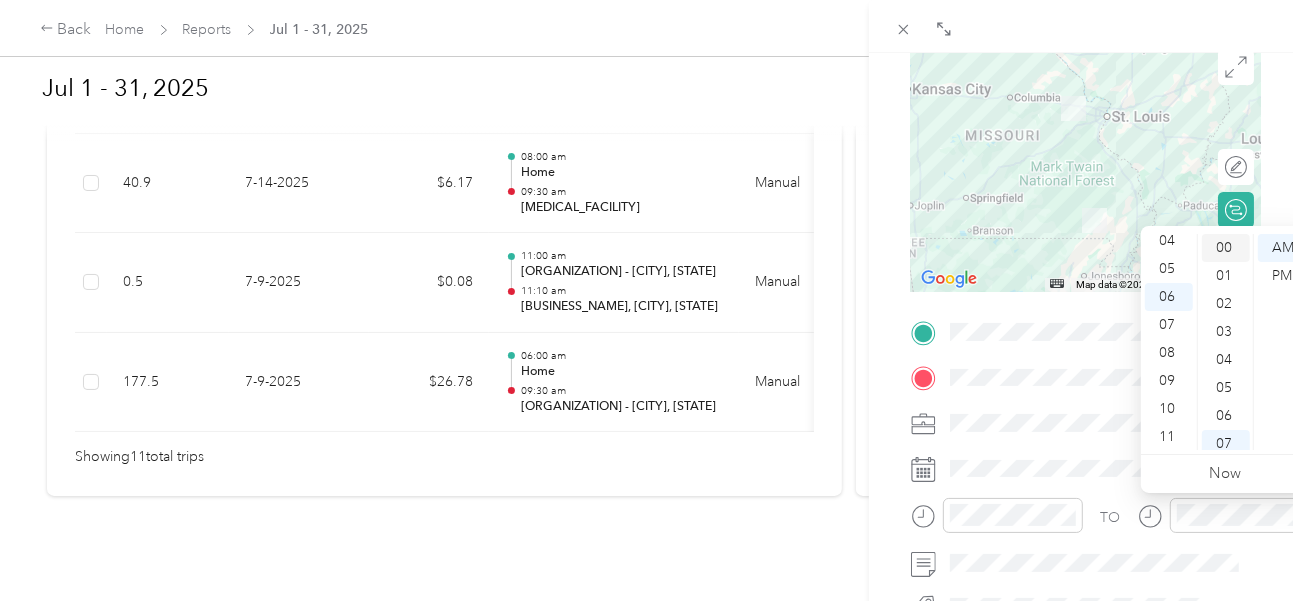 click on "00" at bounding box center (1226, 248) 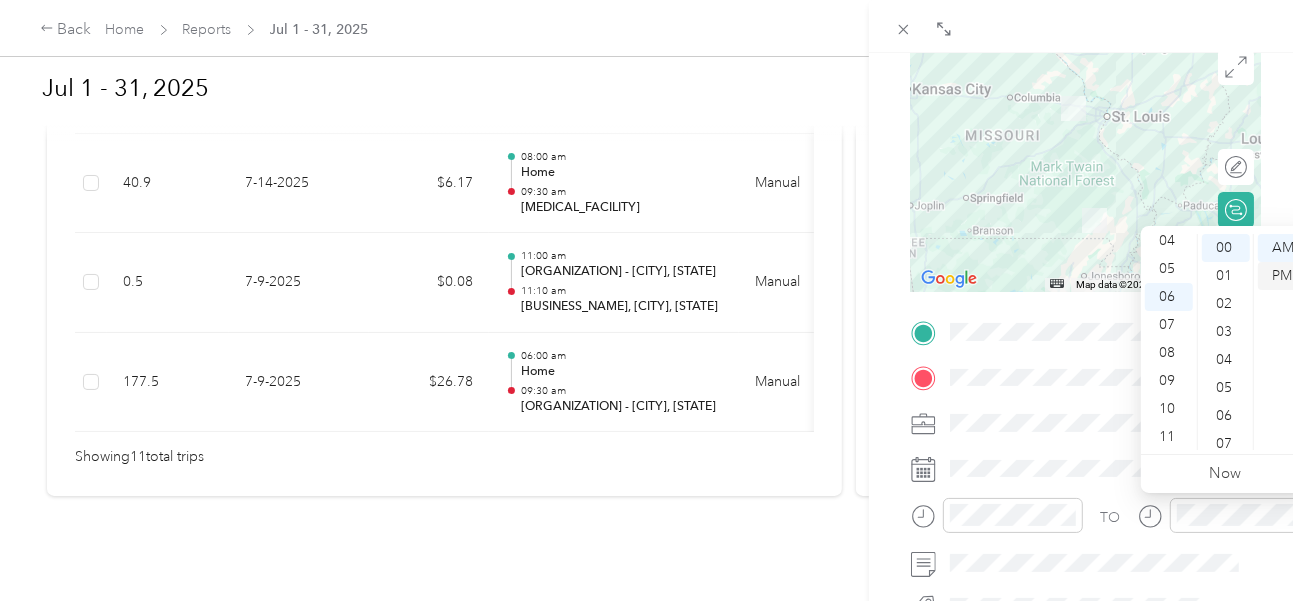 click on "PM" at bounding box center (1282, 276) 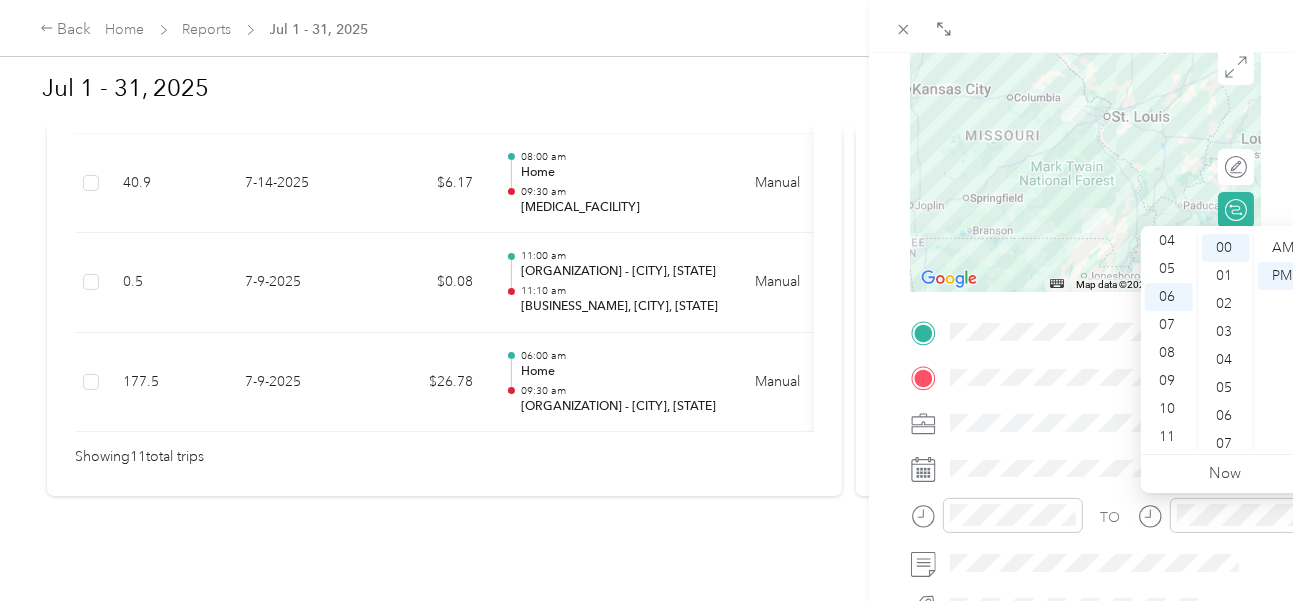 click at bounding box center (1086, 26) 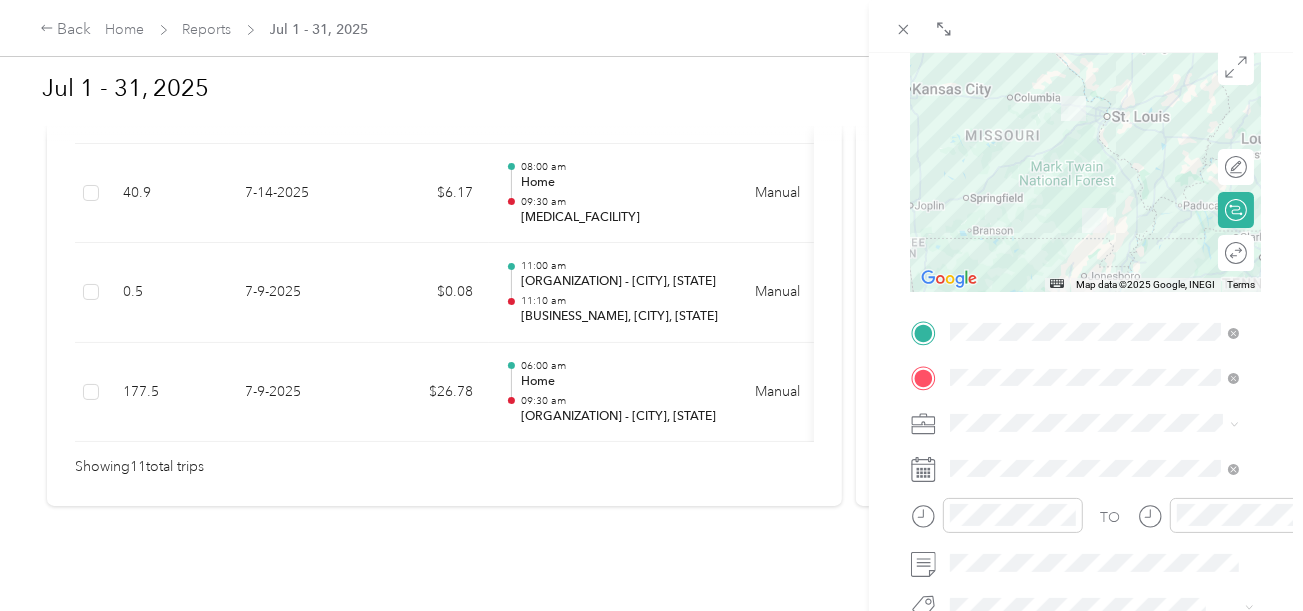 scroll, scrollTop: 13, scrollLeft: 0, axis: vertical 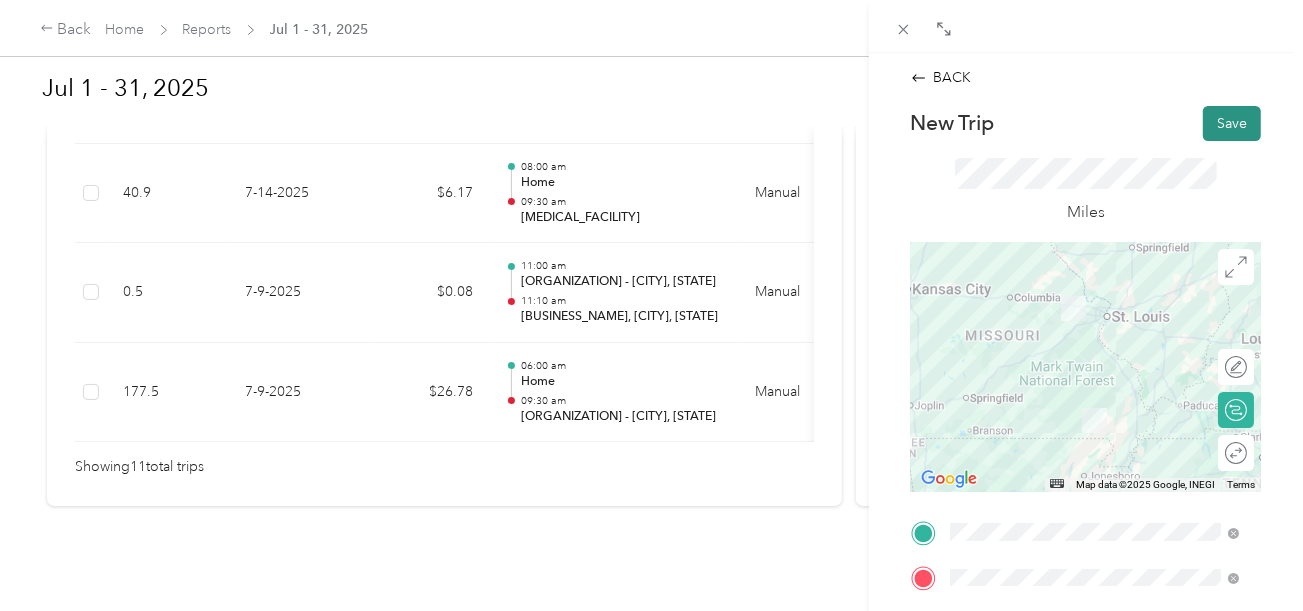 click on "Save" at bounding box center (1232, 123) 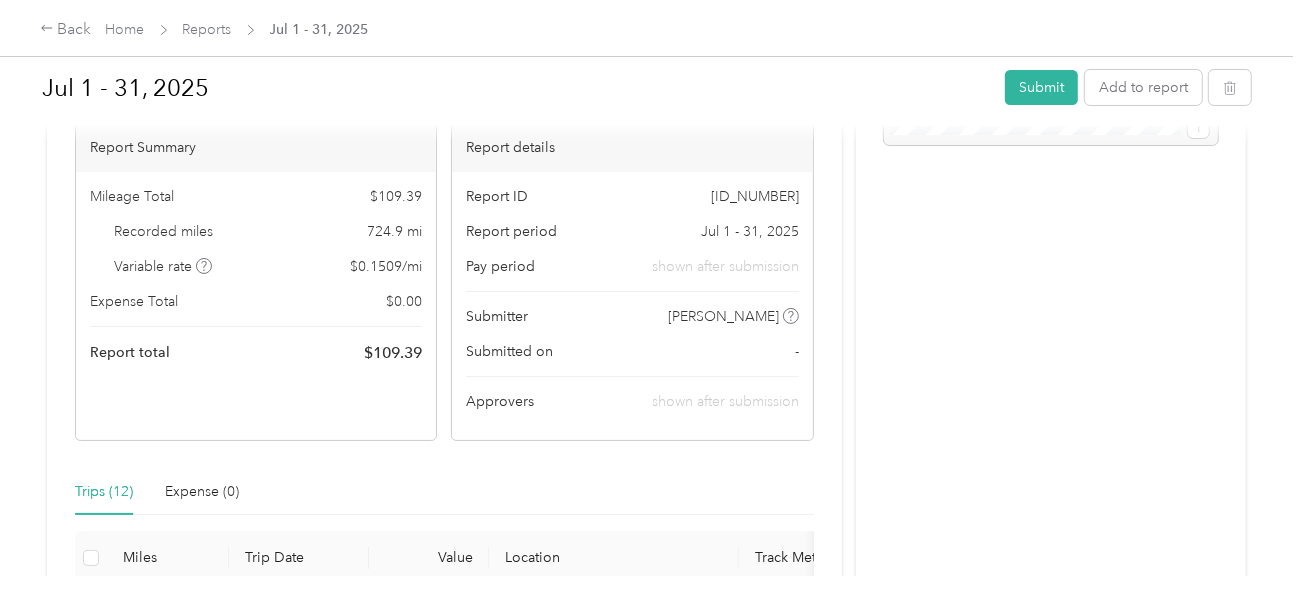 scroll, scrollTop: 86, scrollLeft: 0, axis: vertical 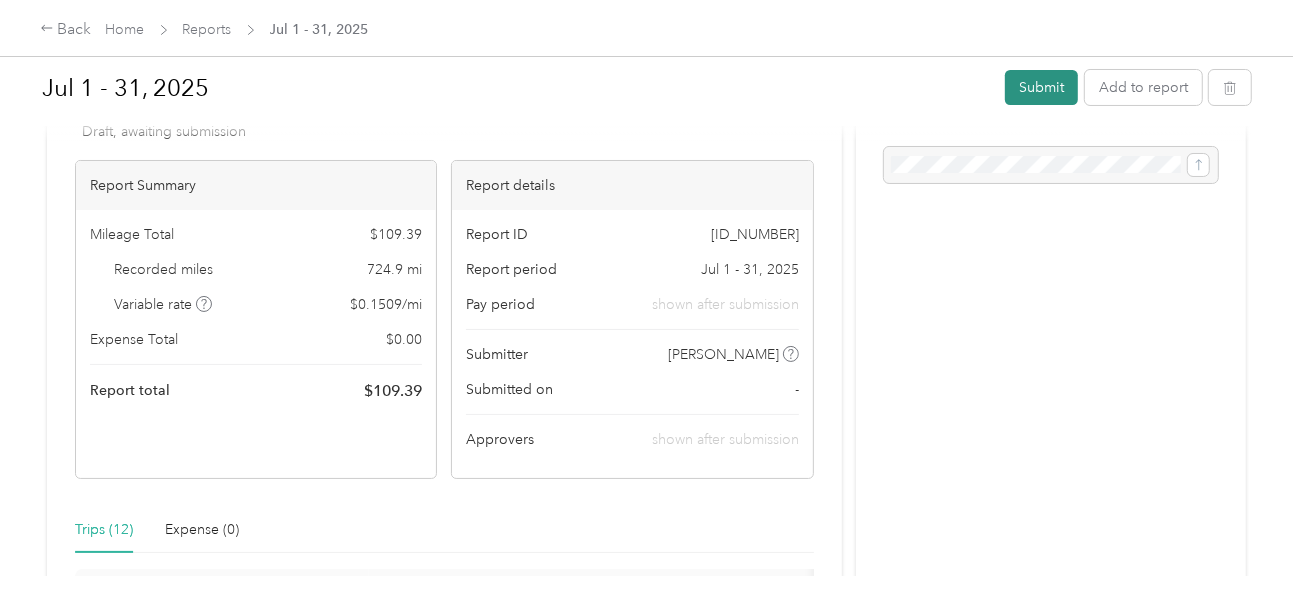 click on "Submit" at bounding box center [1041, 87] 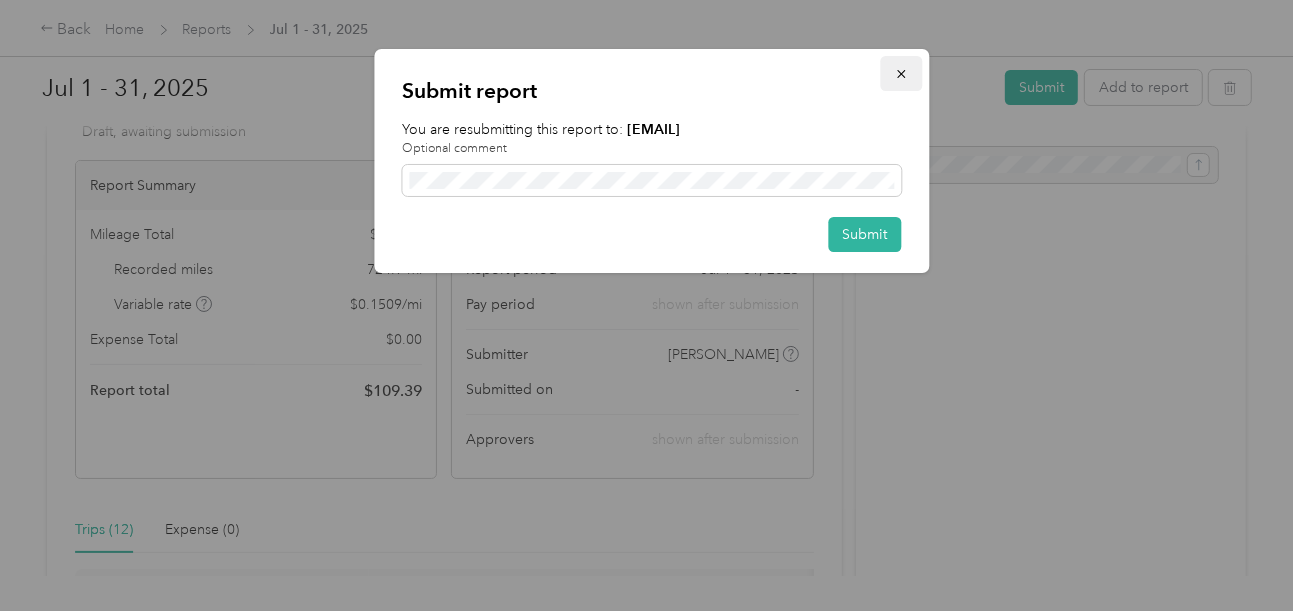 click 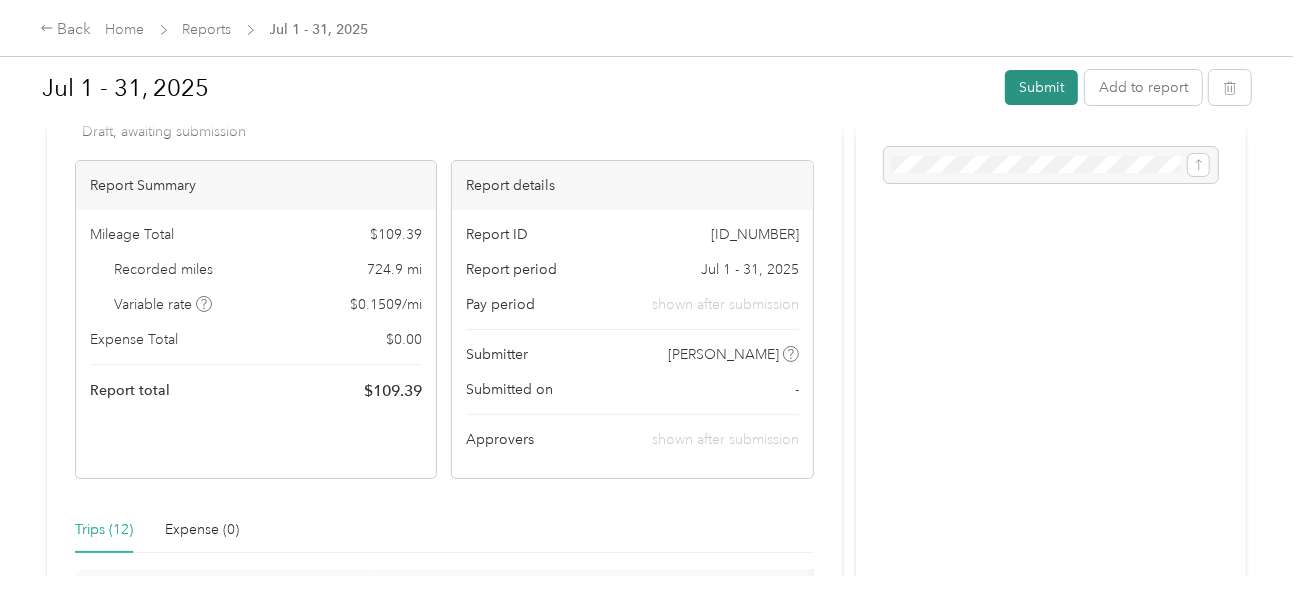 click on "Submit" at bounding box center [1041, 87] 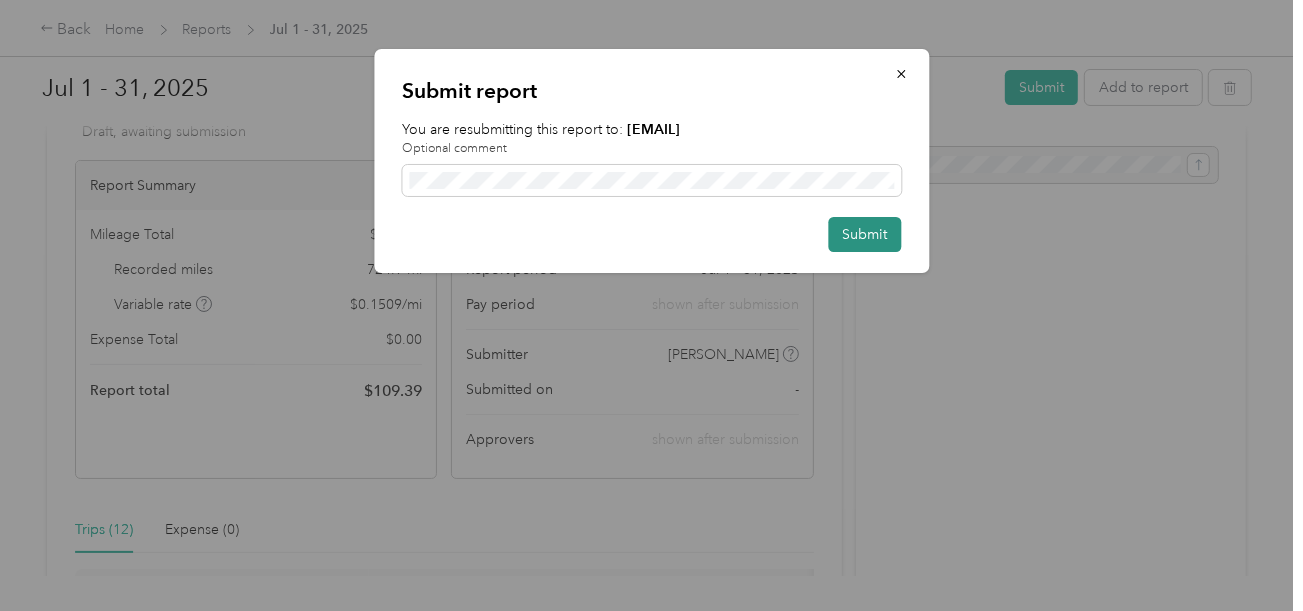 click on "Submit" at bounding box center (864, 234) 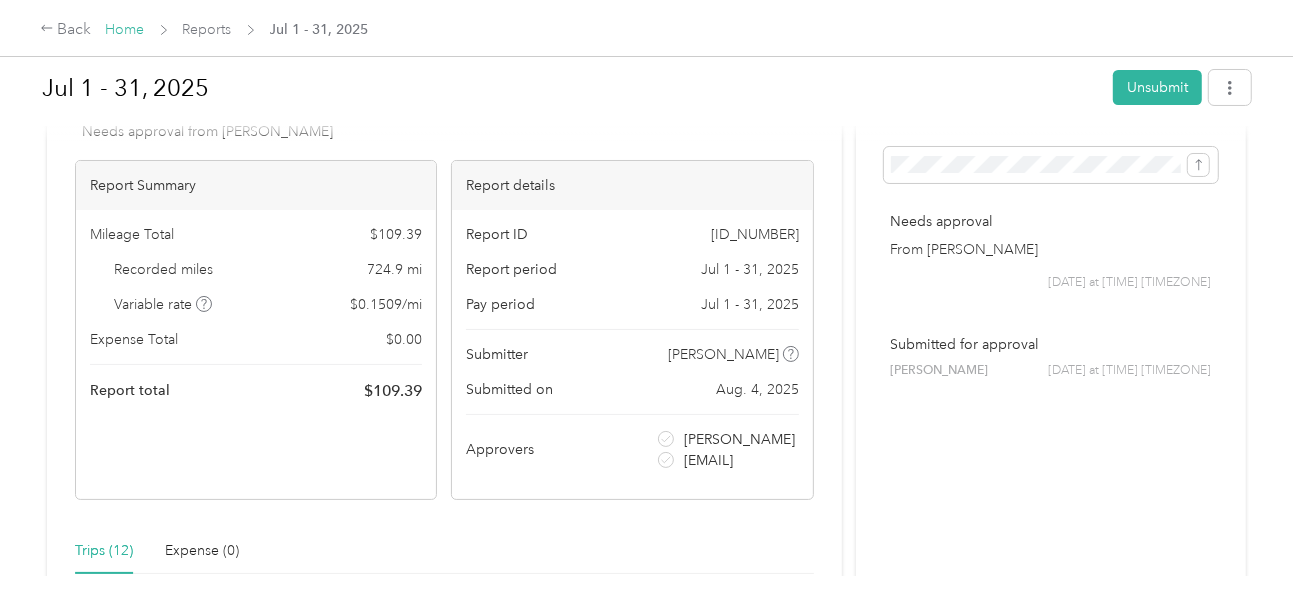 click on "Home" at bounding box center [125, 29] 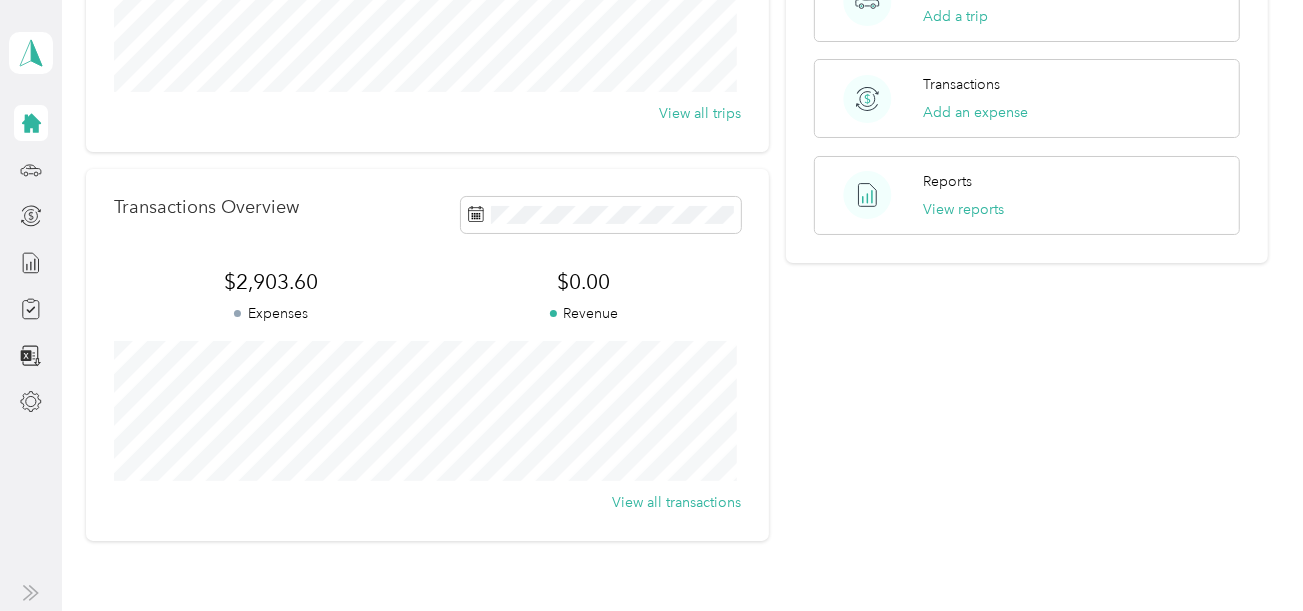 scroll, scrollTop: 285, scrollLeft: 0, axis: vertical 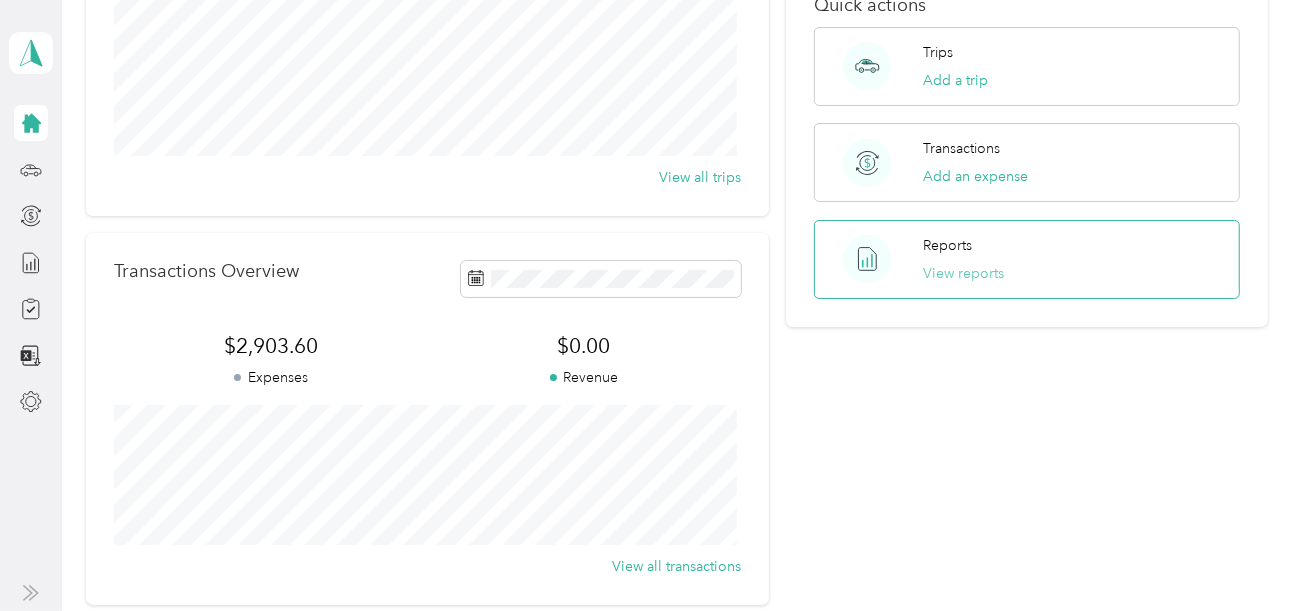 click on "View reports" at bounding box center (964, 273) 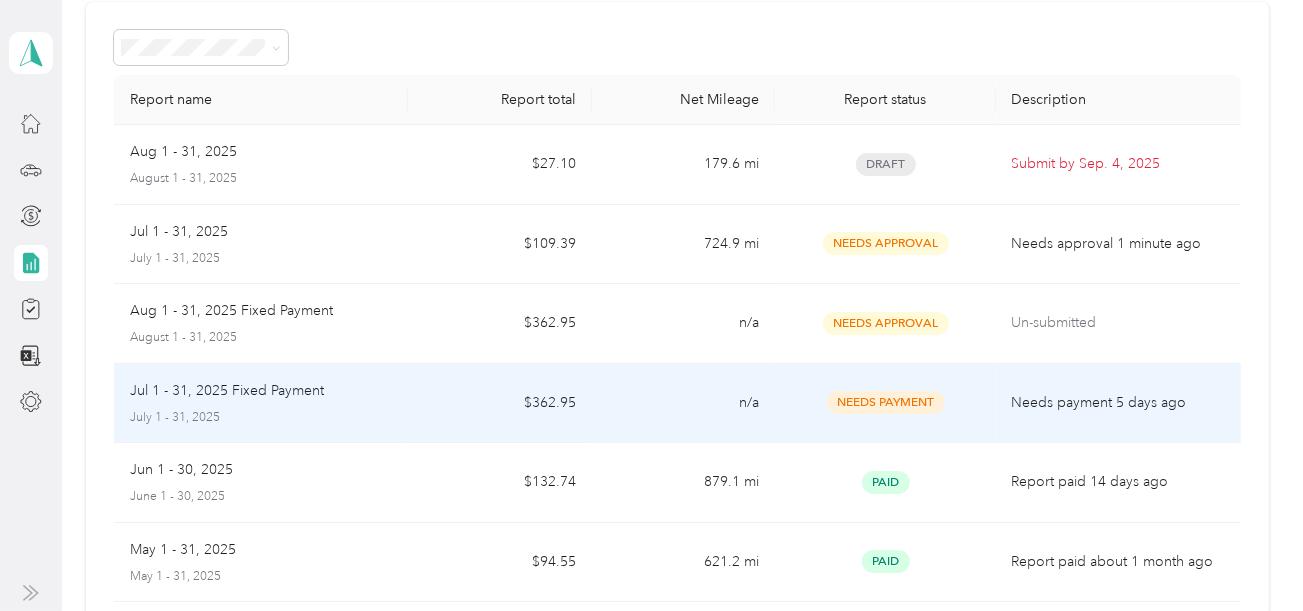scroll, scrollTop: 85, scrollLeft: 0, axis: vertical 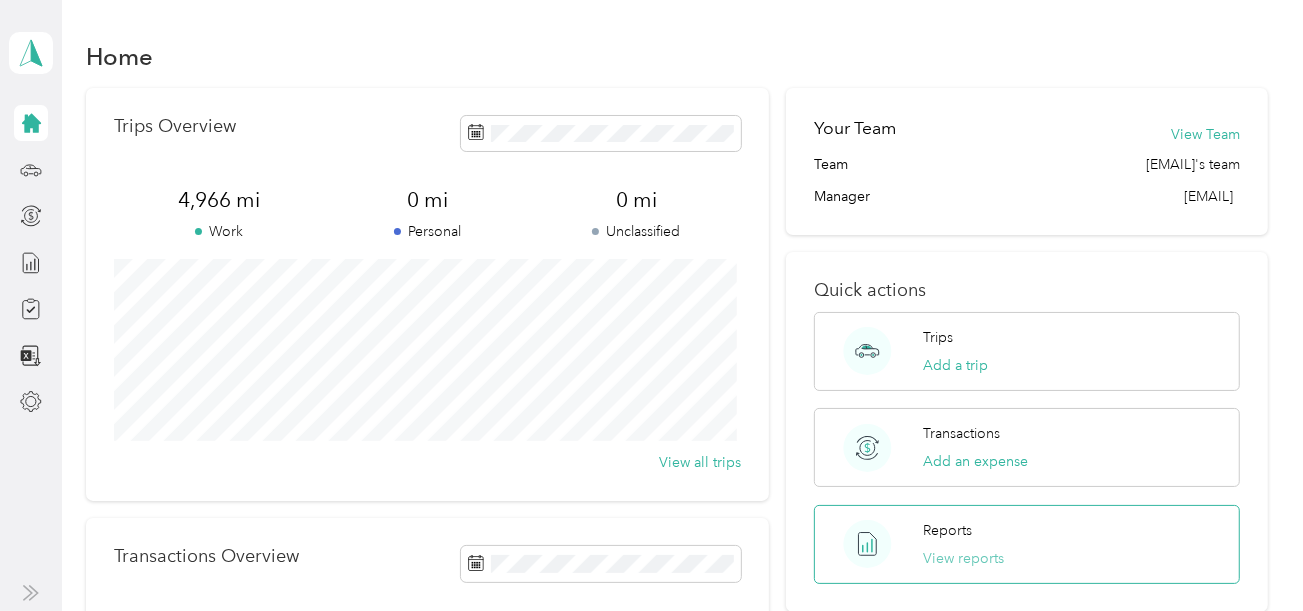 click on "View reports" at bounding box center [964, 558] 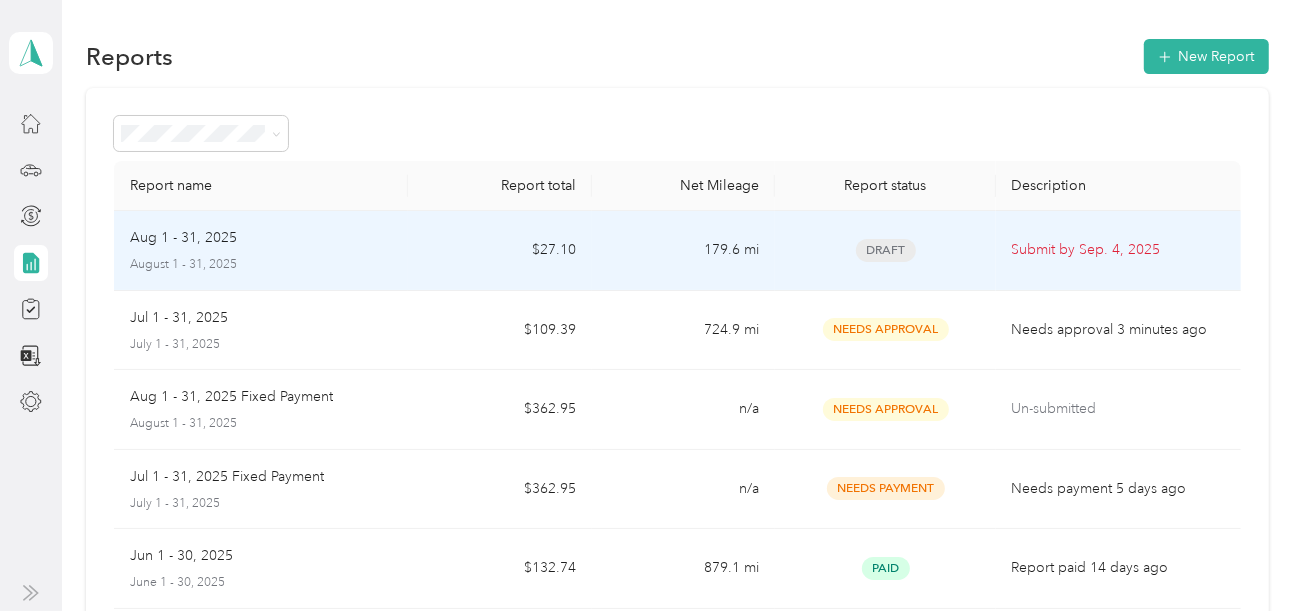click on "Draft" at bounding box center (886, 250) 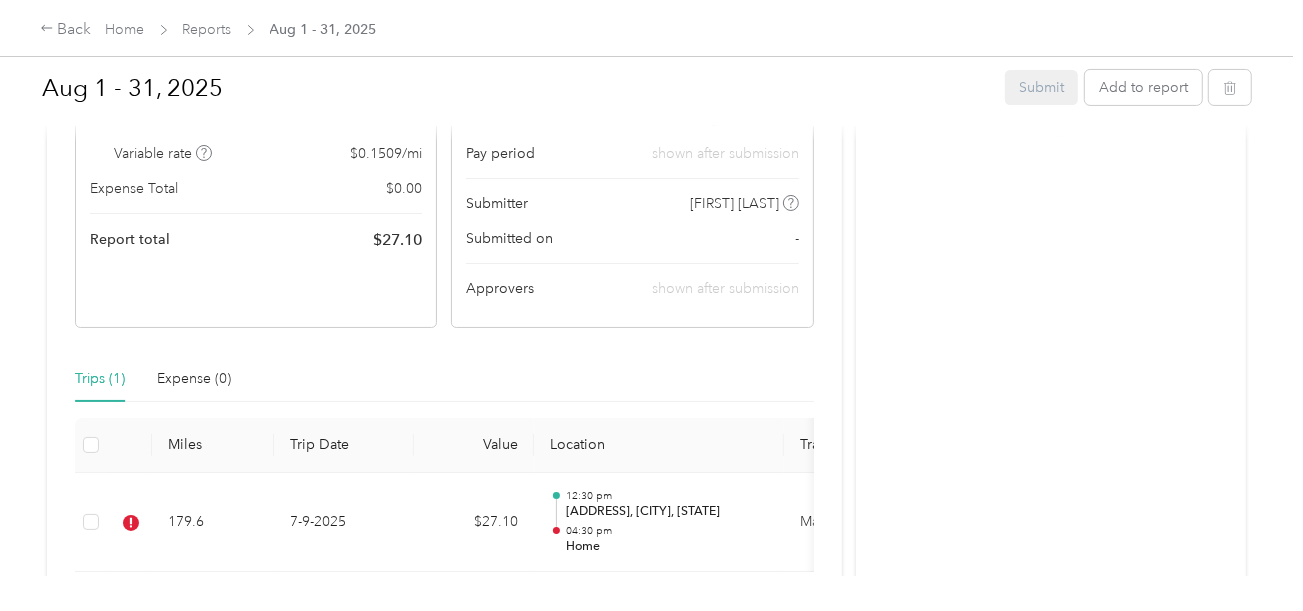 scroll, scrollTop: 400, scrollLeft: 0, axis: vertical 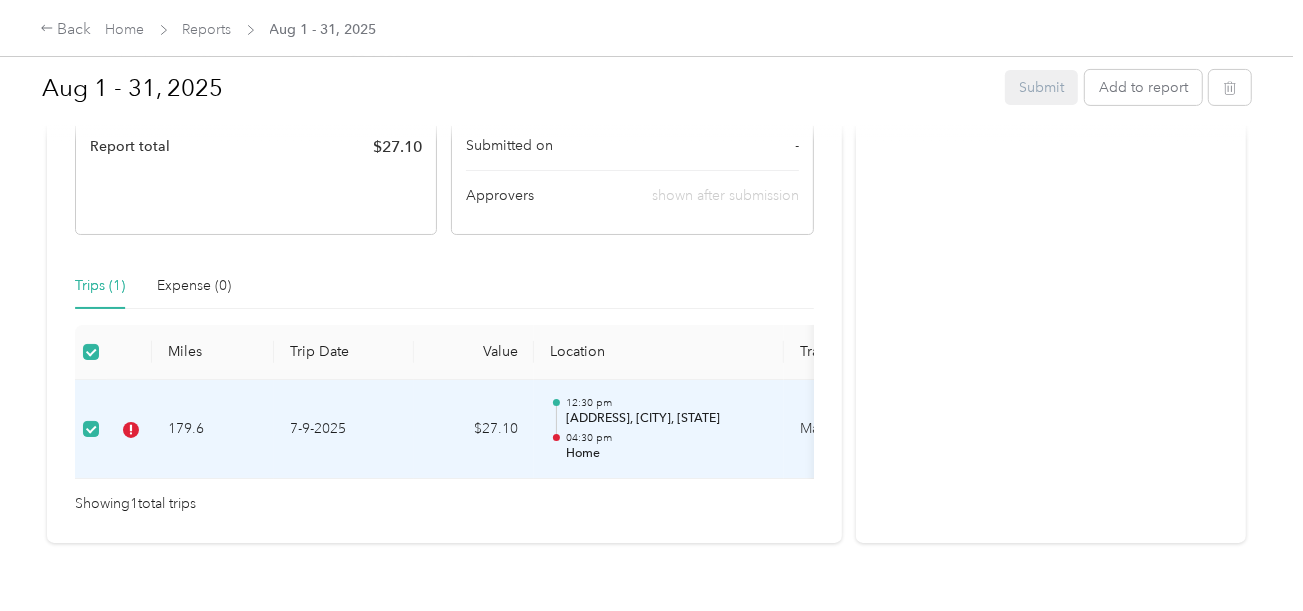 click on "7-9-2025" at bounding box center [344, 430] 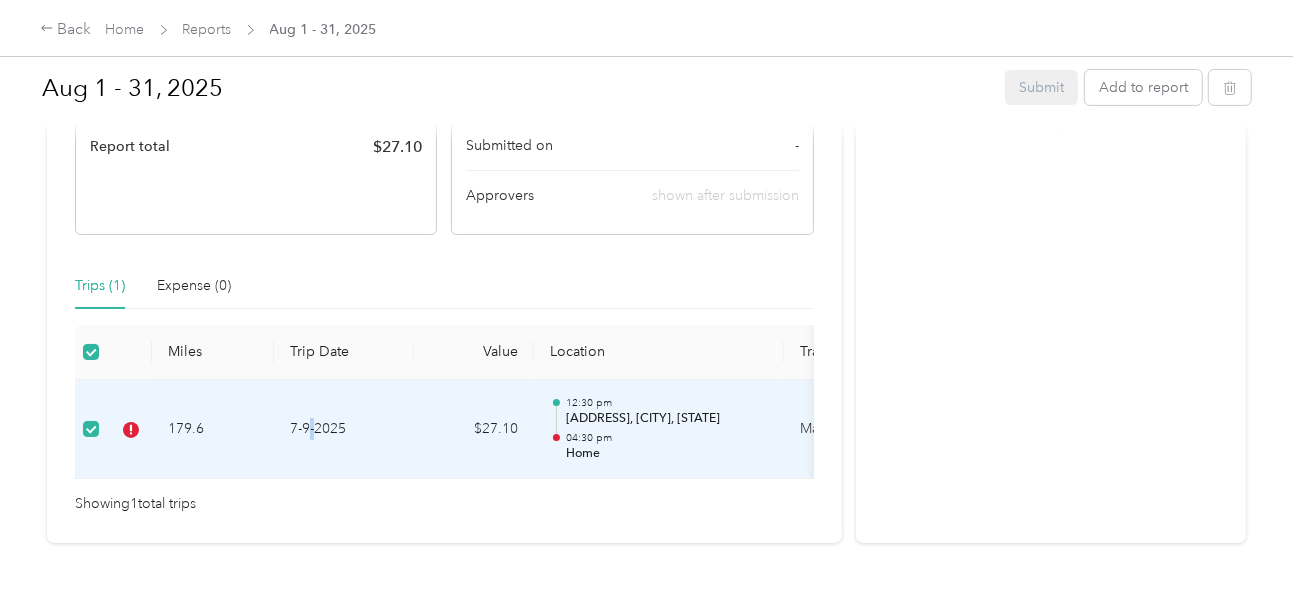 click on "7-9-2025" at bounding box center (344, 430) 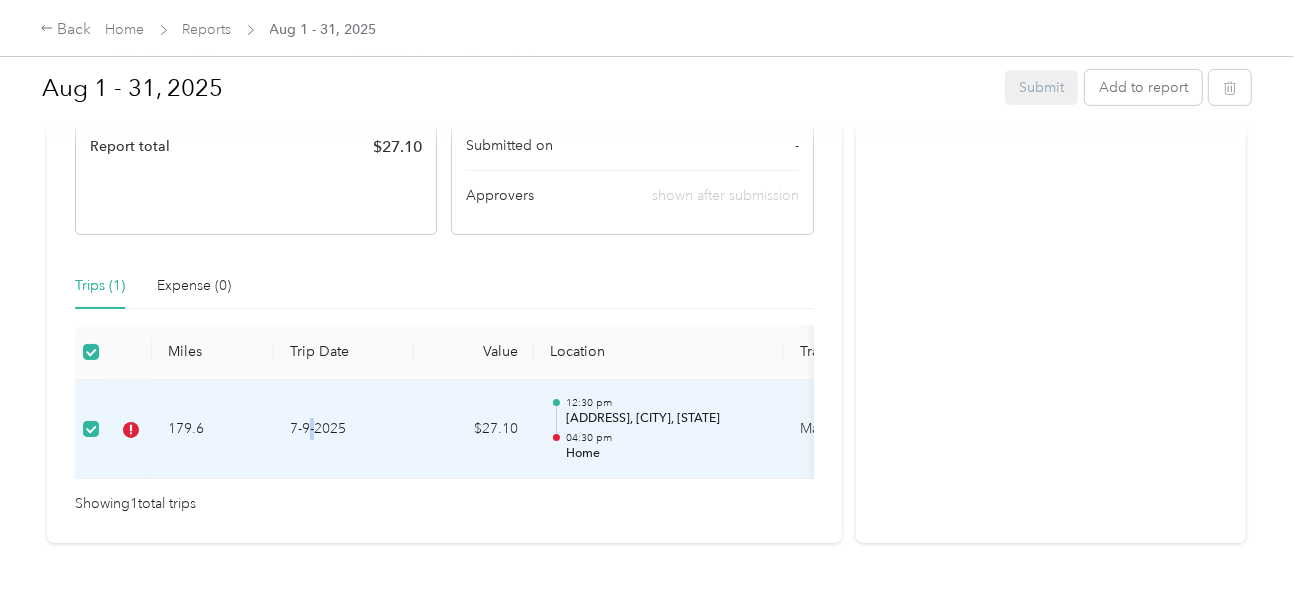 scroll, scrollTop: 0, scrollLeft: 477, axis: horizontal 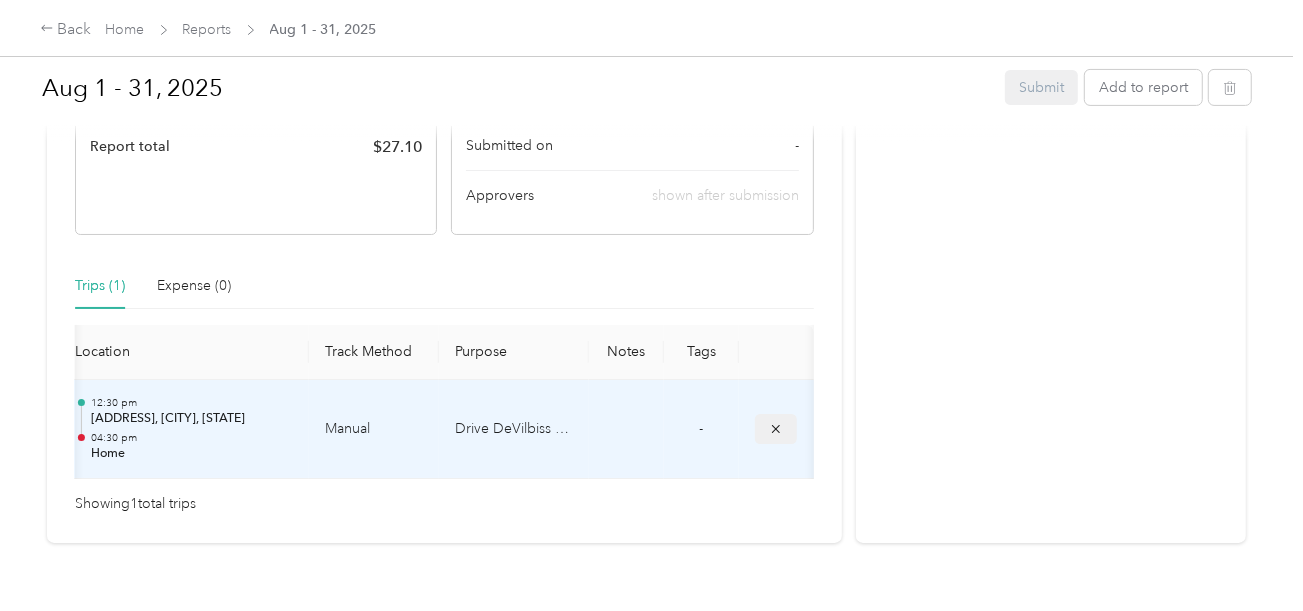 click 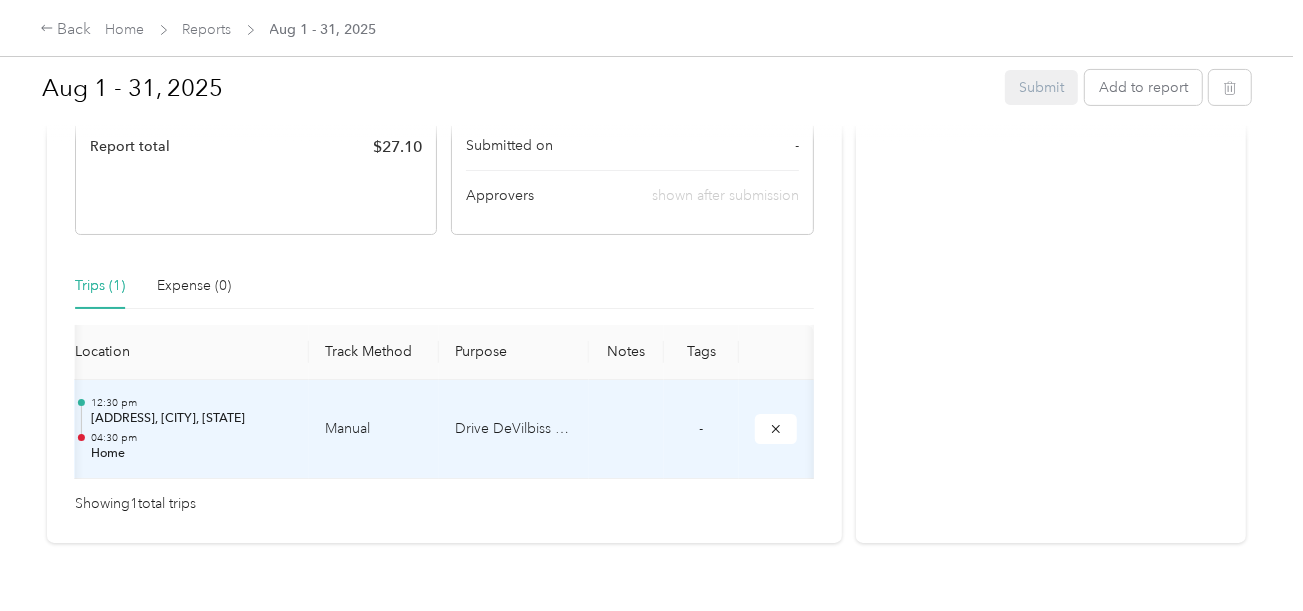 scroll, scrollTop: 329, scrollLeft: 0, axis: vertical 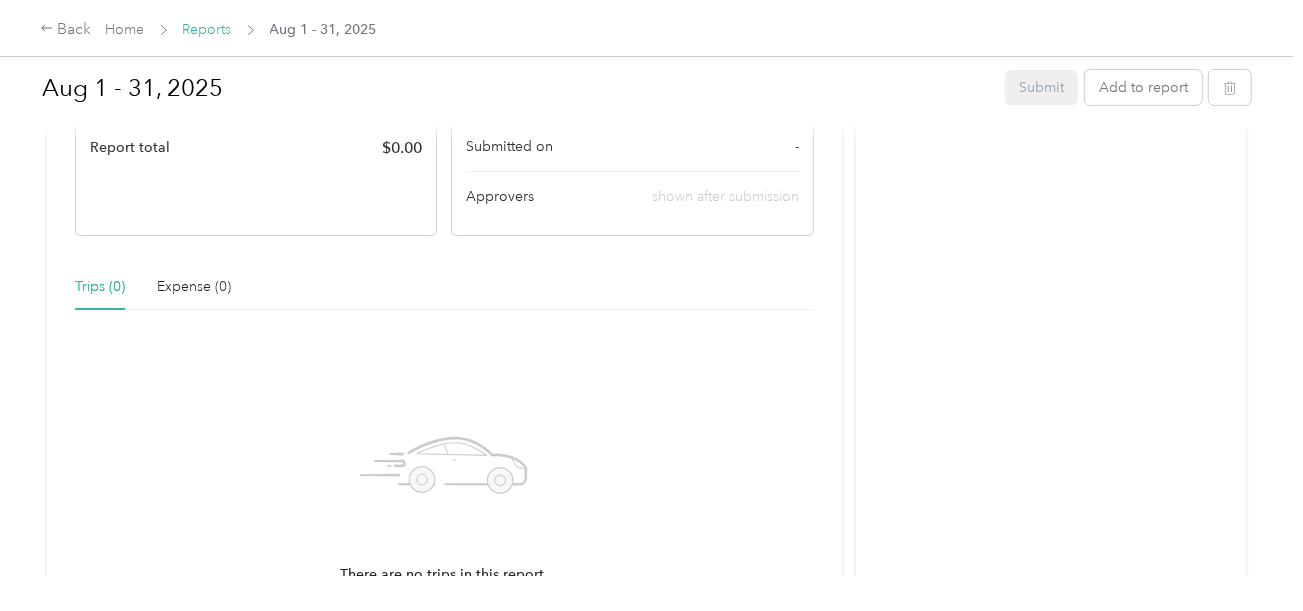 click on "Reports" at bounding box center [207, 29] 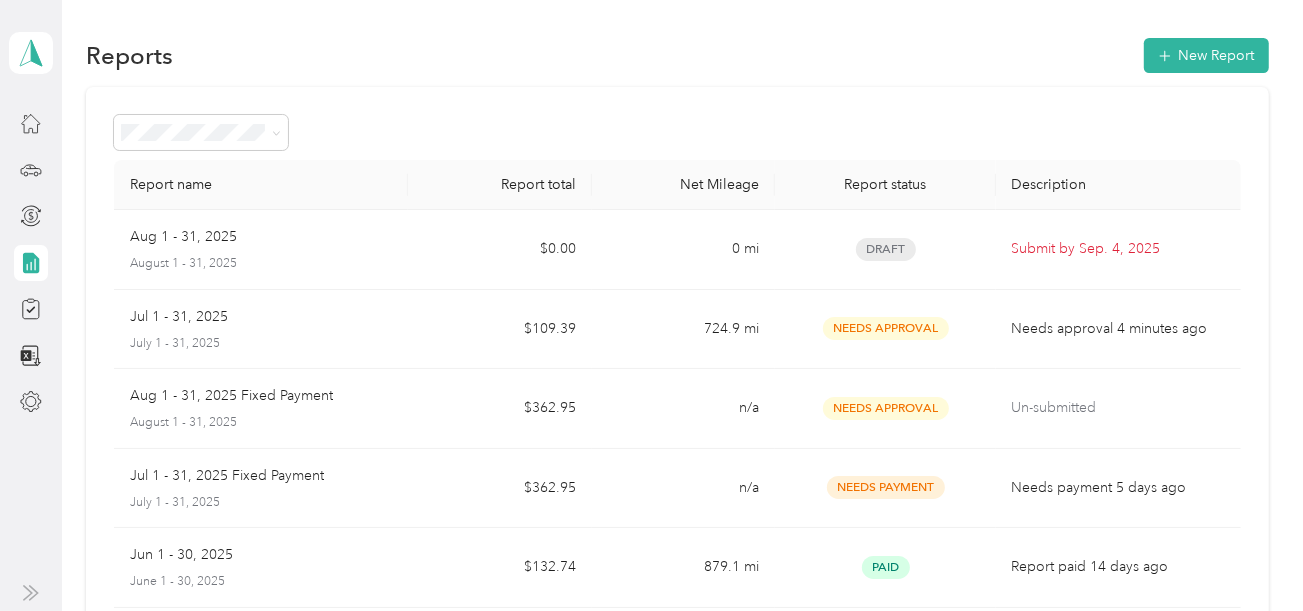 scroll, scrollTop: 0, scrollLeft: 0, axis: both 